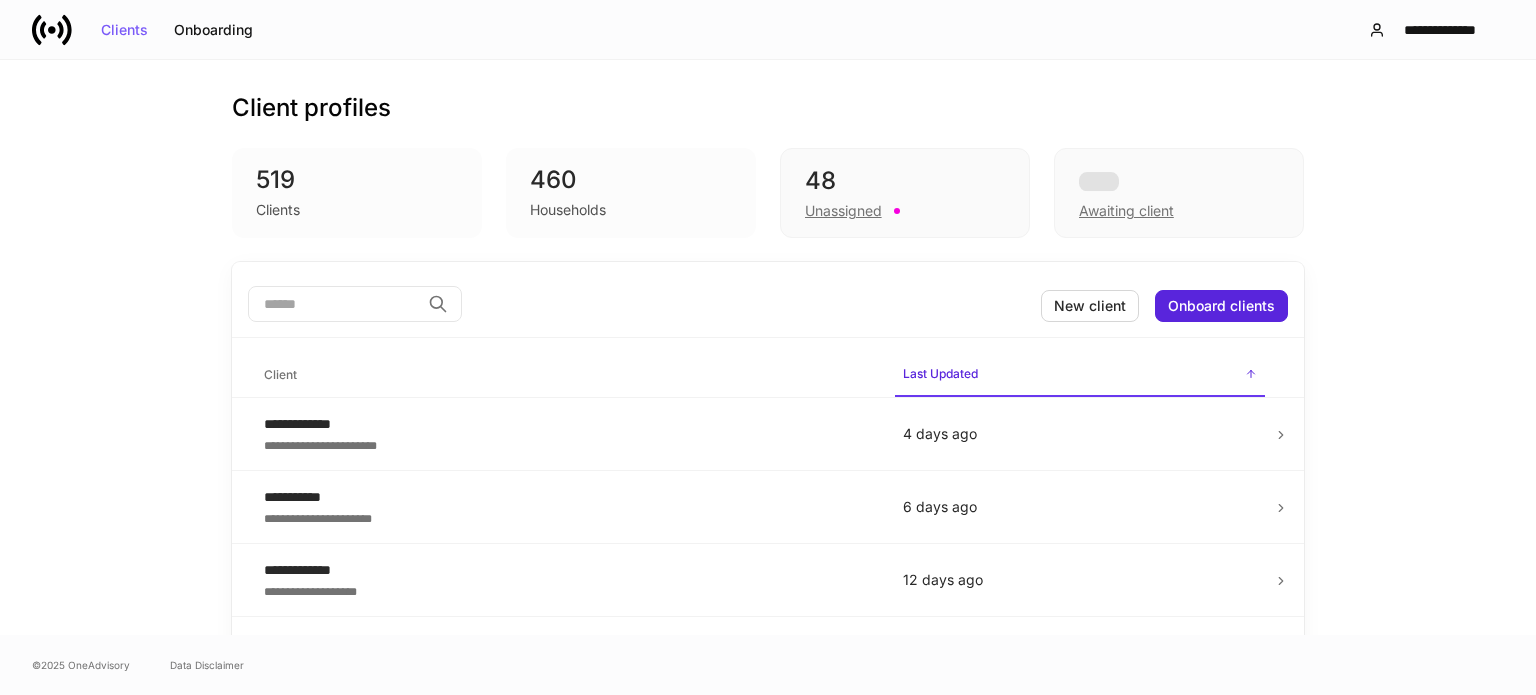 scroll, scrollTop: 0, scrollLeft: 0, axis: both 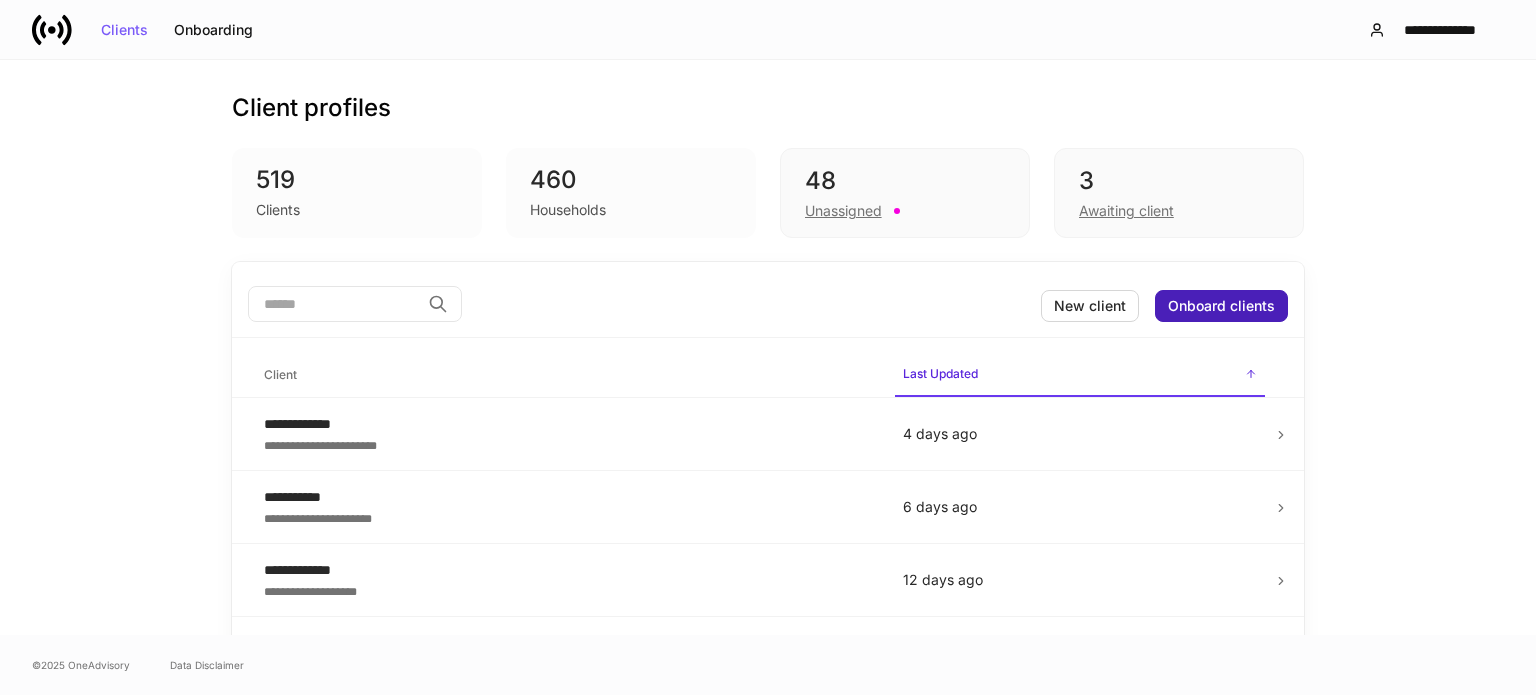 click on "Onboard clients" at bounding box center (1221, 306) 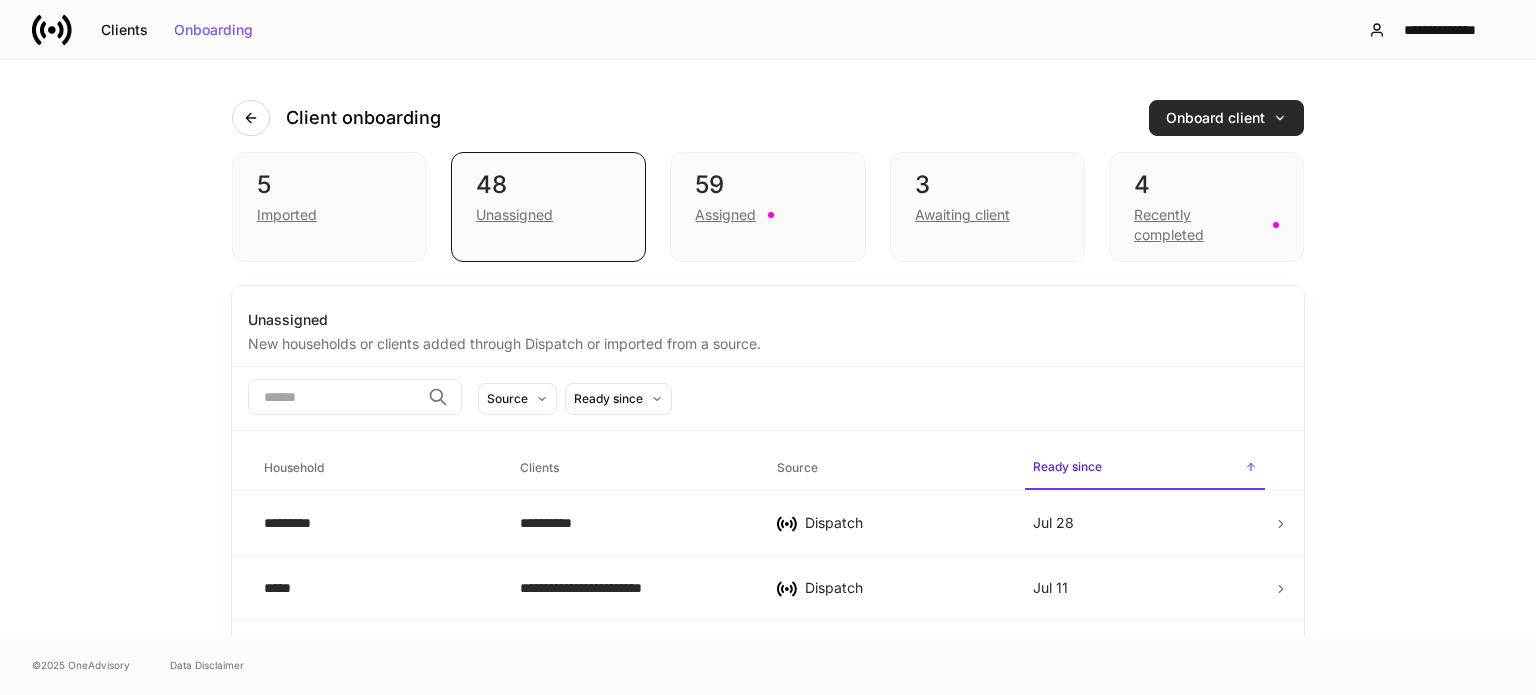 click on "Onboard client" at bounding box center [1226, 118] 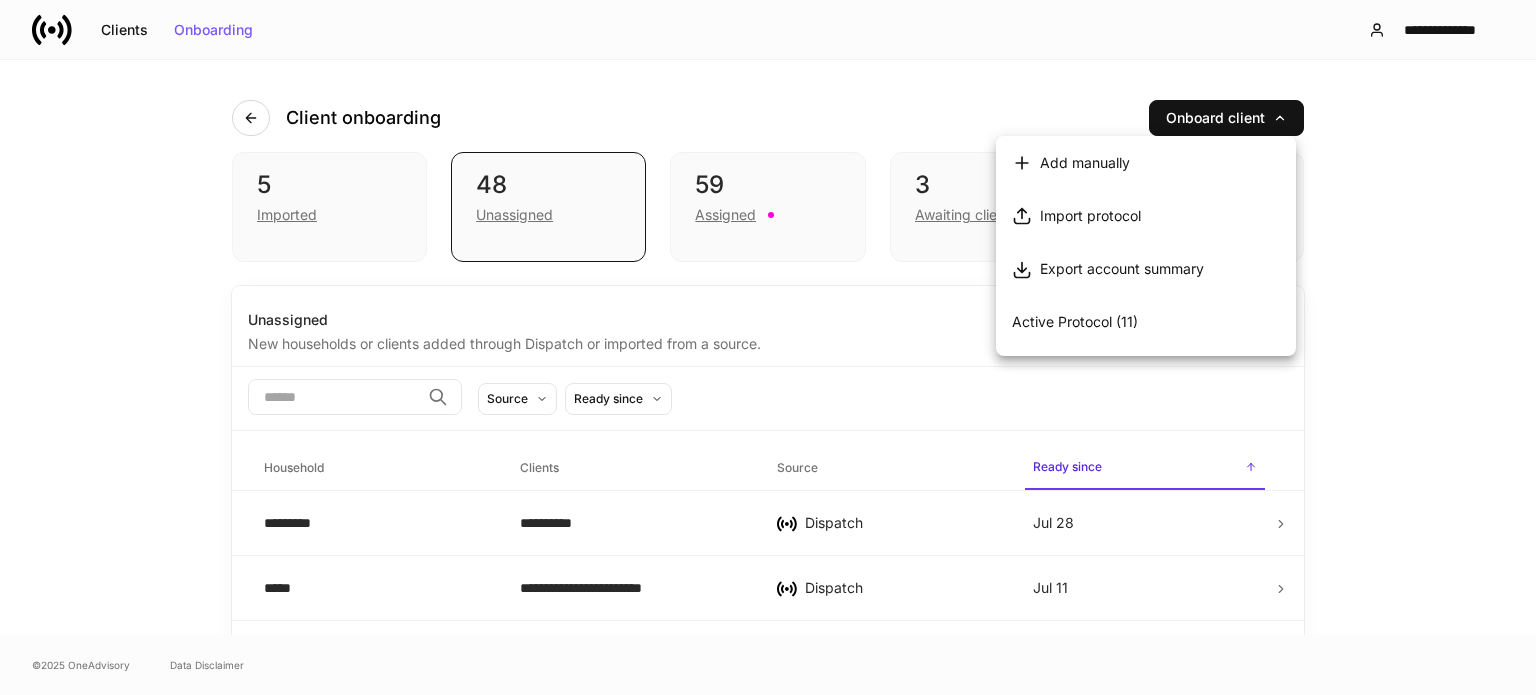 click on "Add manually" at bounding box center [1146, 162] 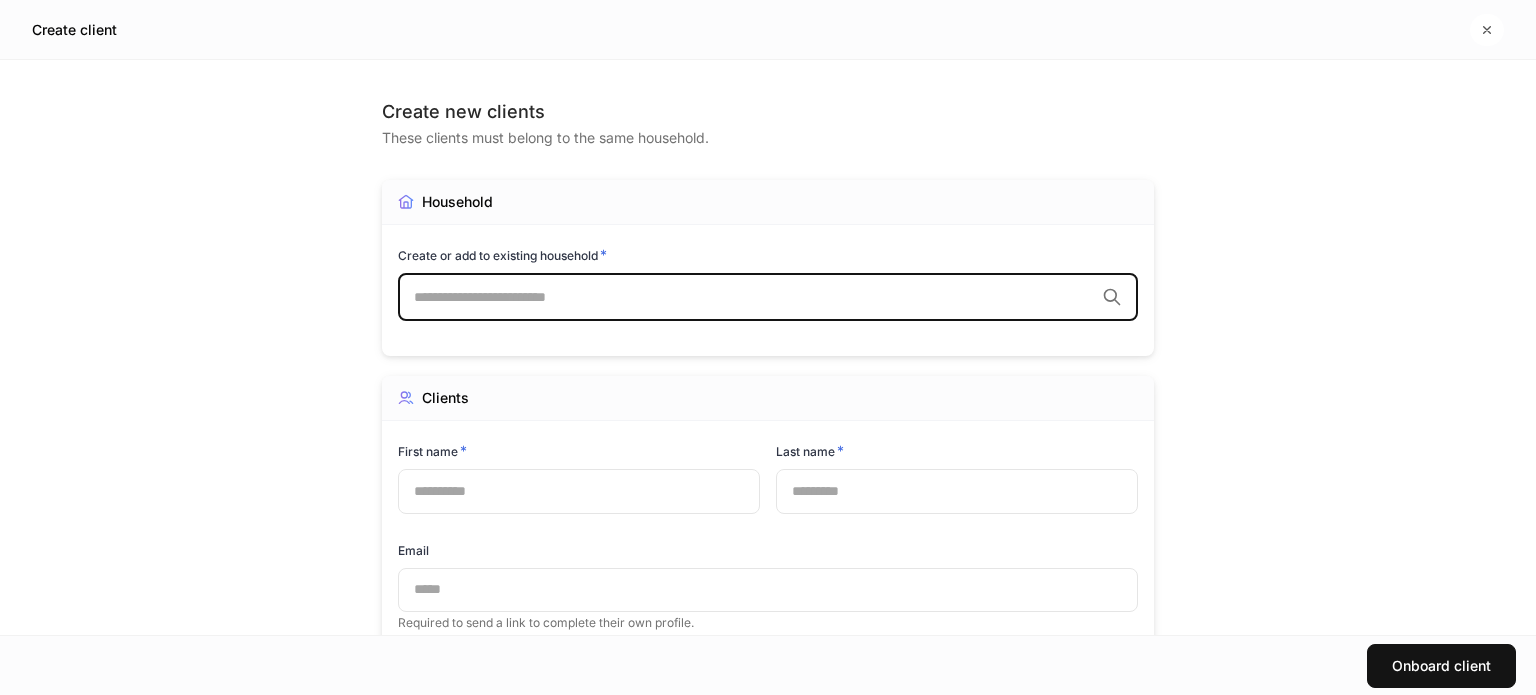 click at bounding box center [754, 297] 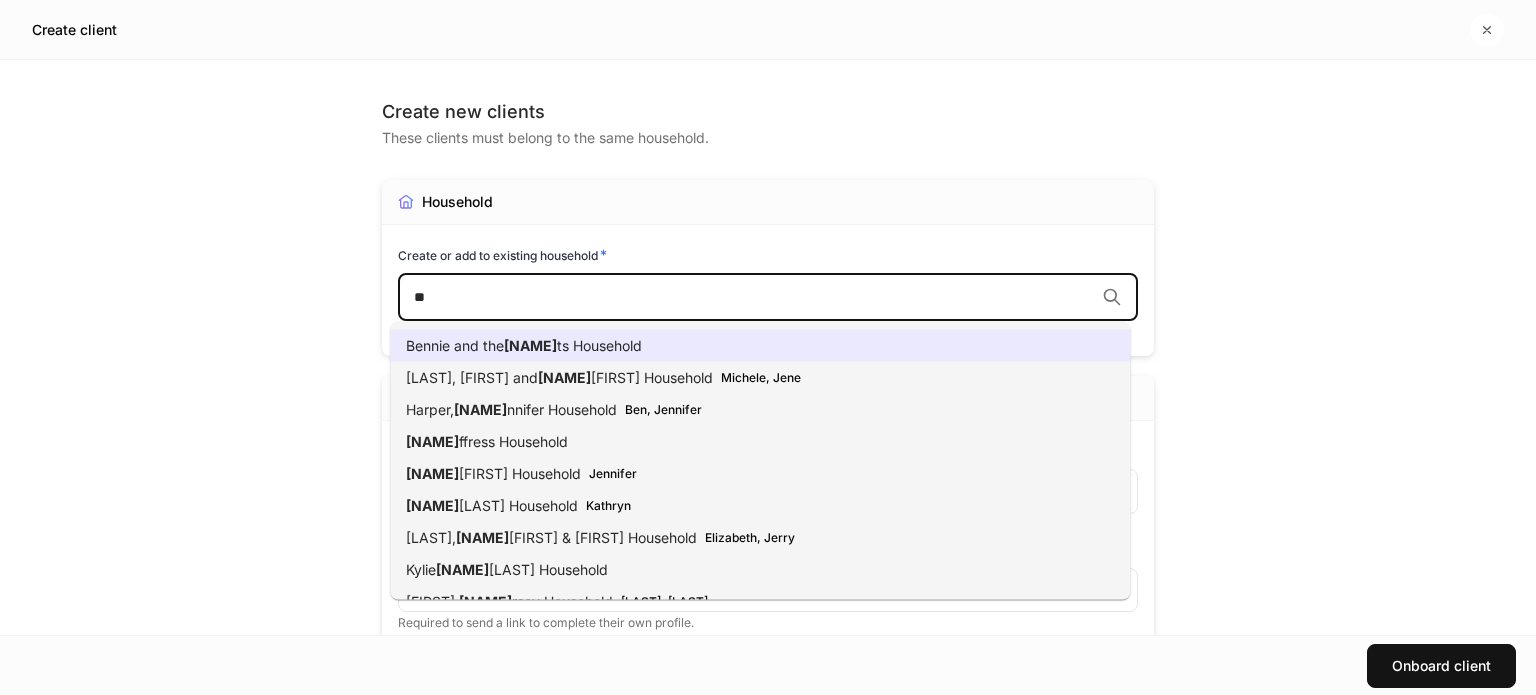 type on "*" 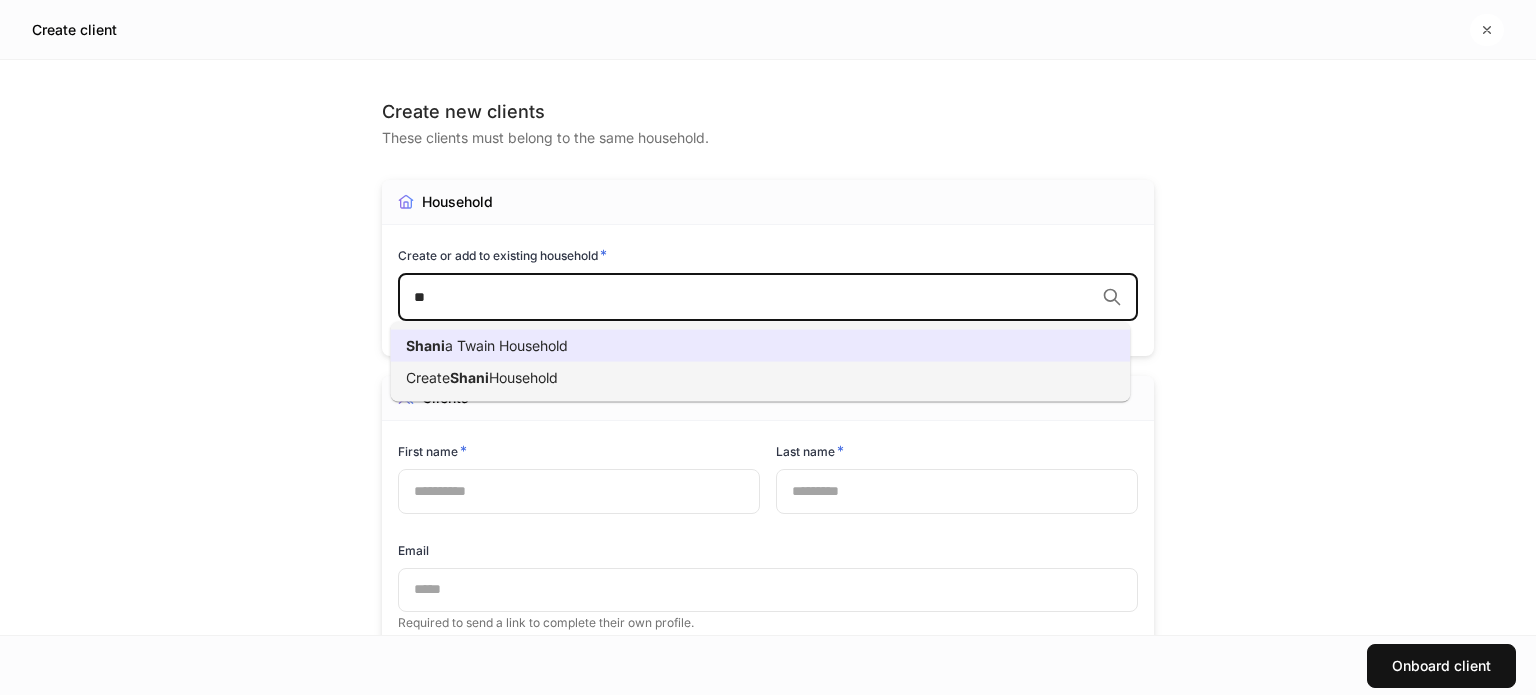 type on "*" 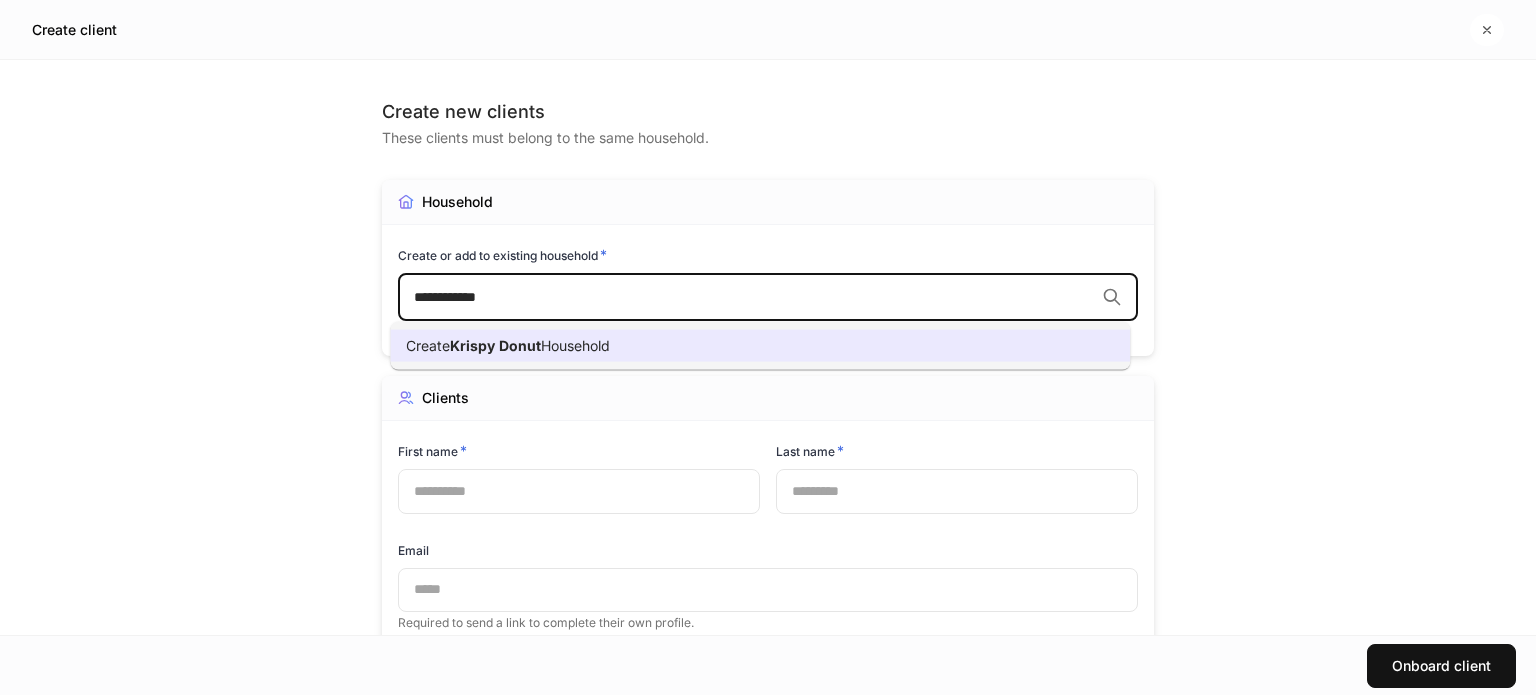 click on "Krispy" at bounding box center [472, 345] 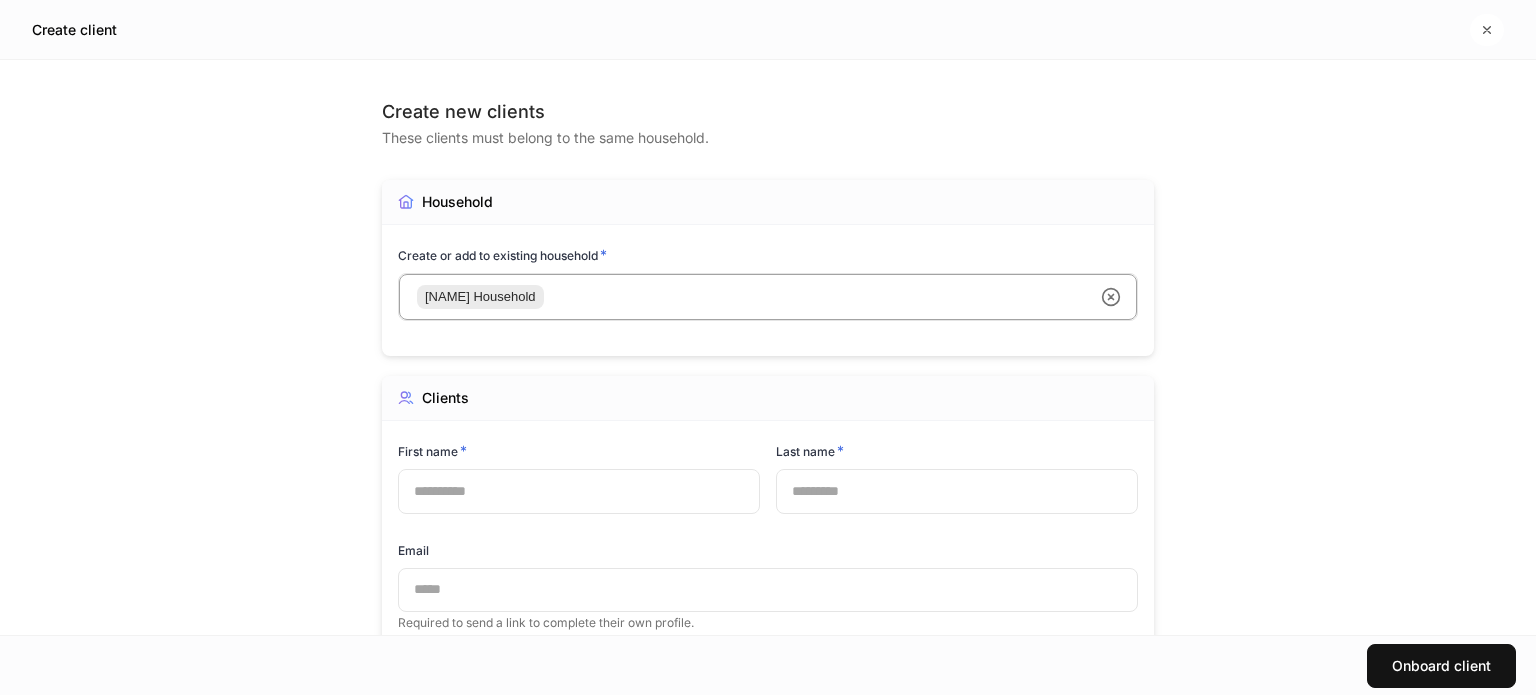 scroll, scrollTop: 100, scrollLeft: 0, axis: vertical 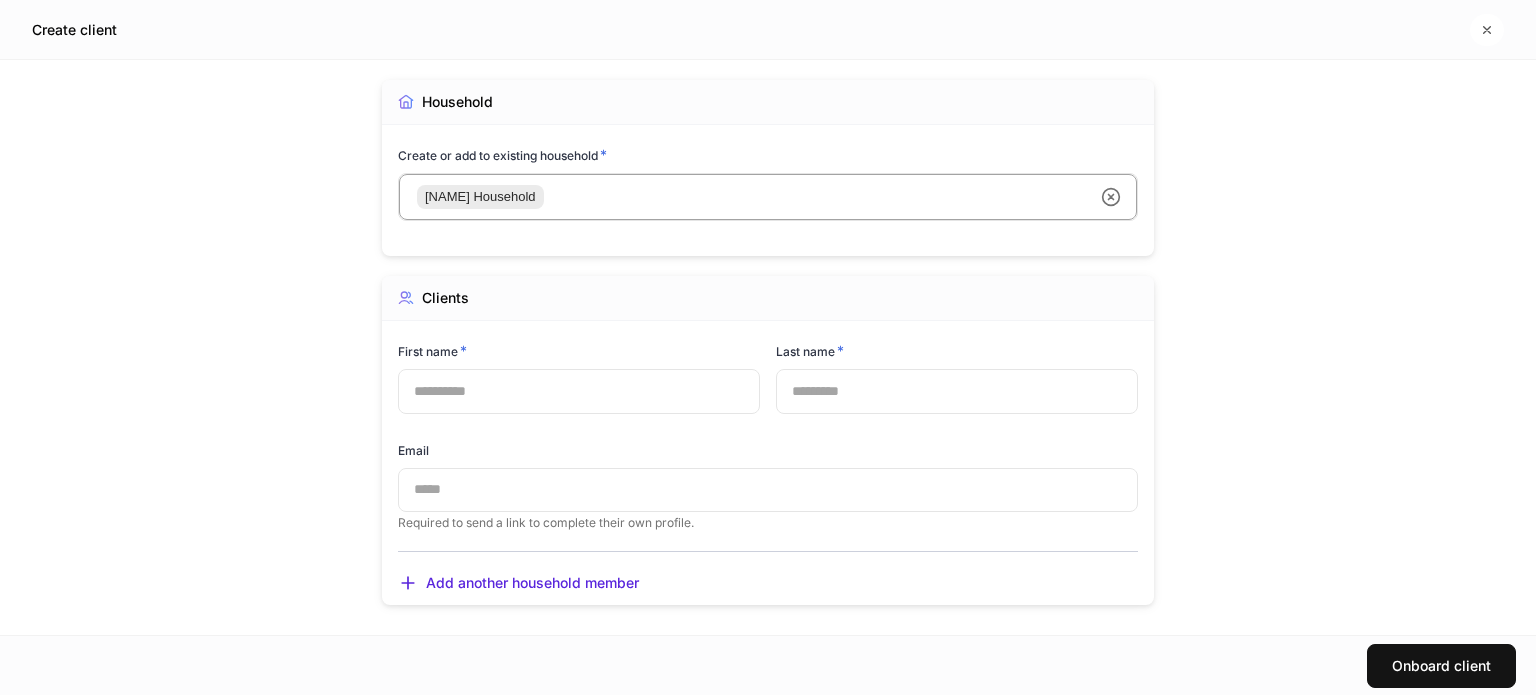 click at bounding box center [579, 391] 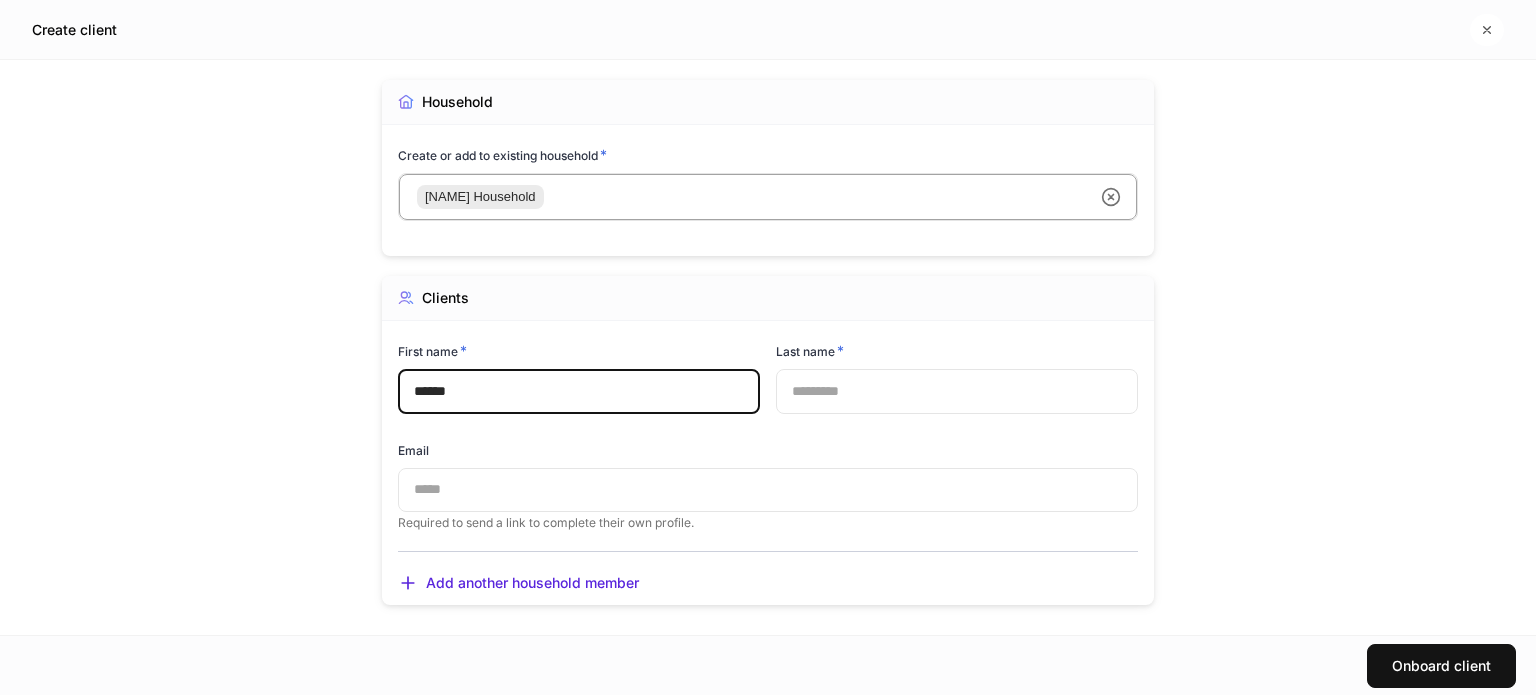 type on "******" 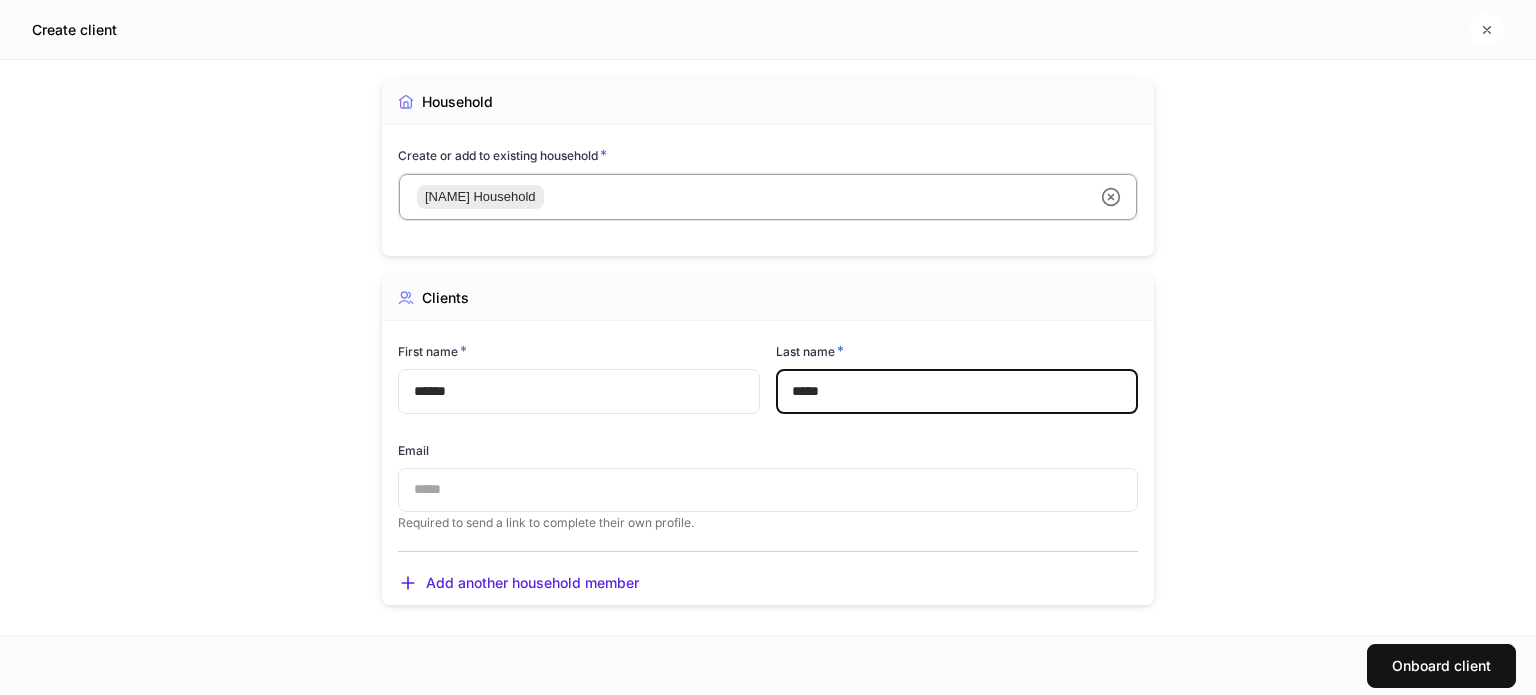 type on "*****" 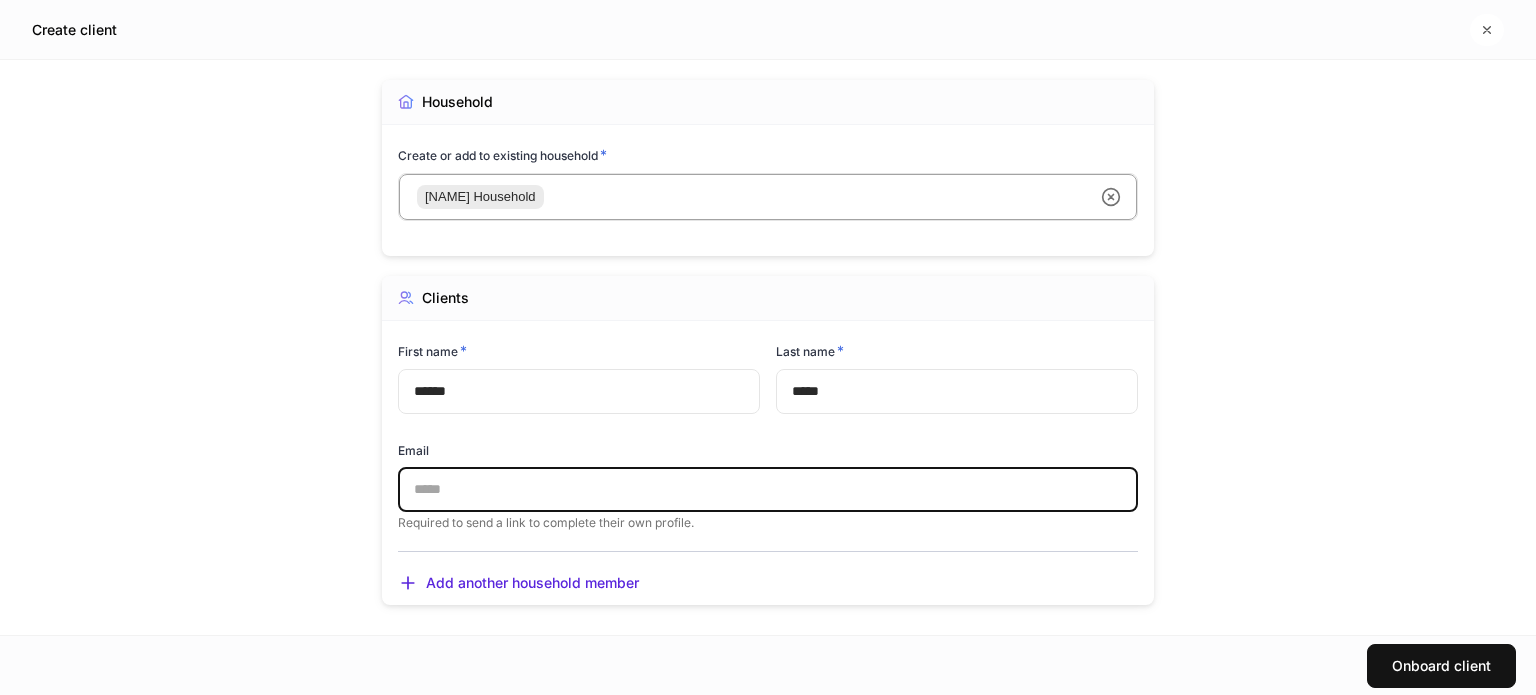 click at bounding box center (768, 490) 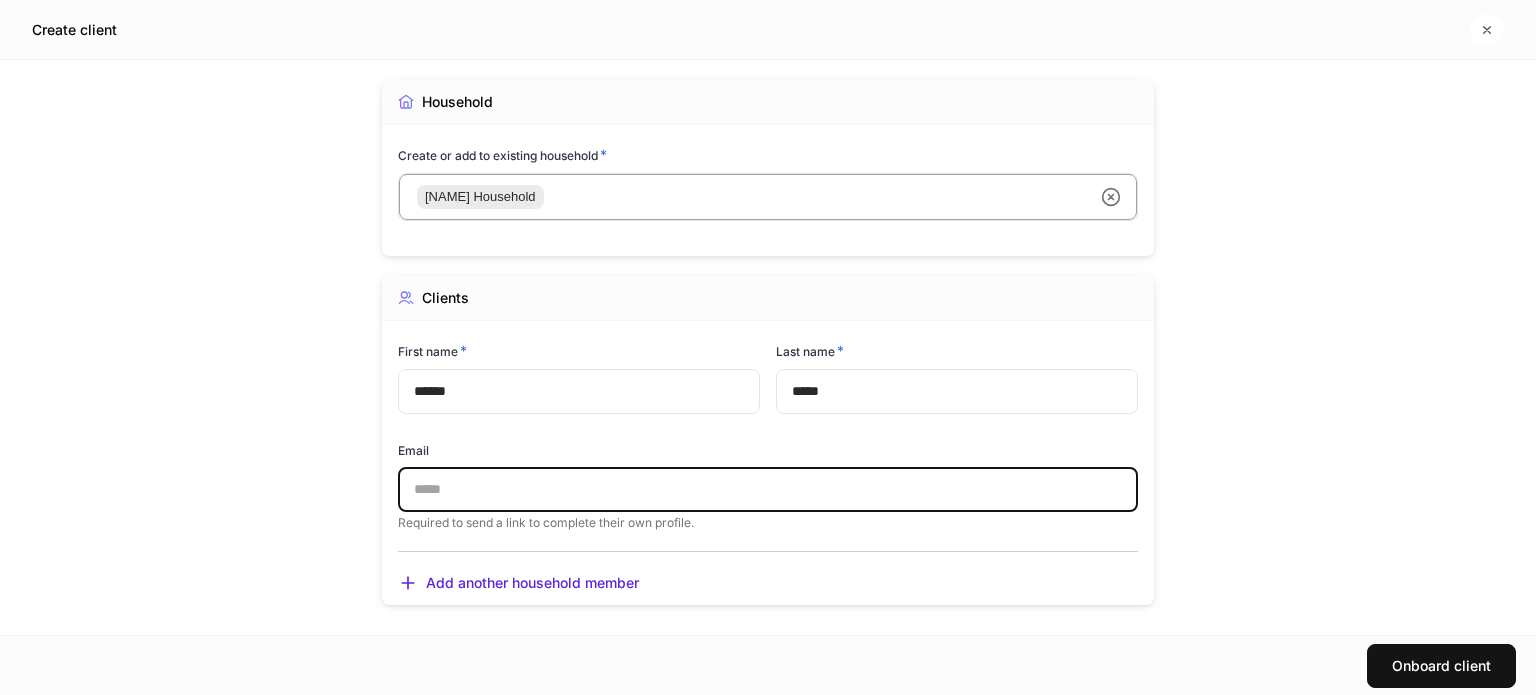 type on "*" 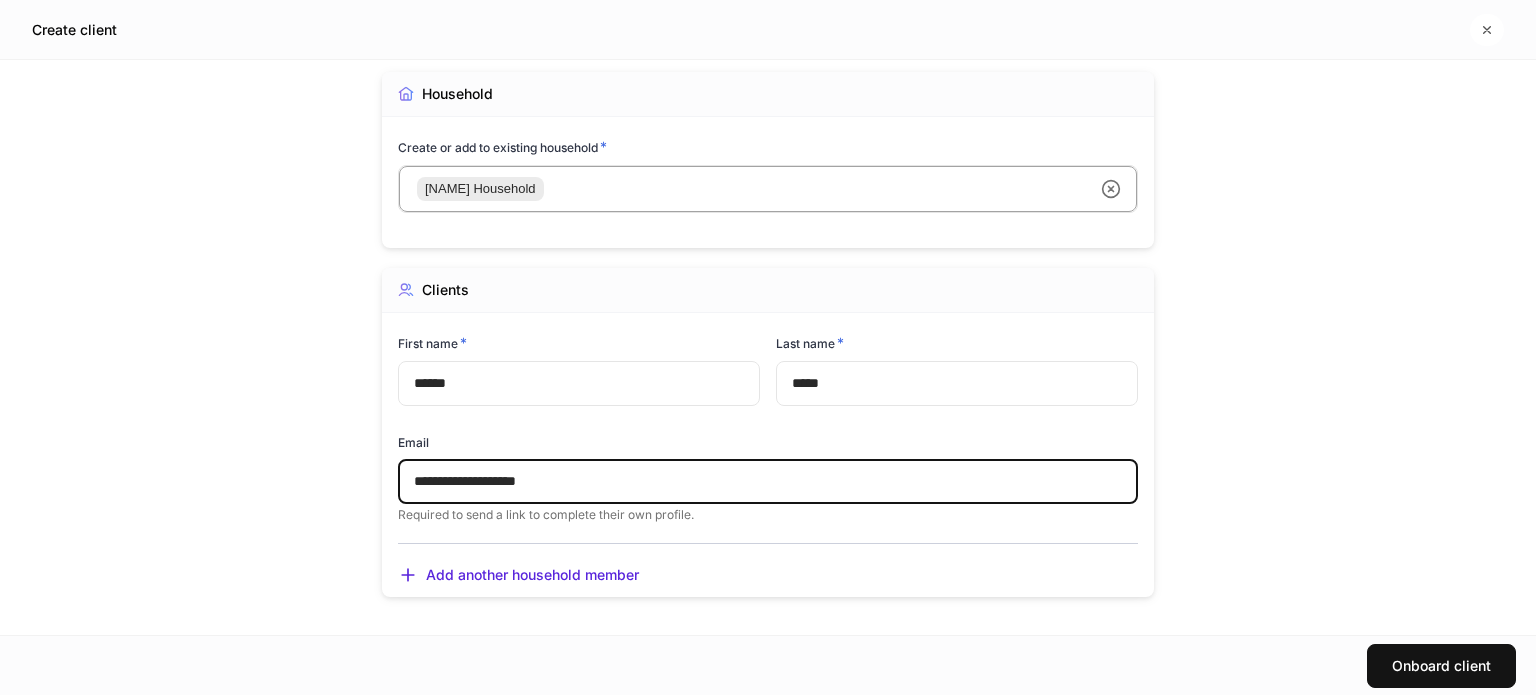 scroll, scrollTop: 110, scrollLeft: 0, axis: vertical 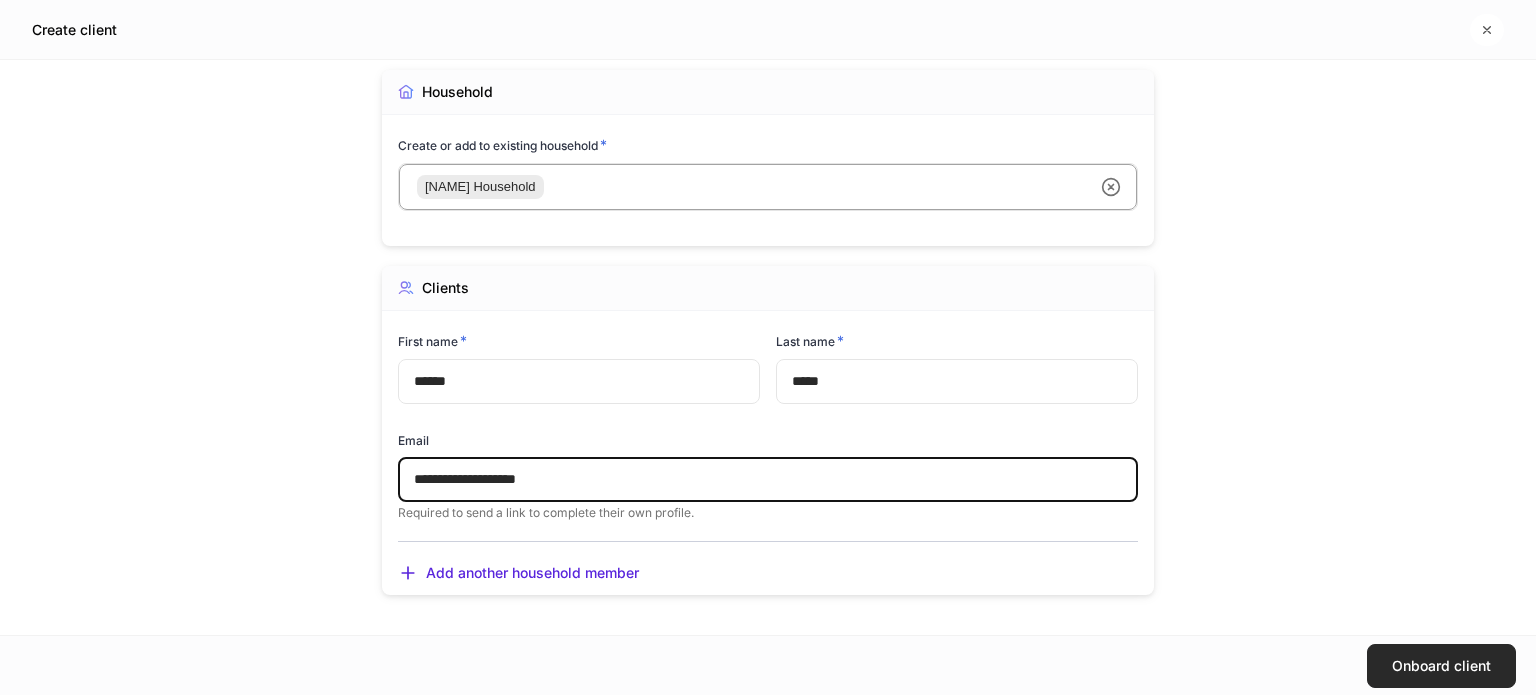 type on "**********" 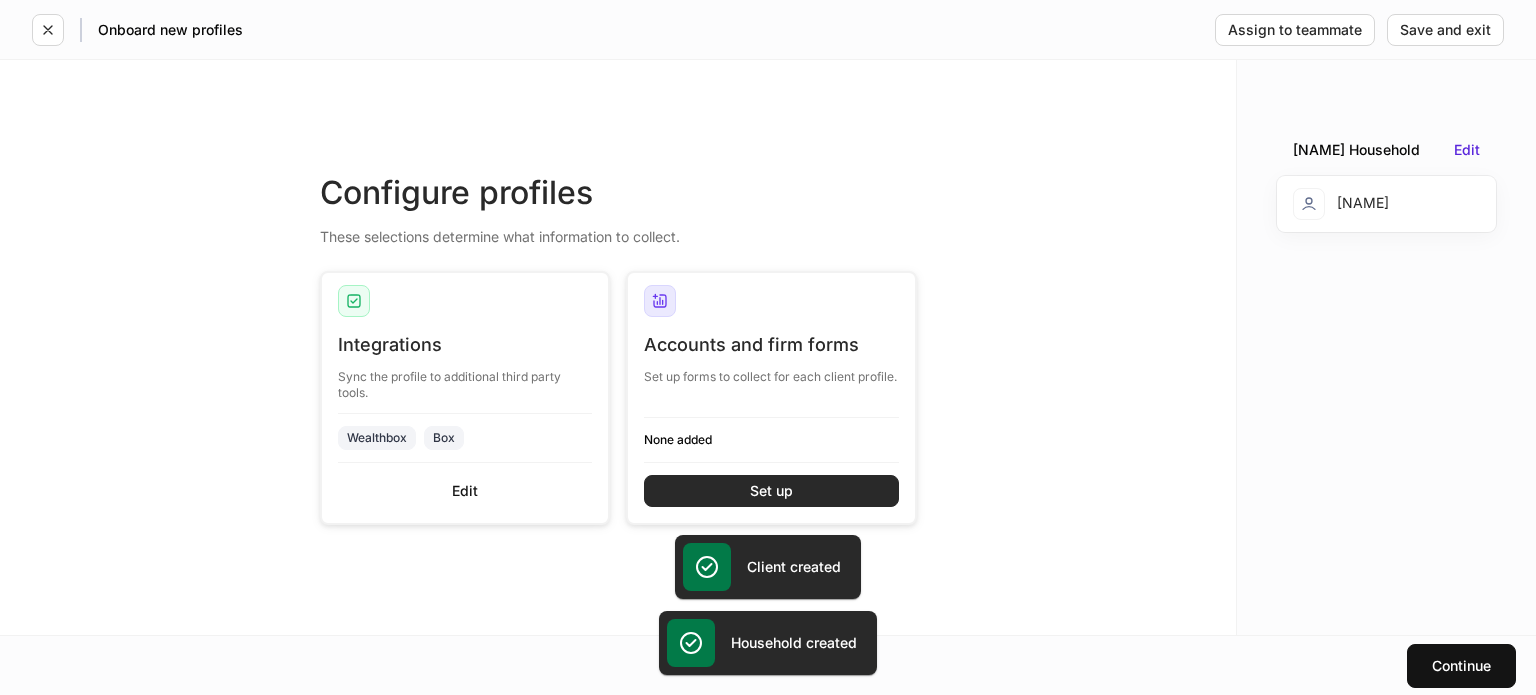 click on "Set up" at bounding box center [771, 491] 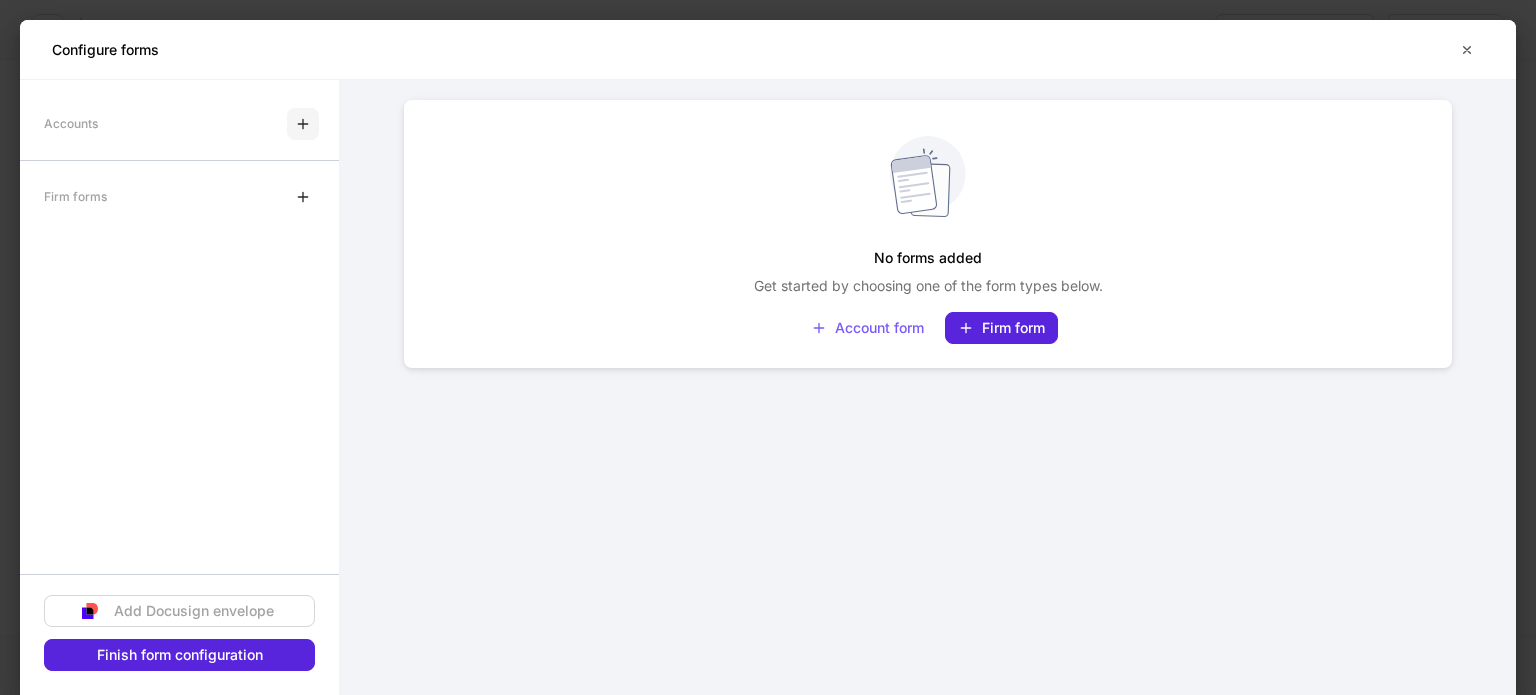 click at bounding box center (303, 124) 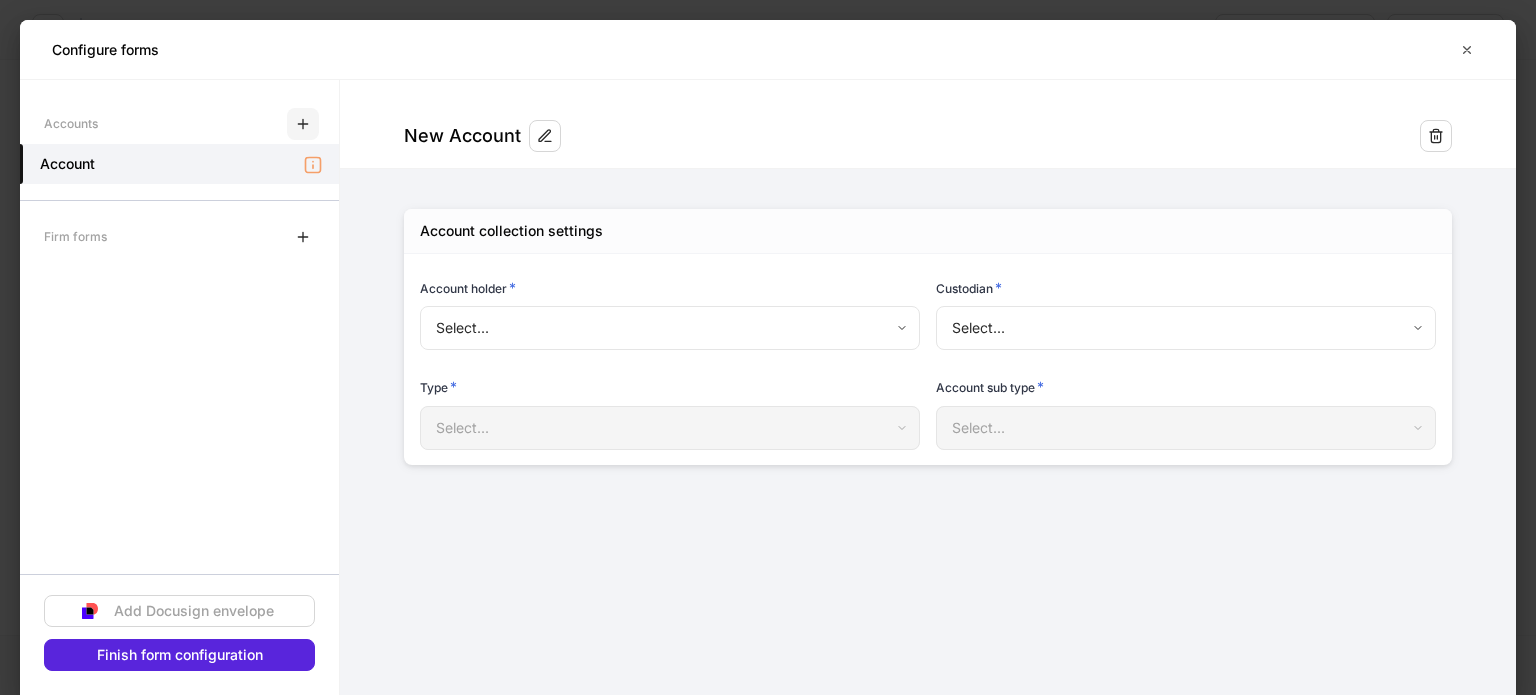 type on "**********" 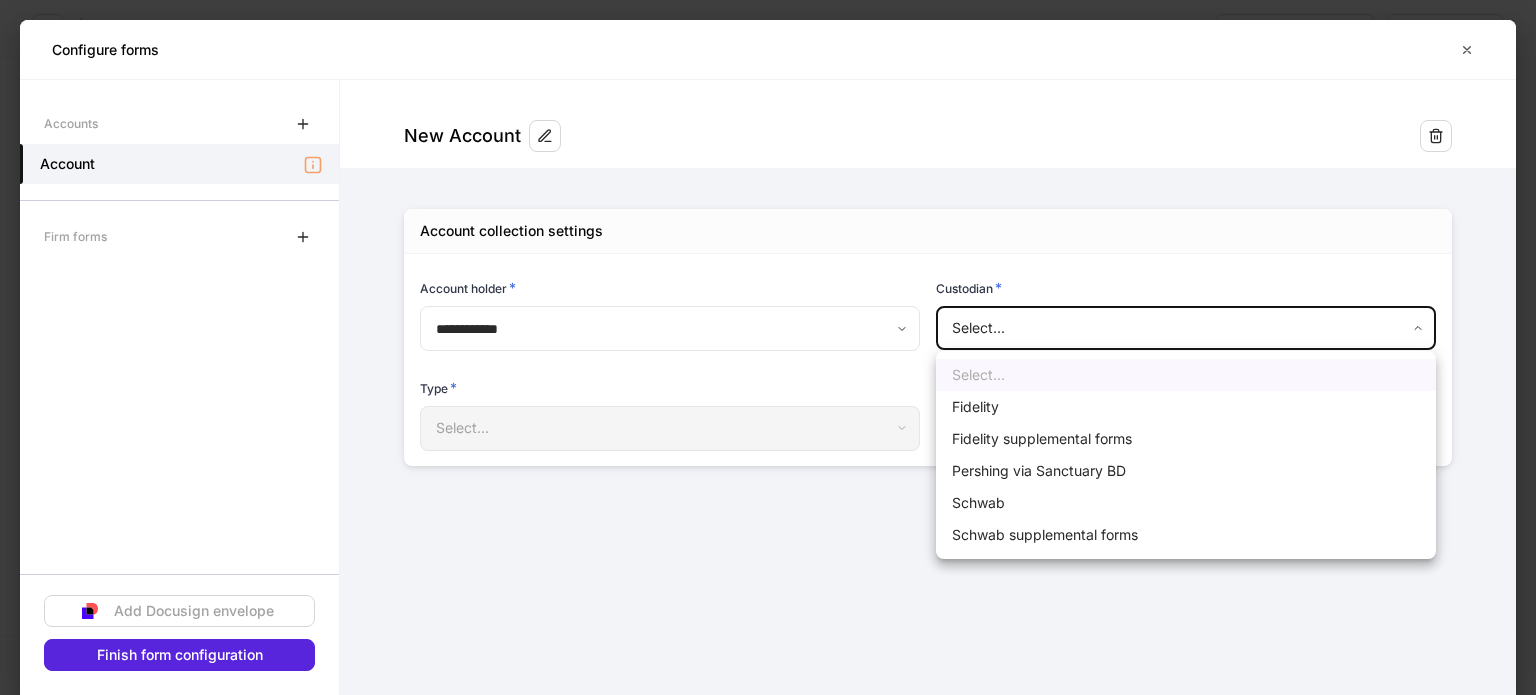 click on "**********" at bounding box center [768, 347] 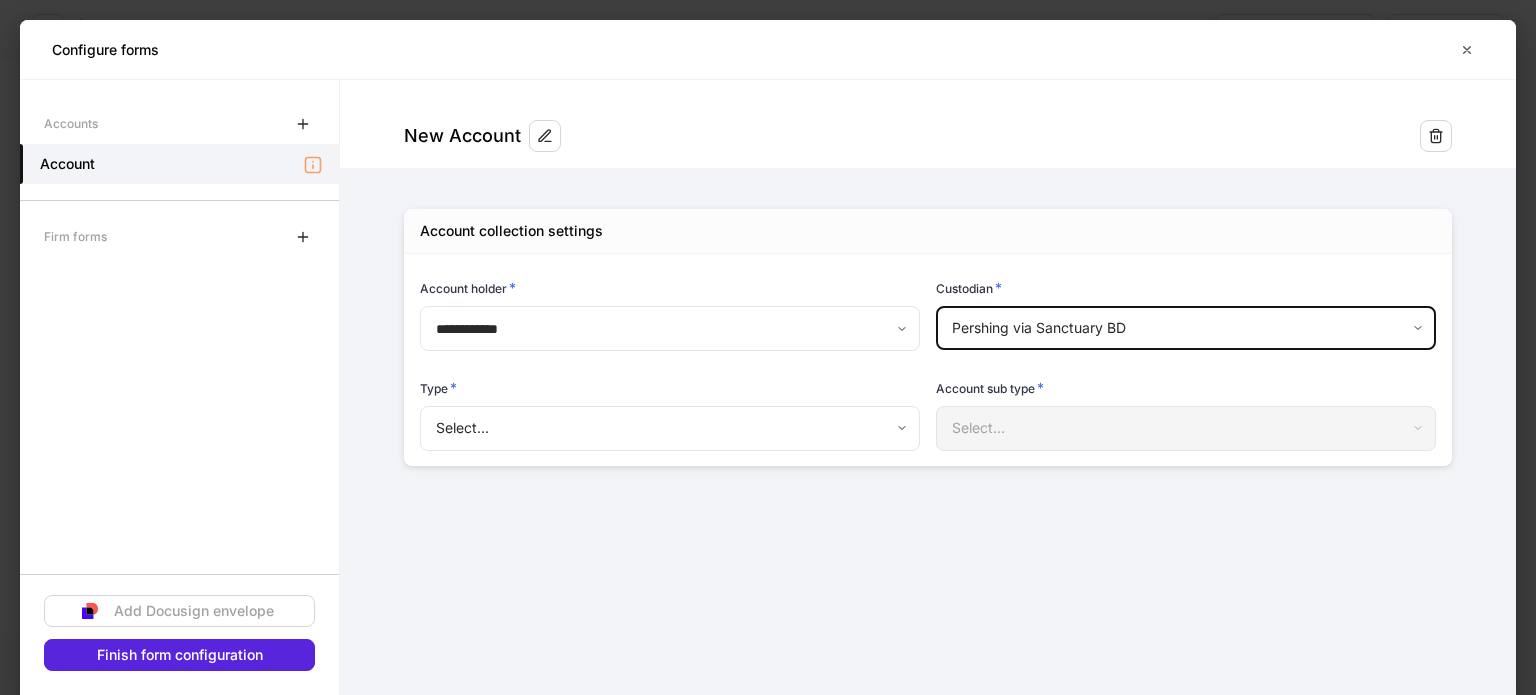 click on "**********" at bounding box center (768, 347) 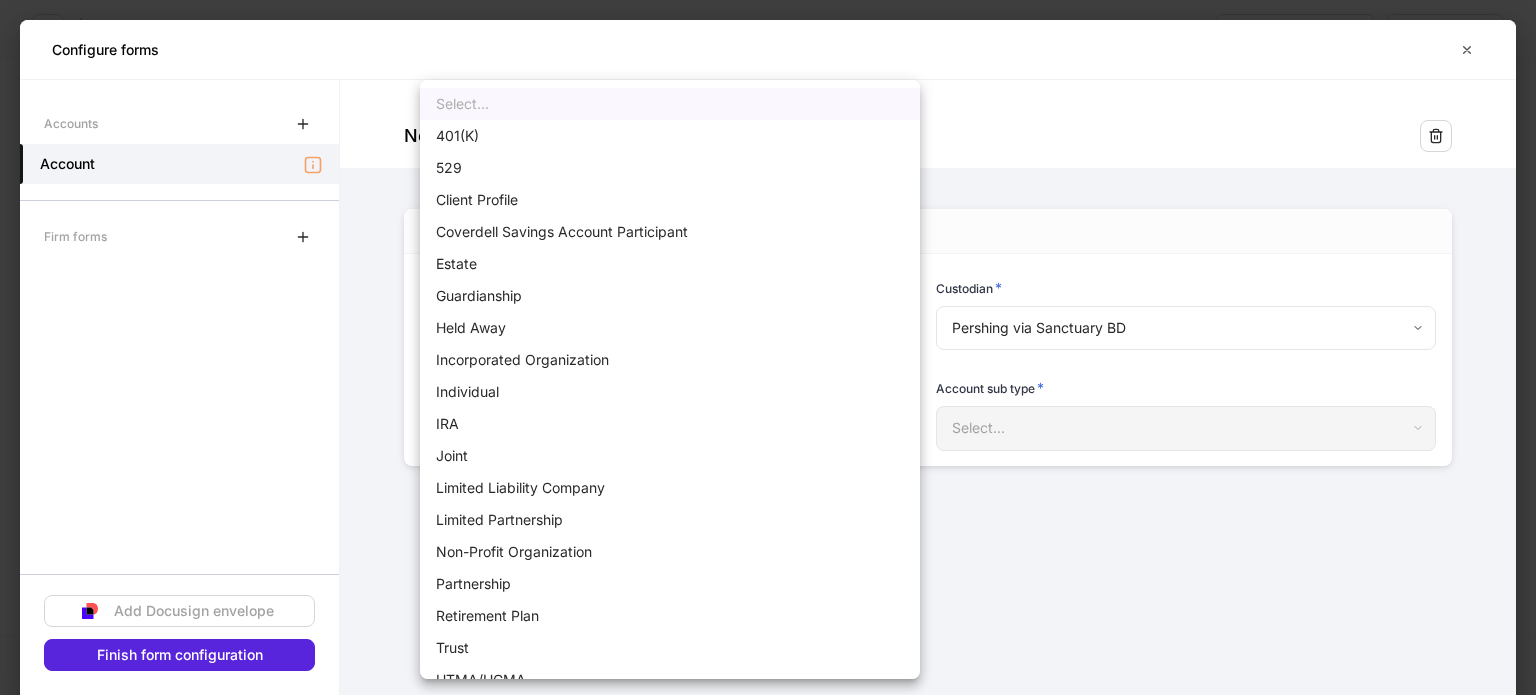 scroll, scrollTop: 24, scrollLeft: 0, axis: vertical 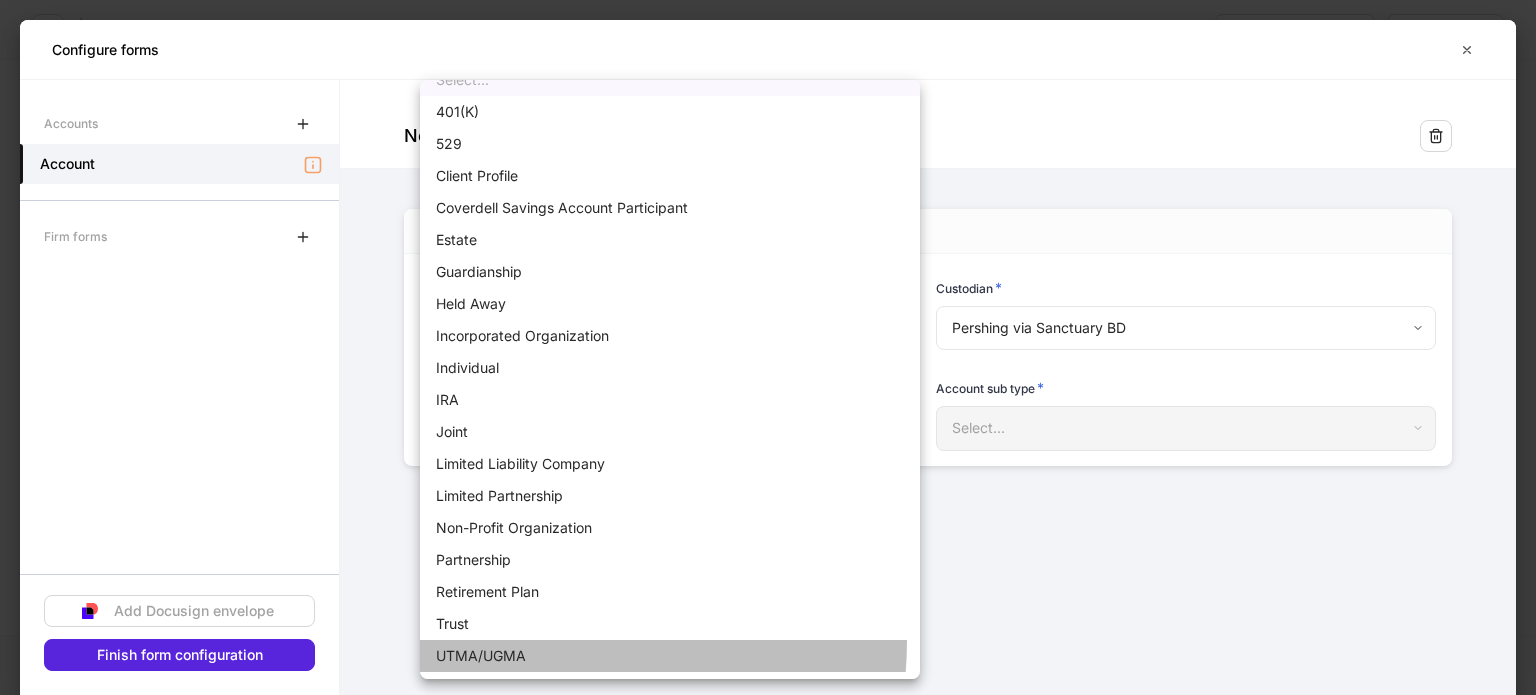 click on "UTMA/UGMA" at bounding box center [670, 656] 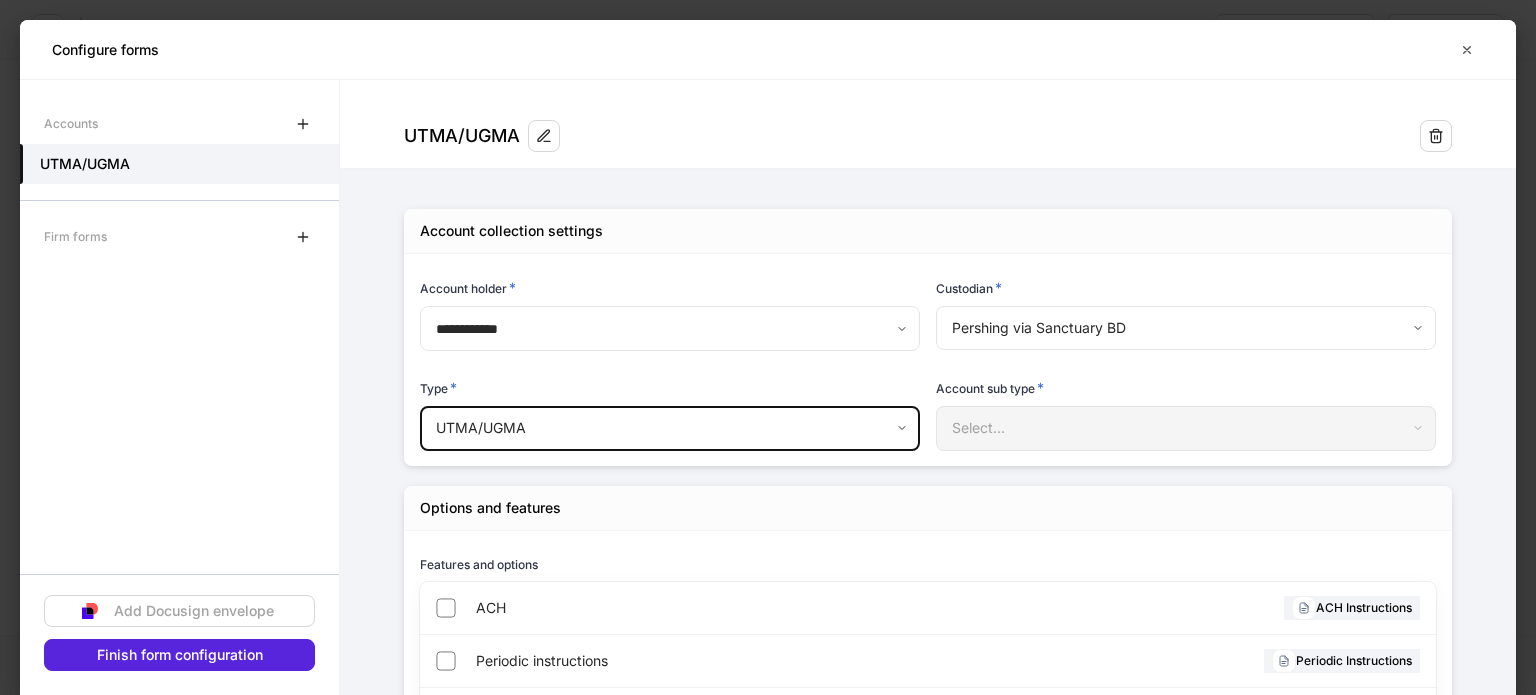 scroll, scrollTop: 0, scrollLeft: 0, axis: both 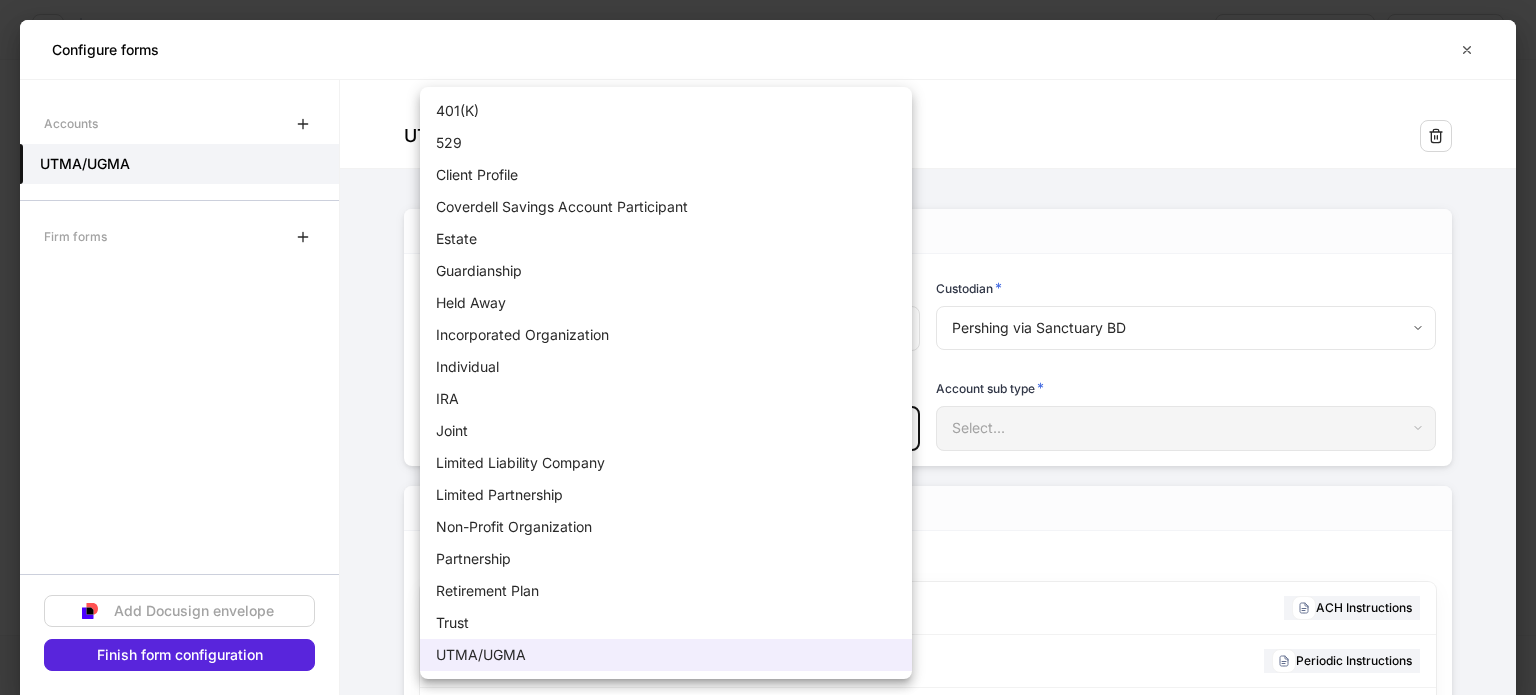 click on "IRA" at bounding box center (666, 399) 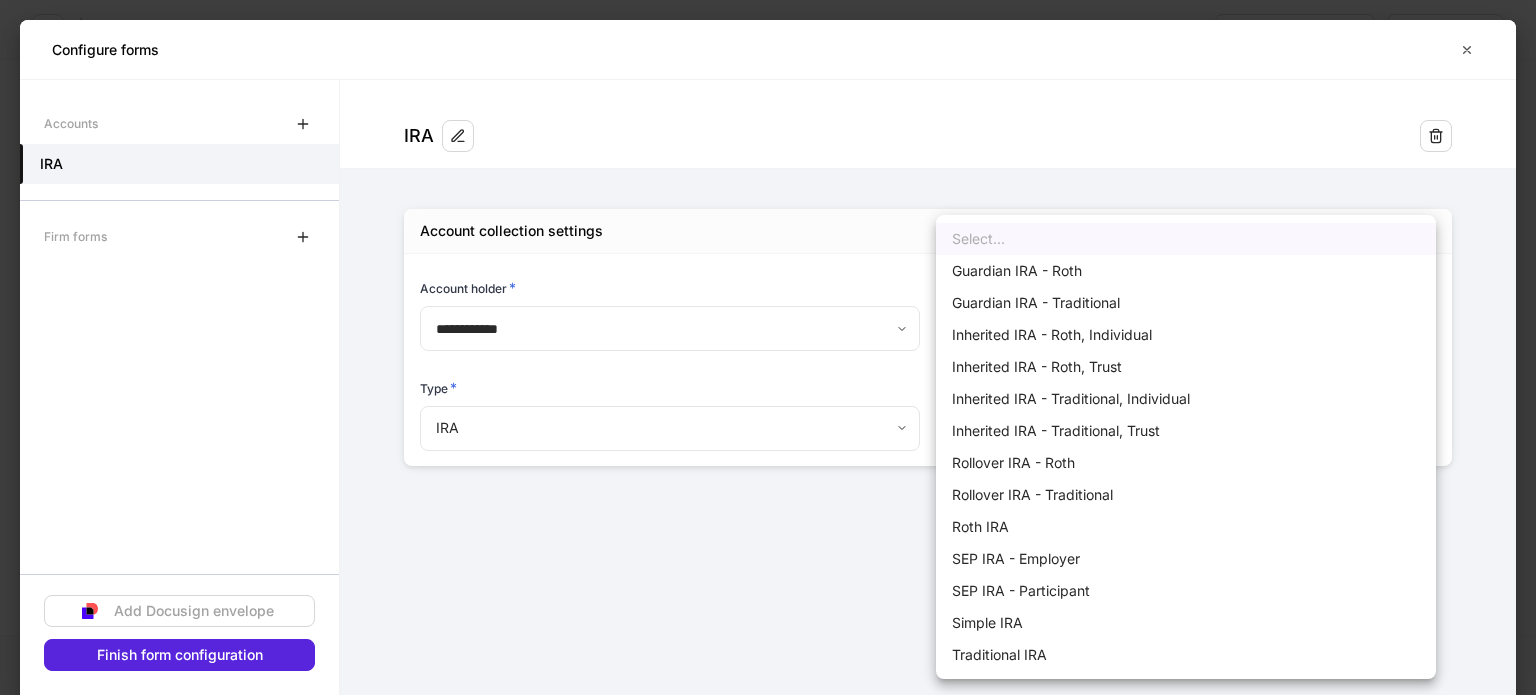 click on "**********" at bounding box center [768, 347] 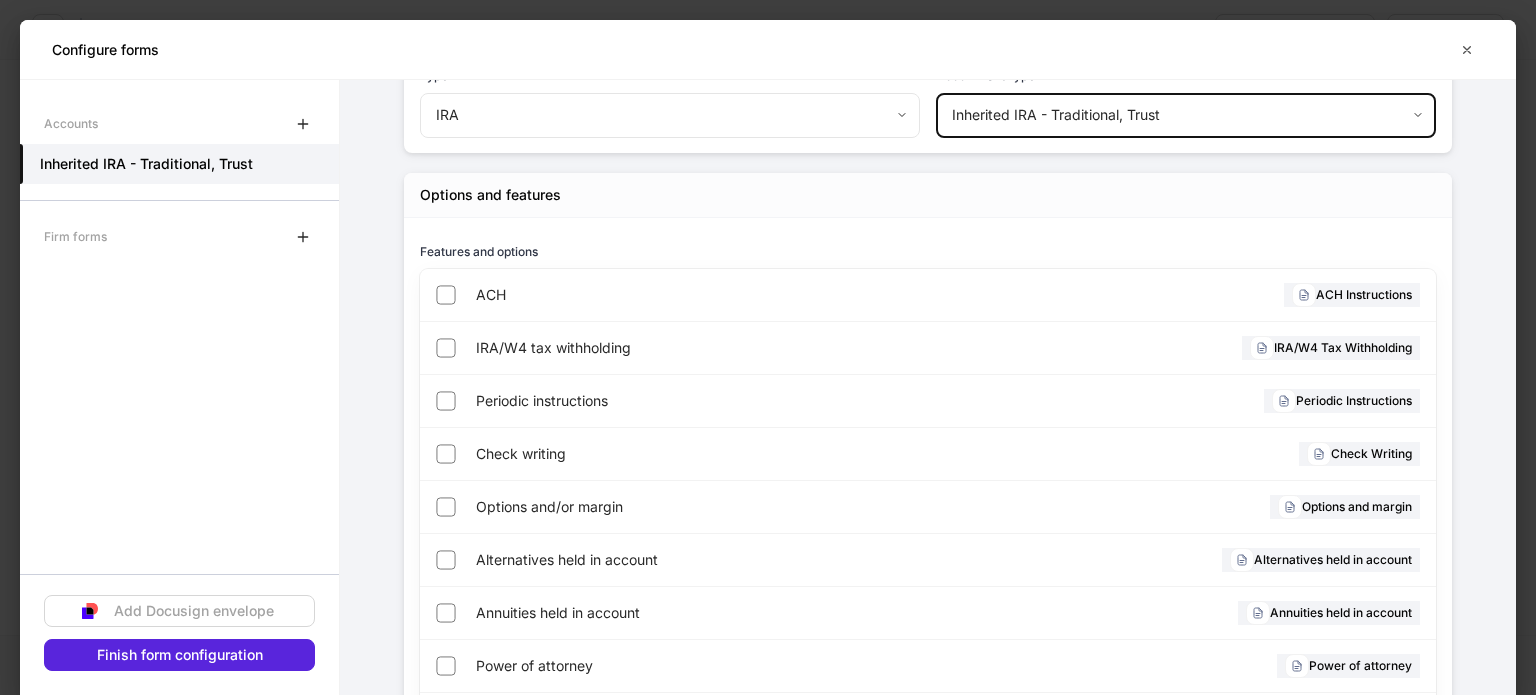 scroll, scrollTop: 468, scrollLeft: 0, axis: vertical 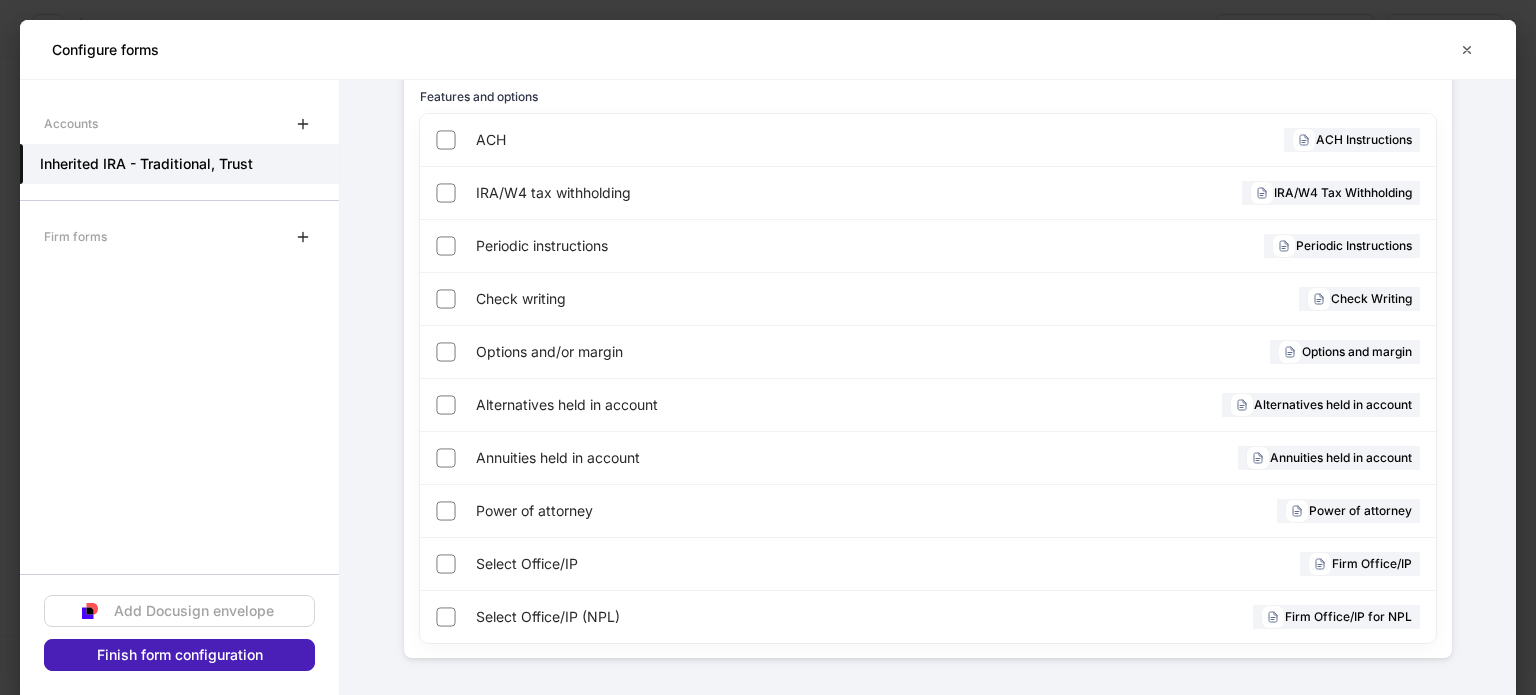 click on "Finish form configuration" at bounding box center (179, 655) 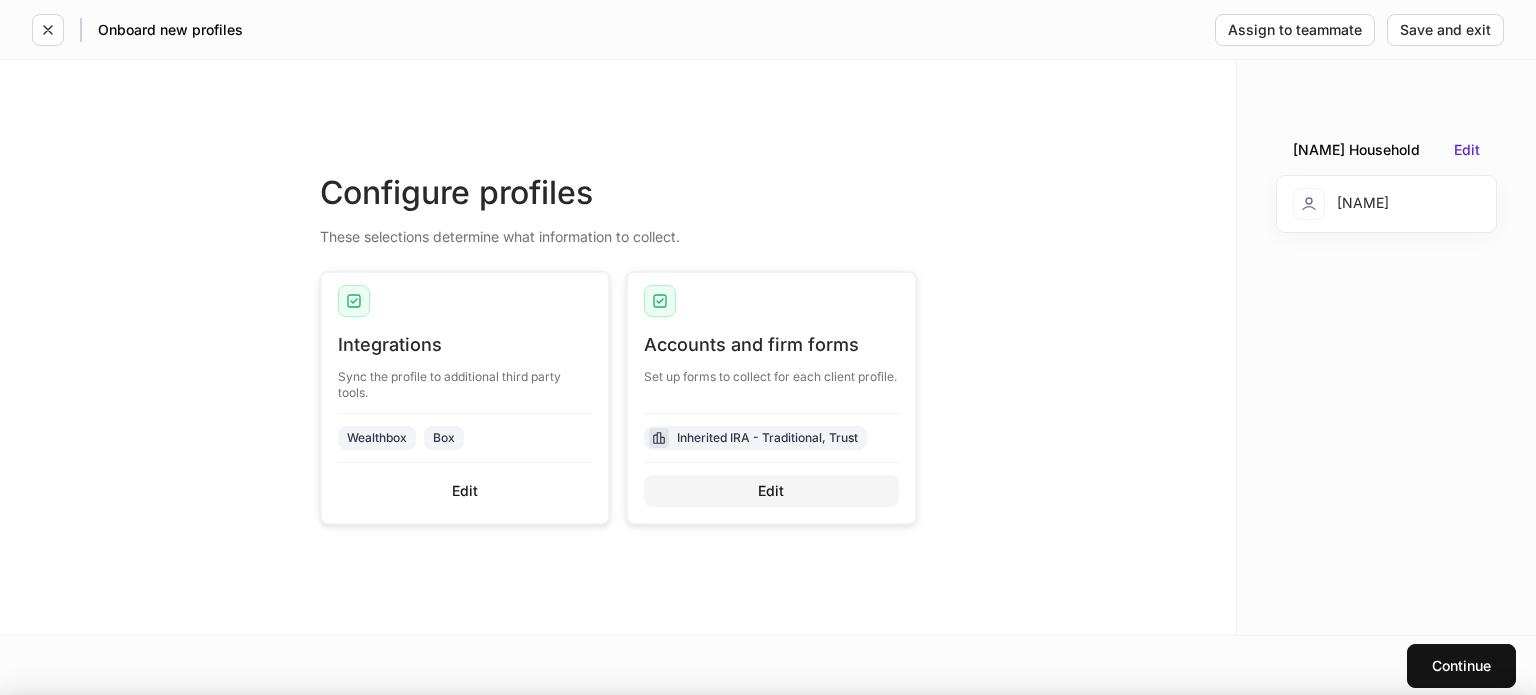 scroll, scrollTop: 448, scrollLeft: 0, axis: vertical 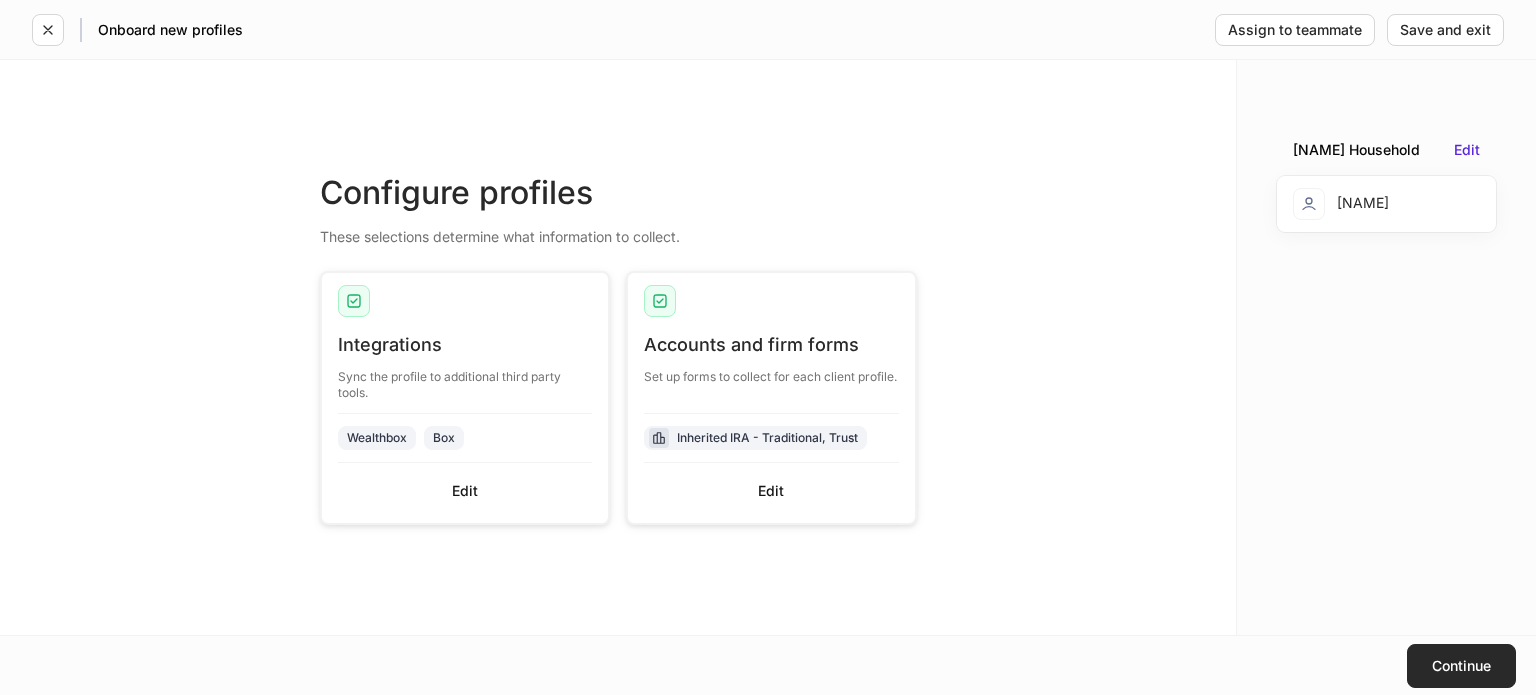 click on "Continue" at bounding box center [1461, 666] 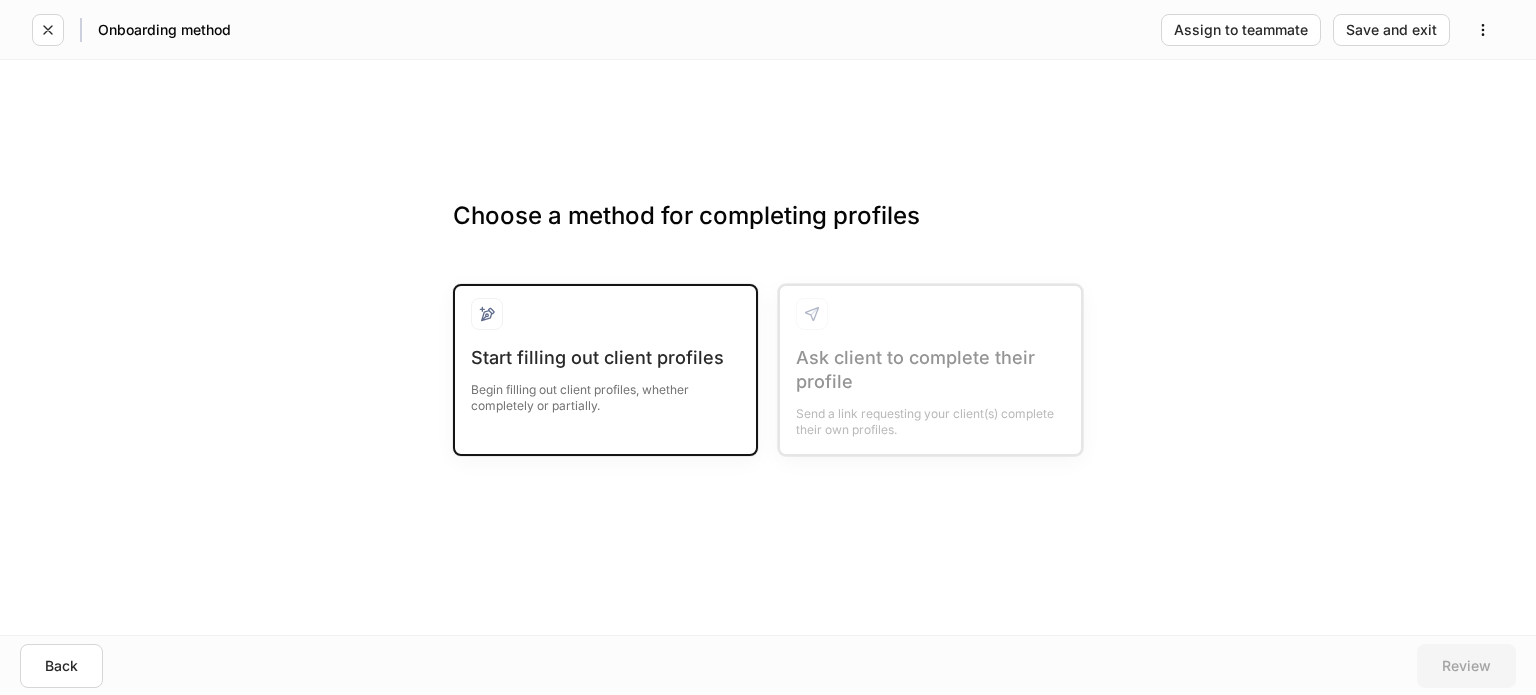click on "Start filling out client profiles" at bounding box center (605, 358) 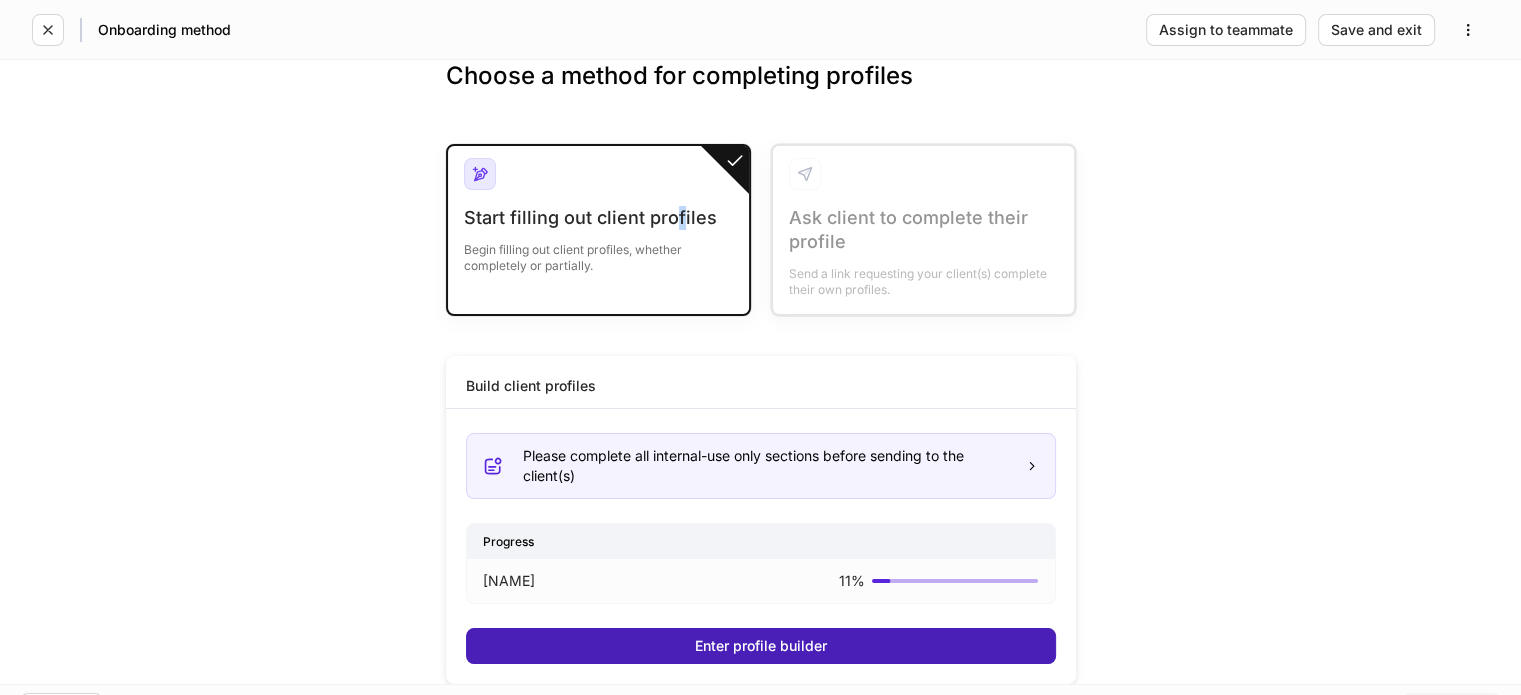 click on "Enter profile builder" at bounding box center [761, 646] 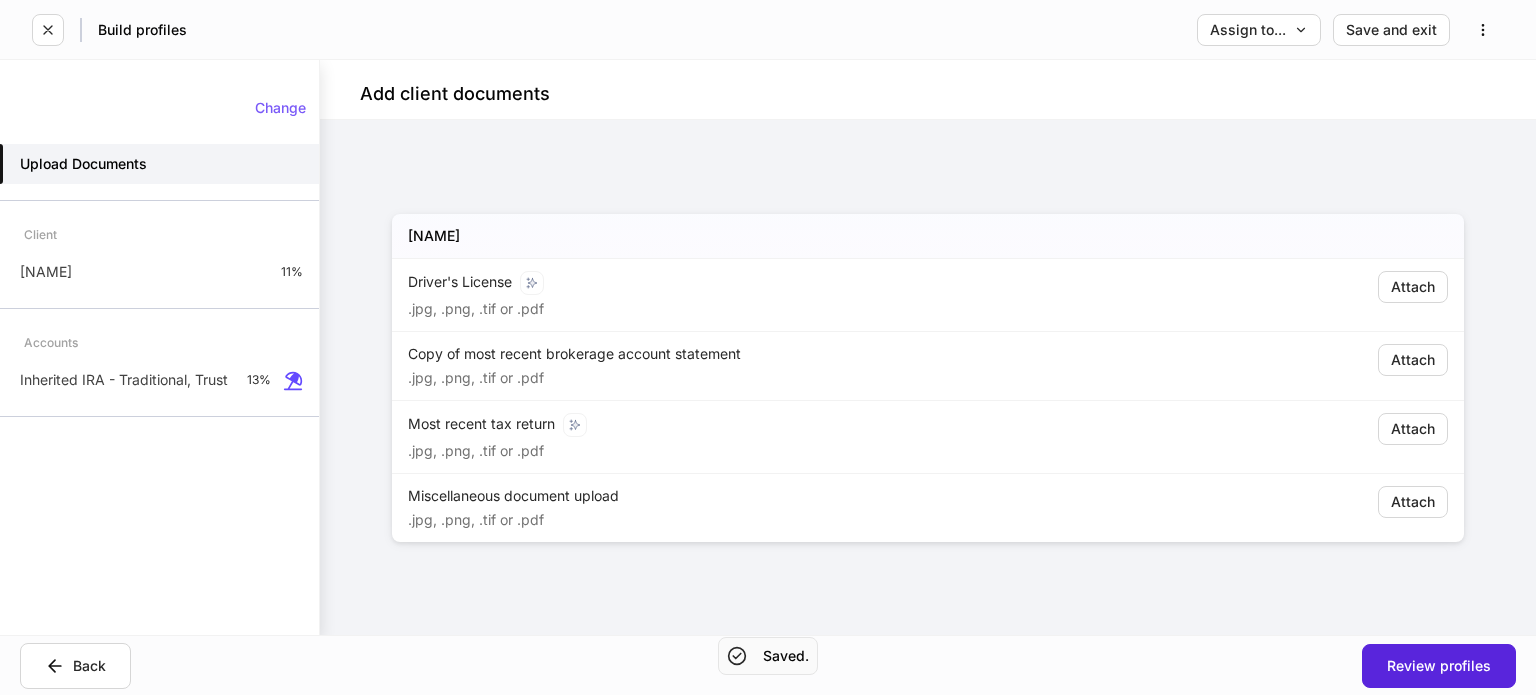 click on "Client" at bounding box center (159, 234) 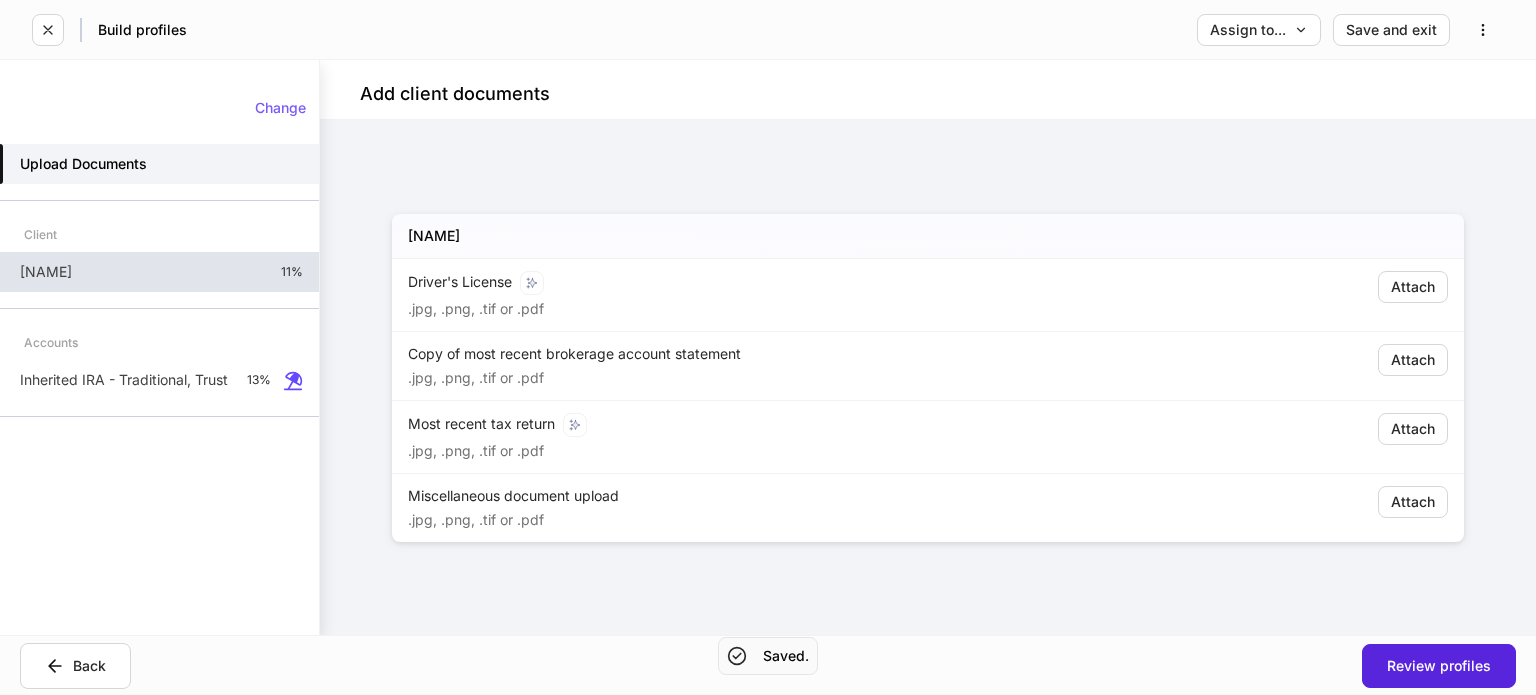 click on "Krispy Donut 11%" at bounding box center [159, 272] 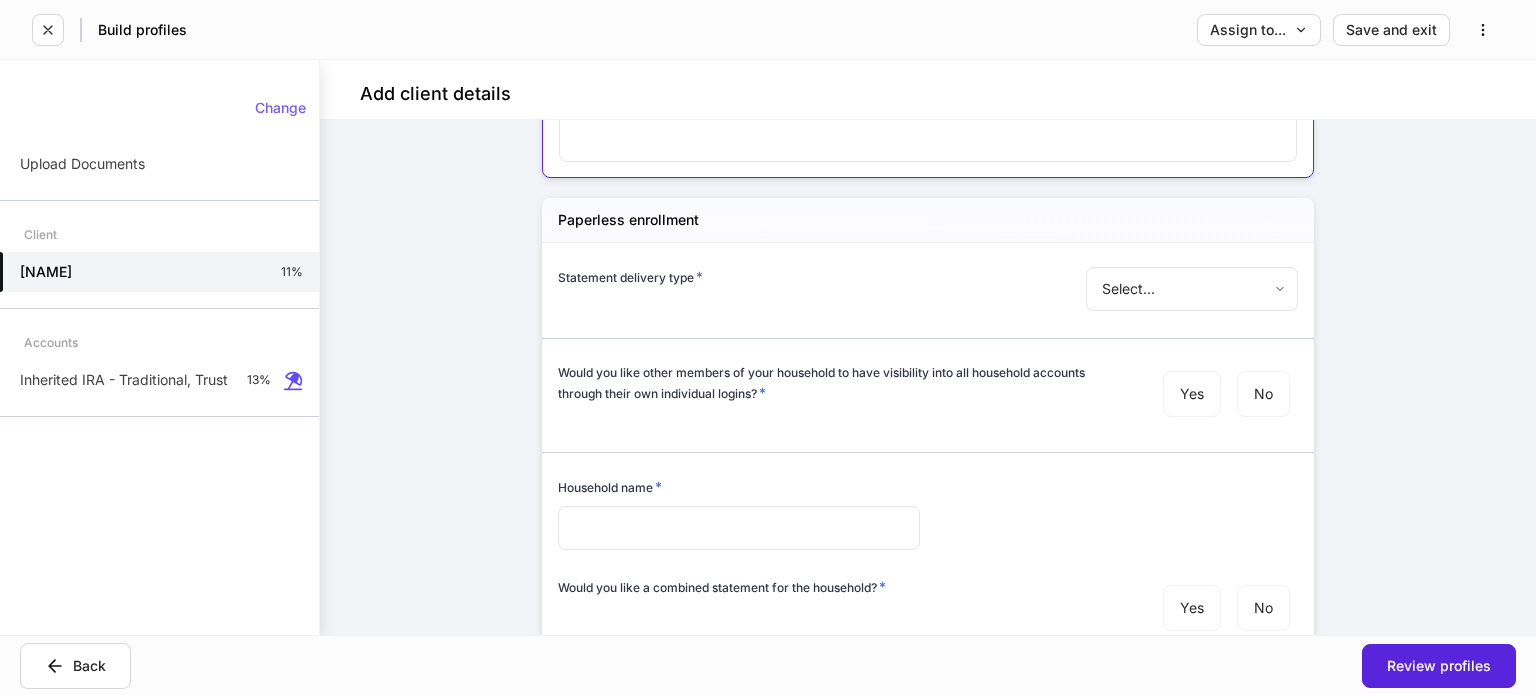 scroll, scrollTop: 5964, scrollLeft: 0, axis: vertical 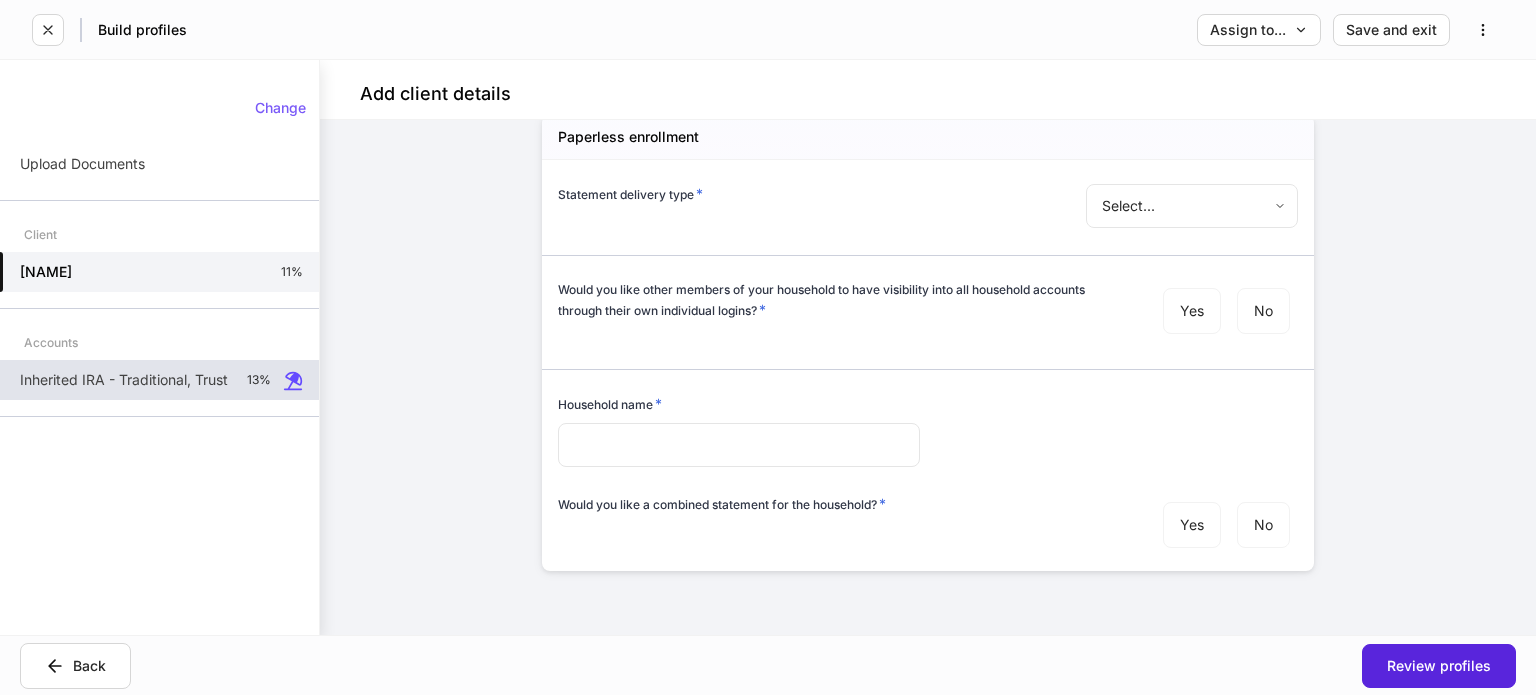 click on "Inherited IRA - Traditional, Trust" at bounding box center [124, 380] 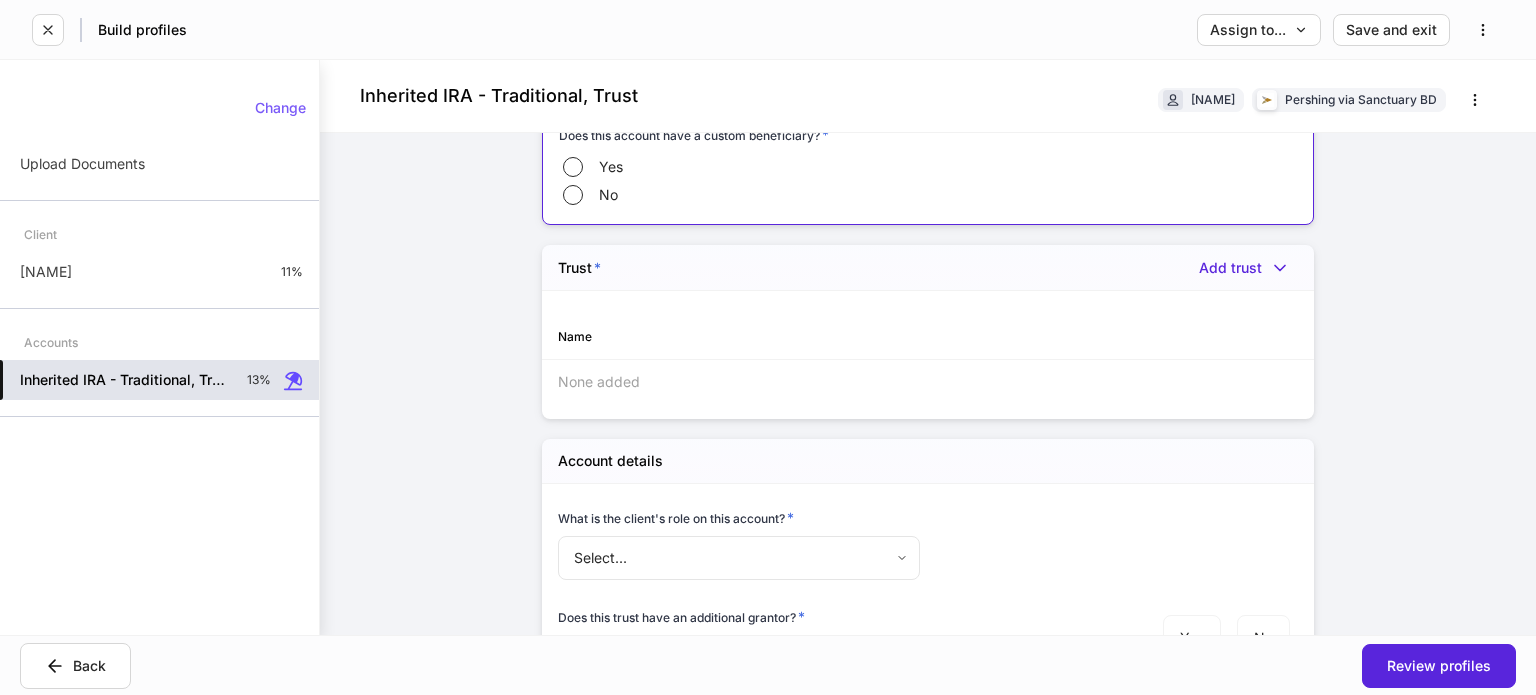 scroll, scrollTop: 1000, scrollLeft: 0, axis: vertical 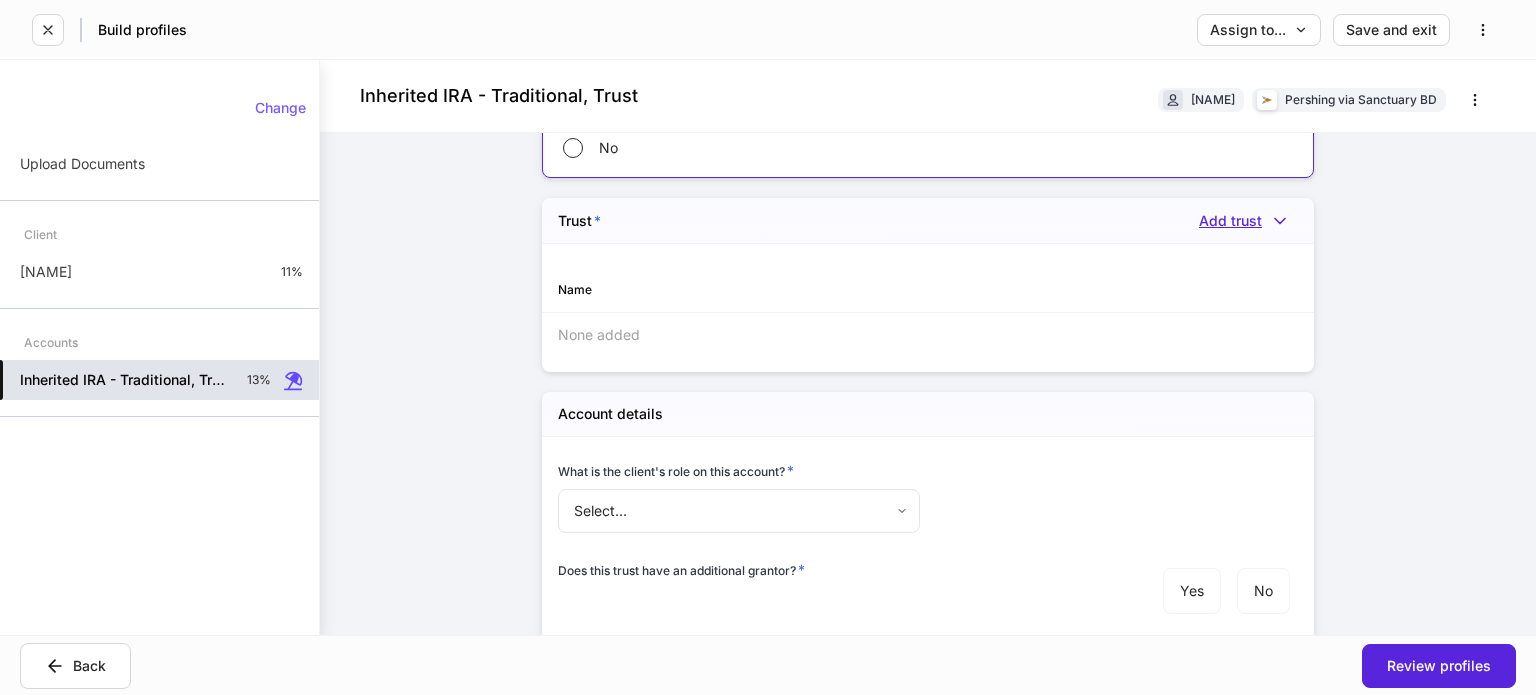 click on "Add trust" at bounding box center [1248, 221] 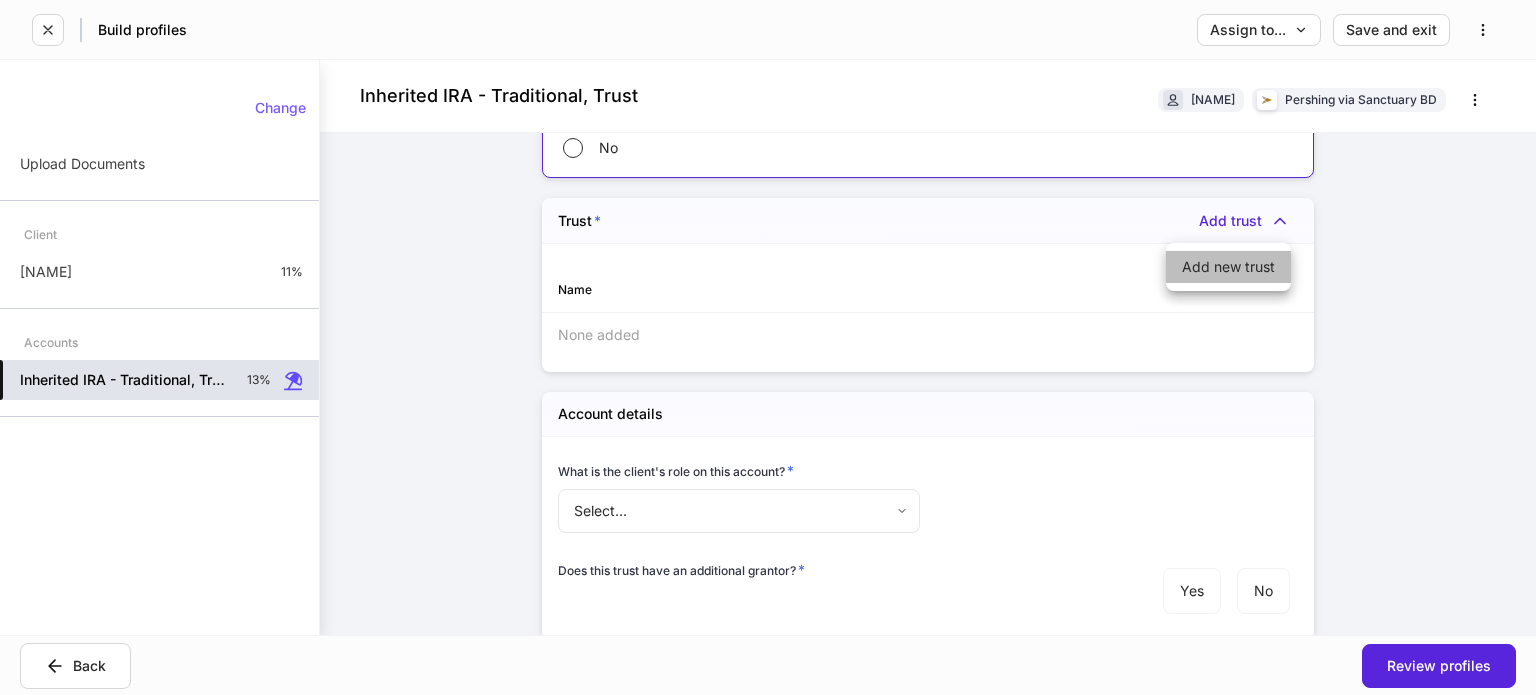 click on "Add new trust" at bounding box center [1228, 267] 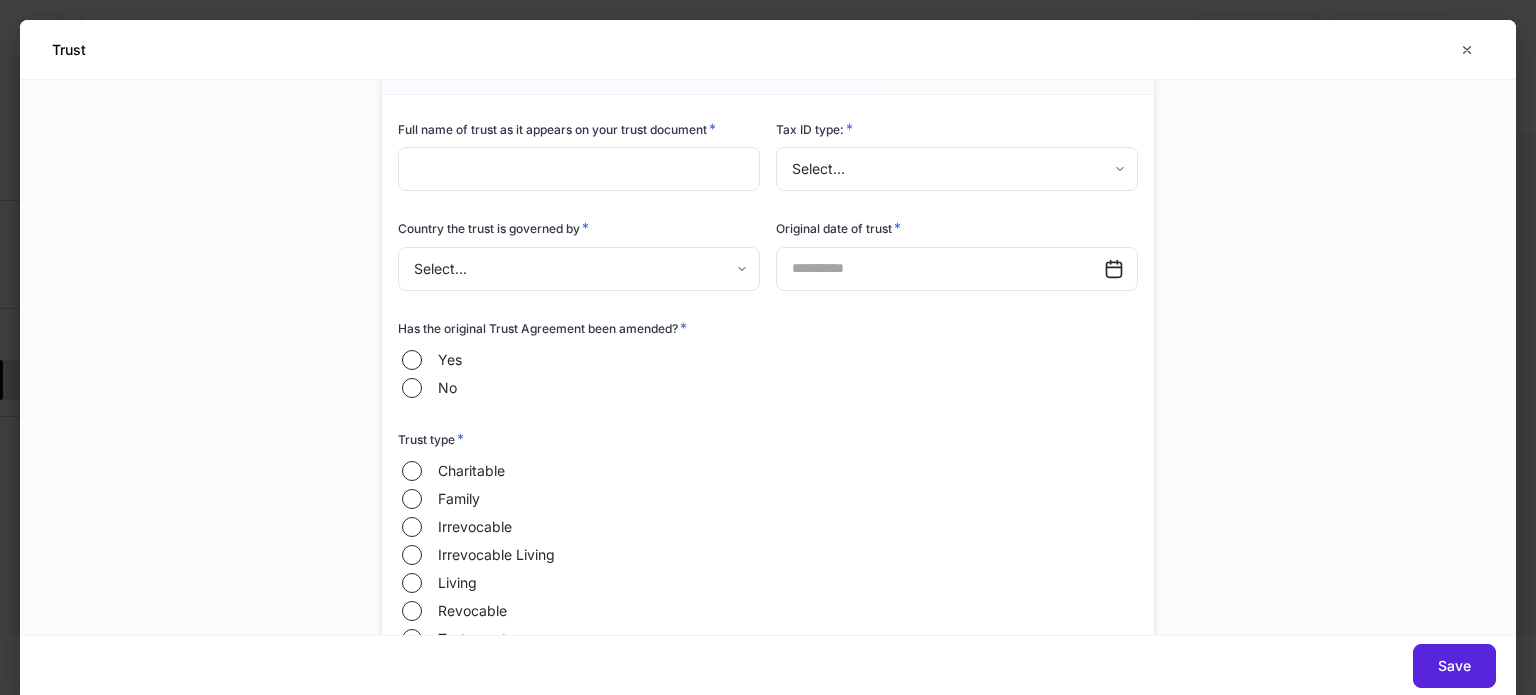 scroll, scrollTop: 100, scrollLeft: 0, axis: vertical 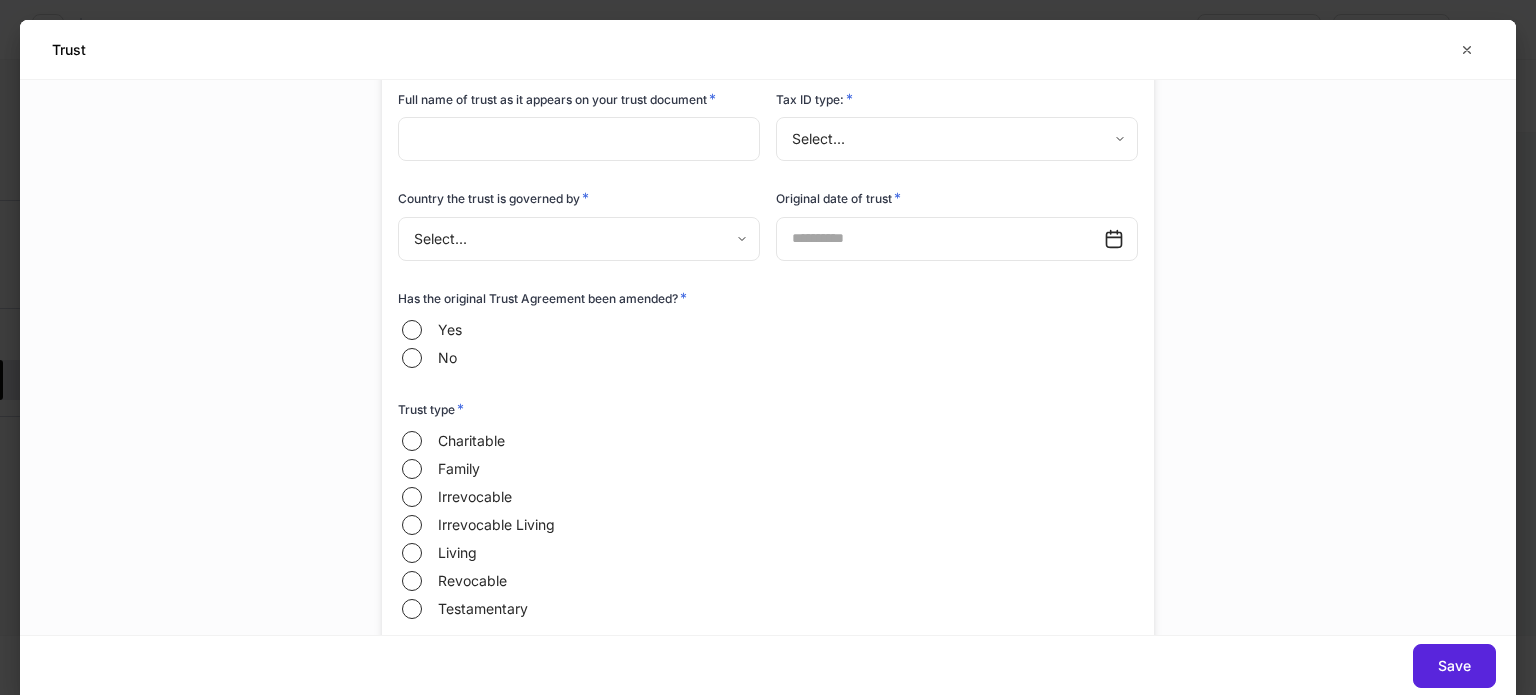 click on "Tax ID type: *" at bounding box center [957, 103] 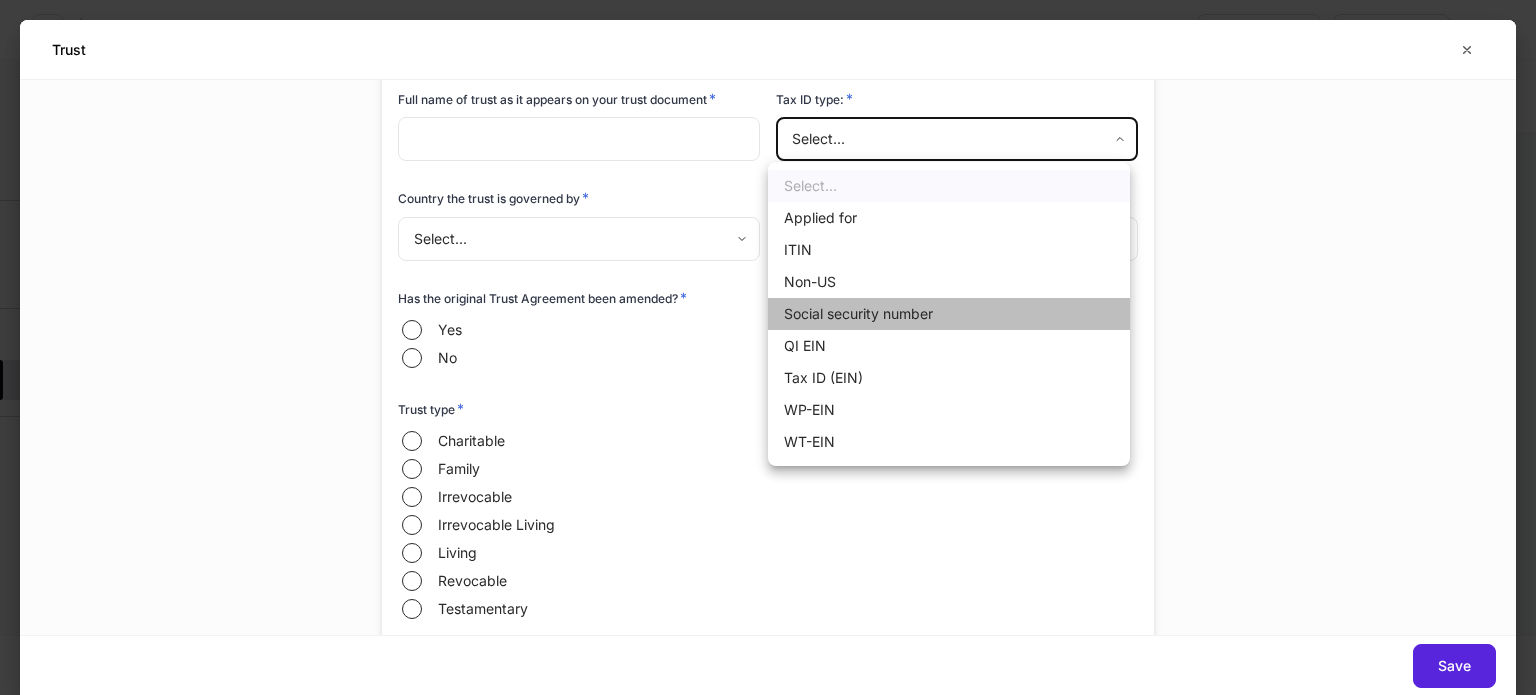 click on "Social security number" at bounding box center [949, 314] 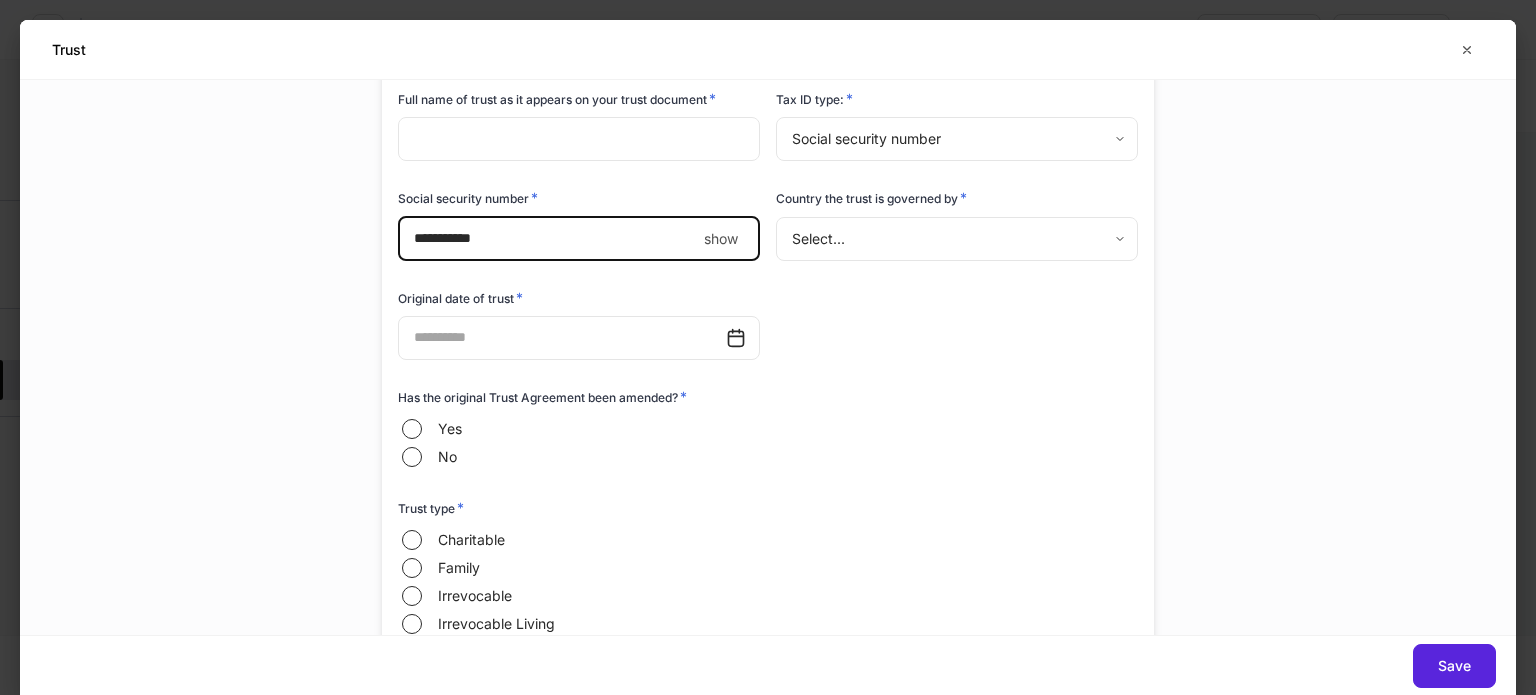 click on "****" at bounding box center [547, 239] 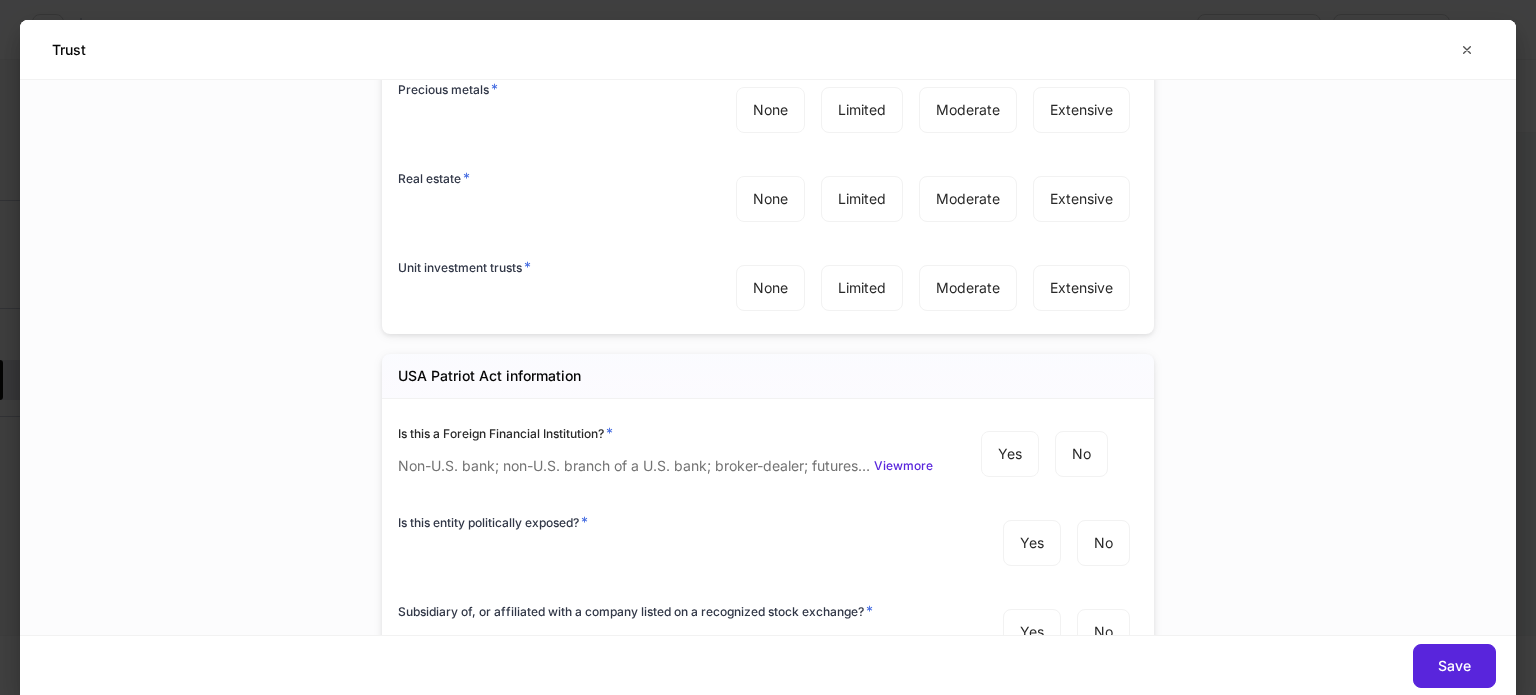 scroll, scrollTop: 4129, scrollLeft: 0, axis: vertical 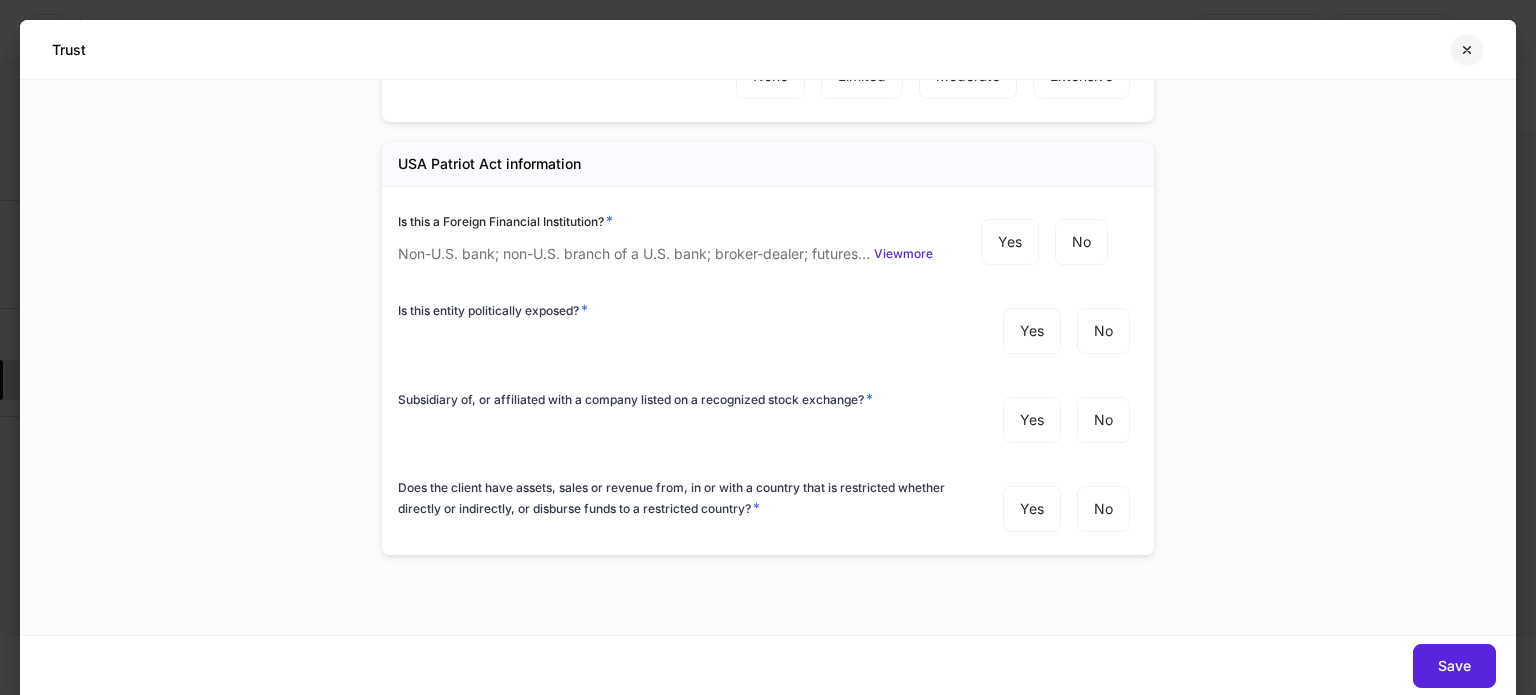 click 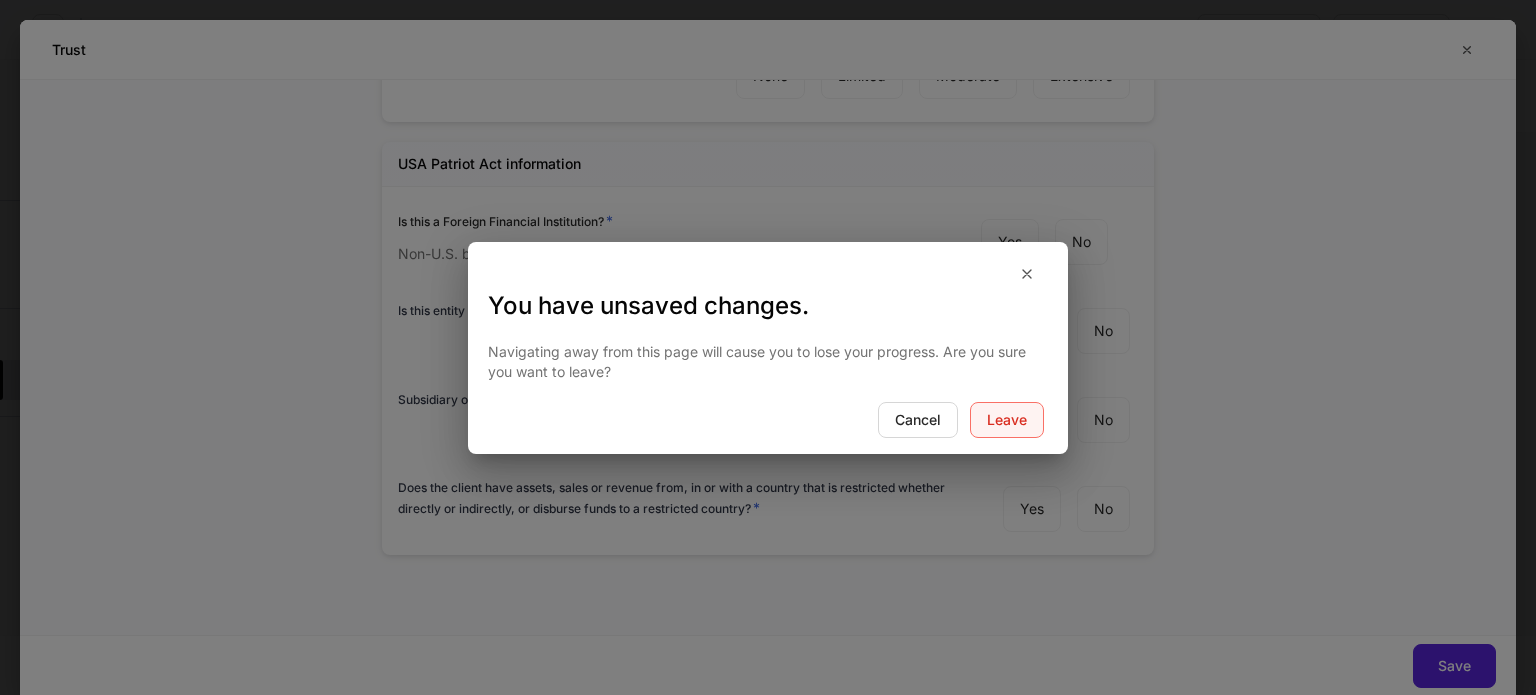 click on "Leave" at bounding box center [1007, 420] 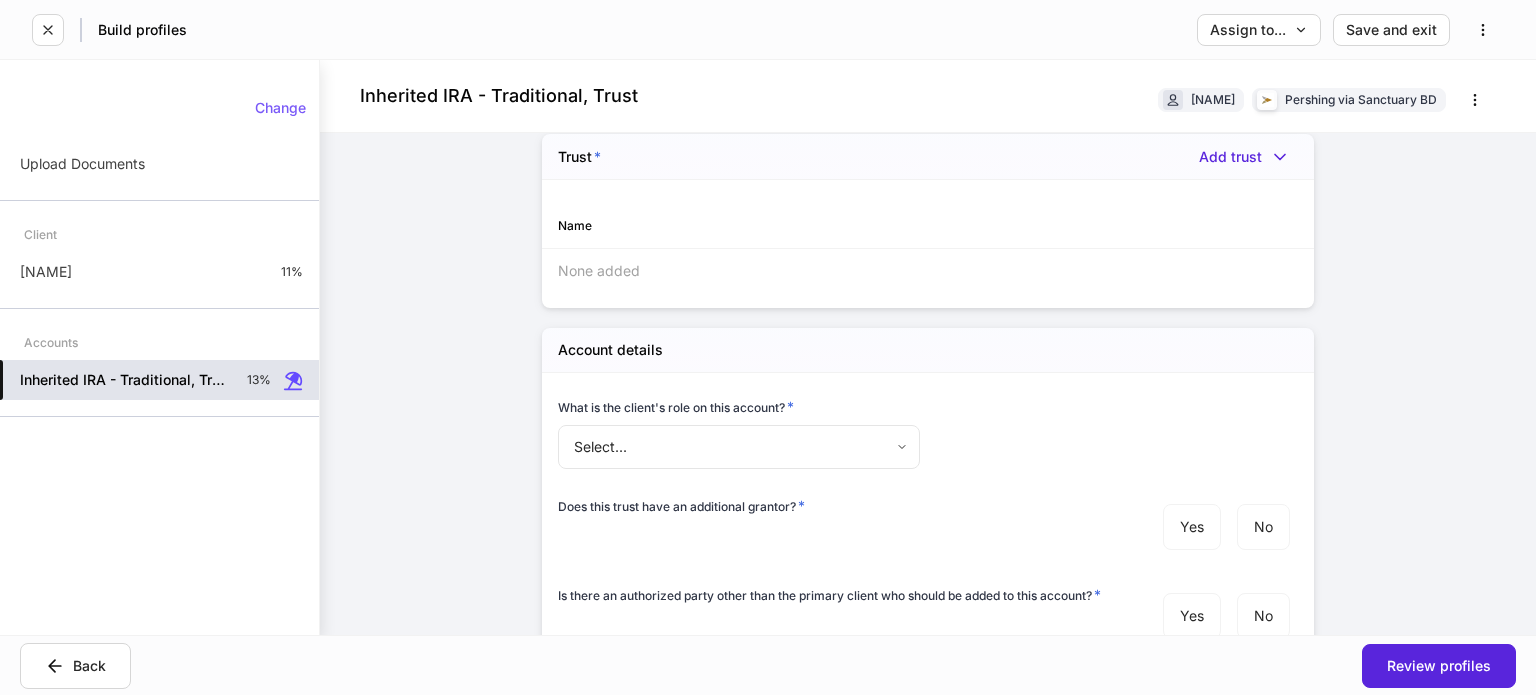 scroll, scrollTop: 1100, scrollLeft: 0, axis: vertical 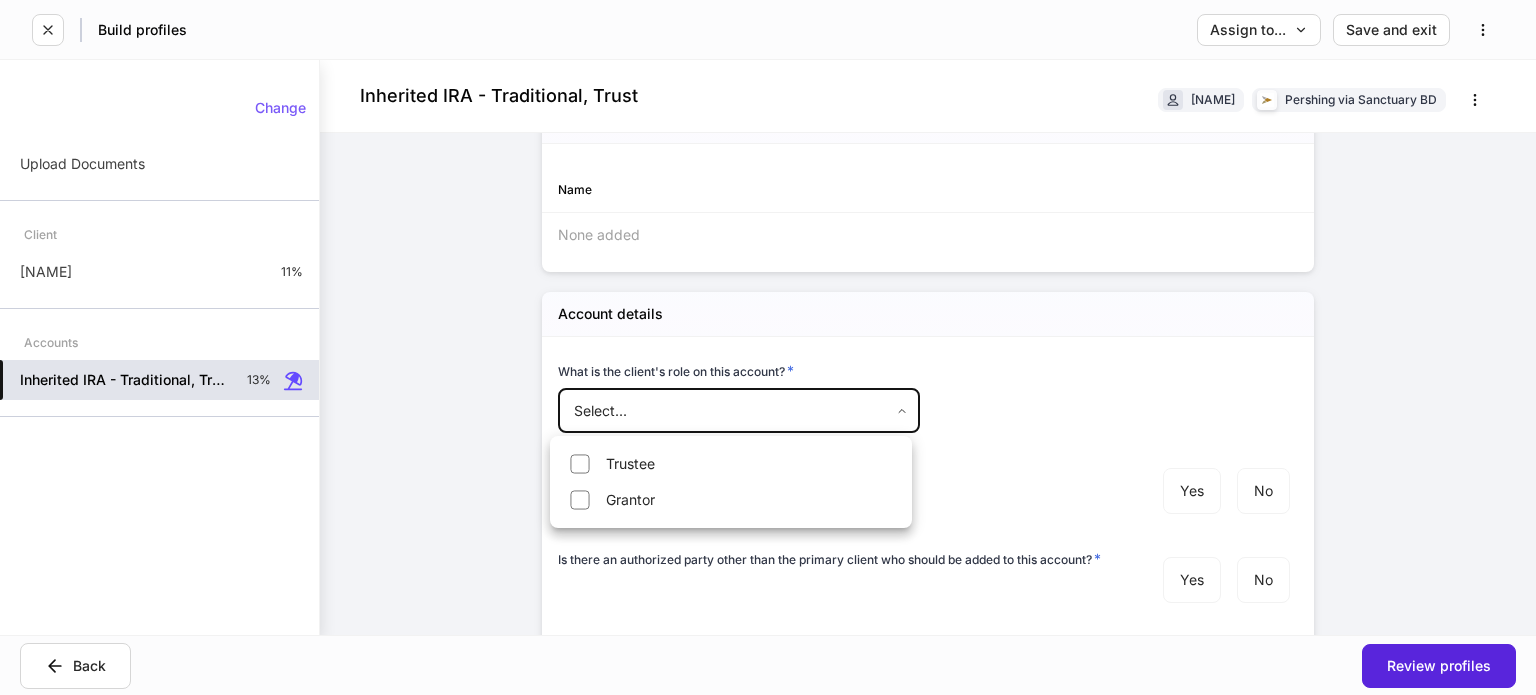 click on "Onboard new profiles Assign to teammate Save and exit Inherited IRA - Traditional, Trust Krispy Donut Pershing via Sanctuary BD Account details Internal use only Account short name ​ Account online nickname ​ Account registration (as shown on statement) * ​ Account description ​ Credit line collateral indicator * Select... ​ Will this account be funded by an ACAT? * Yes No Hold ACAT Tax lot disposition Mutual funds * First in, first out ** ​ Stocks in Pershing's dividend reinvestment plan * First in, first out ** ​ All other securities * First in, first out ** ​ Is this IRA to be funded by a rollover from an ERISA/Employee sponsored retirement plan? * Yes No Does this account have a custom beneficiary? * Yes No Trust * Add trust Name None added Account details What is the client's role on this account? * Select... ​ Does this trust have an additional grantor? * Yes No Is there an authorized party other than the primary client who should be added to this account? * Yes No * Select... ​ * *" at bounding box center (768, 347) 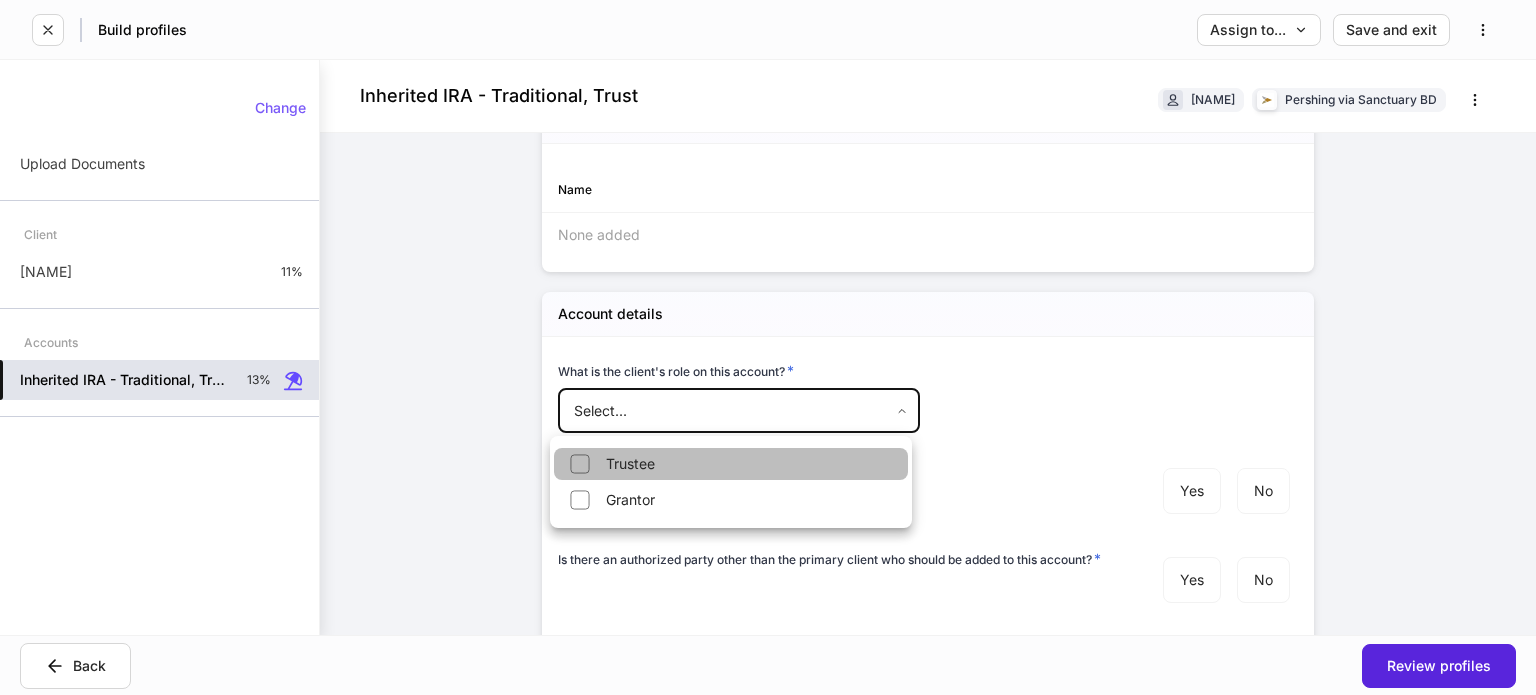 click on "Trustee" at bounding box center [731, 464] 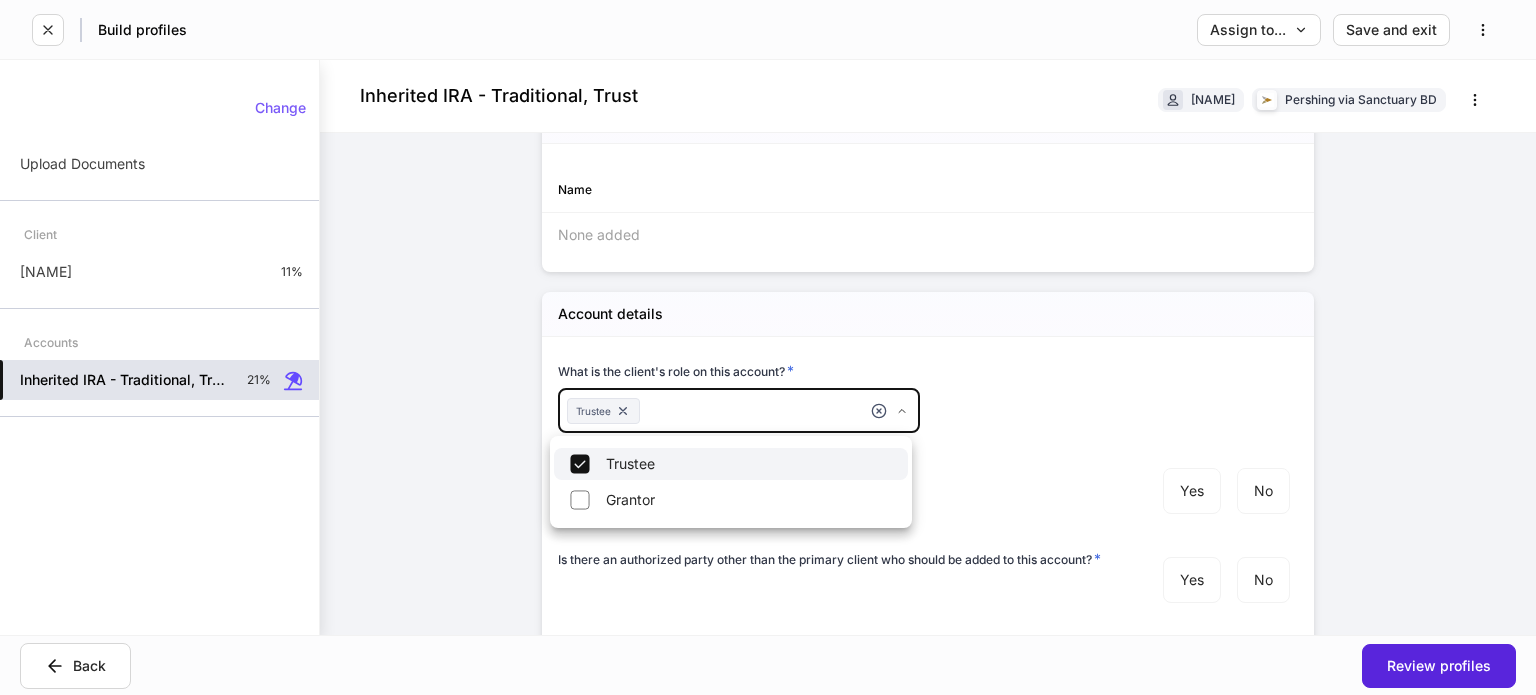 click at bounding box center [768, 347] 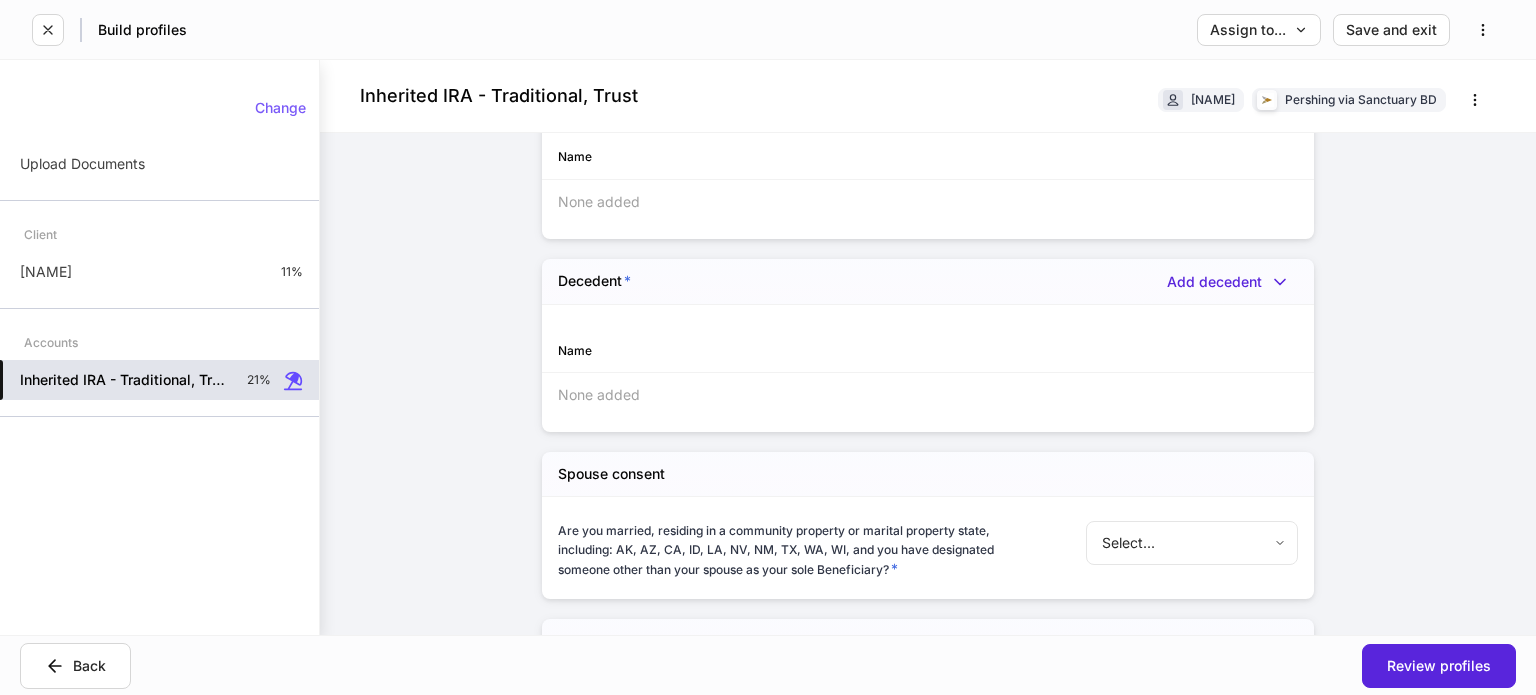 scroll, scrollTop: 1800, scrollLeft: 0, axis: vertical 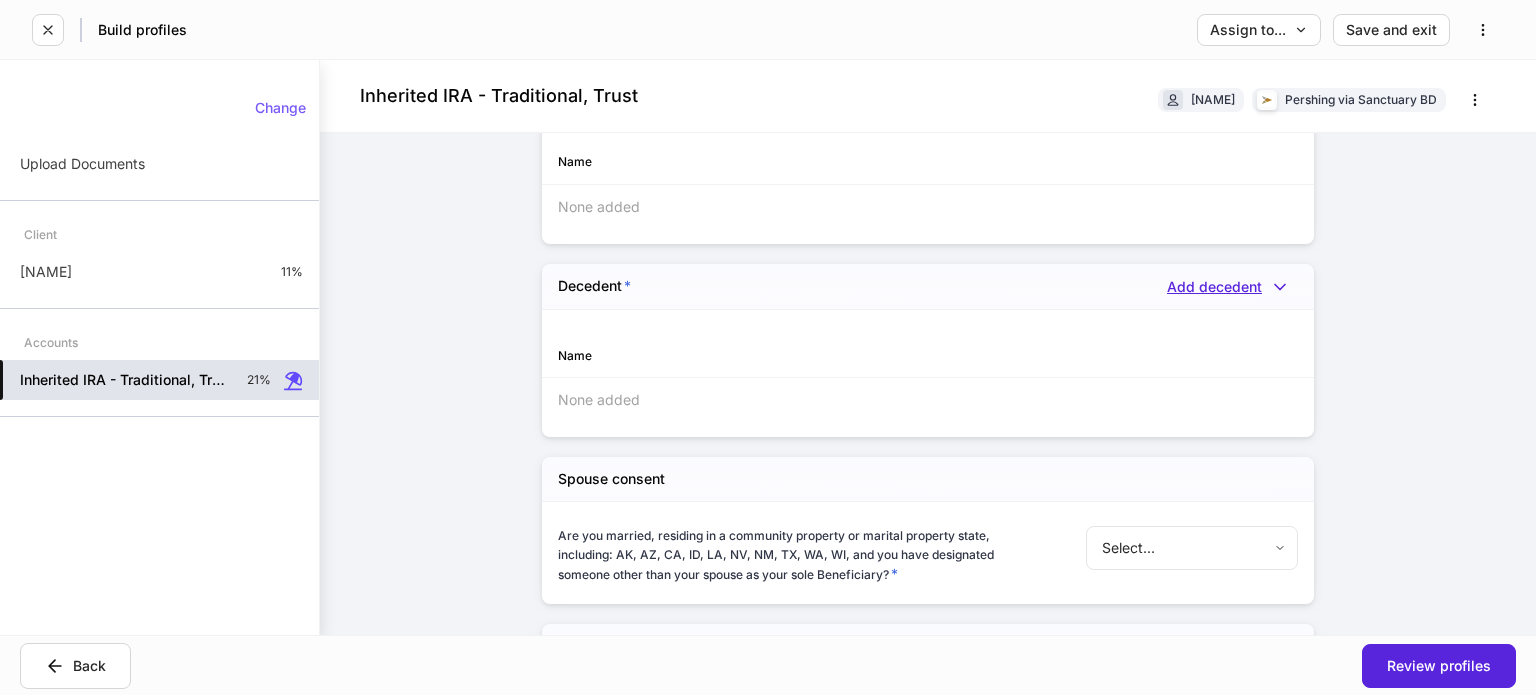 click on "Add decedent" at bounding box center [1232, 287] 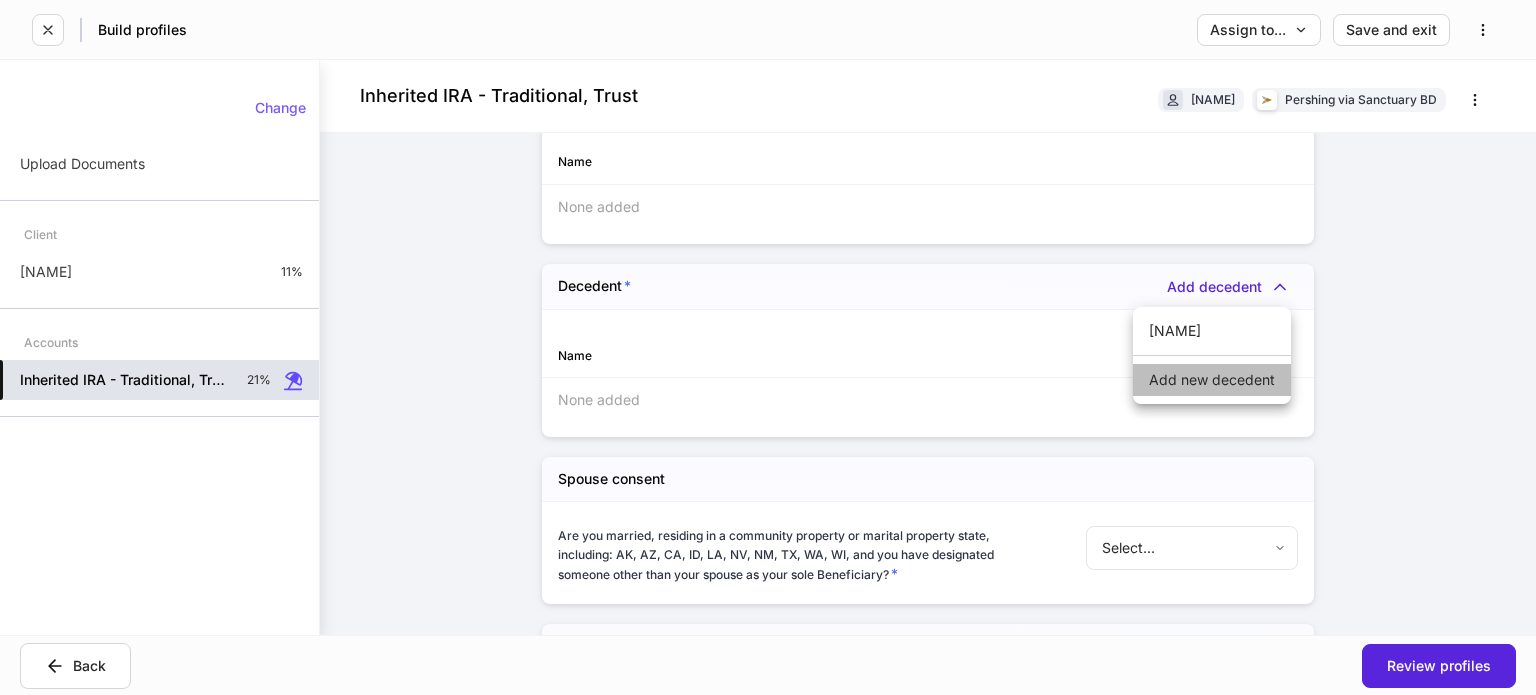 click on "Add new decedent" at bounding box center (1212, 380) 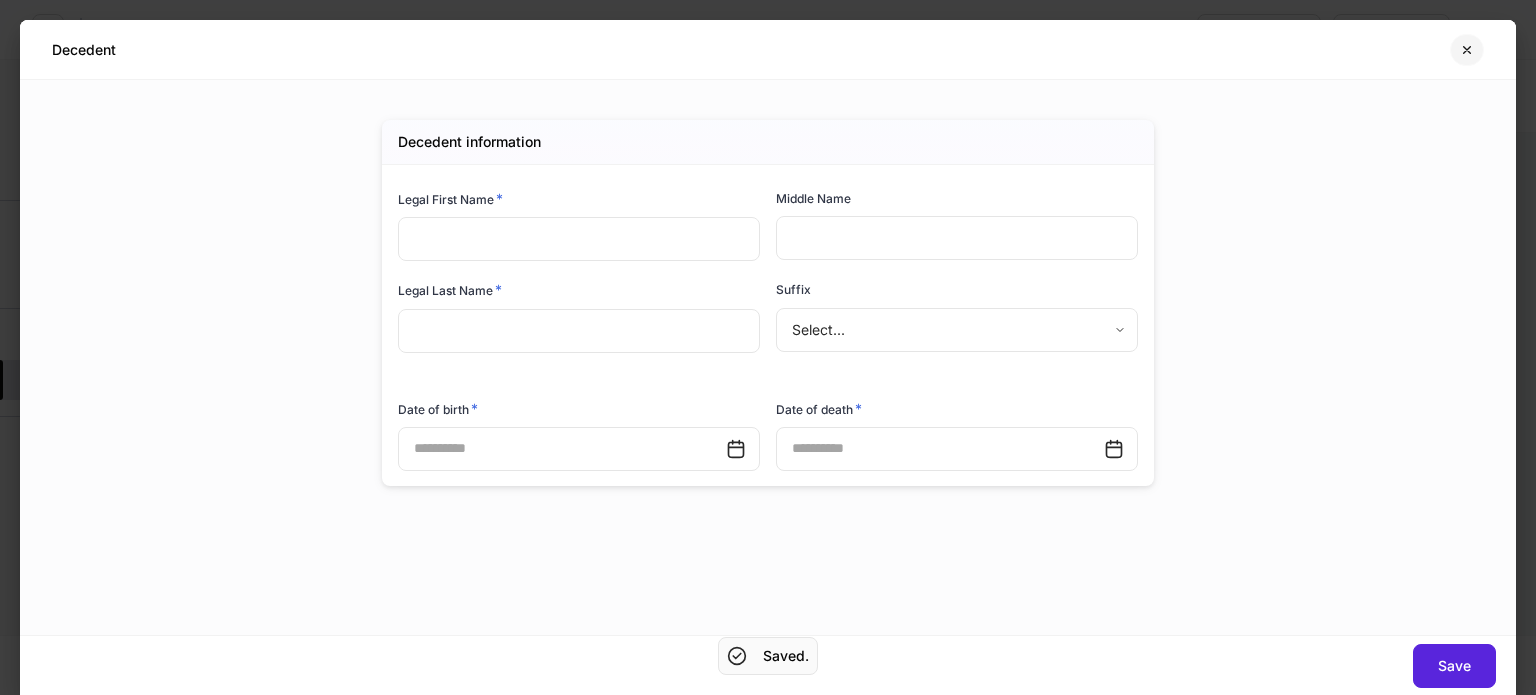 click 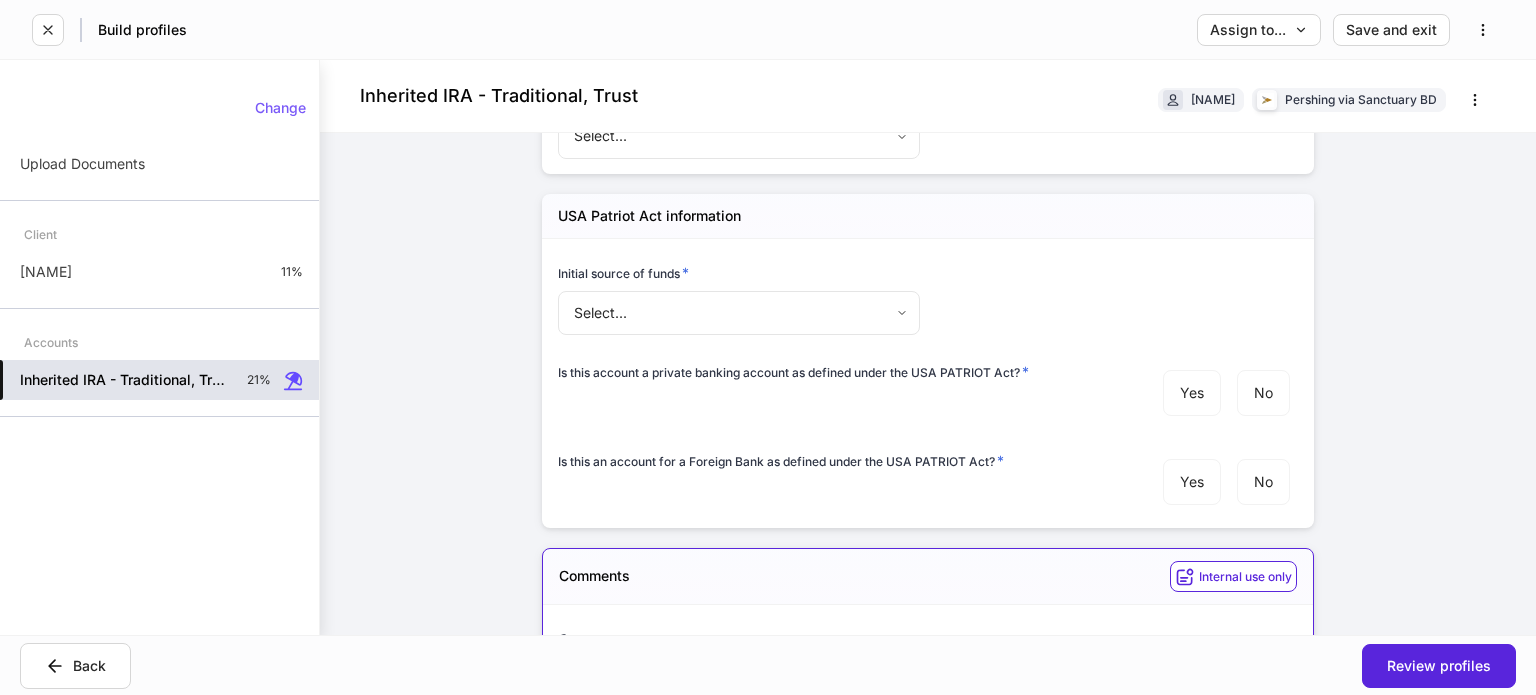 scroll, scrollTop: 2825, scrollLeft: 0, axis: vertical 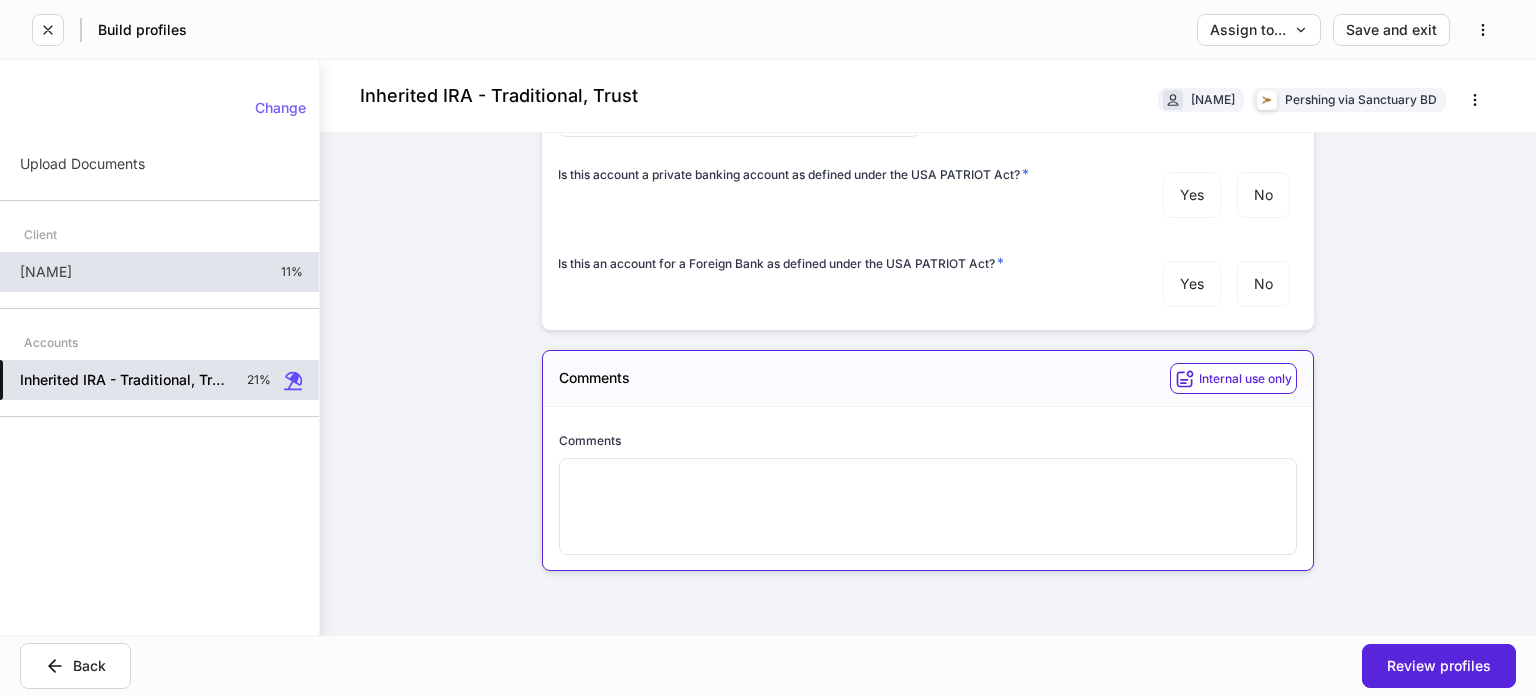 click on "Krispy Donut 11%" at bounding box center (159, 272) 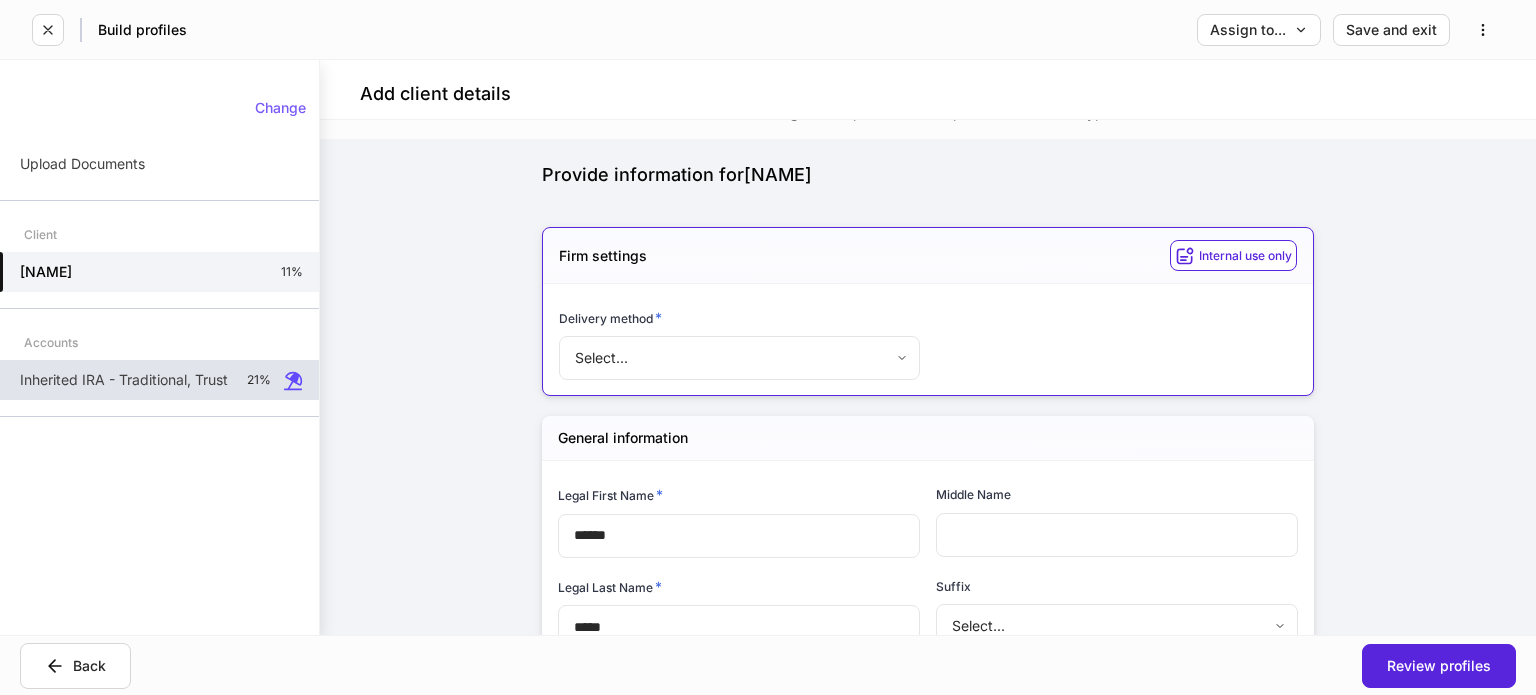 scroll, scrollTop: 100, scrollLeft: 0, axis: vertical 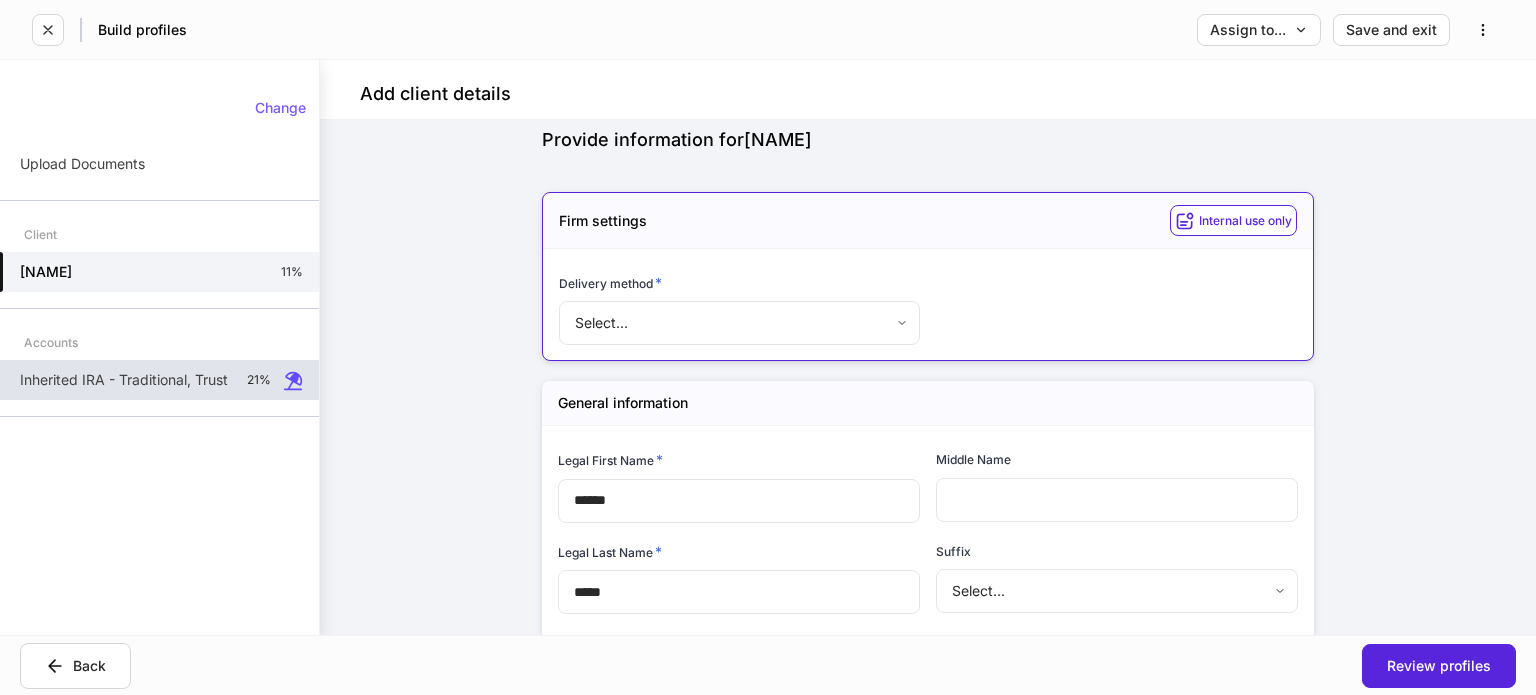 click on "Auto-complete this profile Documents can be used to generate profiles. Click upload to view more types. Upload documents Provide information for  [NAME] Please complete all internal-use only sections before sending to the client. We ask all fields not intended for the client to be filled so the profiles can begin syncing upon client completion. Firm settings Internal use only Delivery method * Select... ​ General information Legal First Name * ****** ​ Middle Name ​ Legal Last Name * ***** ​ Suffix Select... ​ Social security number * **** show ​ Date of birth * ​ Marital status * Select... ​ Number of dependents * ​ Country of citizenship * United States of America * ​ ID type * Select... ​ Issuer * ​ ID Number * ​ Country of issuance * United States of America * ​ Issue date * ​ Expiration date * ​ Contact information Legal address * Address * ​ Apt, suite ​ City * ​ State * Select... ​ Zip" at bounding box center (768, 347) 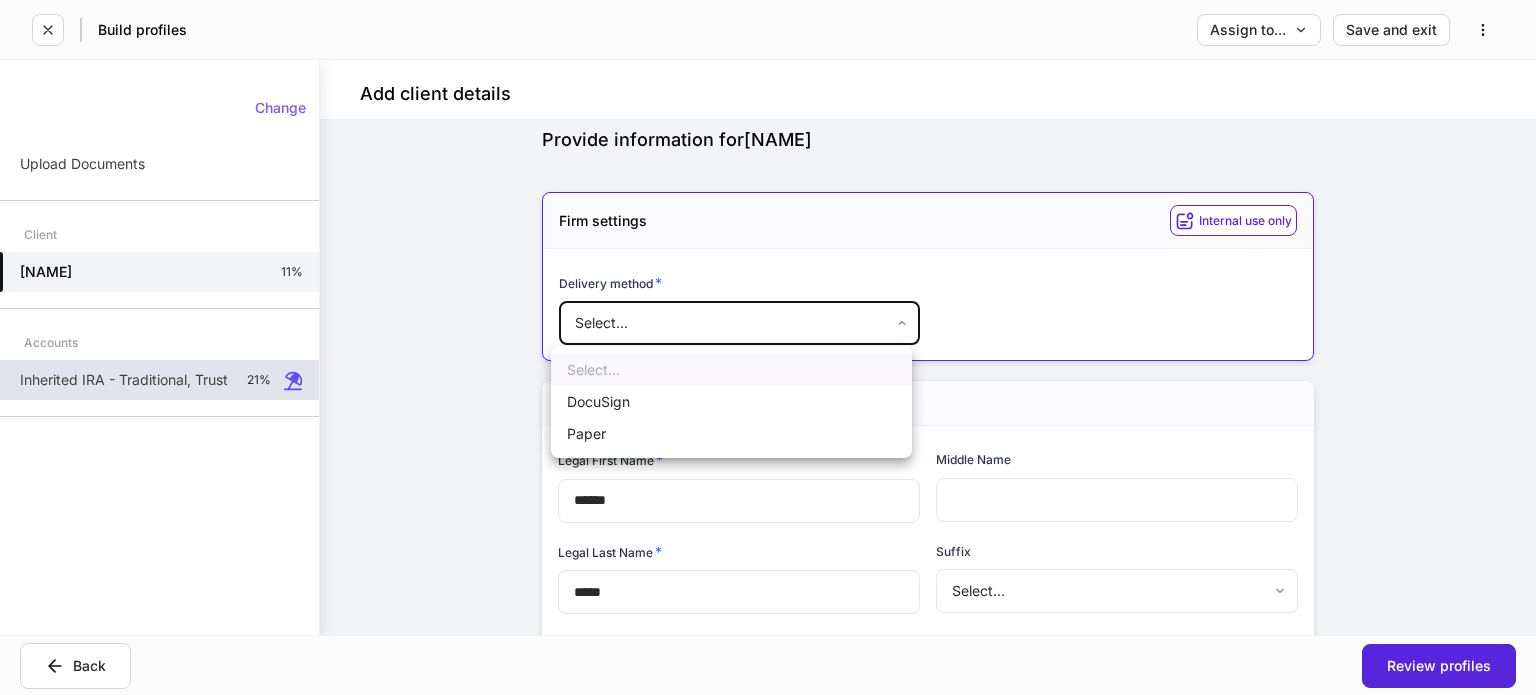 click on "DocuSign" at bounding box center (731, 402) 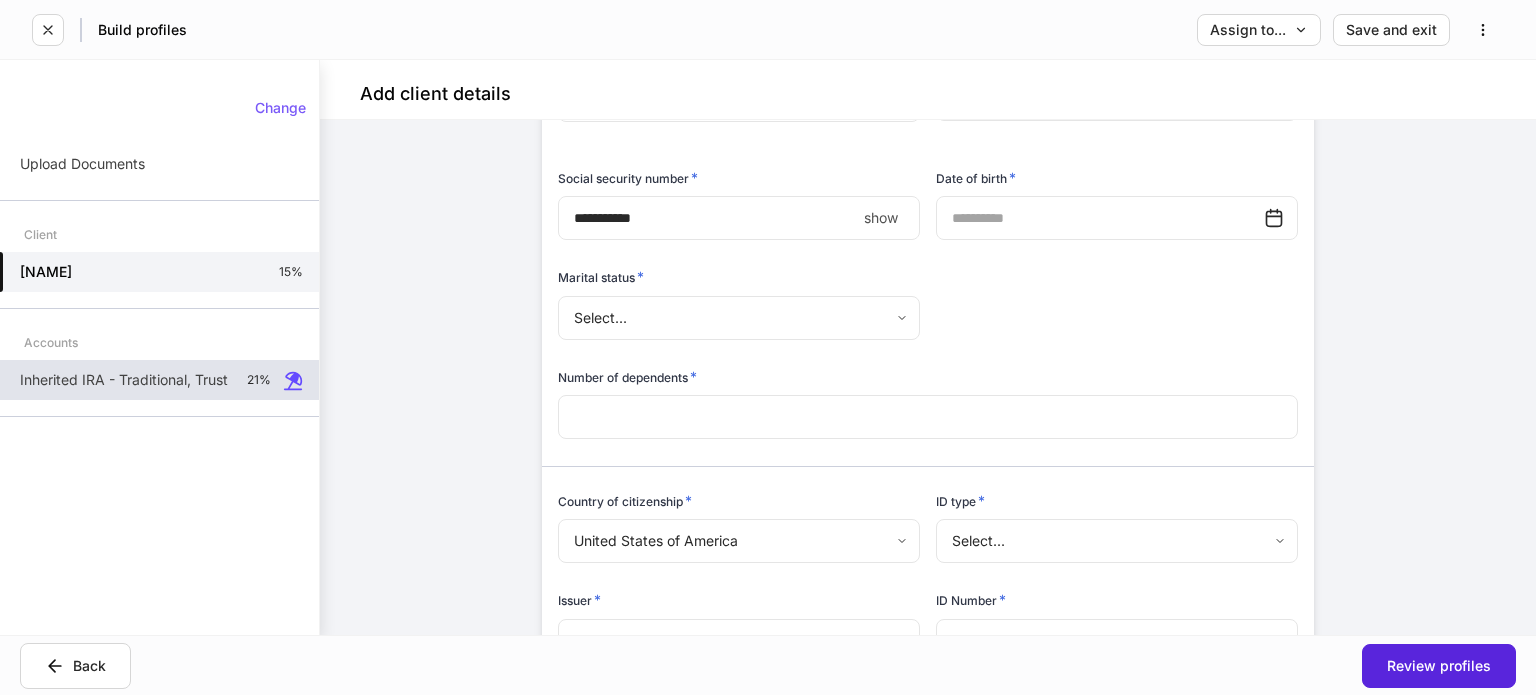 scroll, scrollTop: 600, scrollLeft: 0, axis: vertical 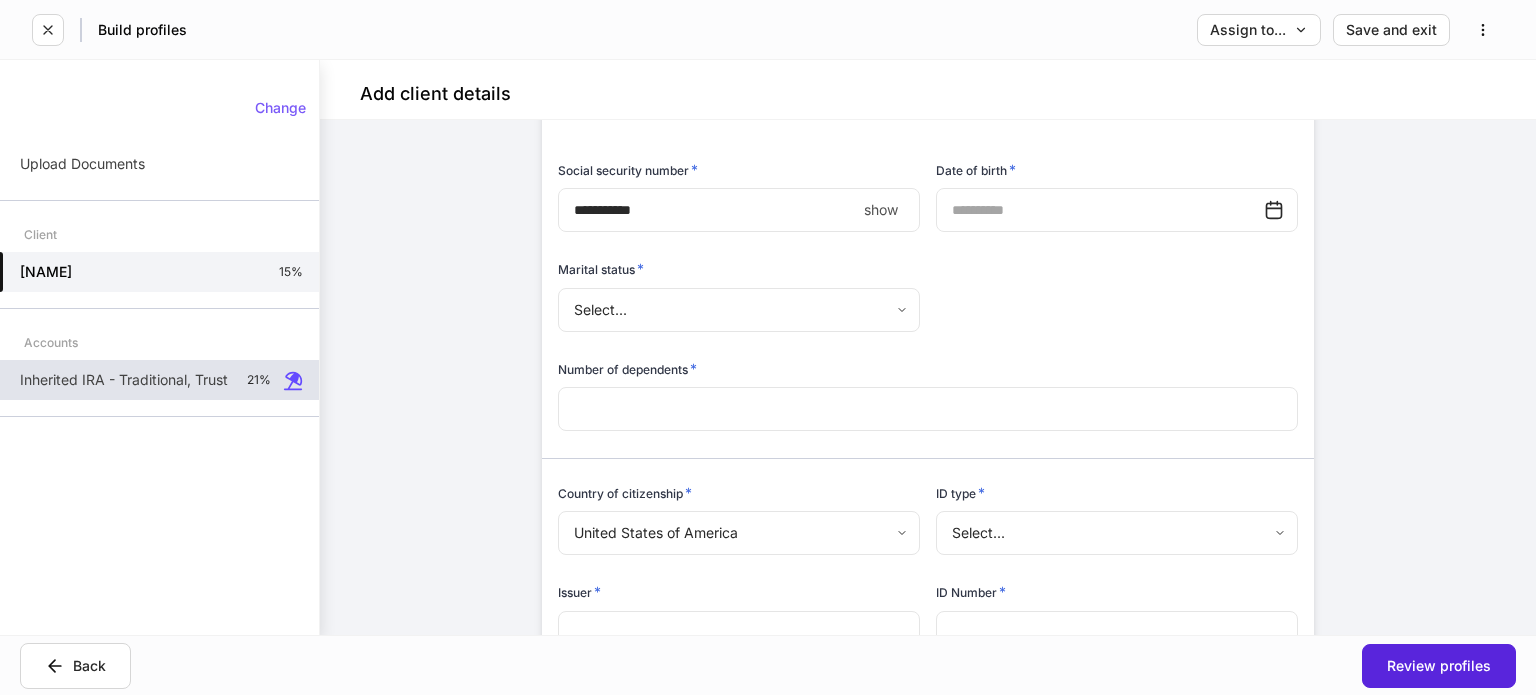 click on "****" at bounding box center [707, 210] 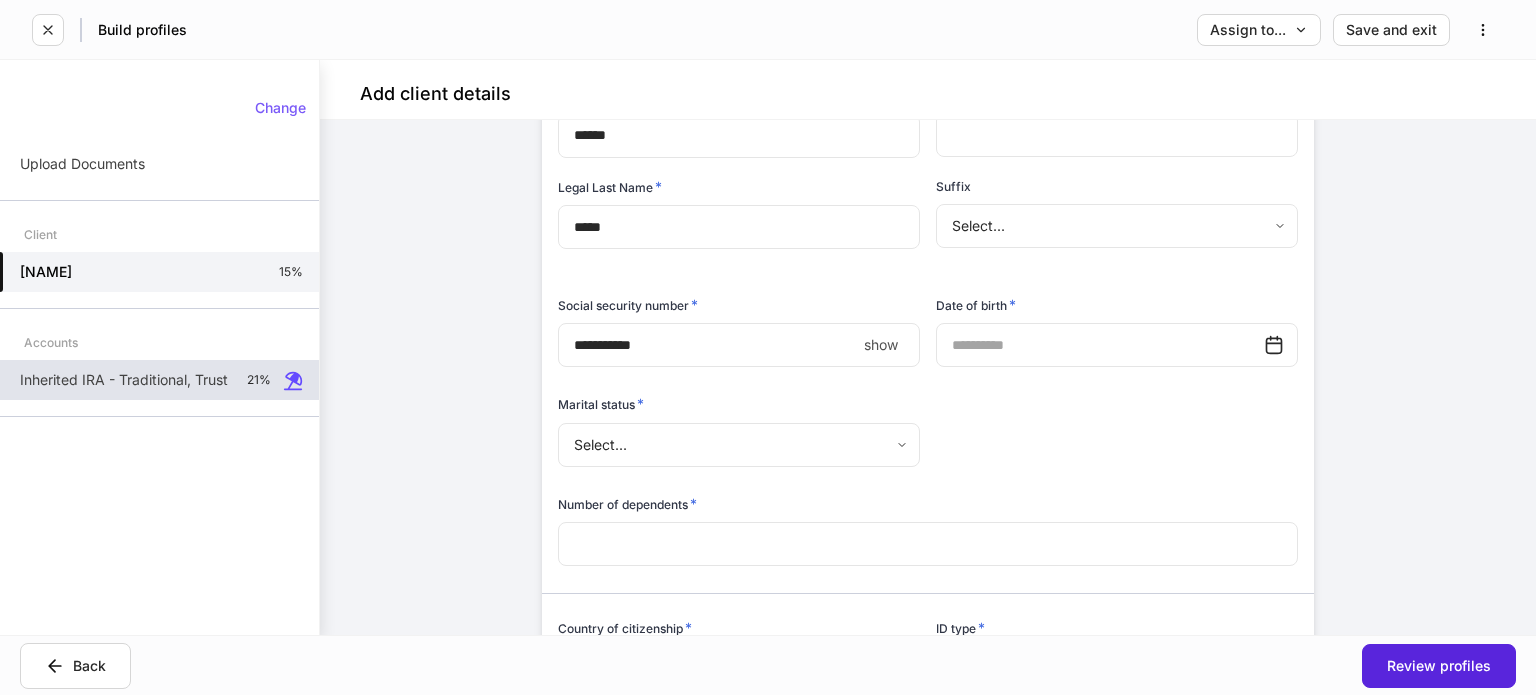 scroll, scrollTop: 500, scrollLeft: 0, axis: vertical 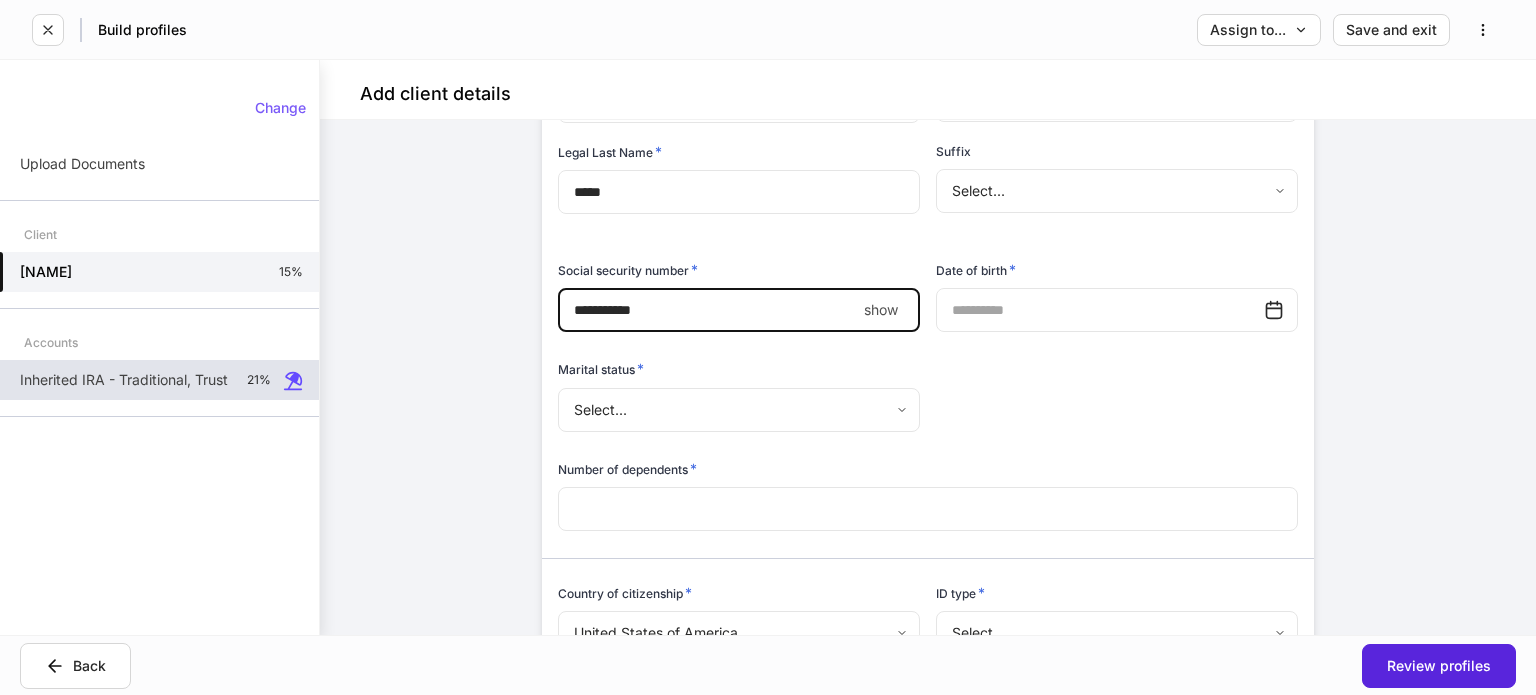drag, startPoint x: 692, startPoint y: 318, endPoint x: 713, endPoint y: 319, distance: 21.023796 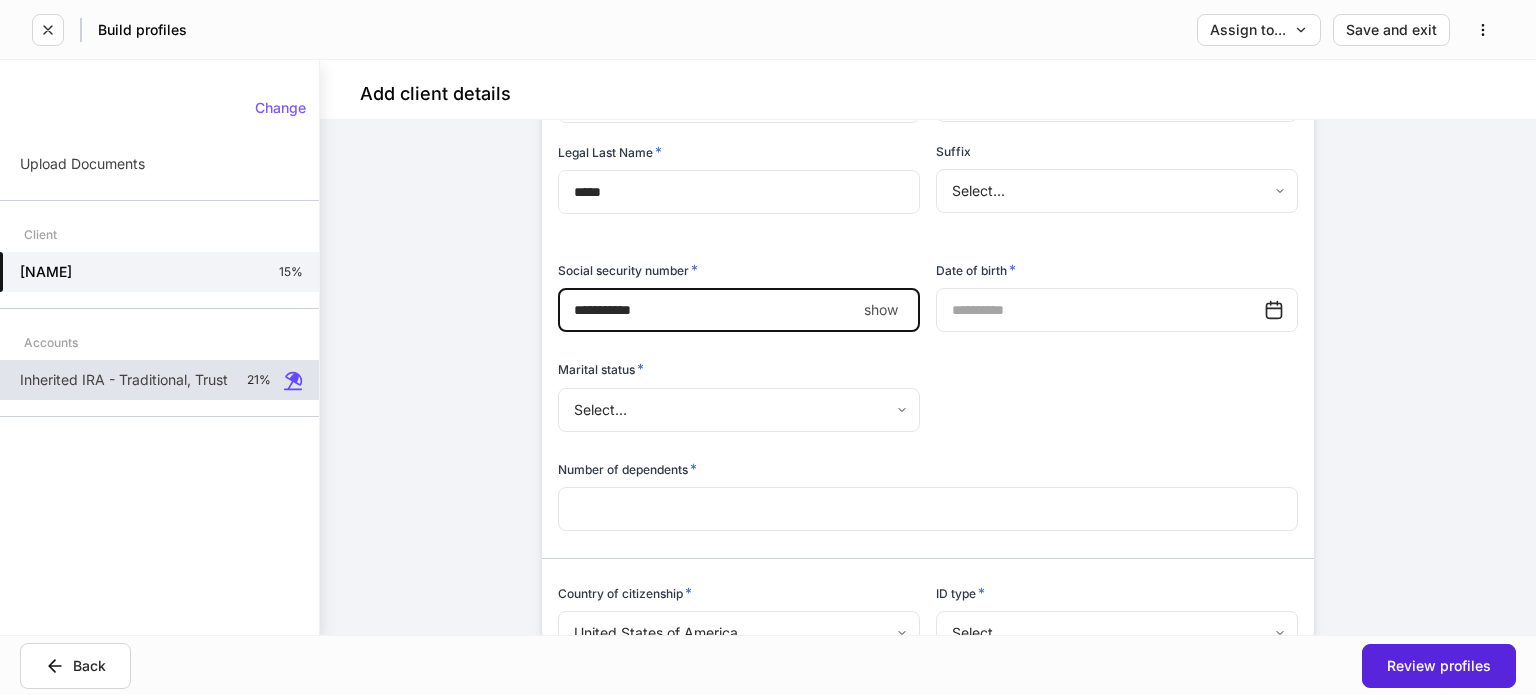 click on "****" at bounding box center (707, 310) 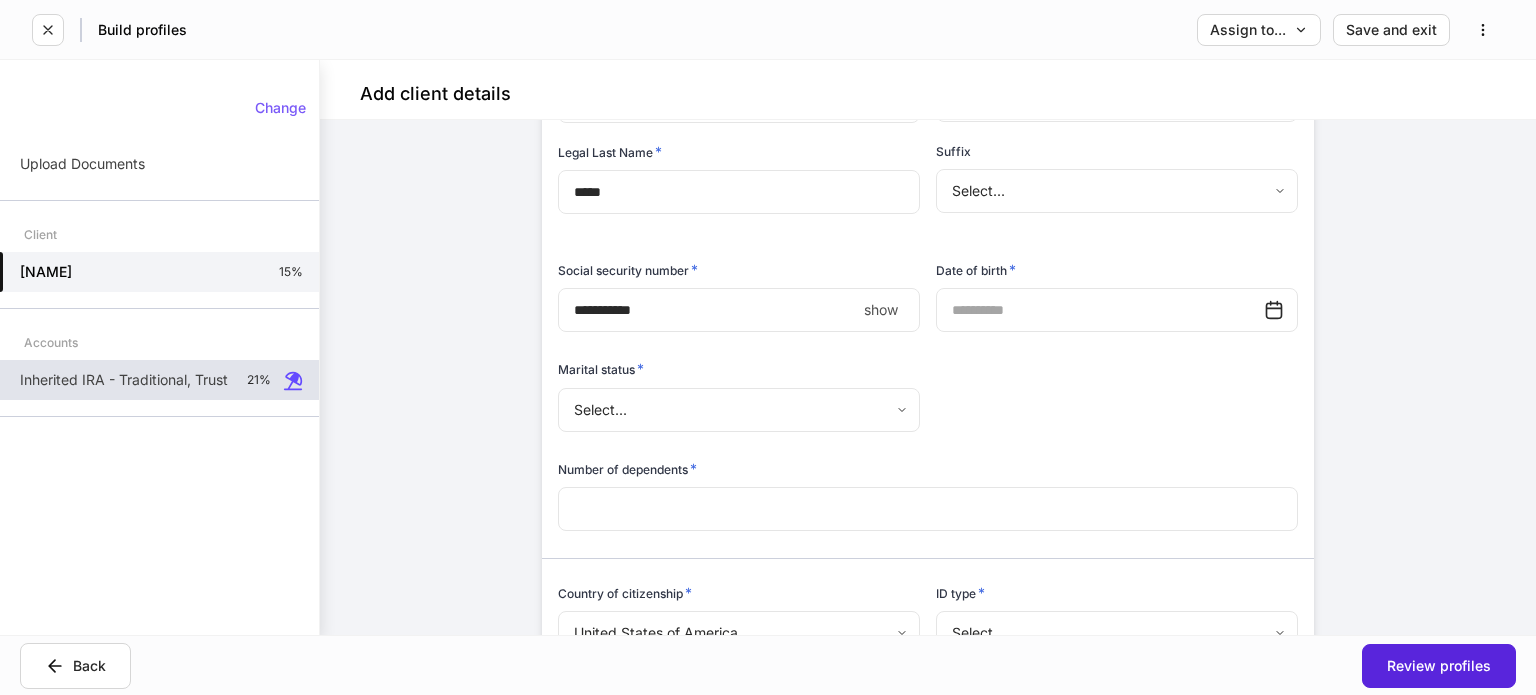 click on "show" at bounding box center (881, 310) 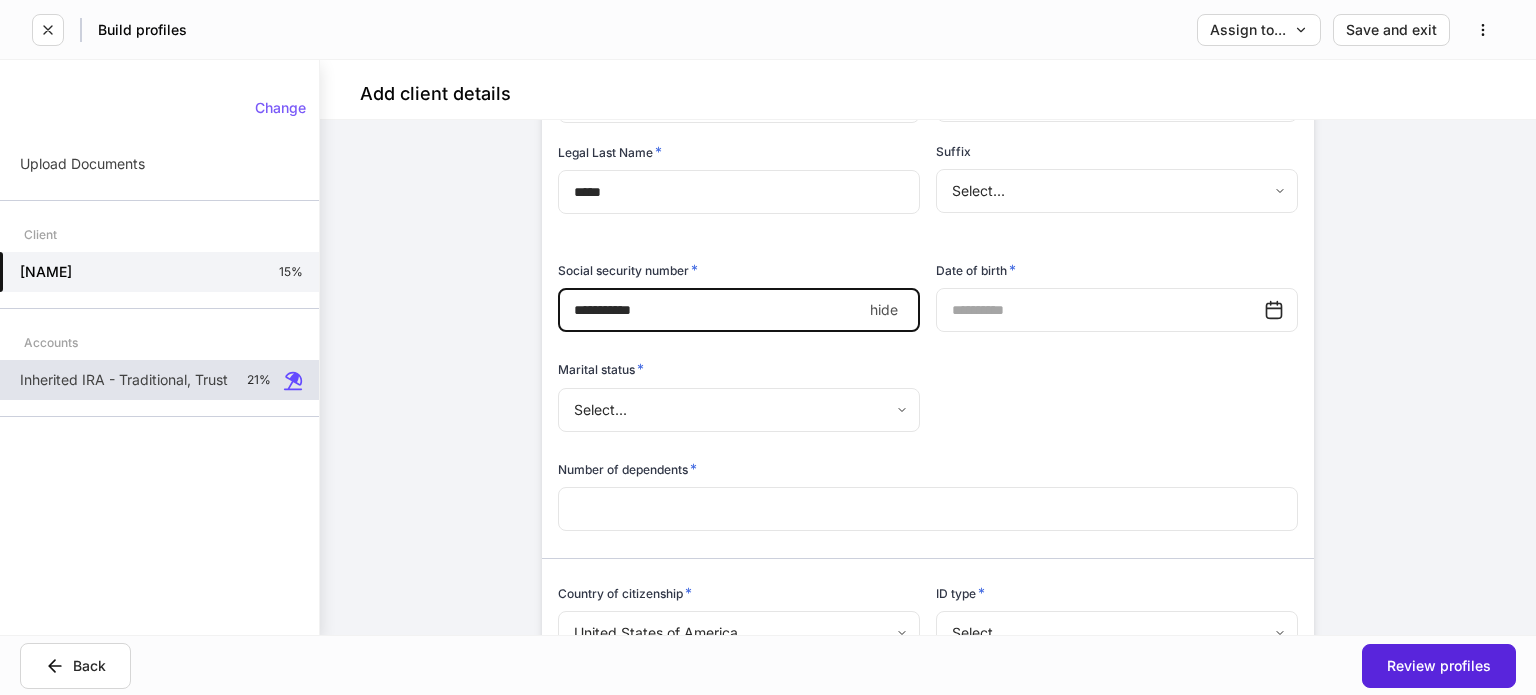 click on "****" at bounding box center (710, 310) 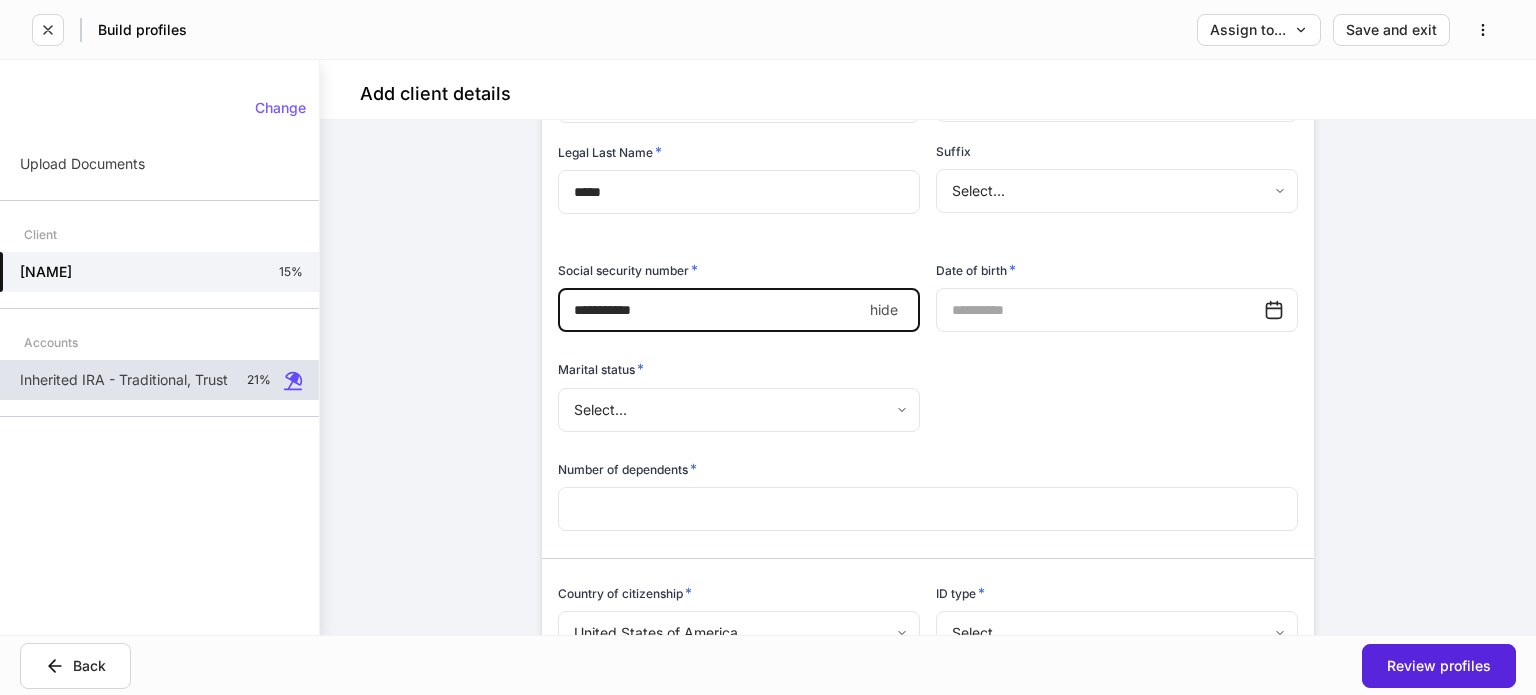 type on "**********" 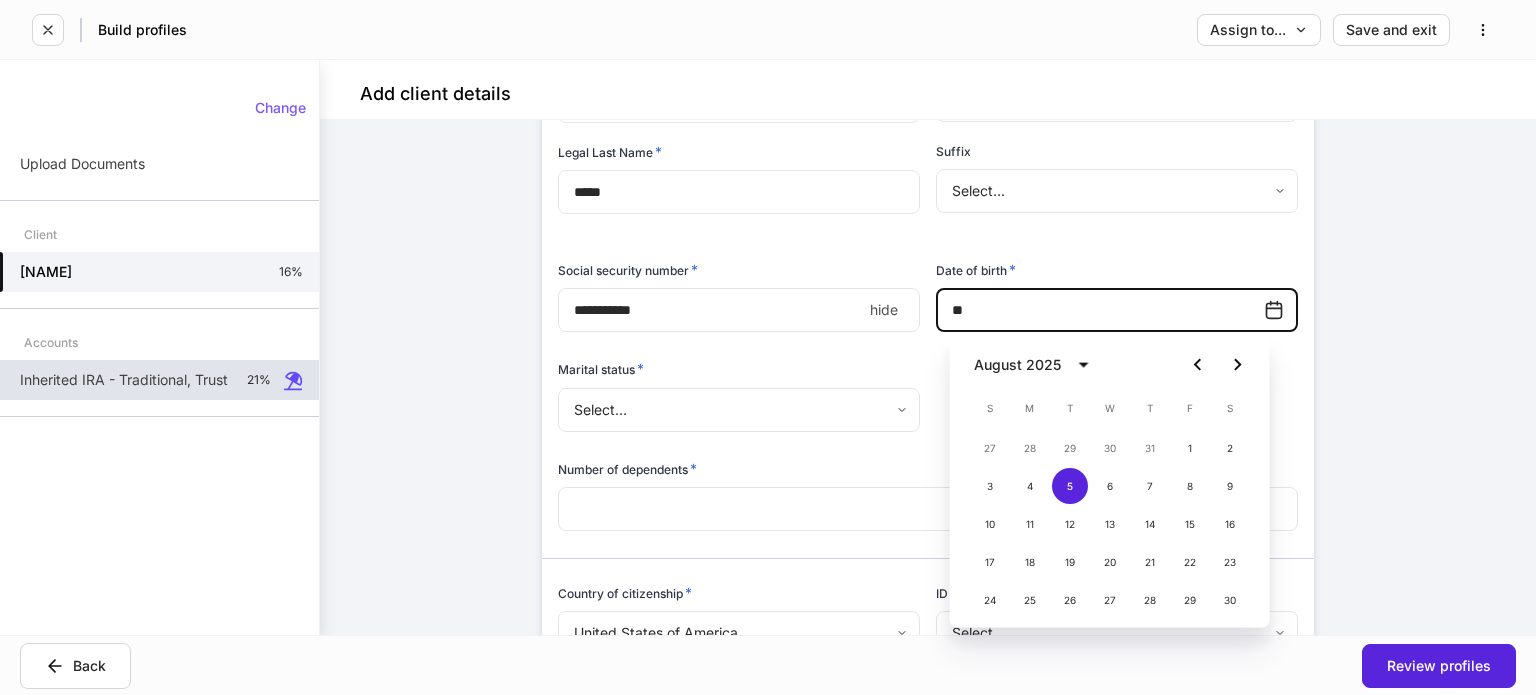 type on "*" 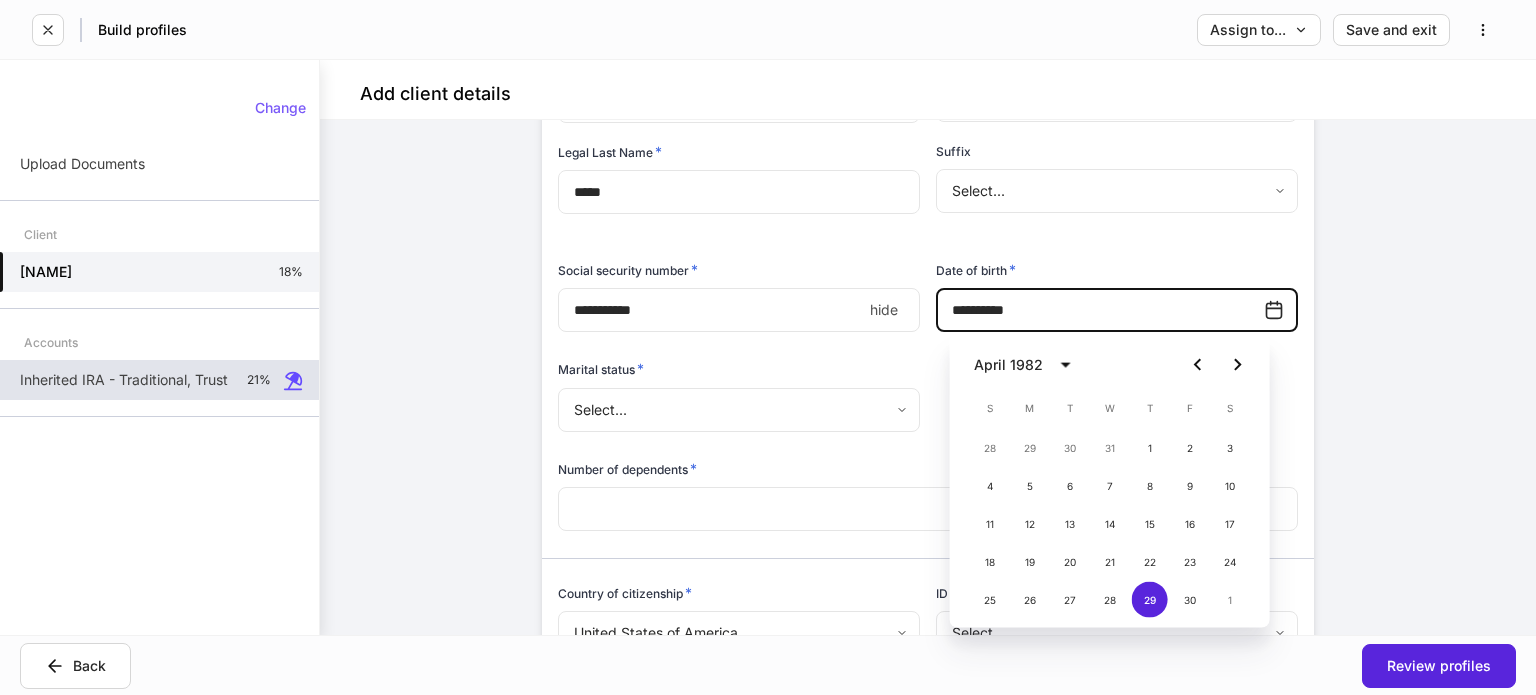 type on "**********" 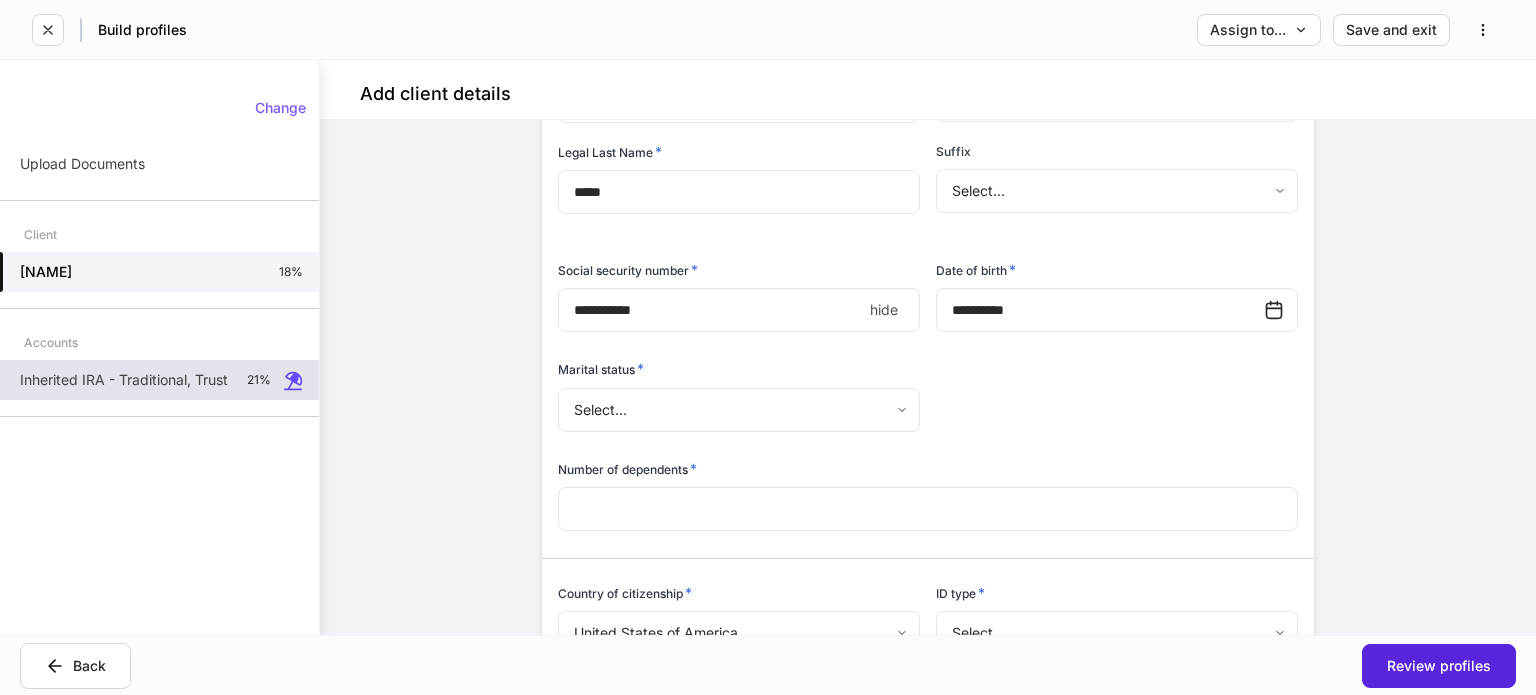 click on "**********" at bounding box center [768, 347] 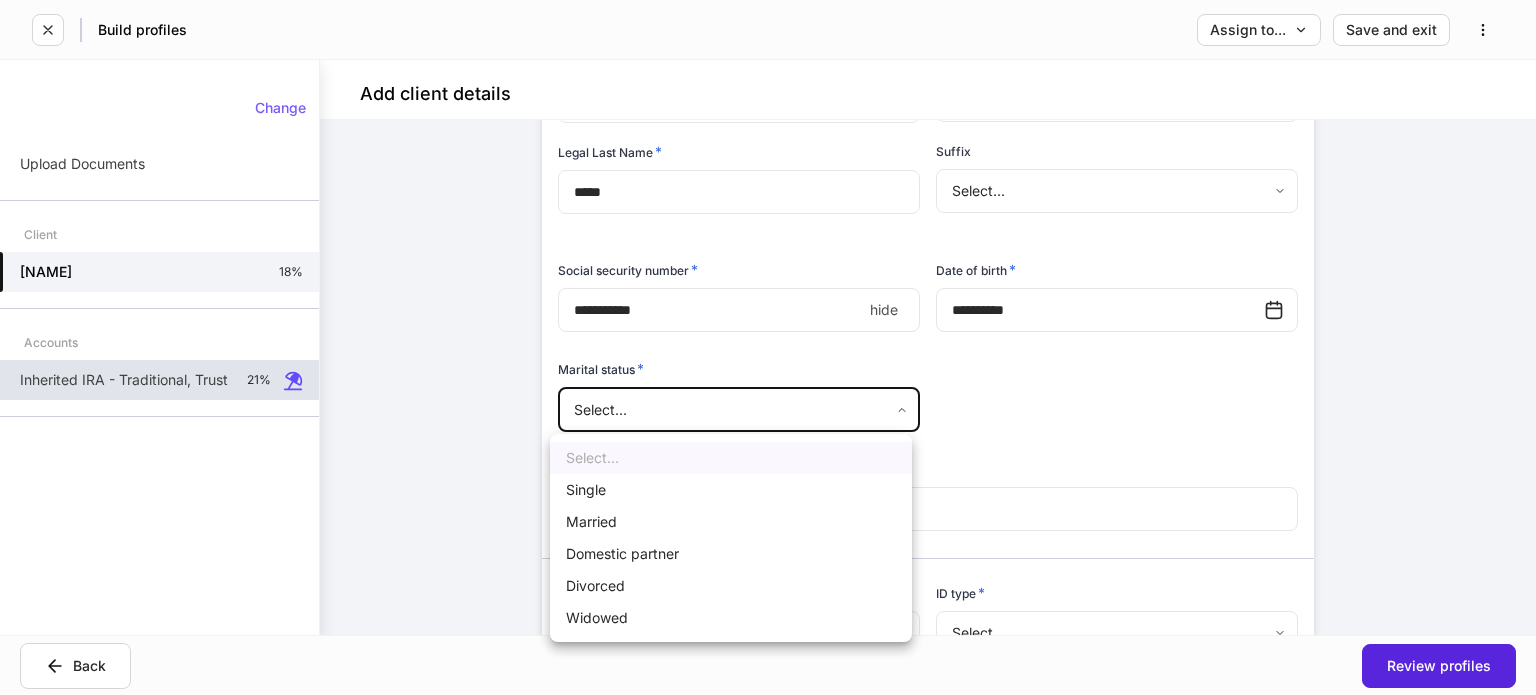 click on "Married" at bounding box center [731, 522] 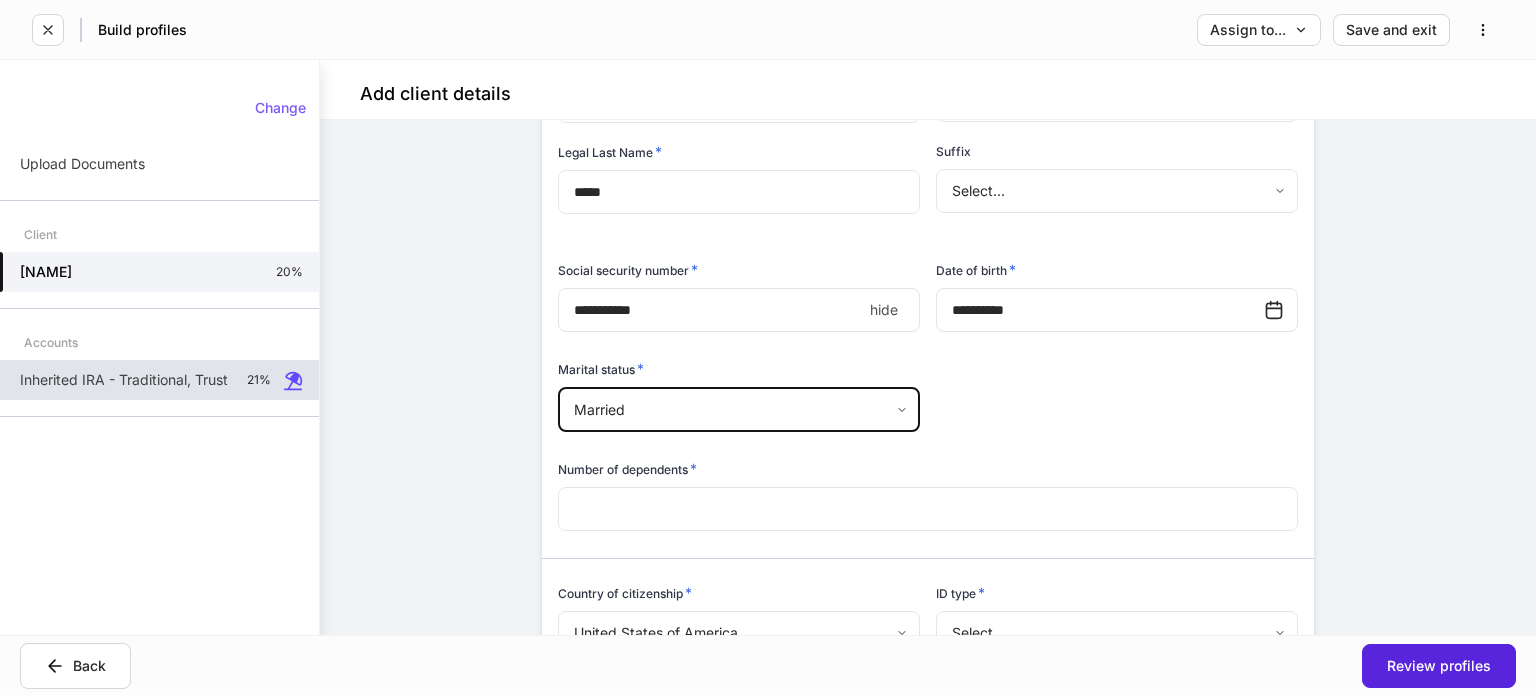 click at bounding box center [928, 509] 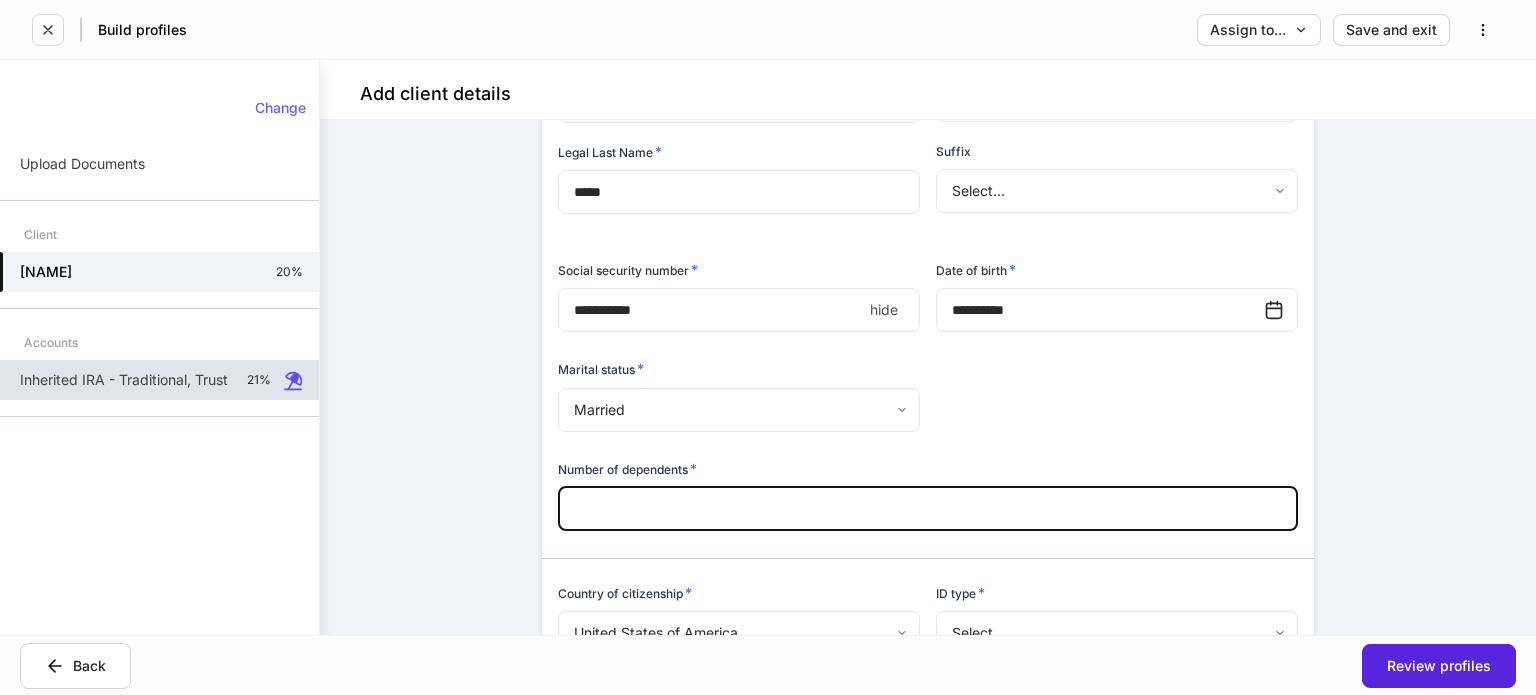 type on "*" 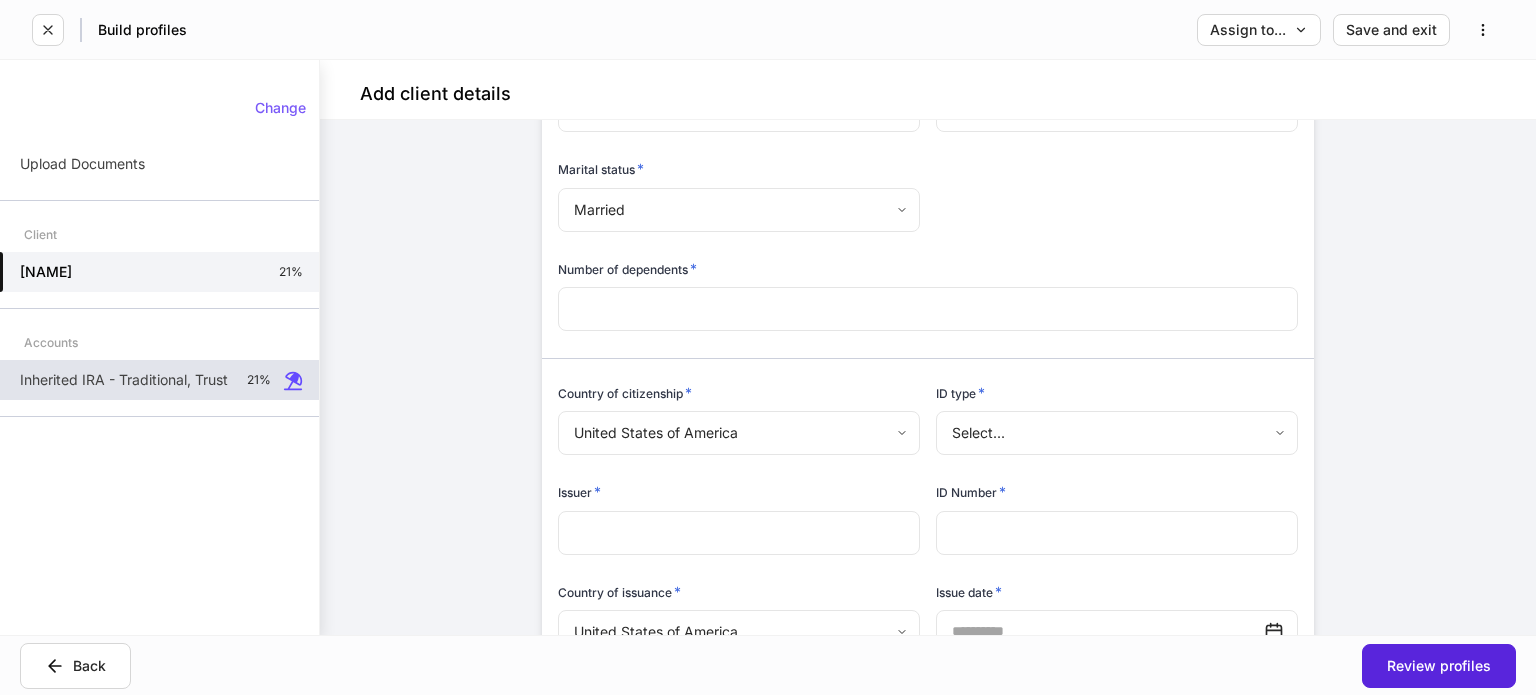 scroll, scrollTop: 900, scrollLeft: 0, axis: vertical 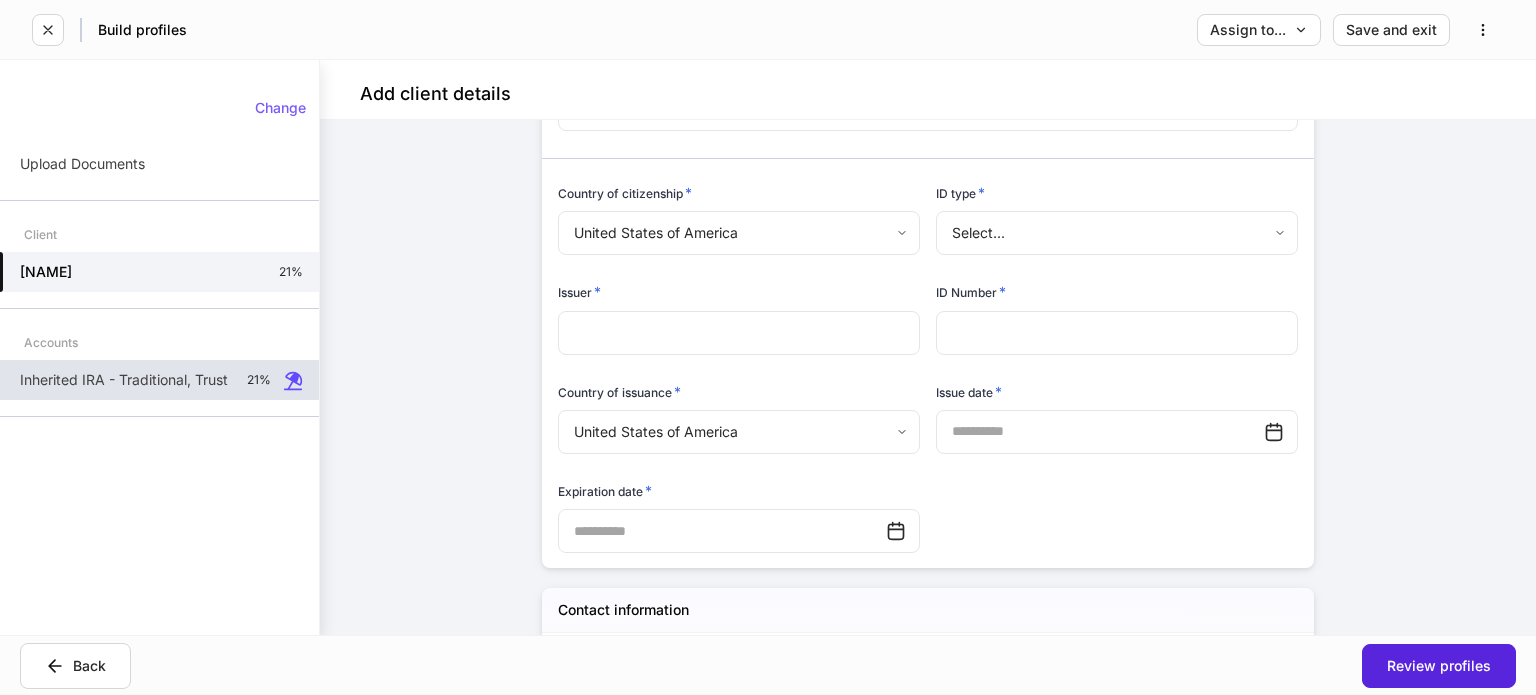 click on "Select... ​" at bounding box center (1117, 234) 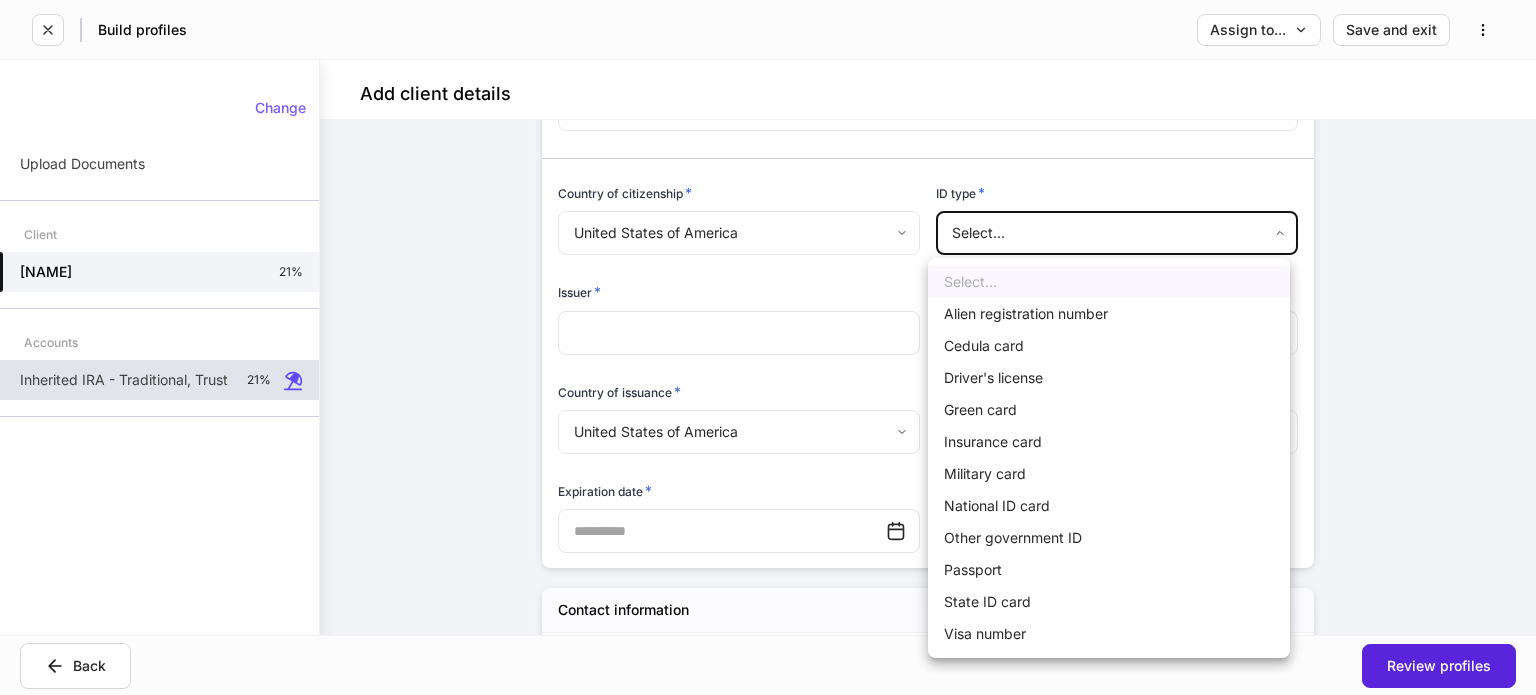 click on "**********" at bounding box center (768, 347) 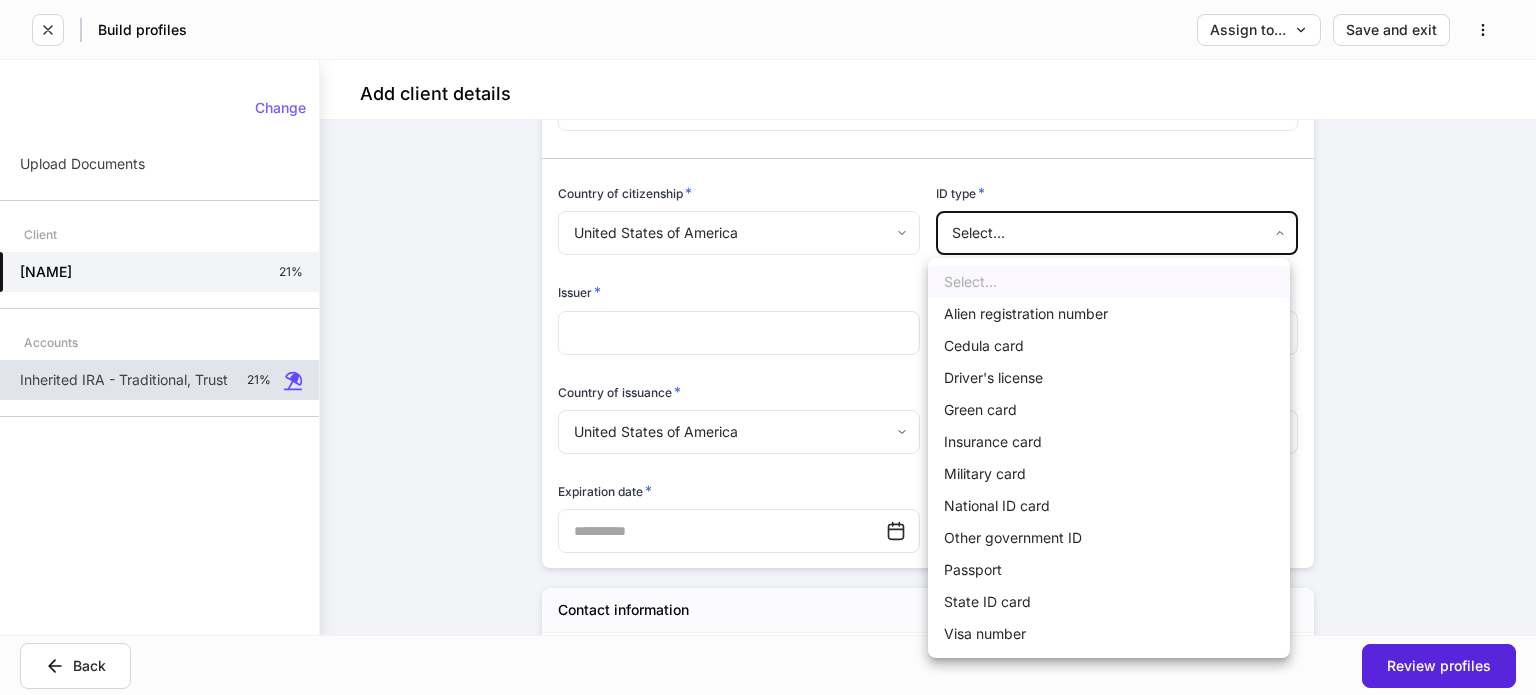 drag, startPoint x: 1028, startPoint y: 372, endPoint x: 758, endPoint y: 353, distance: 270.6677 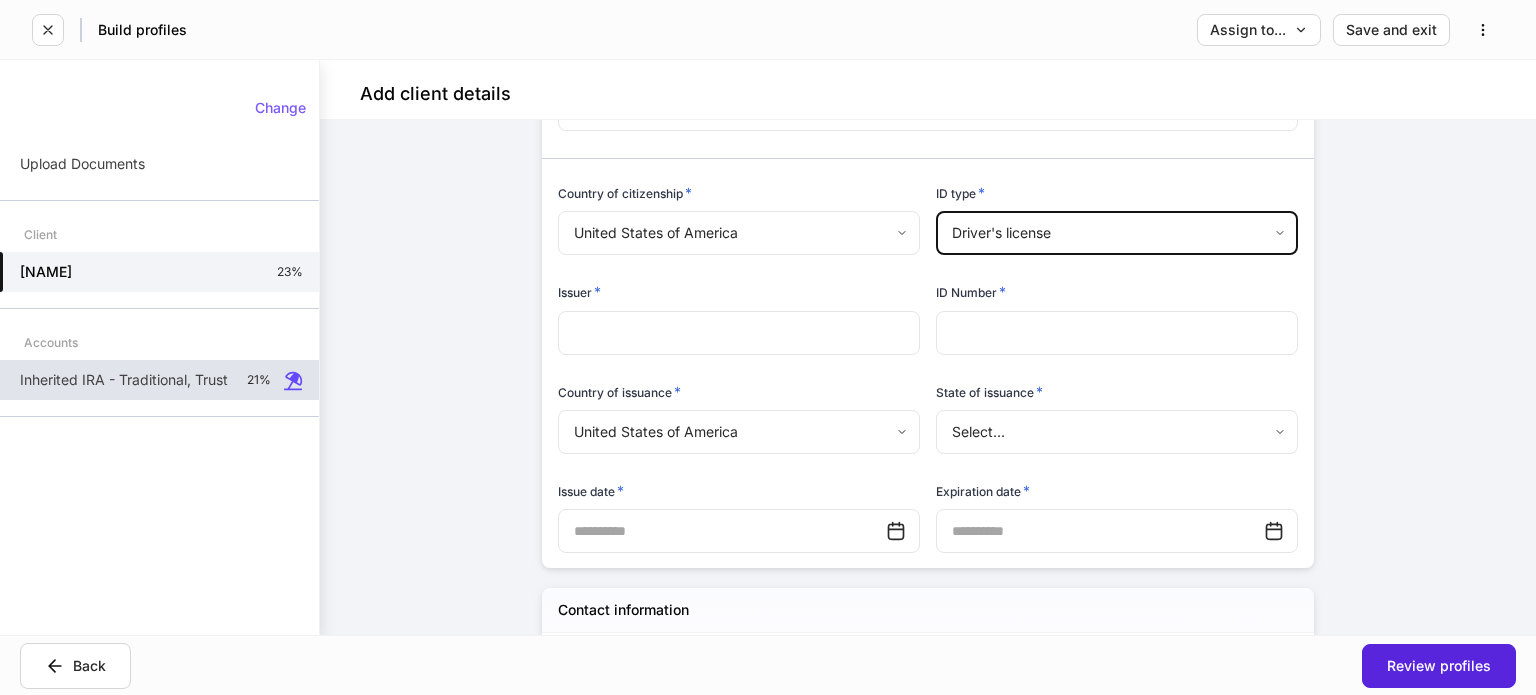 click at bounding box center (739, 333) 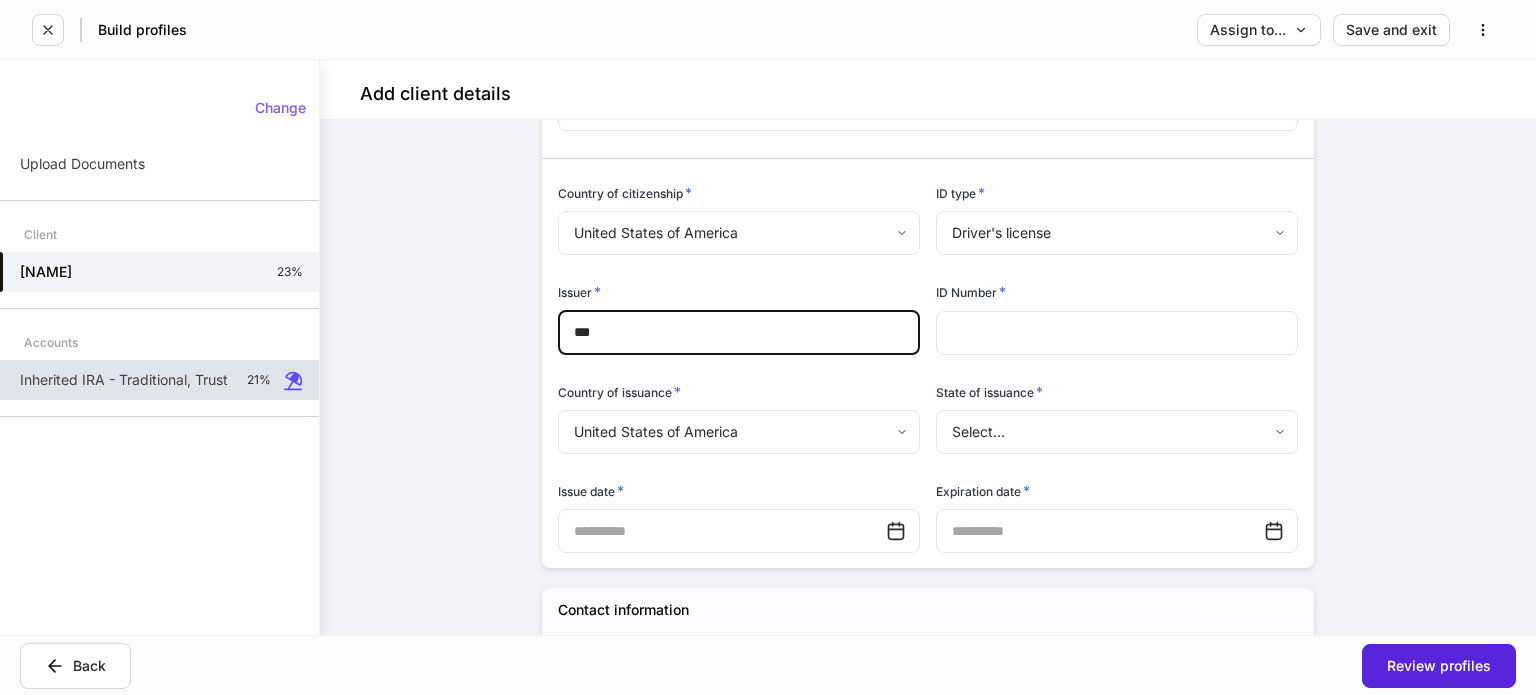 type on "***" 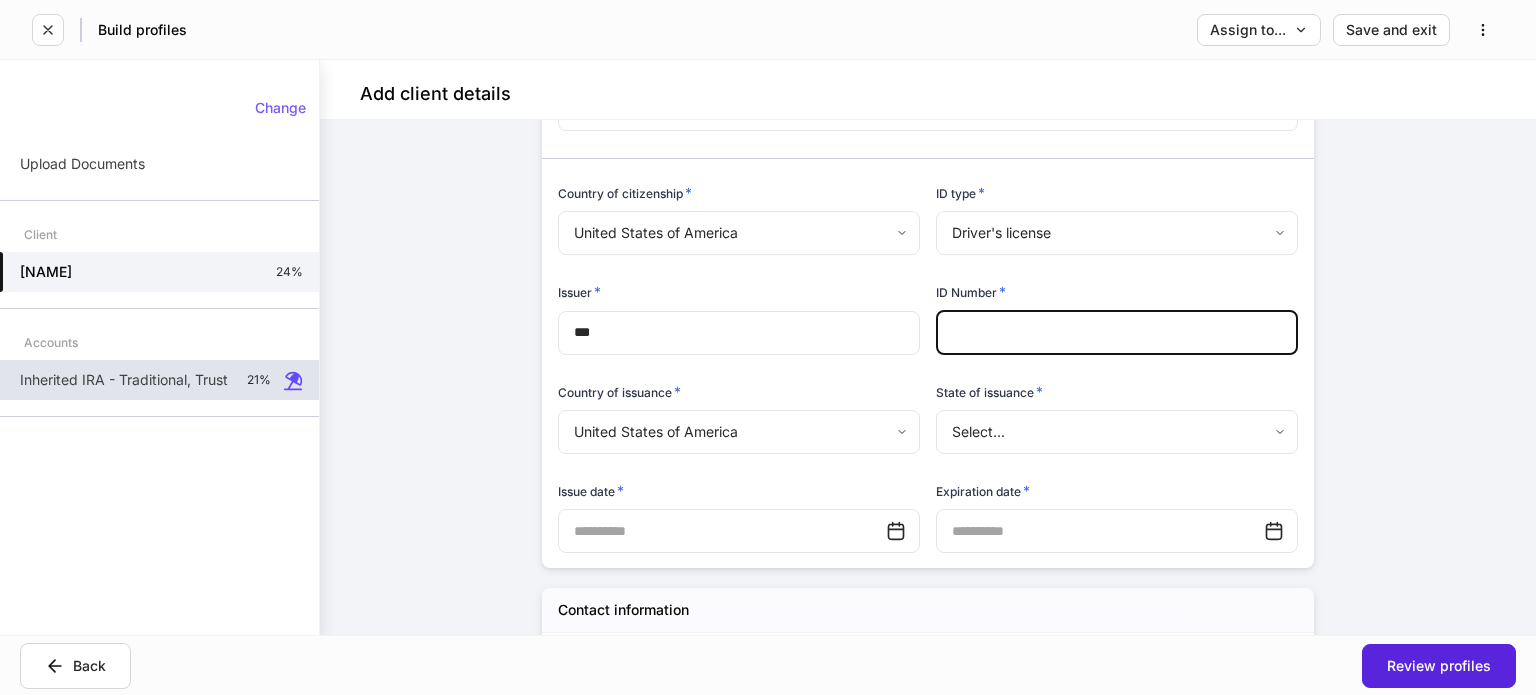 type on "*" 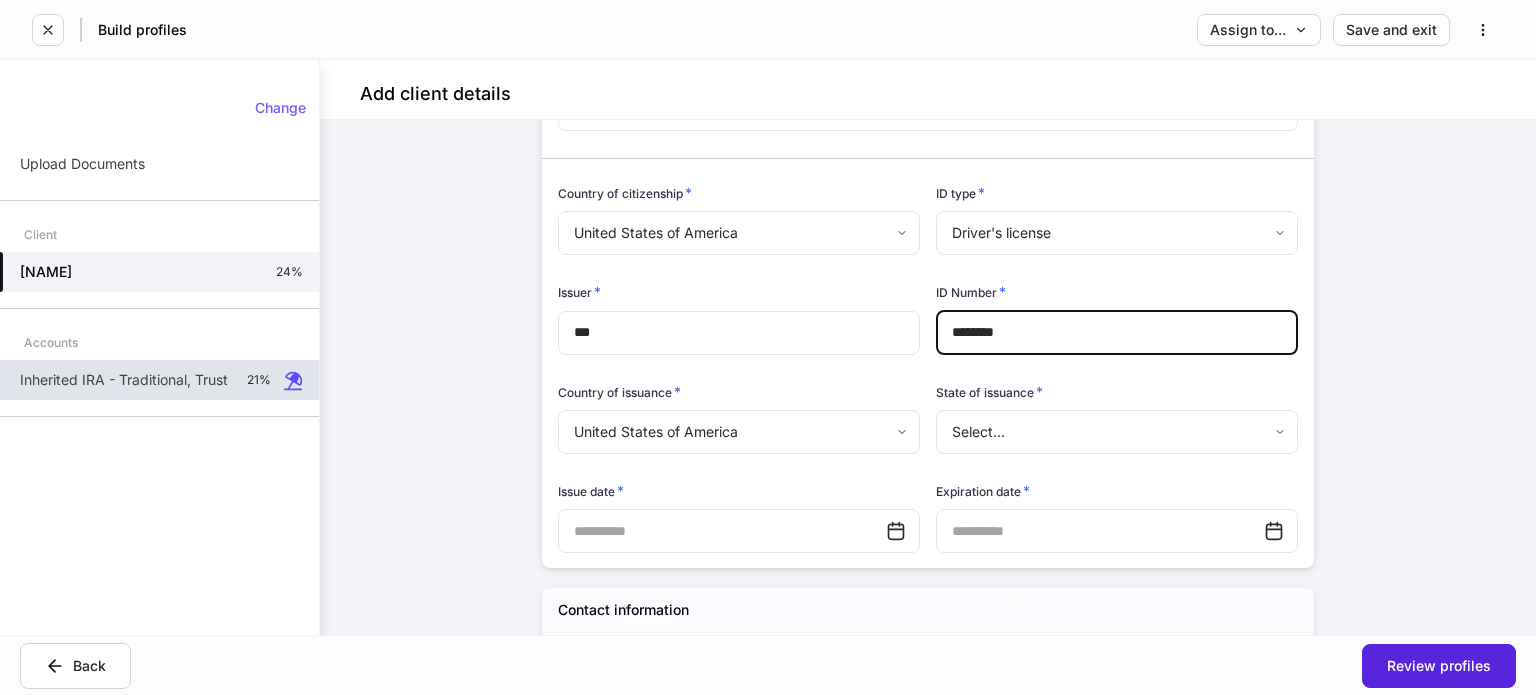 type on "********" 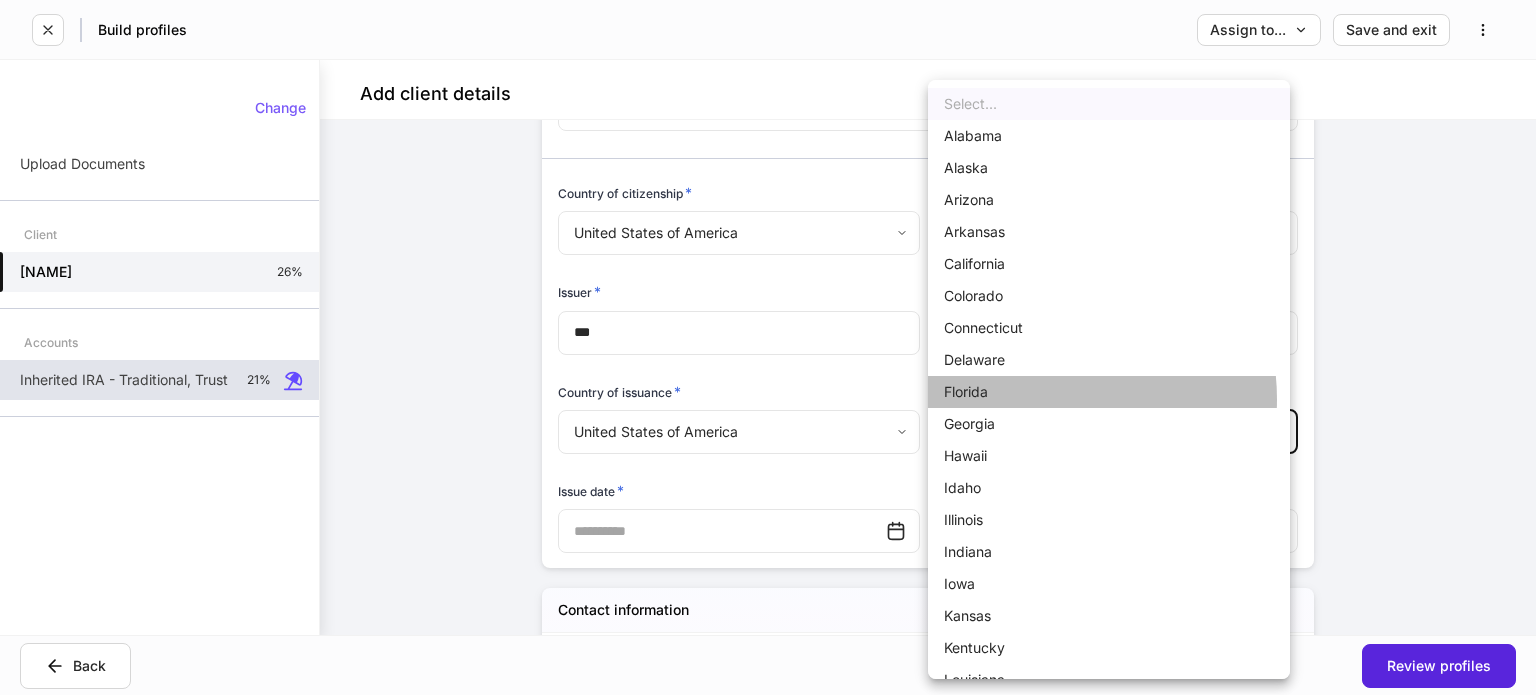 click on "Florida" at bounding box center [1109, 392] 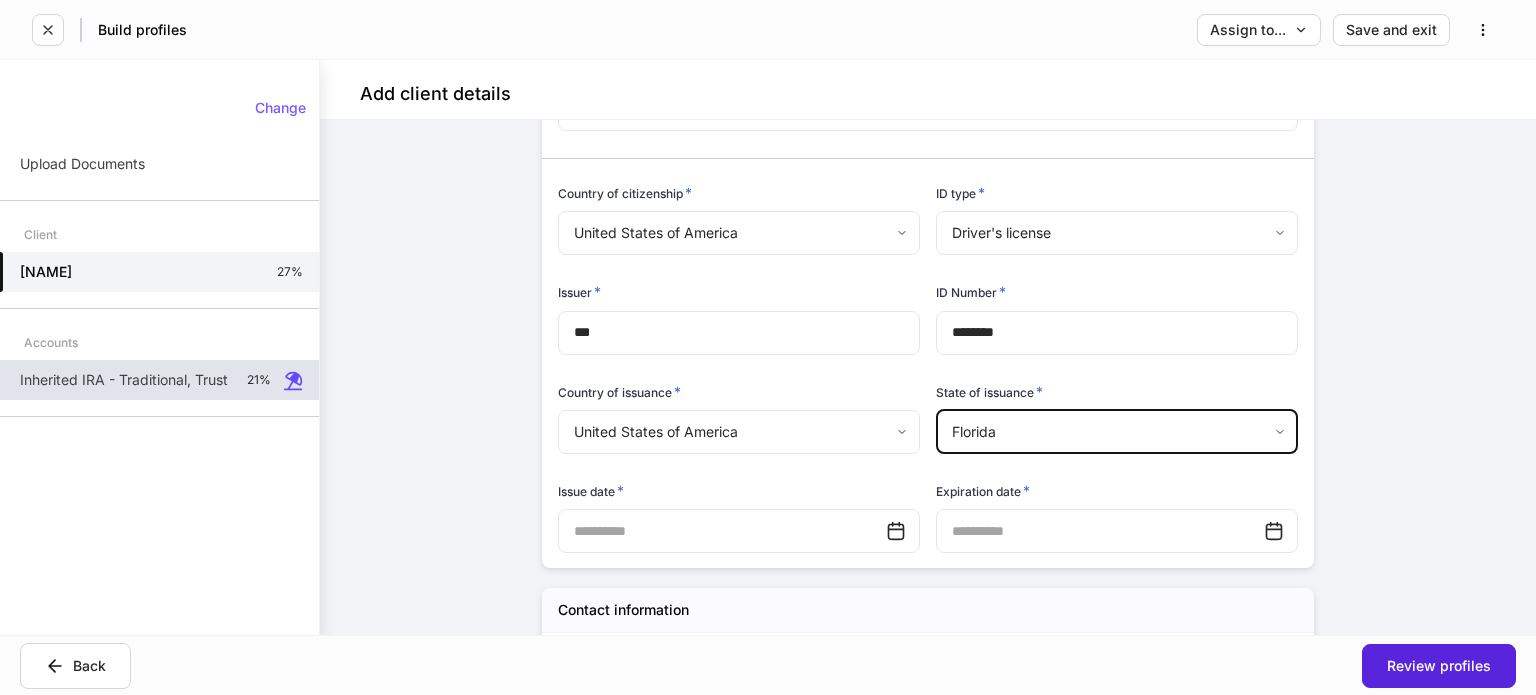 click at bounding box center [722, 531] 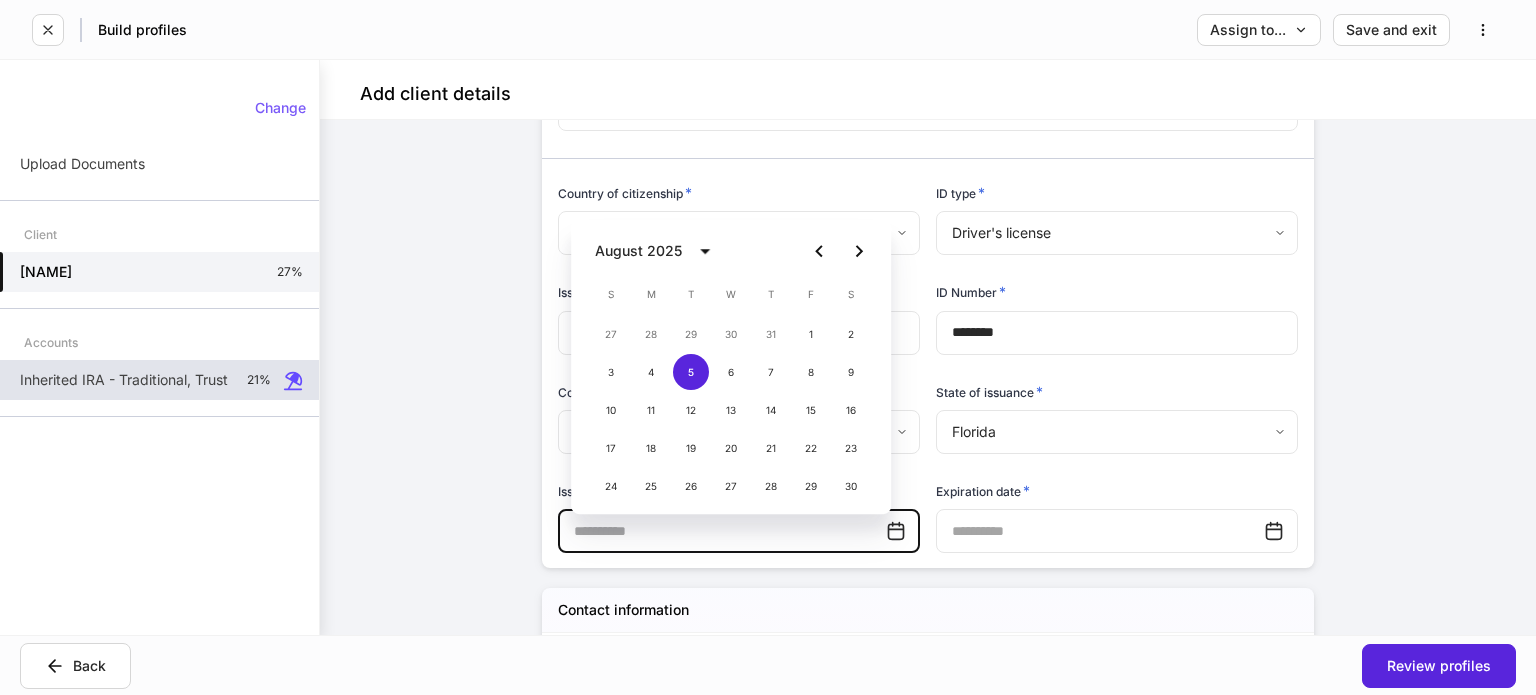click 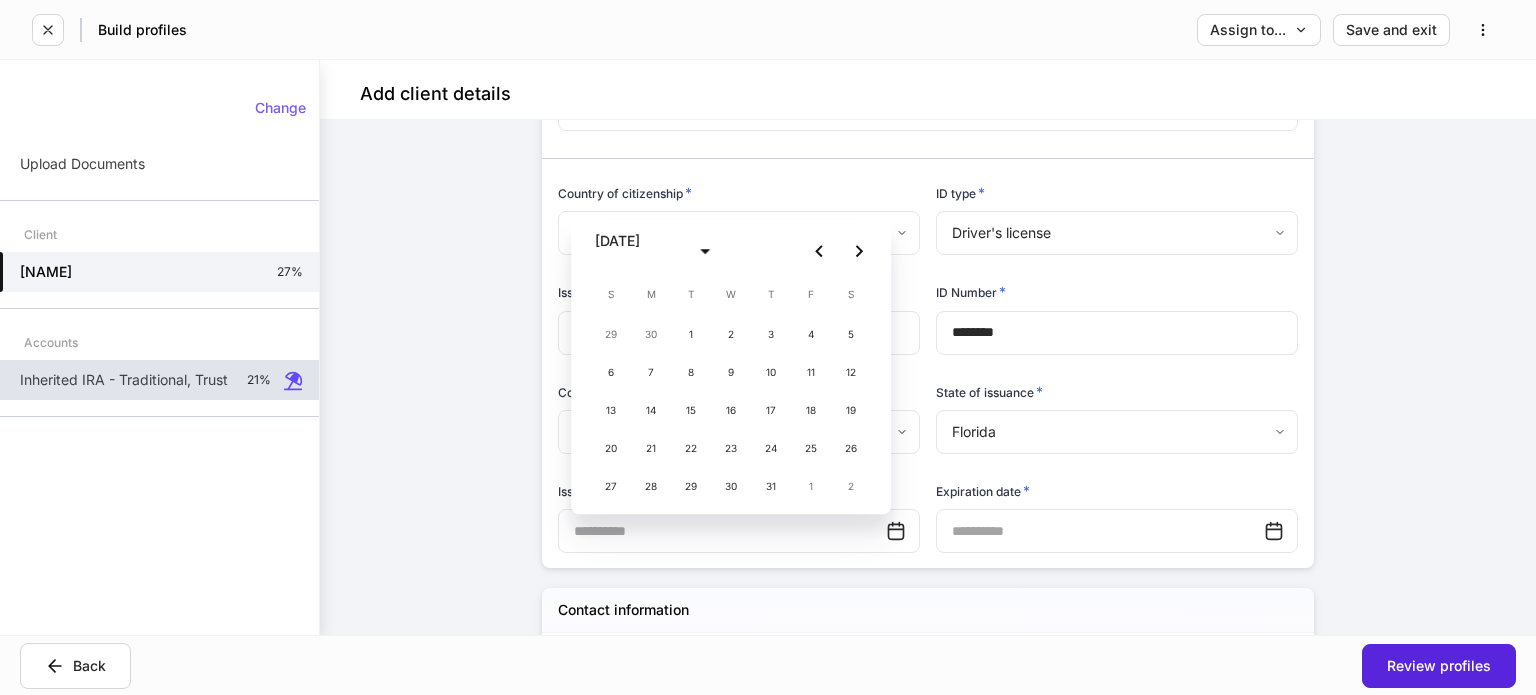 click 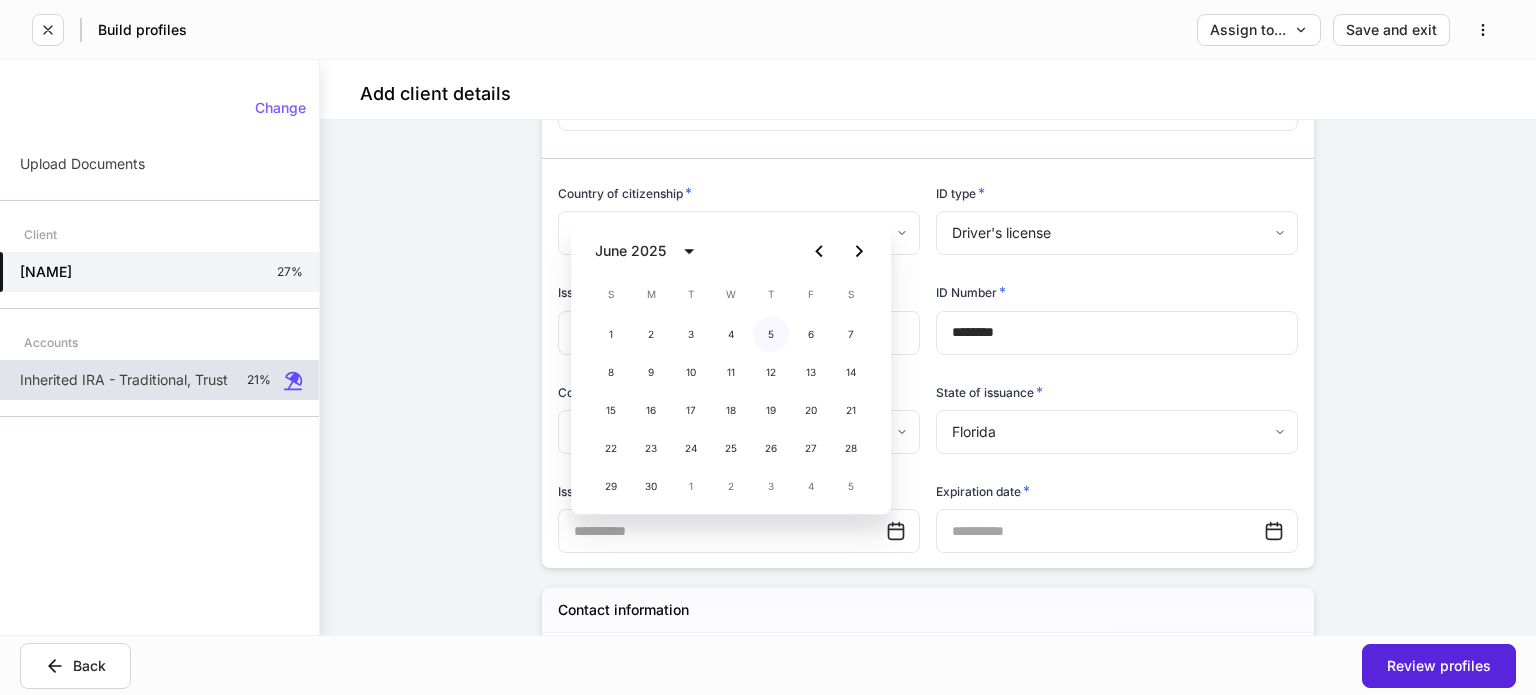click on "5" at bounding box center [771, 334] 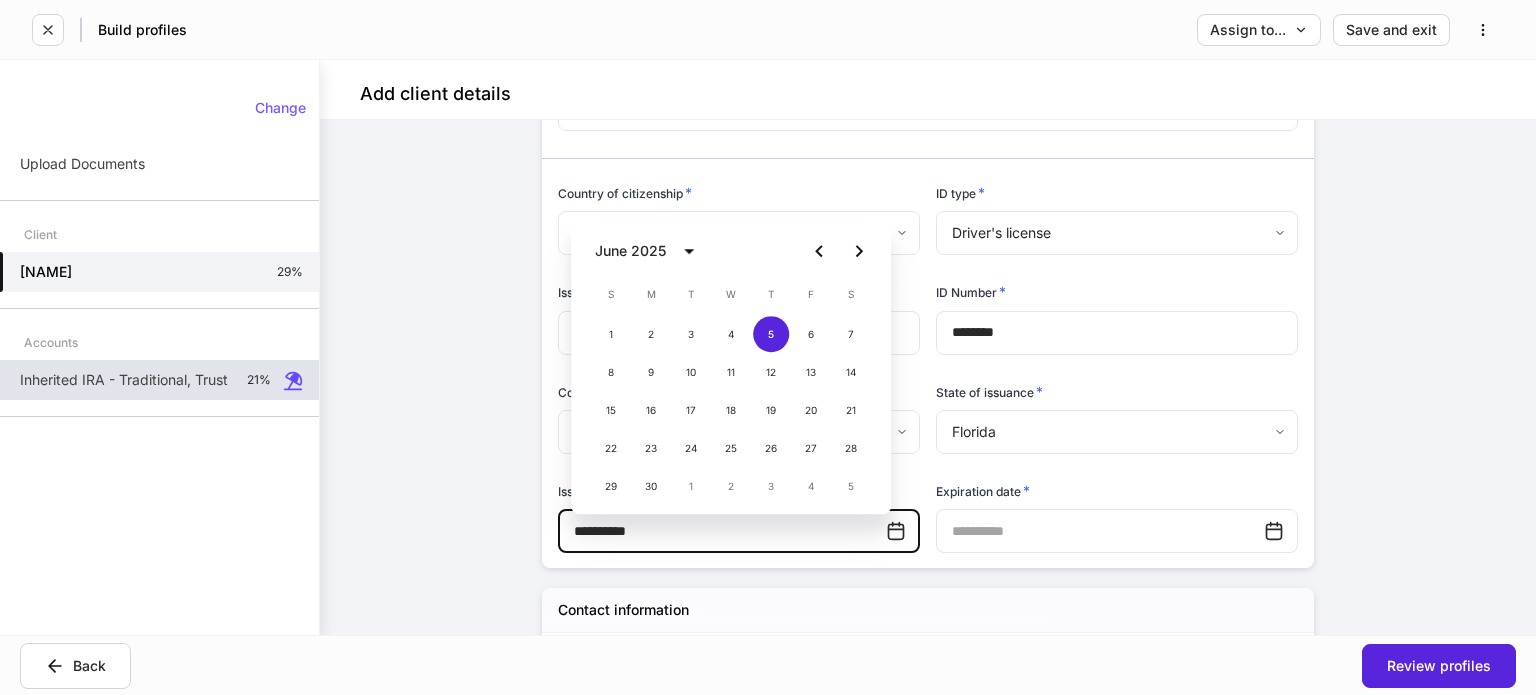 drag, startPoint x: 638, startPoint y: 533, endPoint x: 700, endPoint y: 537, distance: 62.1289 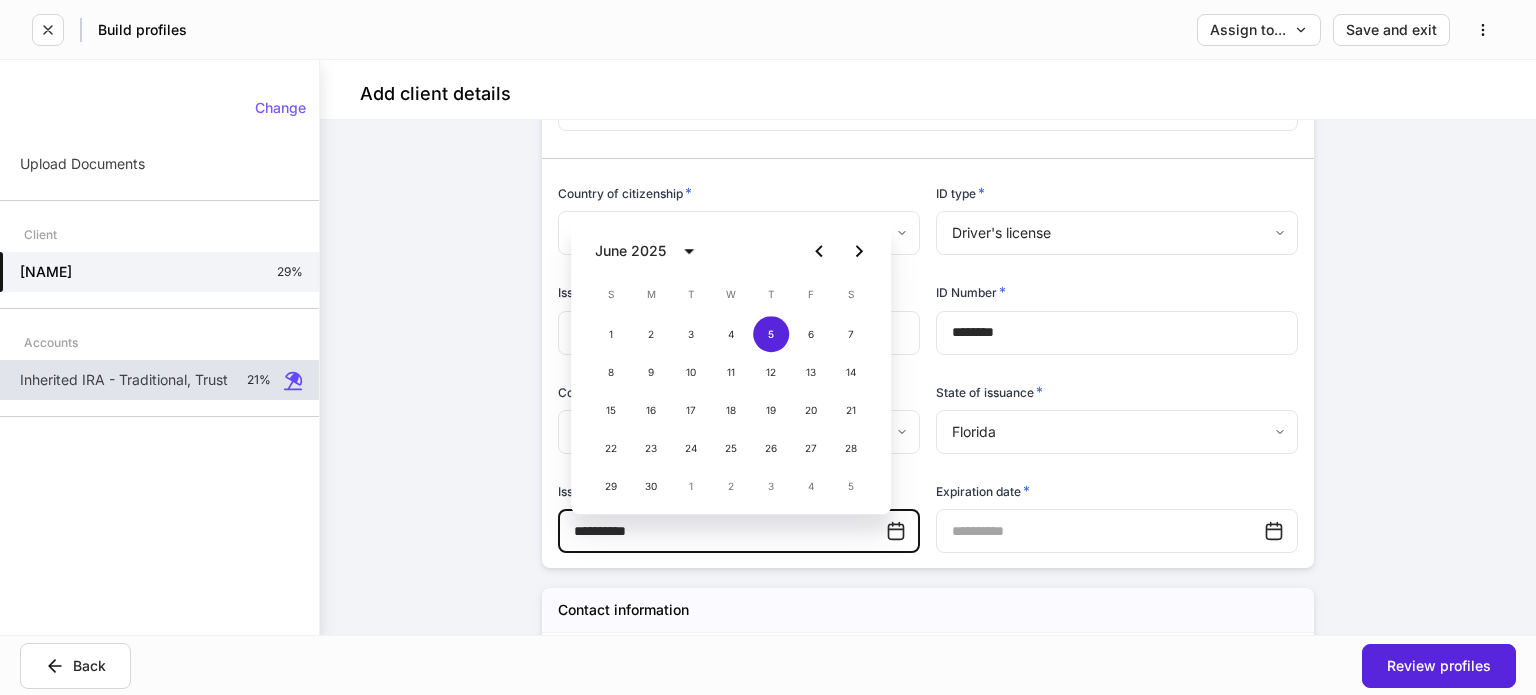 click on "**********" at bounding box center (722, 531) 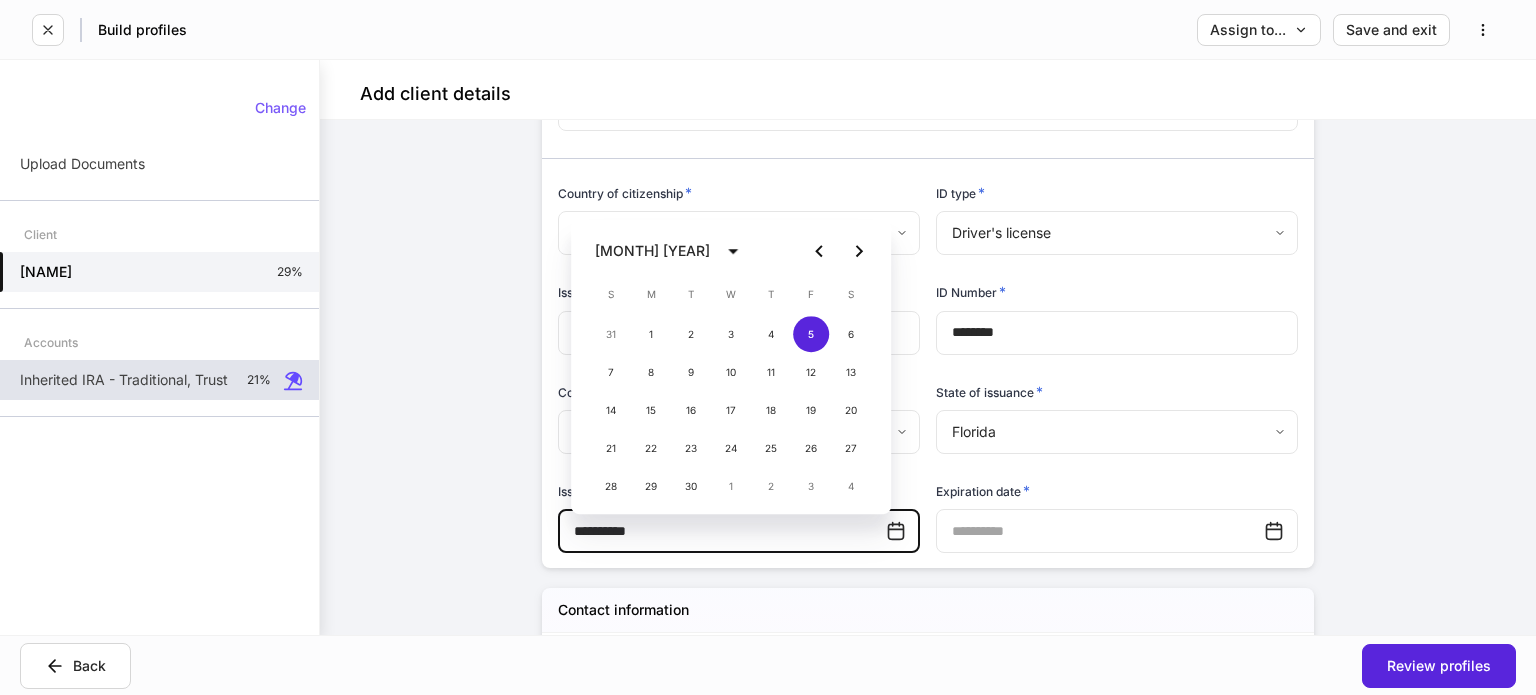 type on "**********" 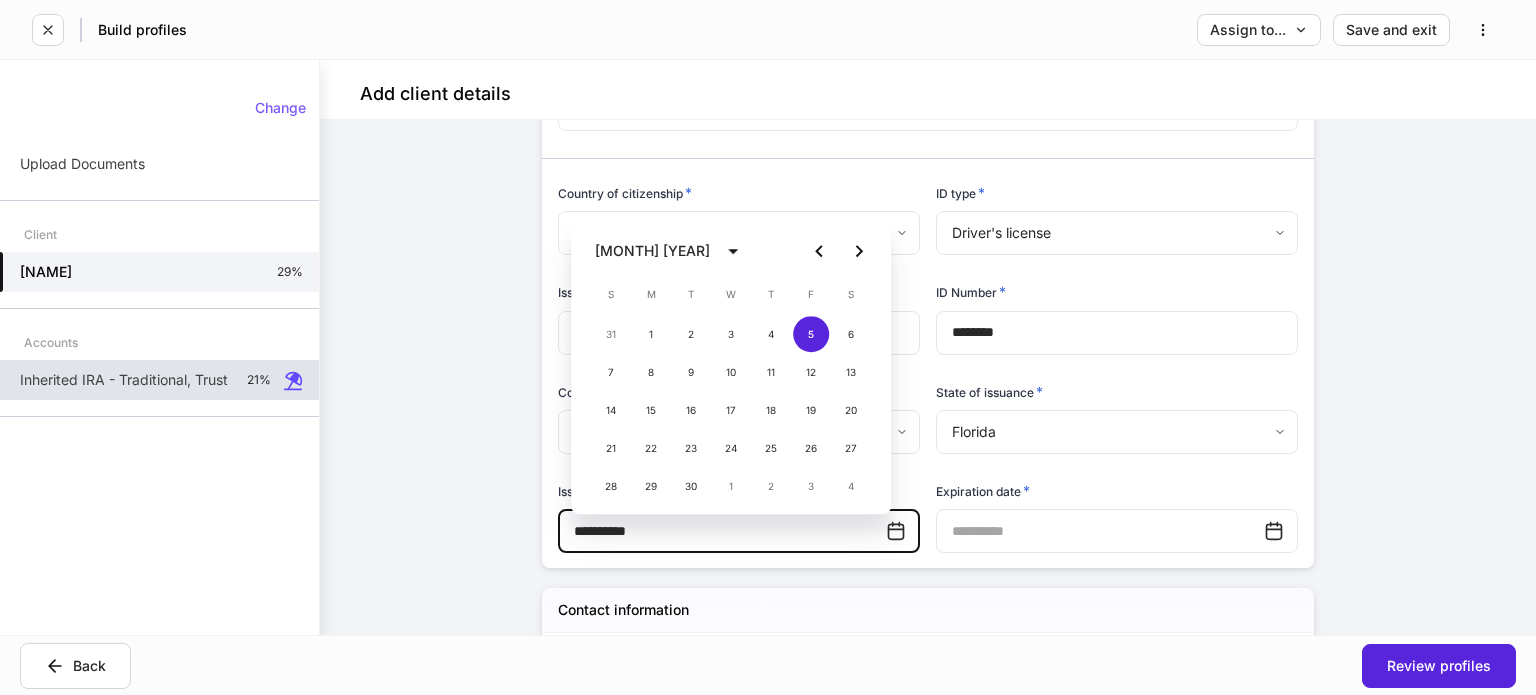 click on "**********" at bounding box center (739, 531) 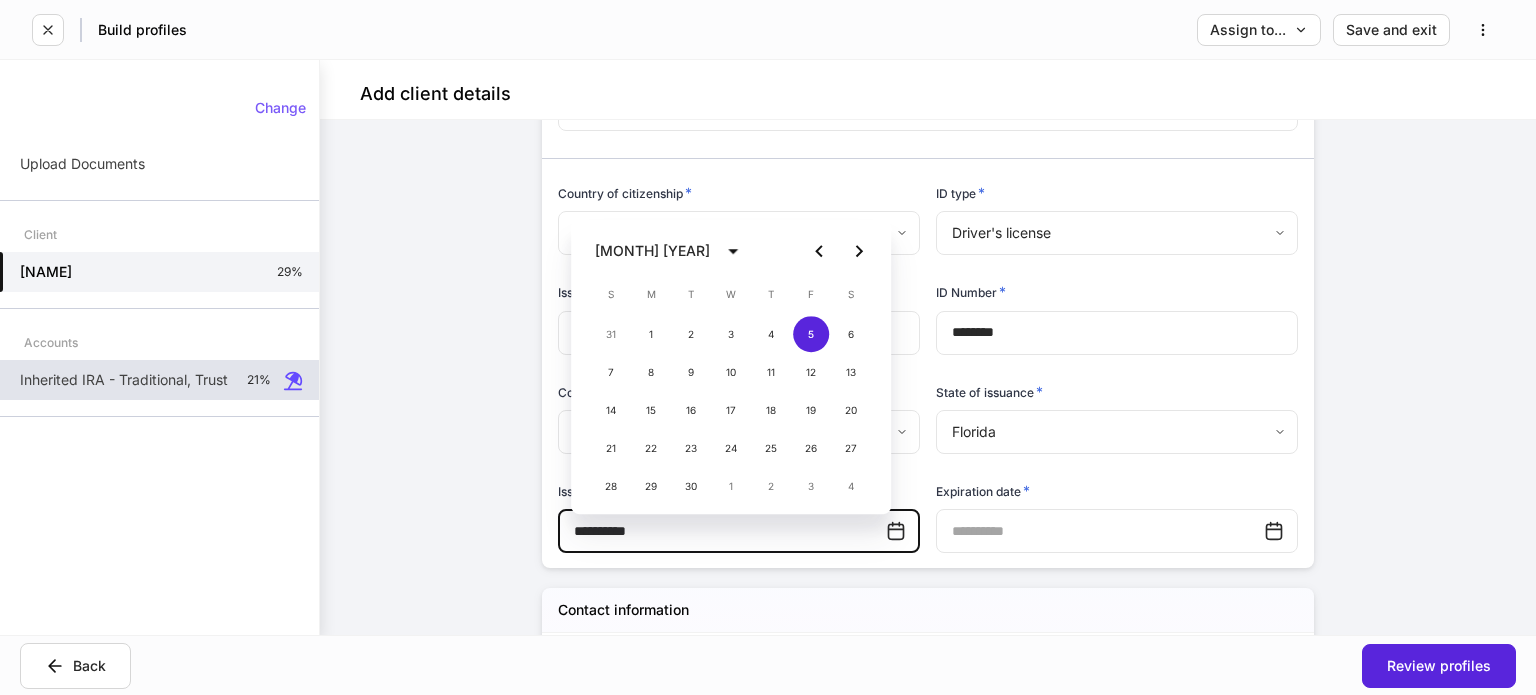 click at bounding box center [1100, 531] 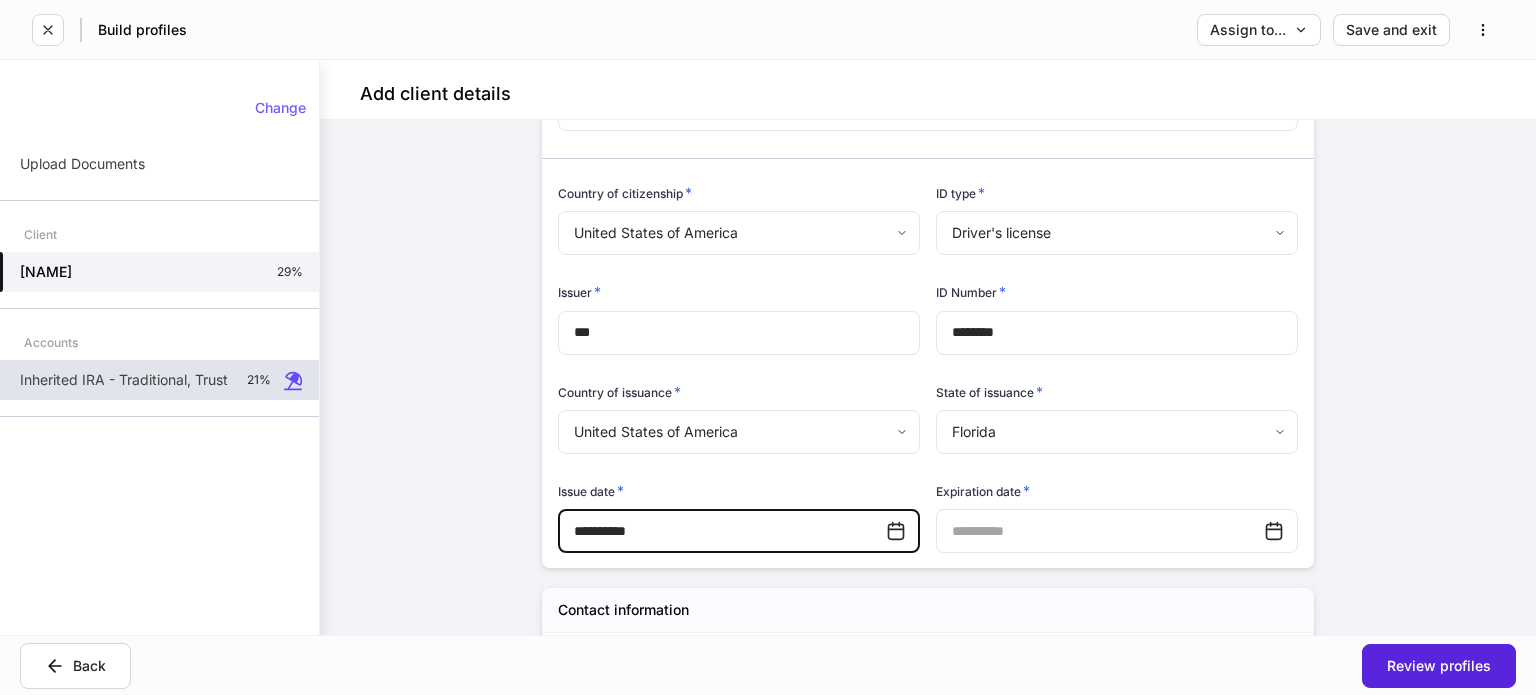 drag, startPoint x: 752, startPoint y: 529, endPoint x: 388, endPoint y: 539, distance: 364.13733 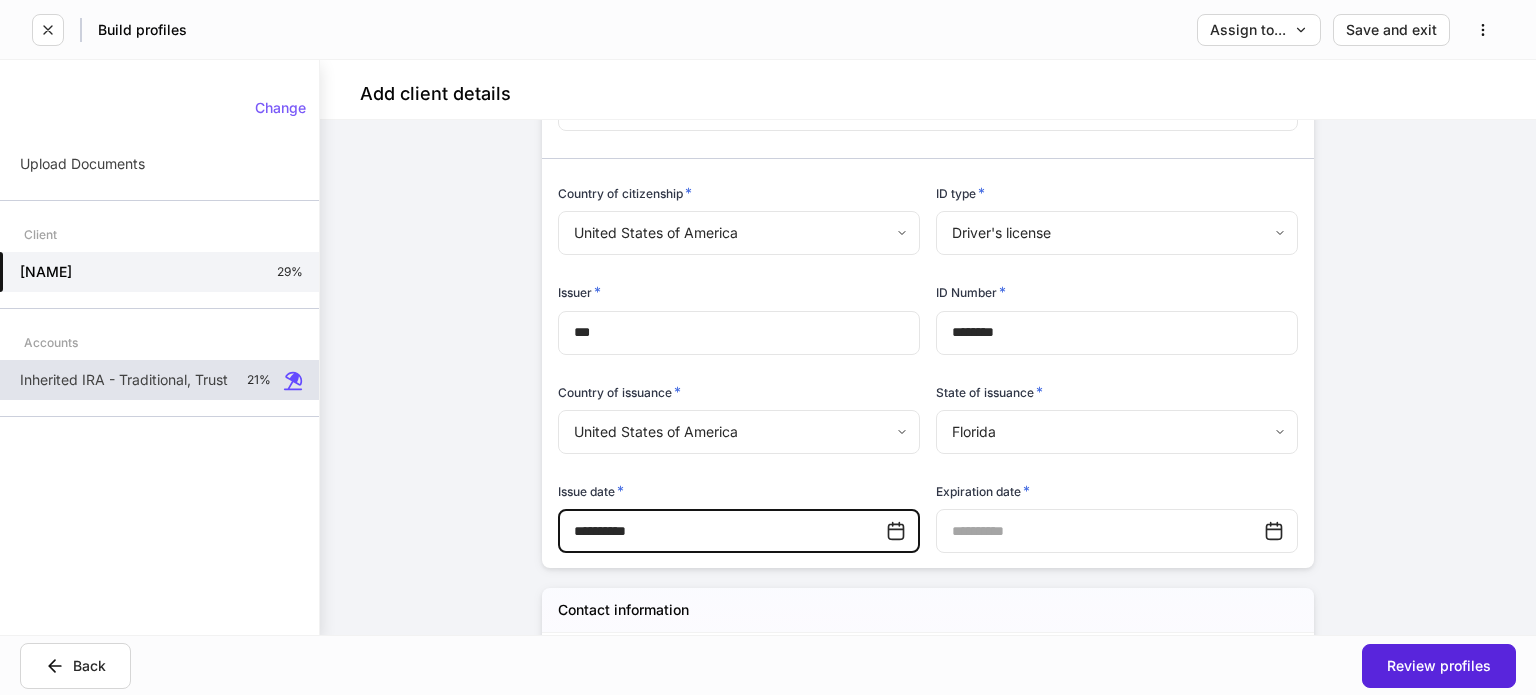 click on "**********" at bounding box center (928, 377) 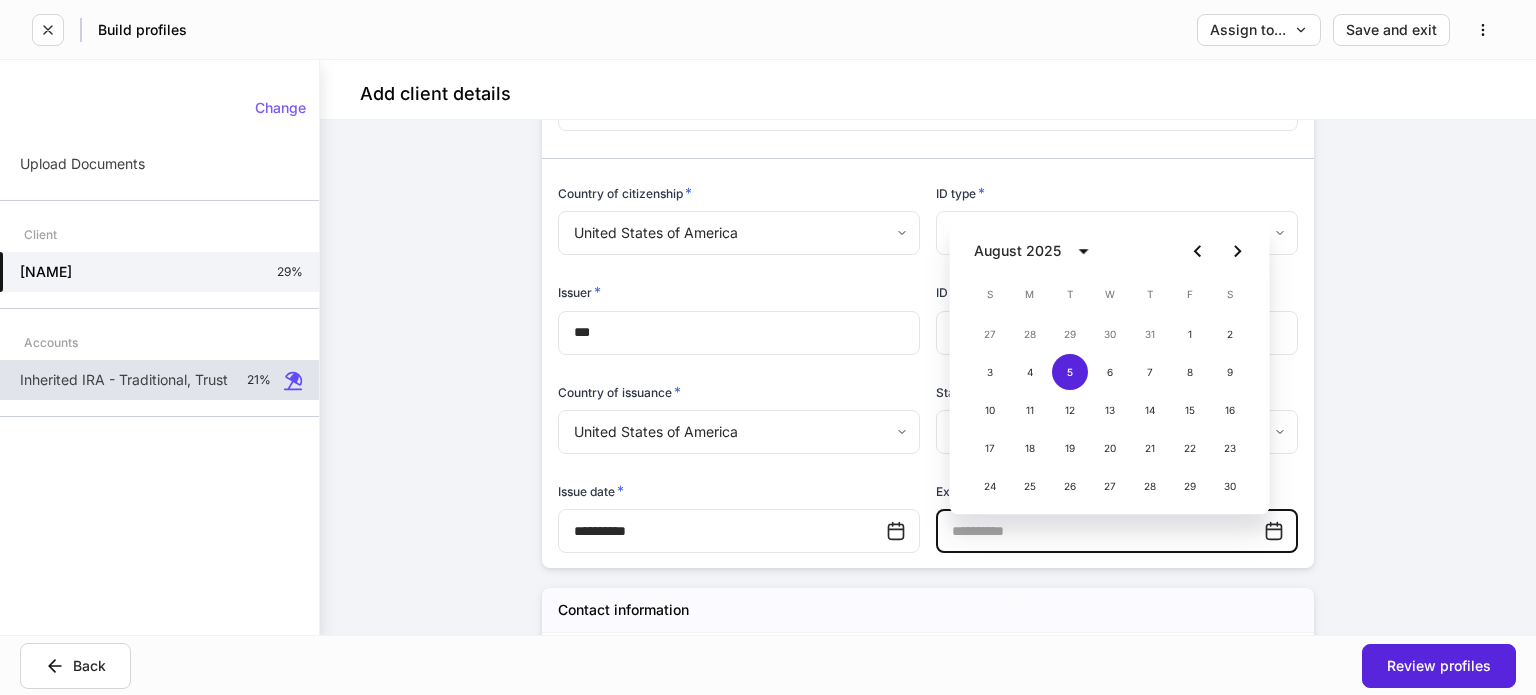 paste on "**********" 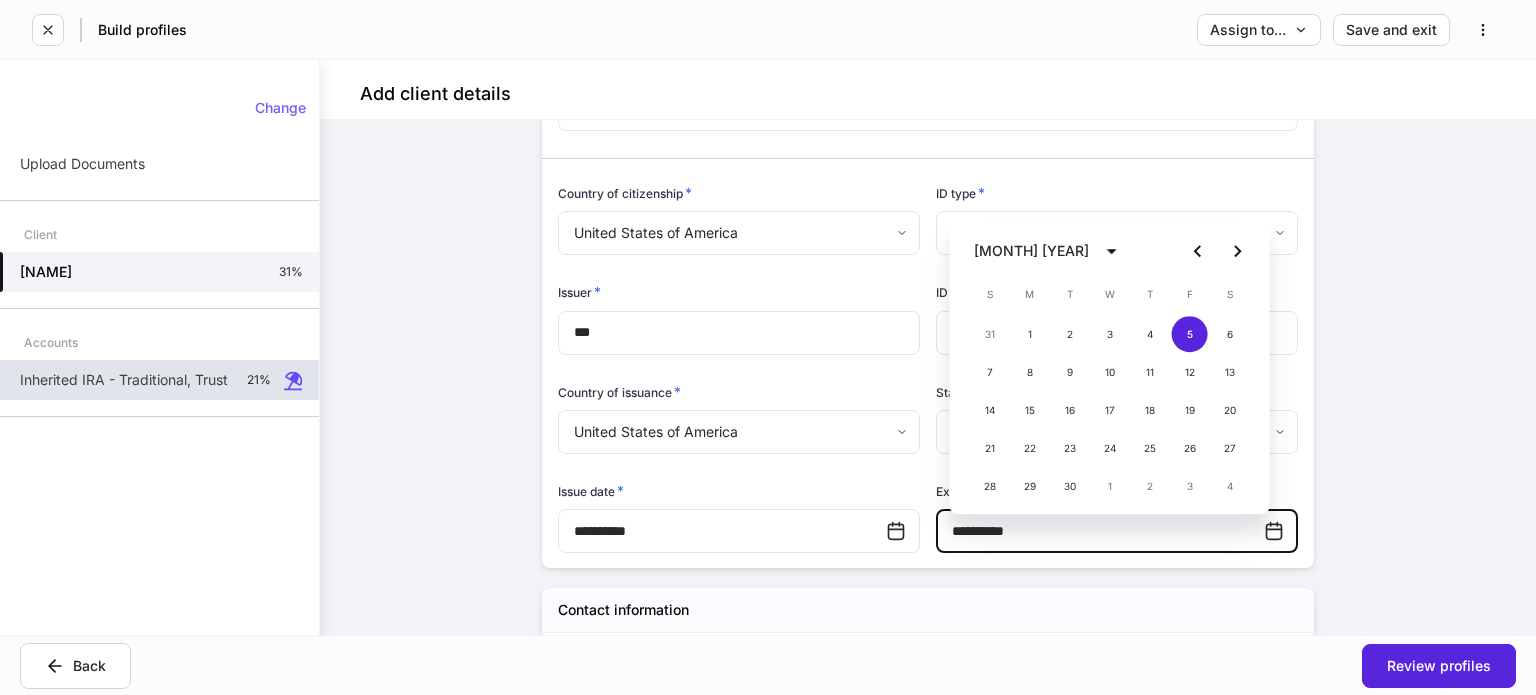 click on "**********" at bounding box center [1100, 531] 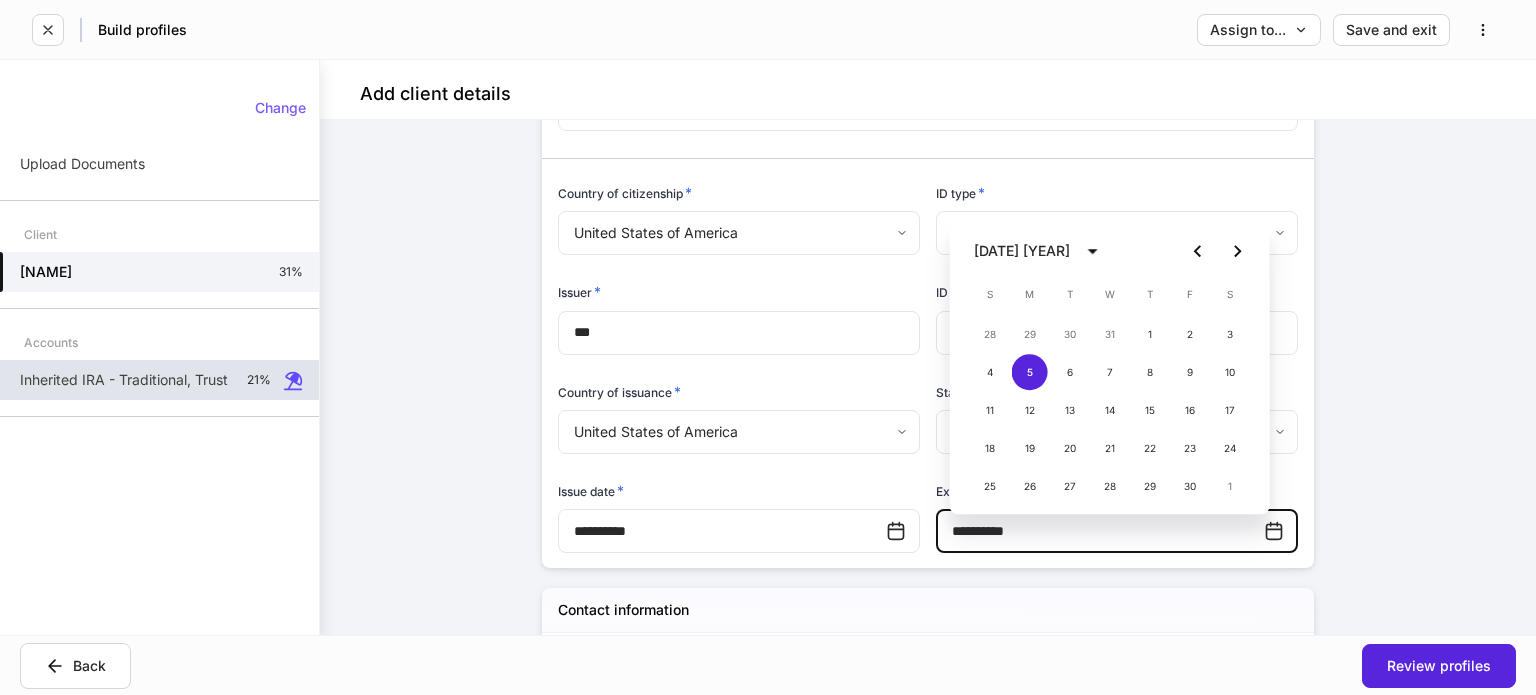 type on "**********" 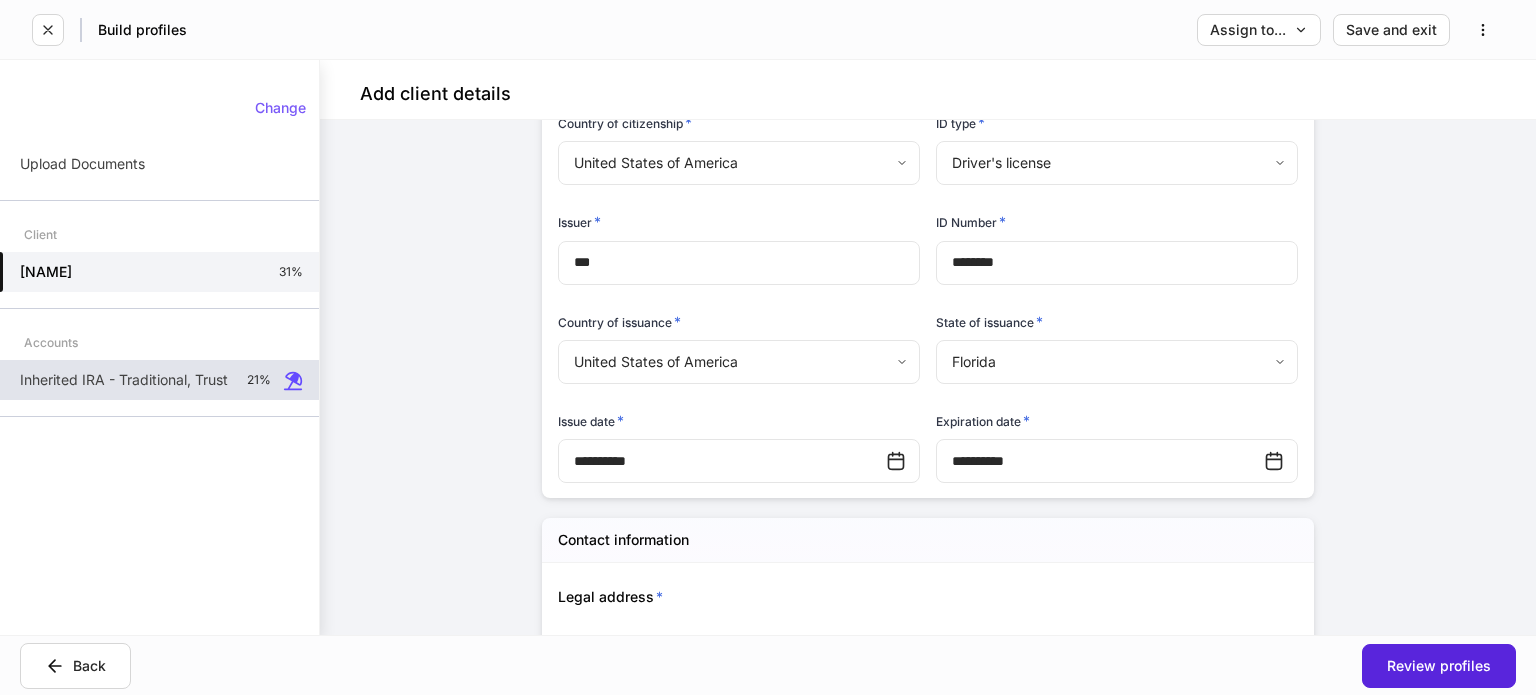 scroll, scrollTop: 1300, scrollLeft: 0, axis: vertical 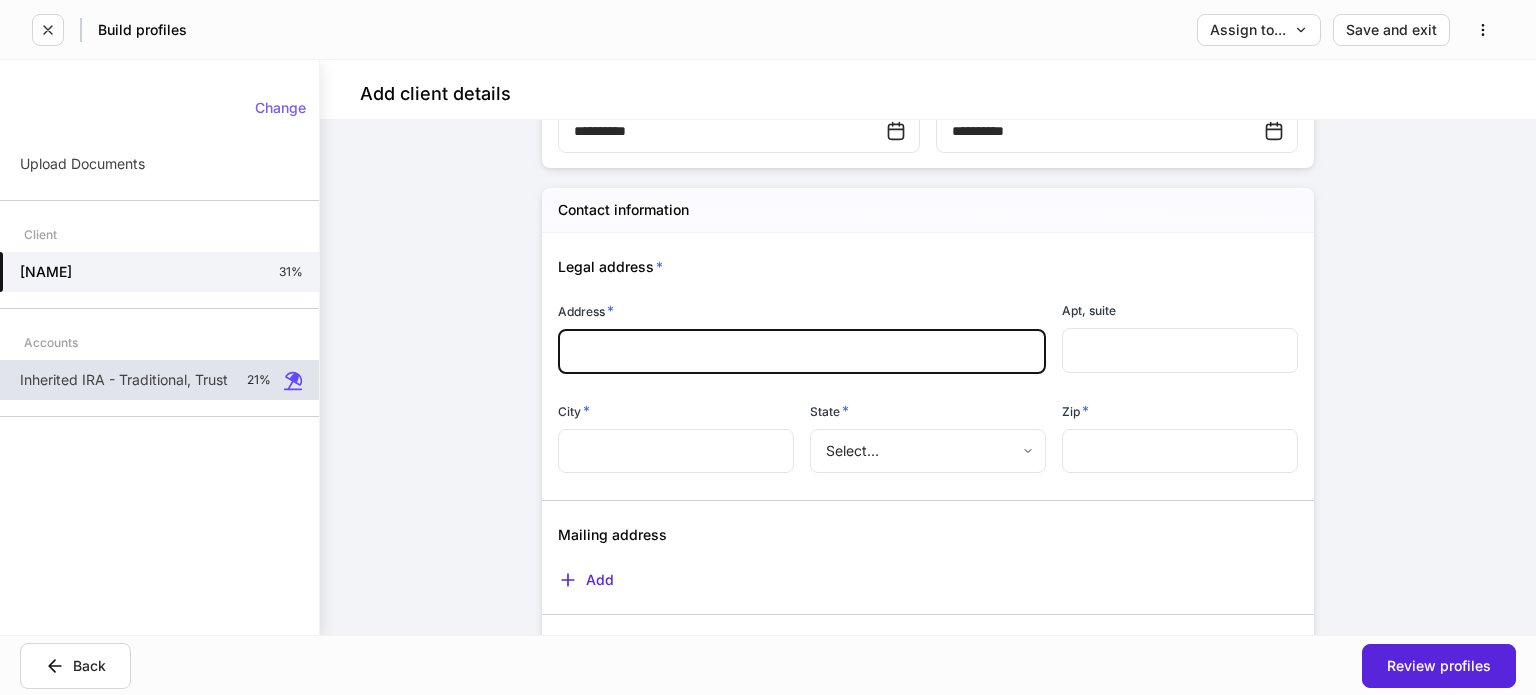 click at bounding box center (802, 351) 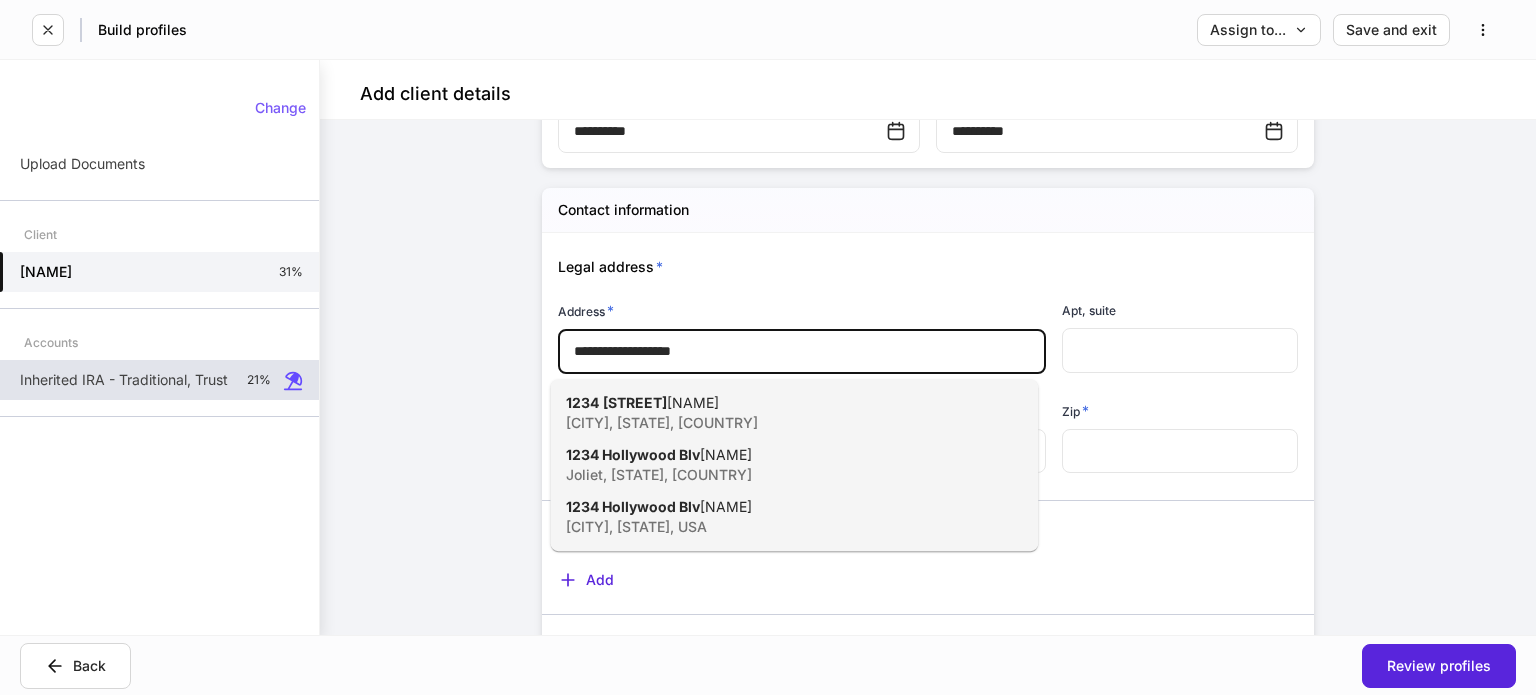 click on "[STREET]" at bounding box center [635, 402] 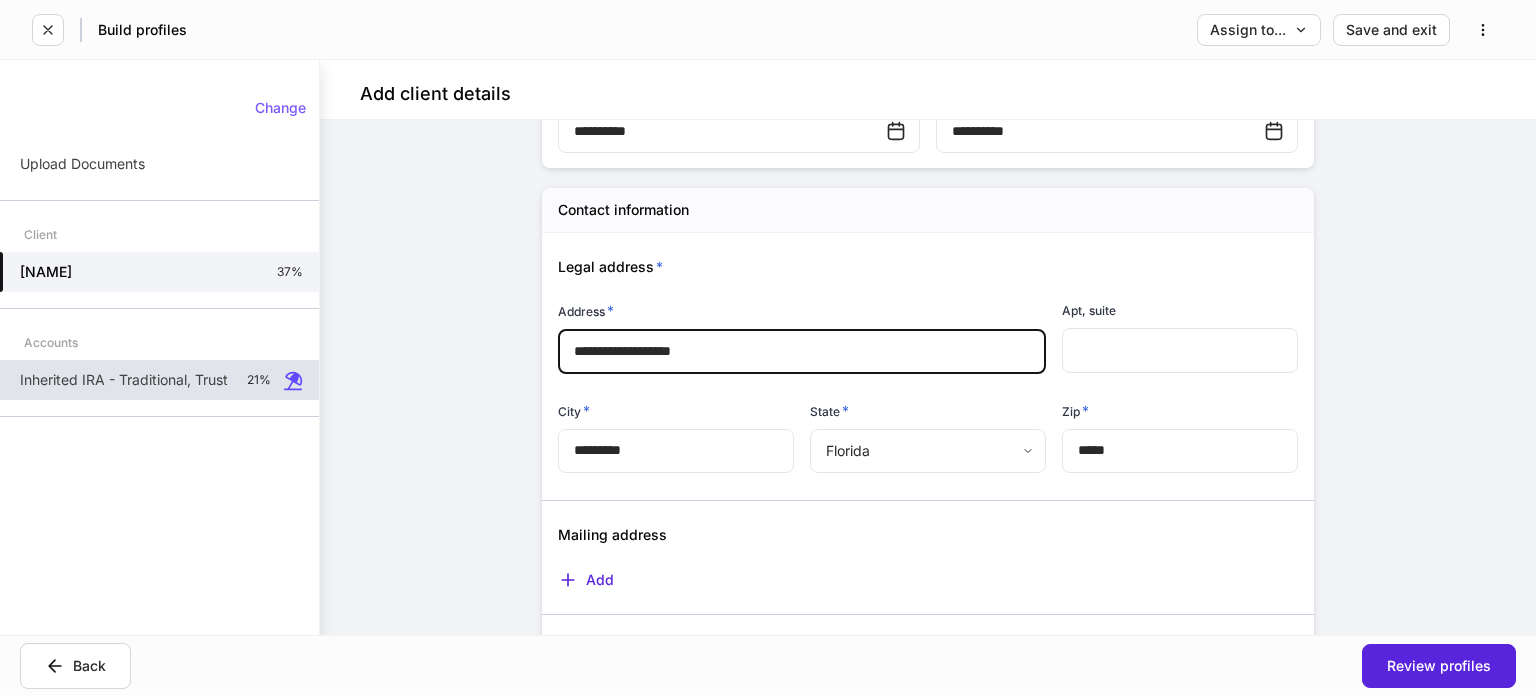type on "*********" 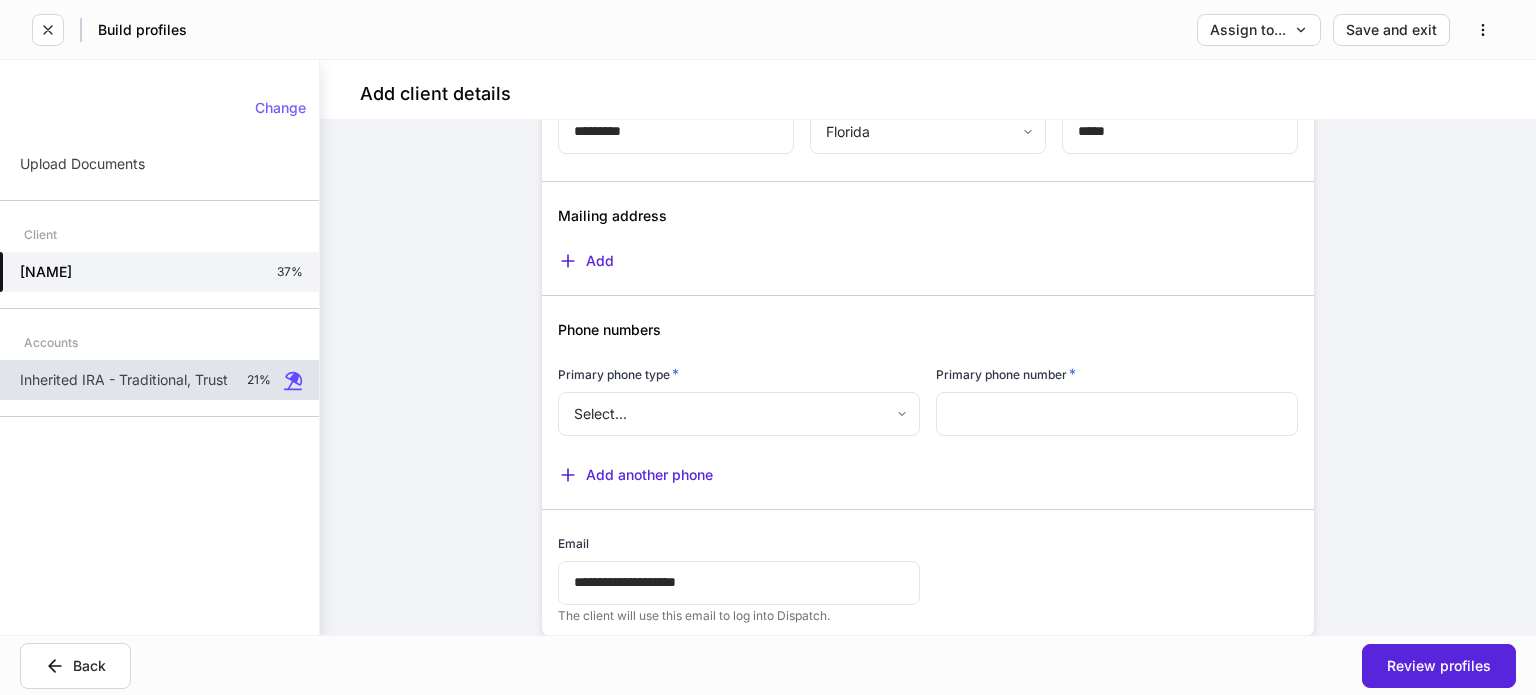 scroll, scrollTop: 1800, scrollLeft: 0, axis: vertical 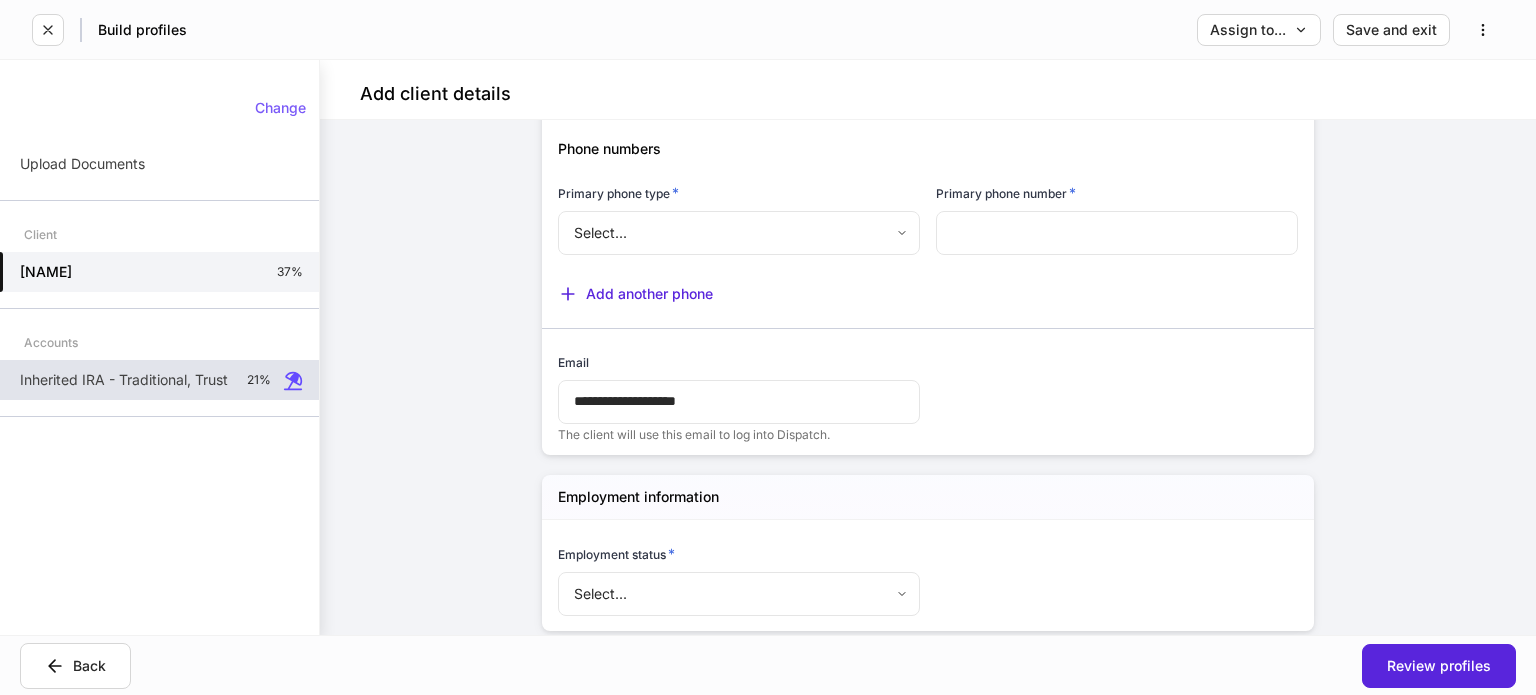 type on "**********" 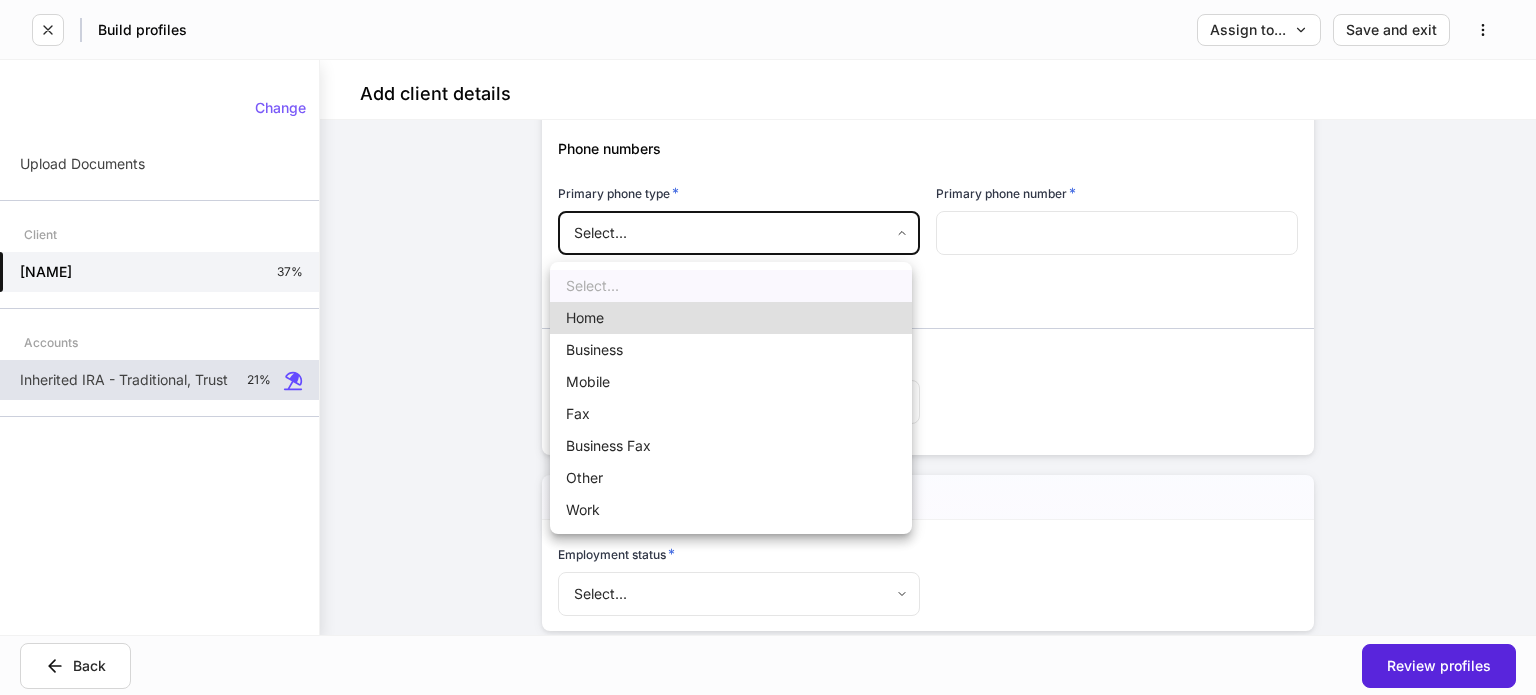 click on "Mobile" at bounding box center (731, 382) 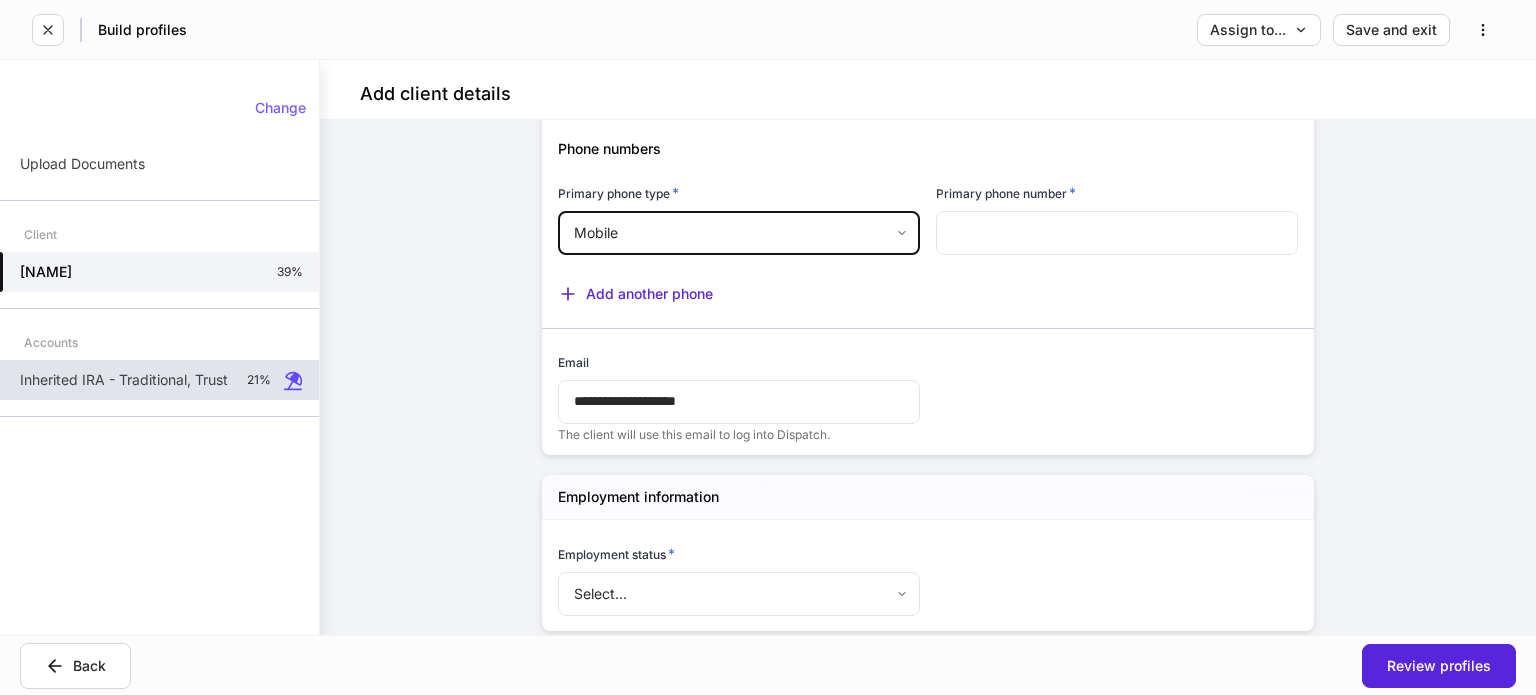 click at bounding box center (1117, 233) 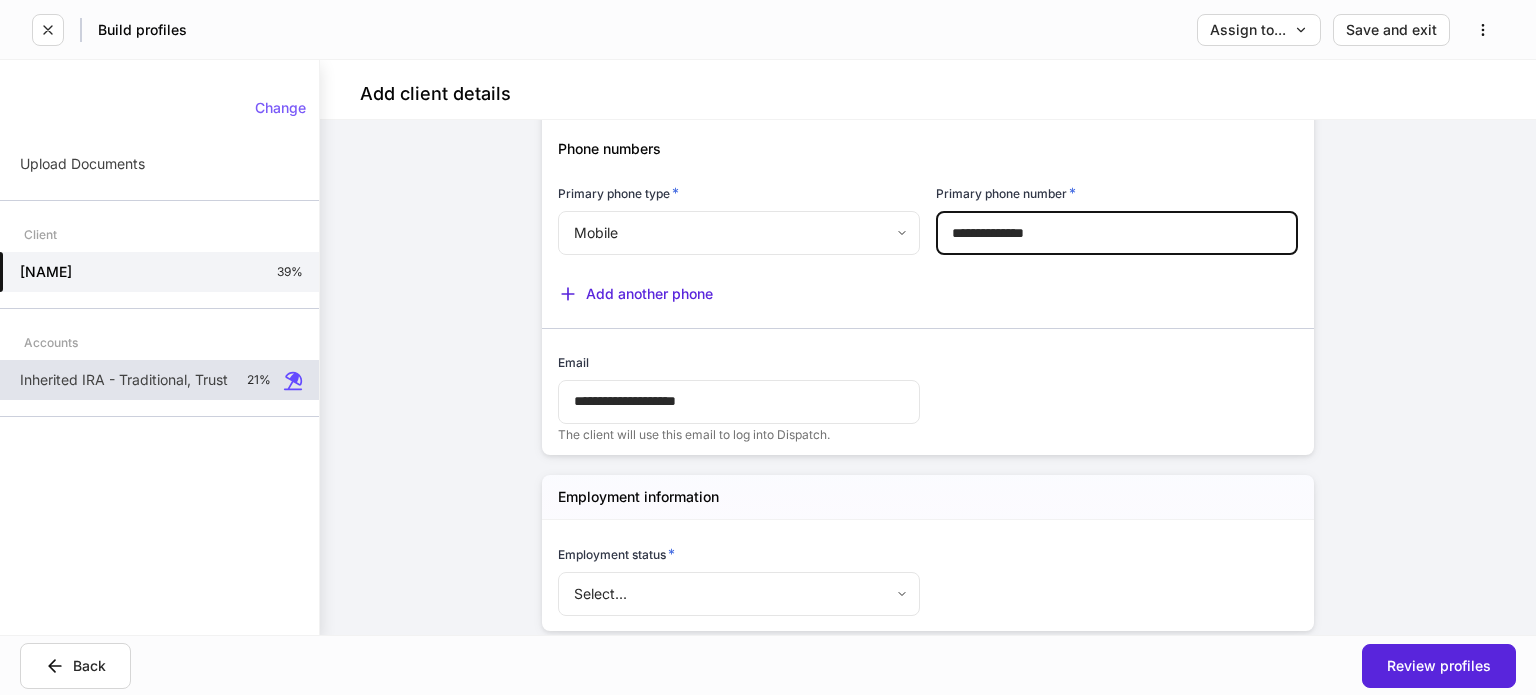 type on "**********" 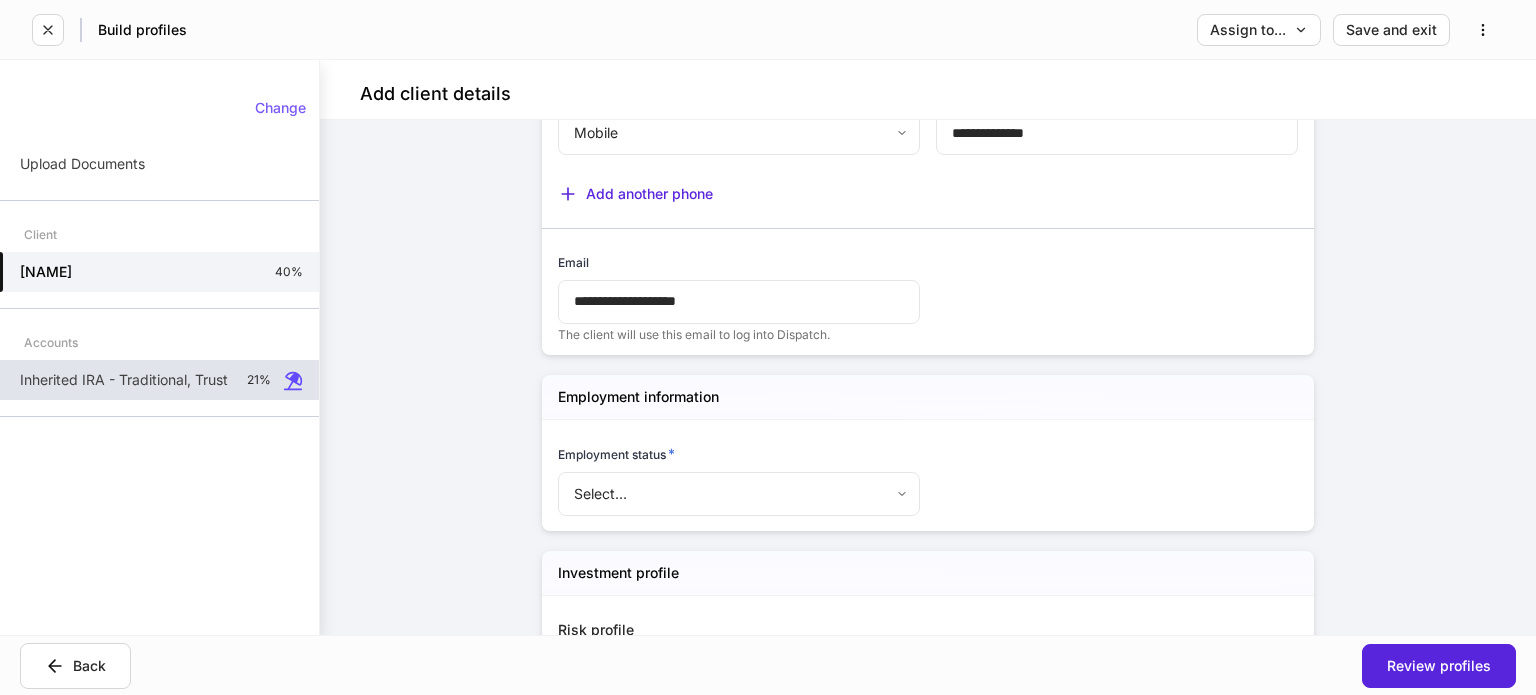 scroll, scrollTop: 2000, scrollLeft: 0, axis: vertical 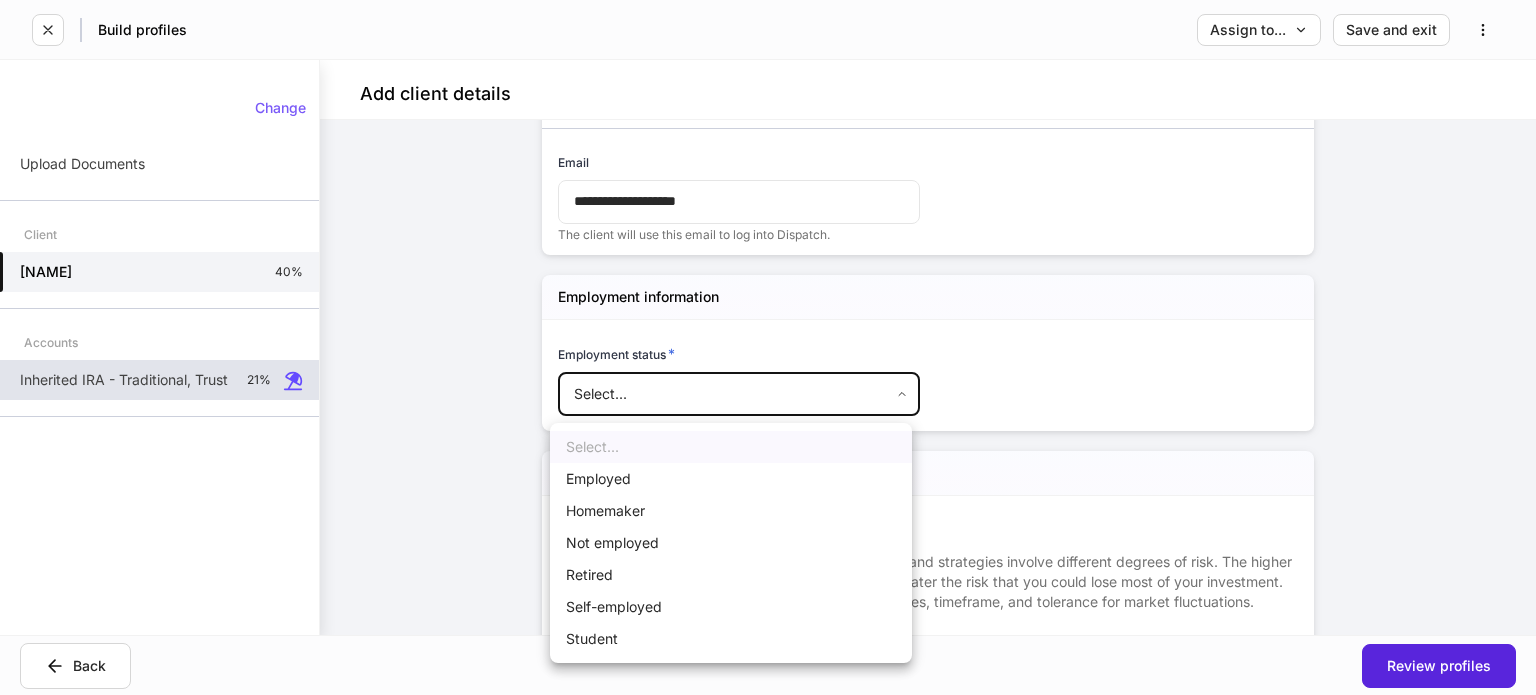 click on "**********" at bounding box center [768, 347] 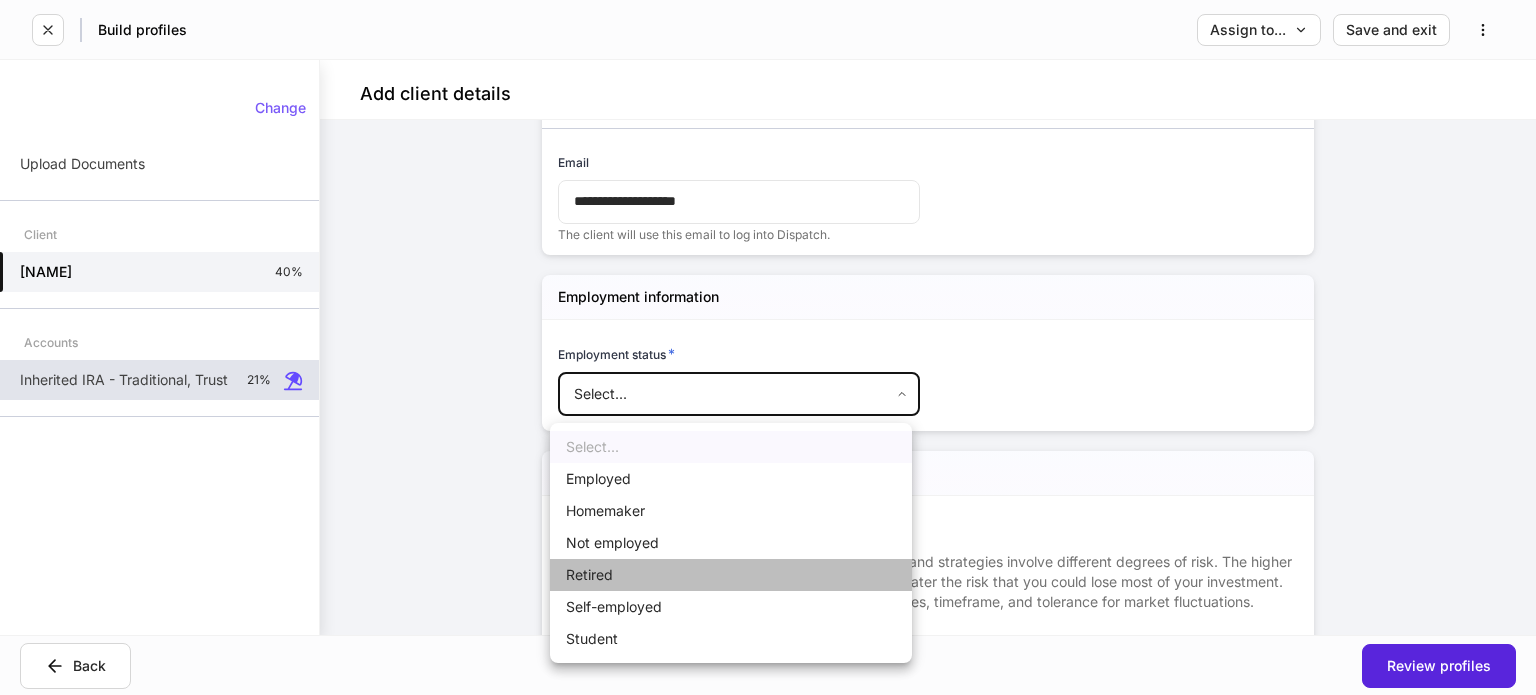 click on "Retired" at bounding box center (731, 575) 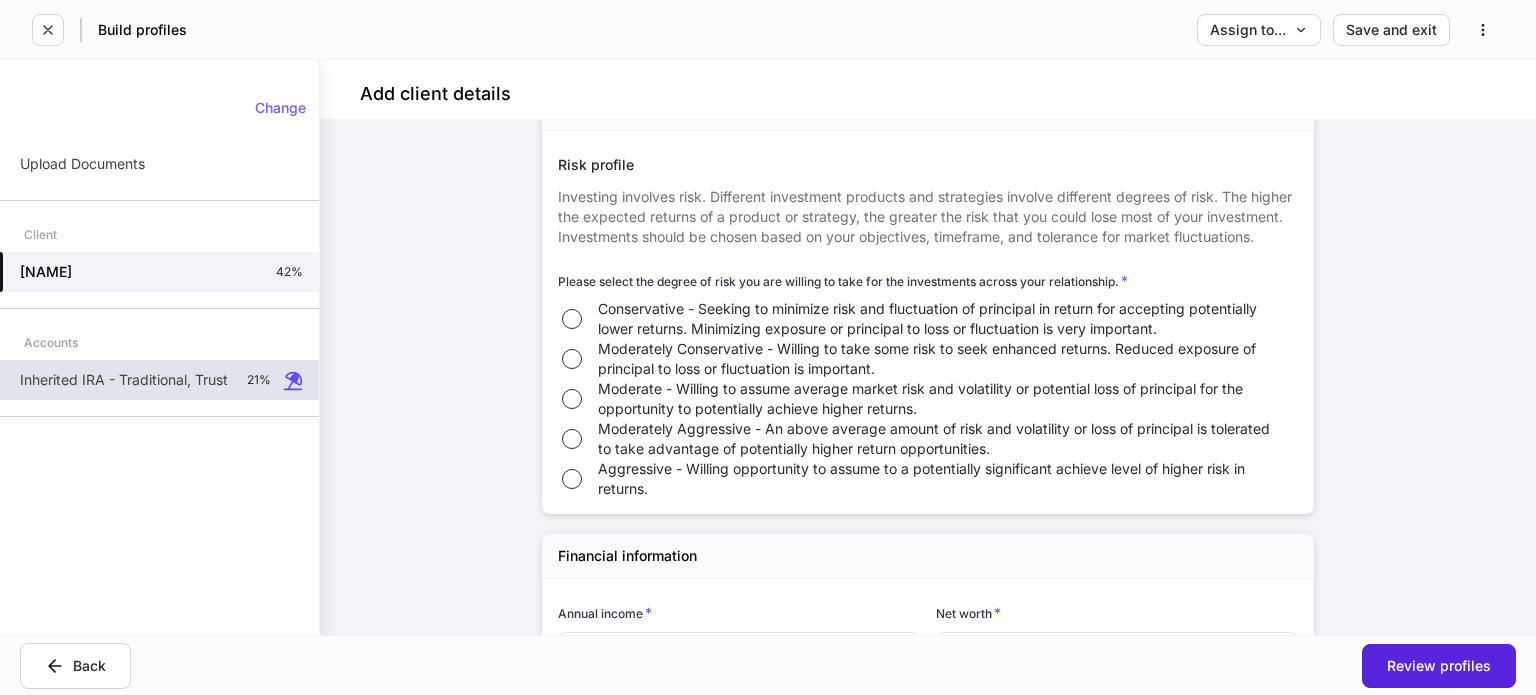 scroll, scrollTop: 2400, scrollLeft: 0, axis: vertical 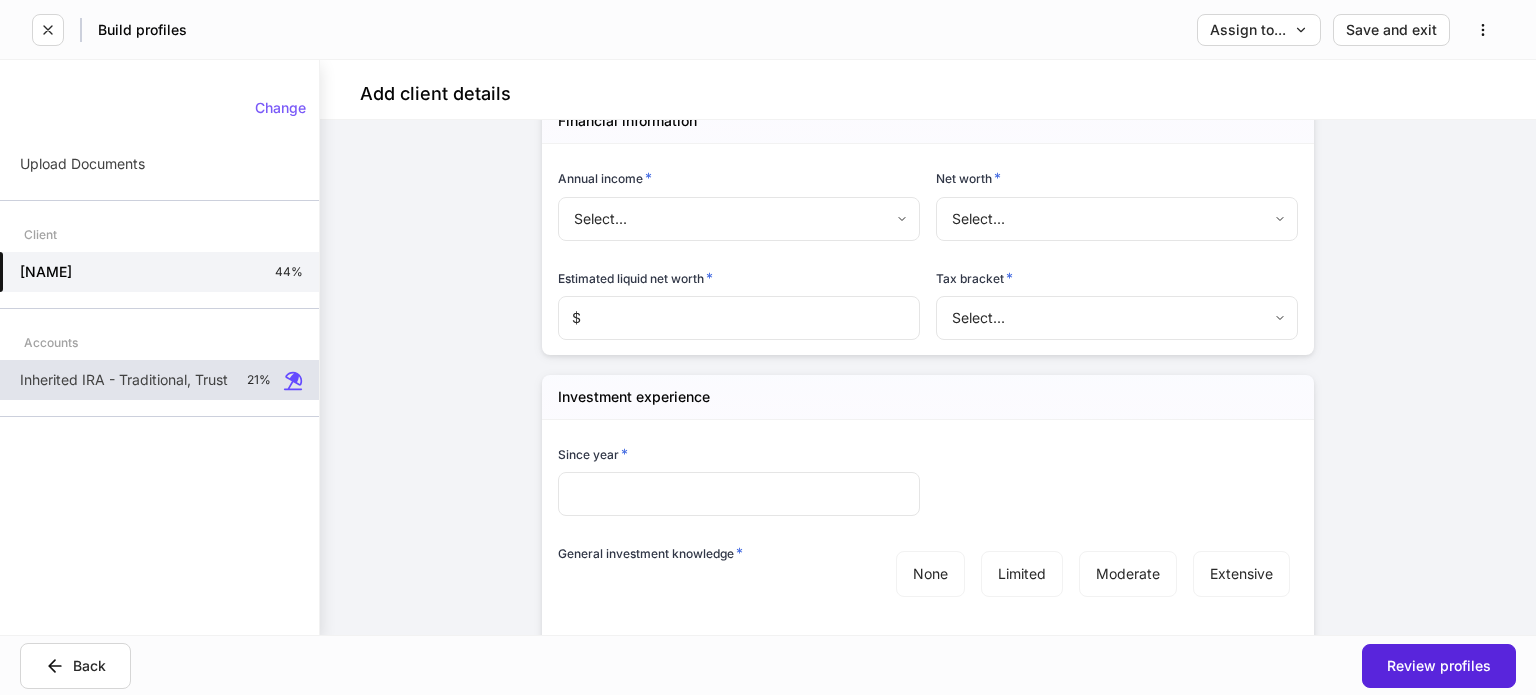 click on "**********" at bounding box center (768, 347) 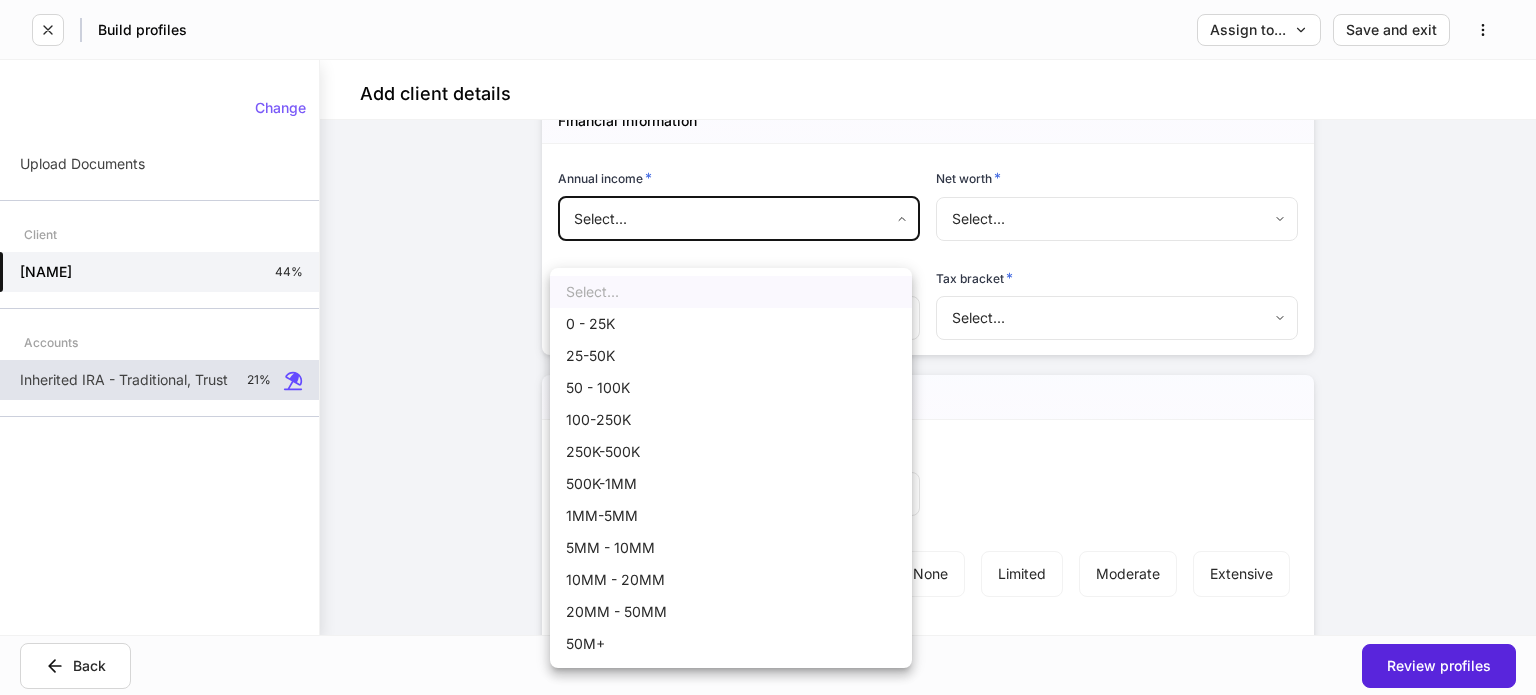 click on "250K-500K" at bounding box center (731, 452) 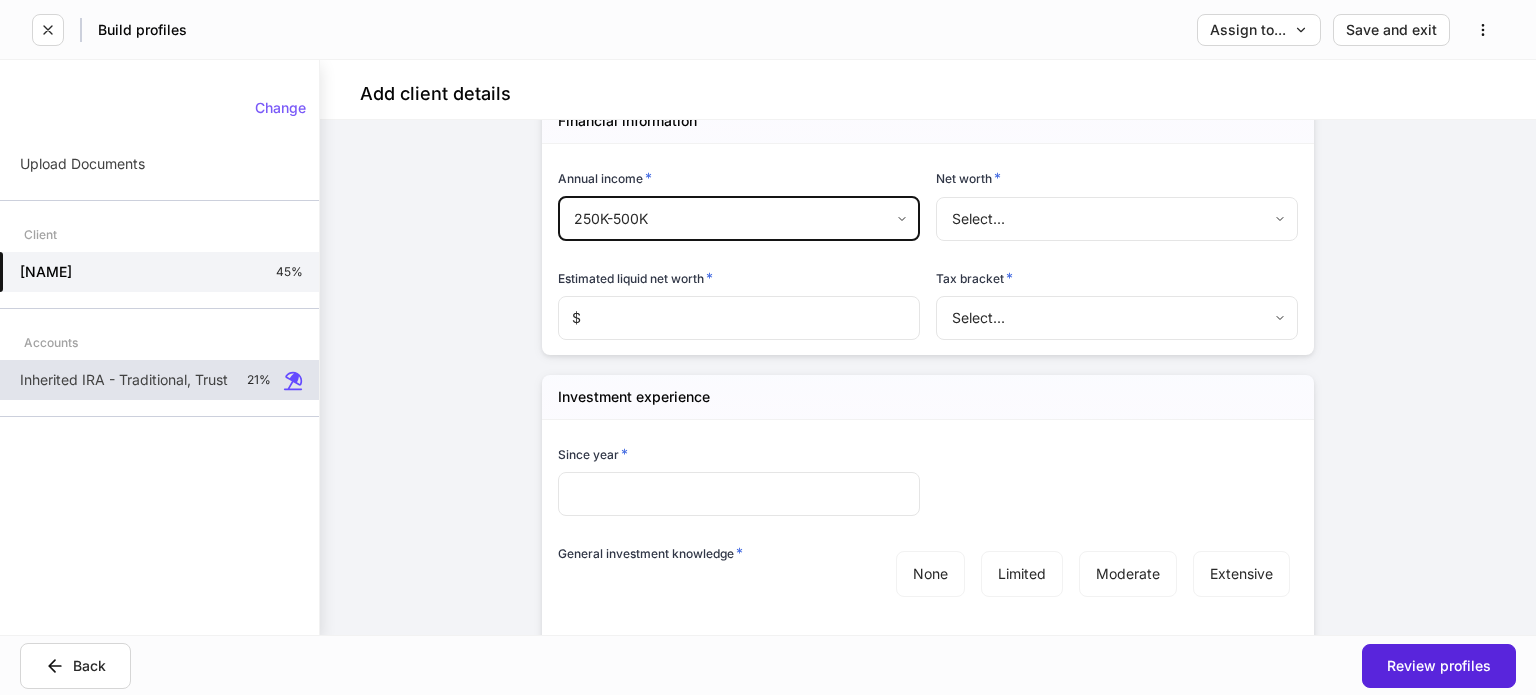 click on "**********" at bounding box center (768, 347) 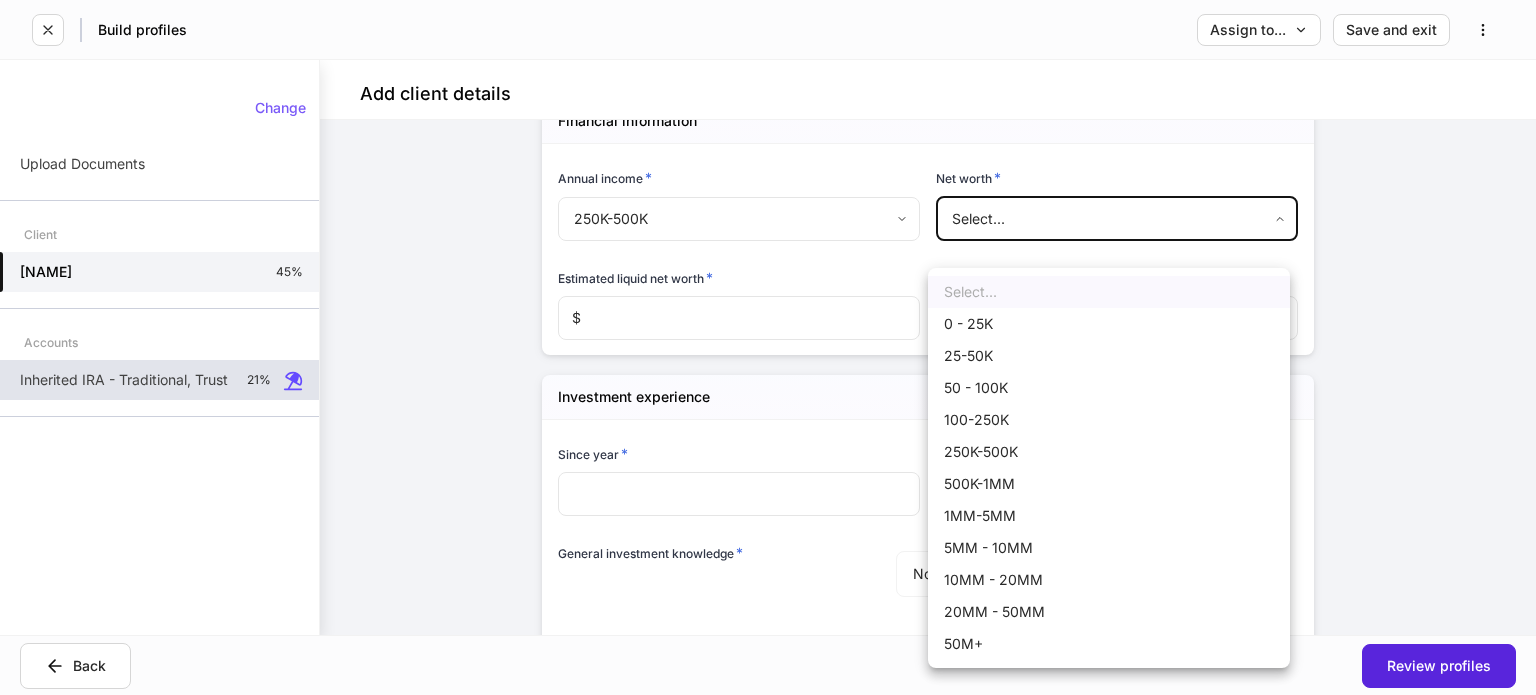 drag, startPoint x: 995, startPoint y: 459, endPoint x: 676, endPoint y: 375, distance: 329.8742 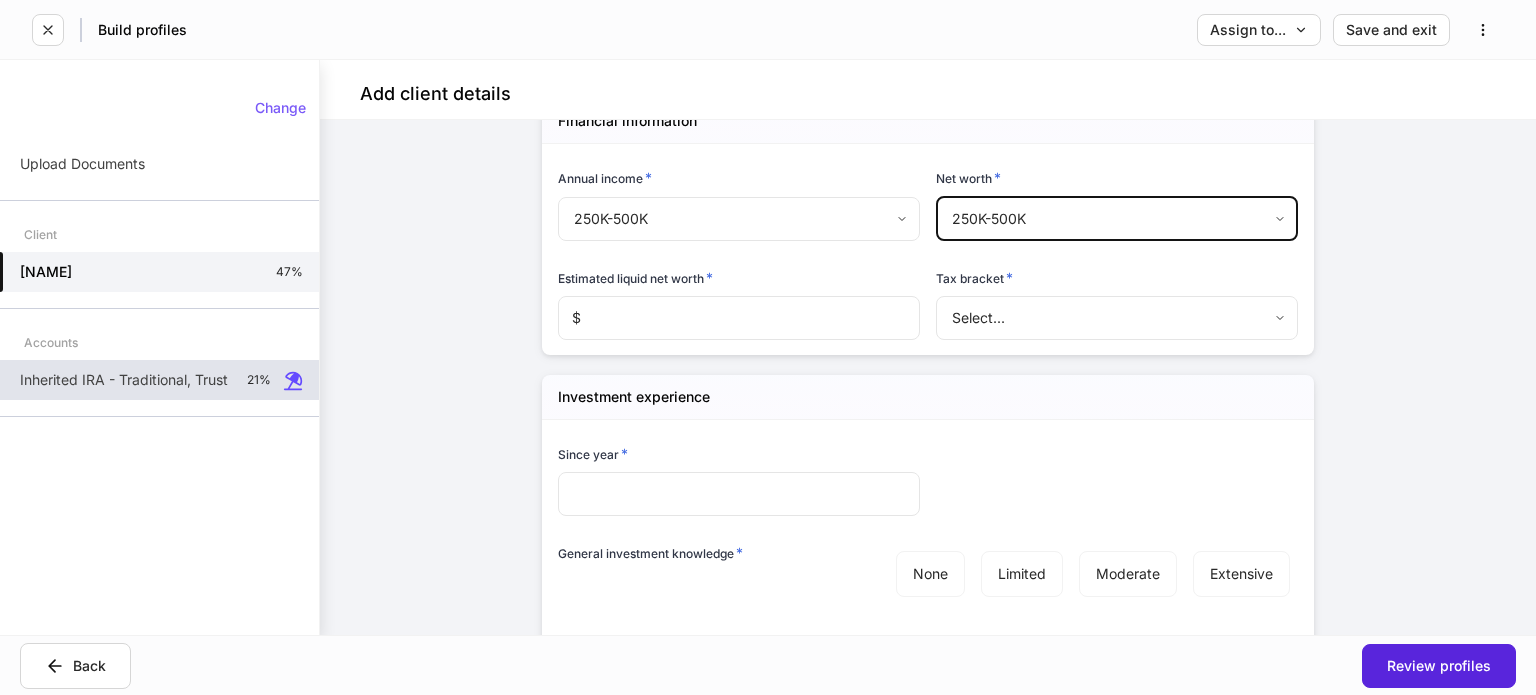click at bounding box center [750, 318] 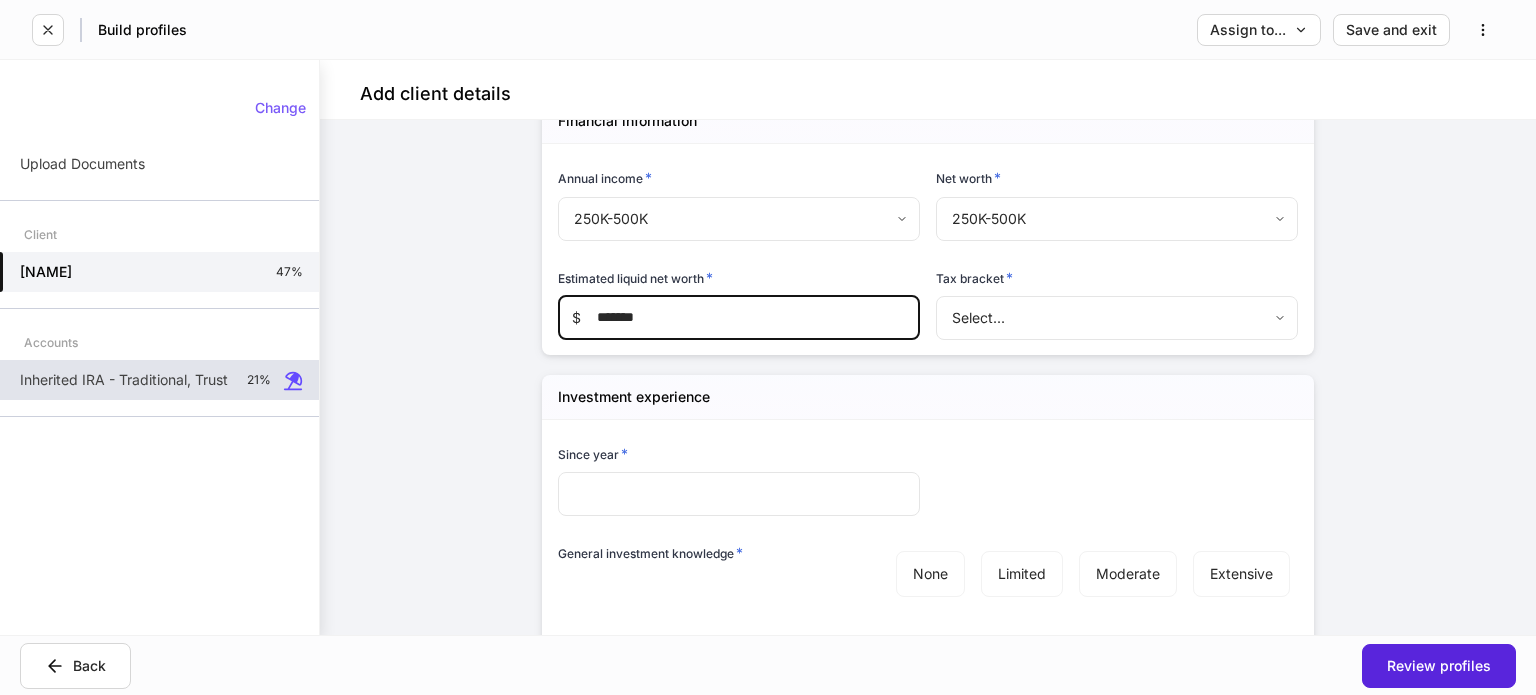 type on "*******" 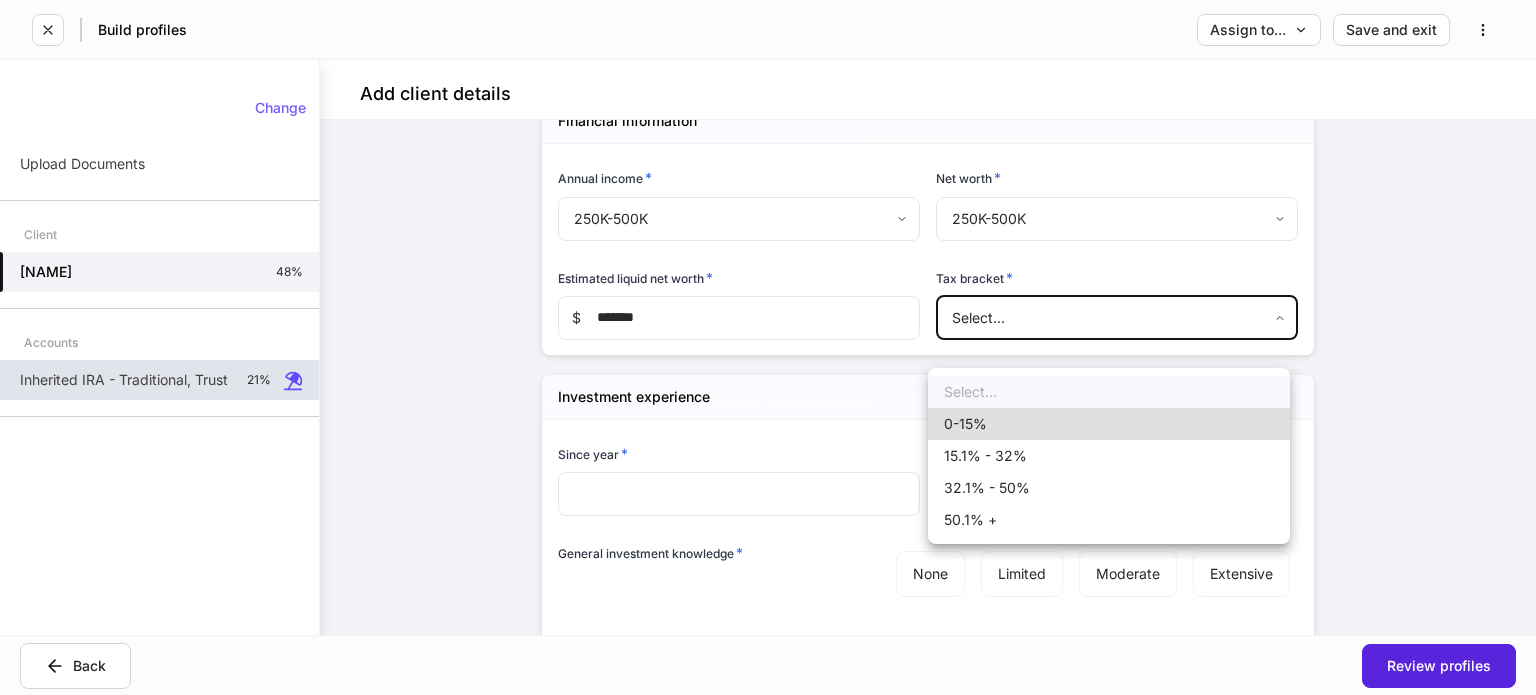click on "15.1% - 32%" at bounding box center (1109, 456) 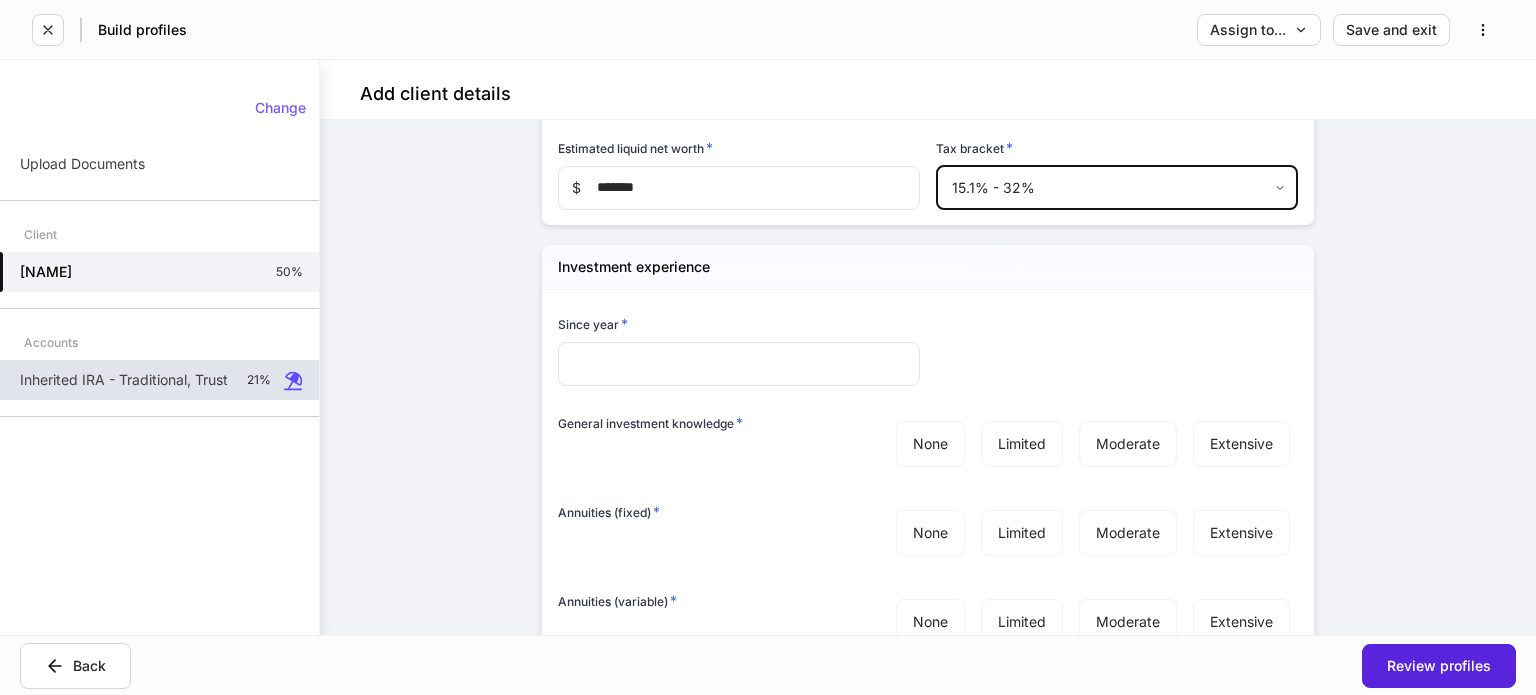 scroll, scrollTop: 3000, scrollLeft: 0, axis: vertical 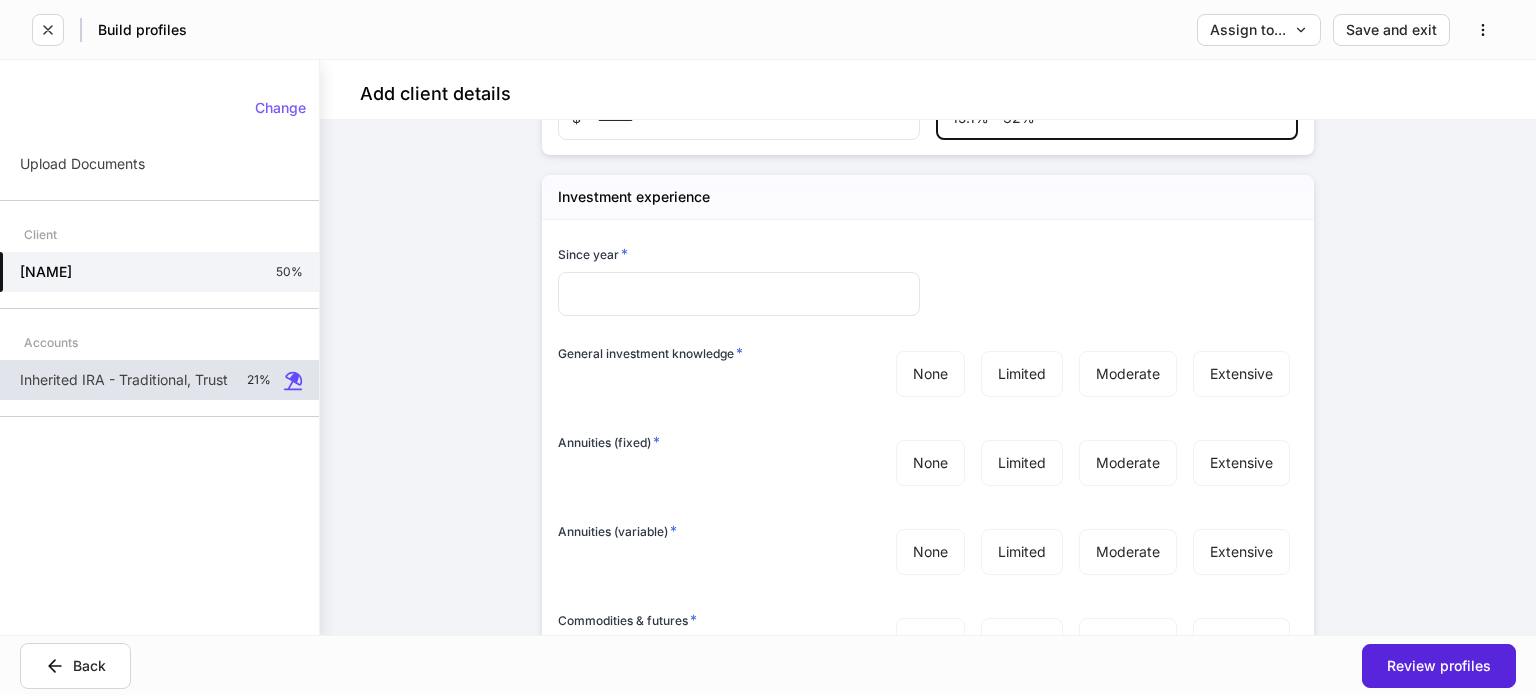 click at bounding box center (739, 294) 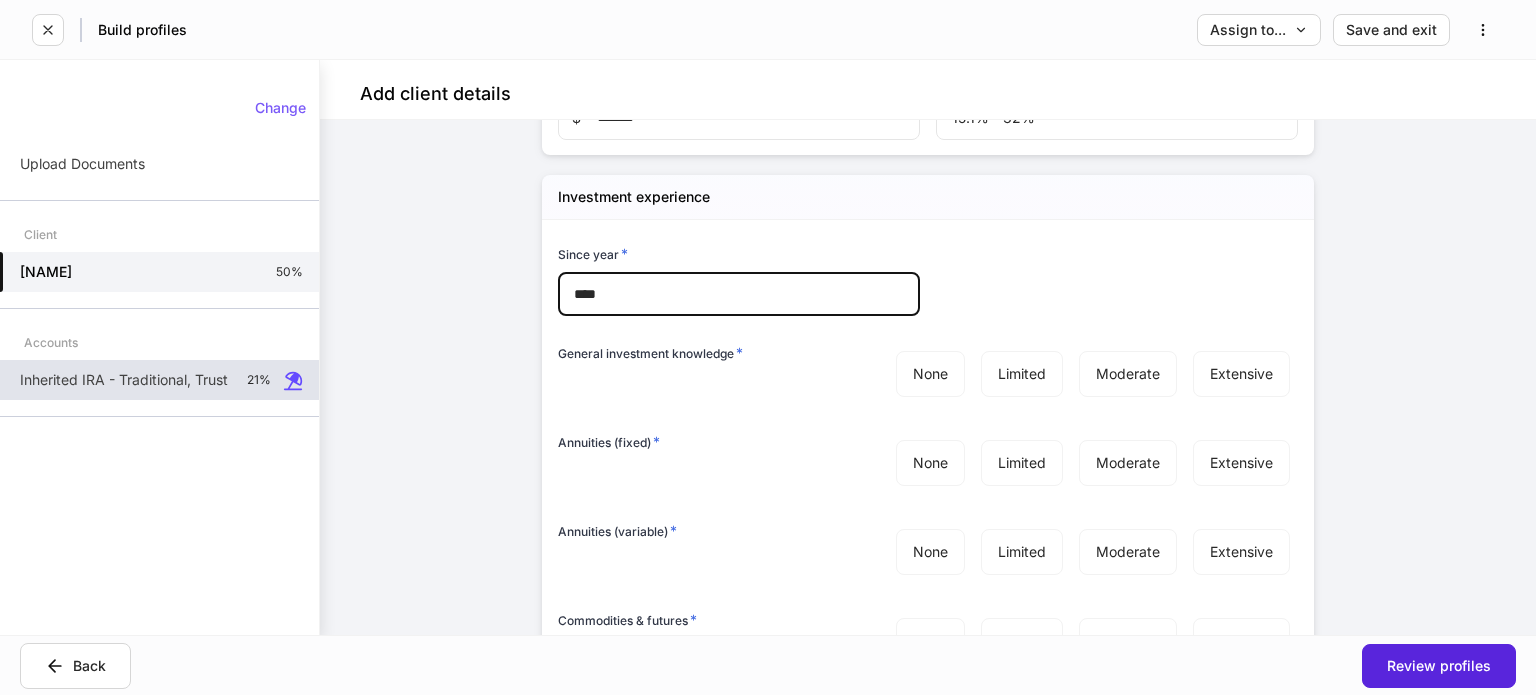 type on "****" 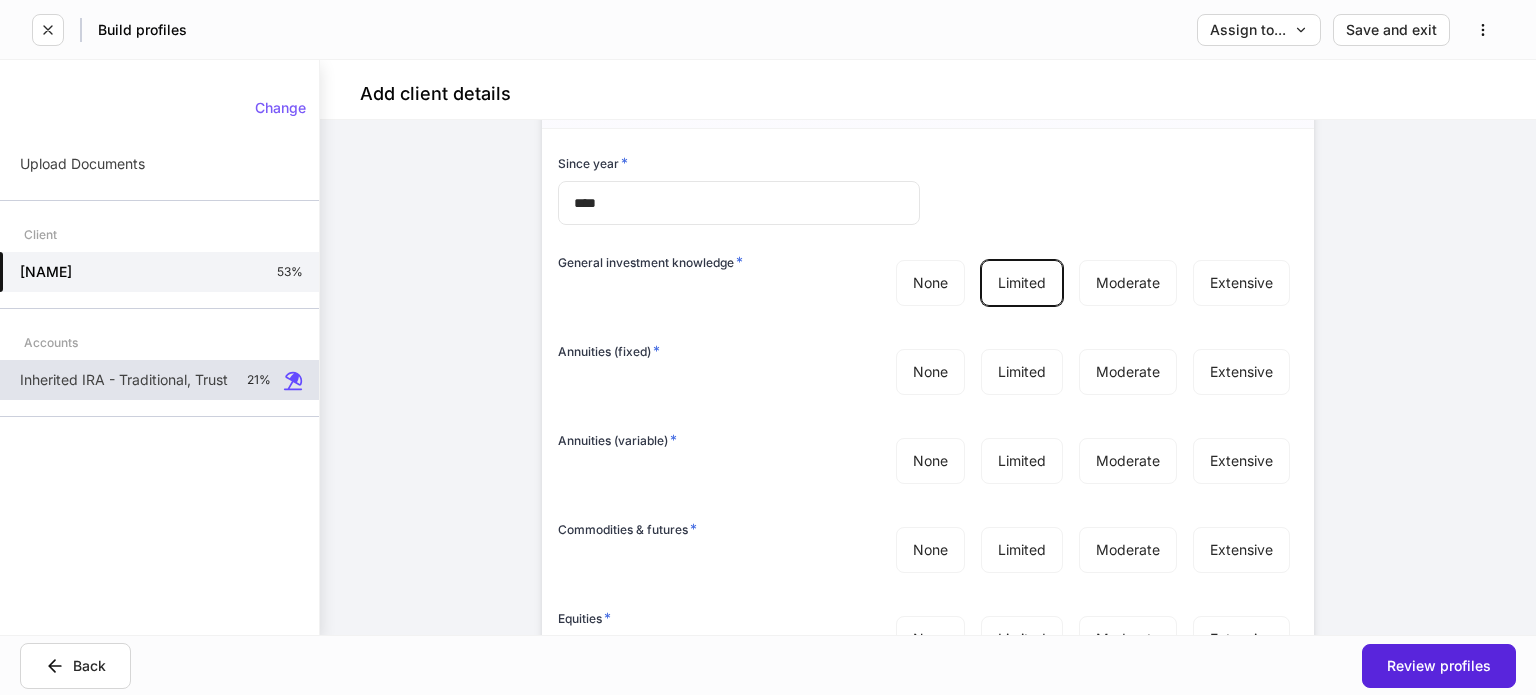 scroll, scrollTop: 3200, scrollLeft: 0, axis: vertical 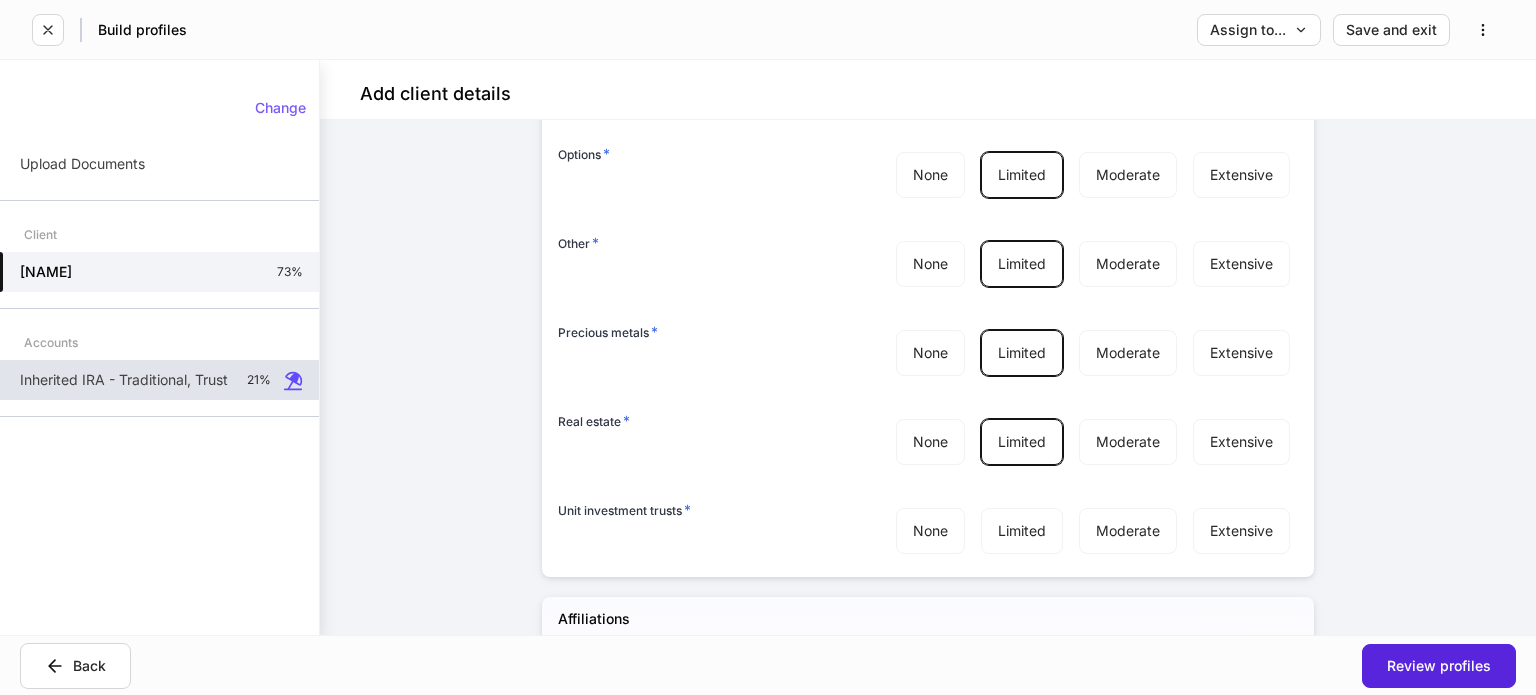 click on "None Limited Moderate Extensive" at bounding box center [1093, 531] 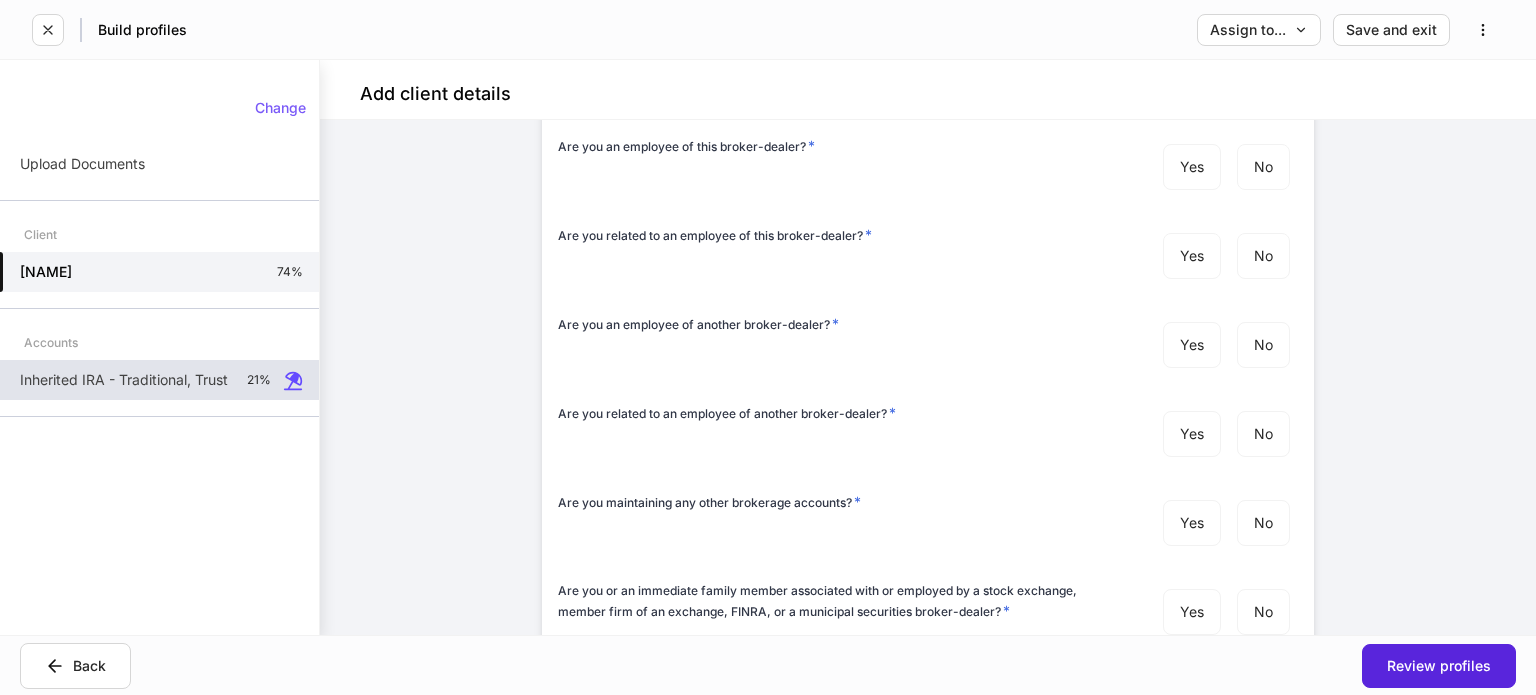 scroll, scrollTop: 4500, scrollLeft: 0, axis: vertical 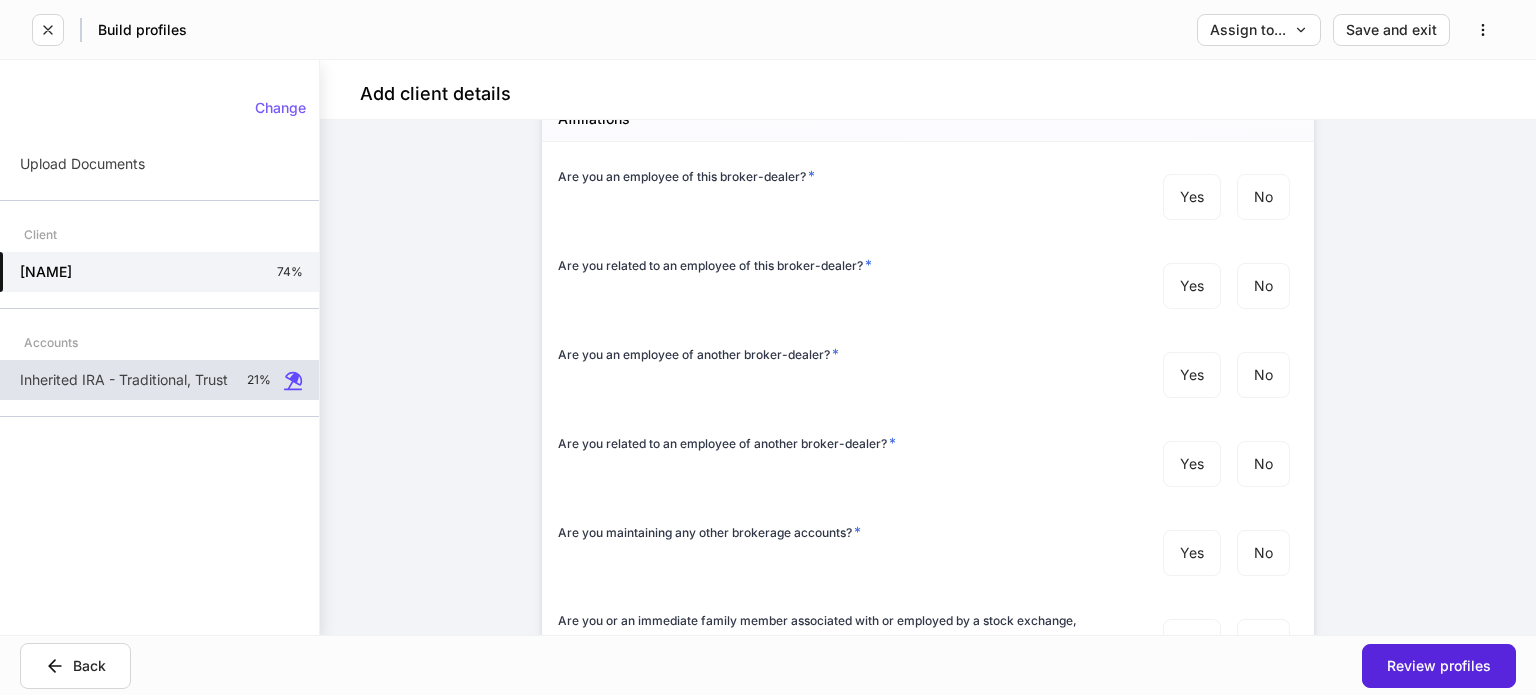 click on "Yes No" at bounding box center [1226, 198] 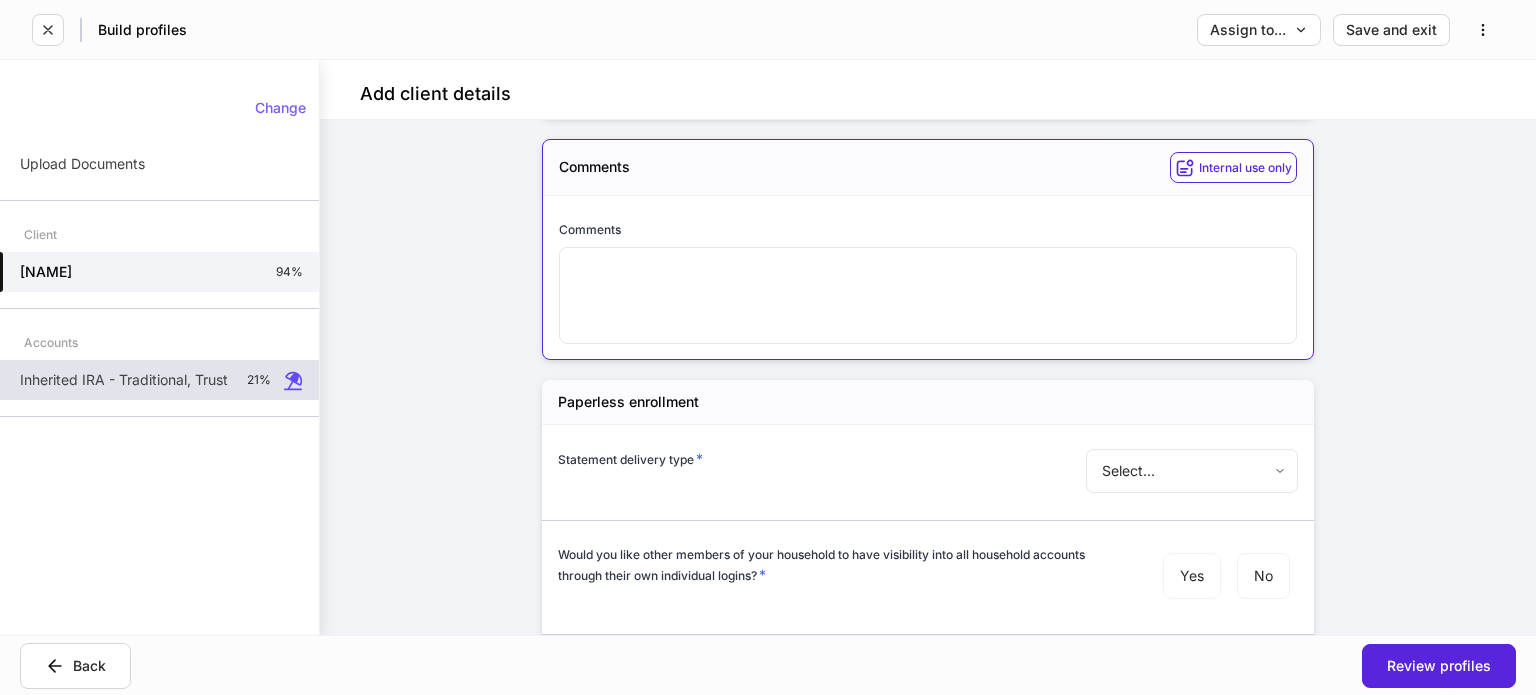 scroll, scrollTop: 5900, scrollLeft: 0, axis: vertical 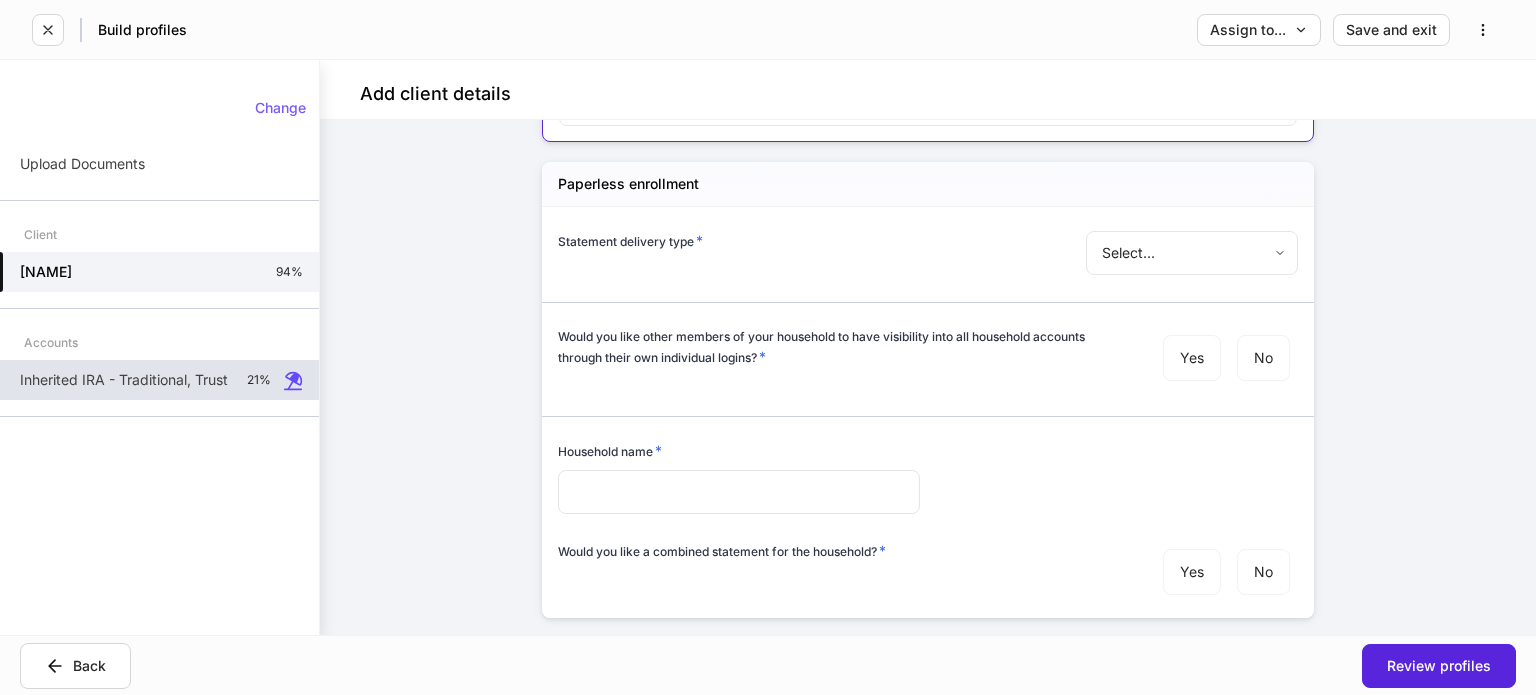 click on "**********" at bounding box center (768, 347) 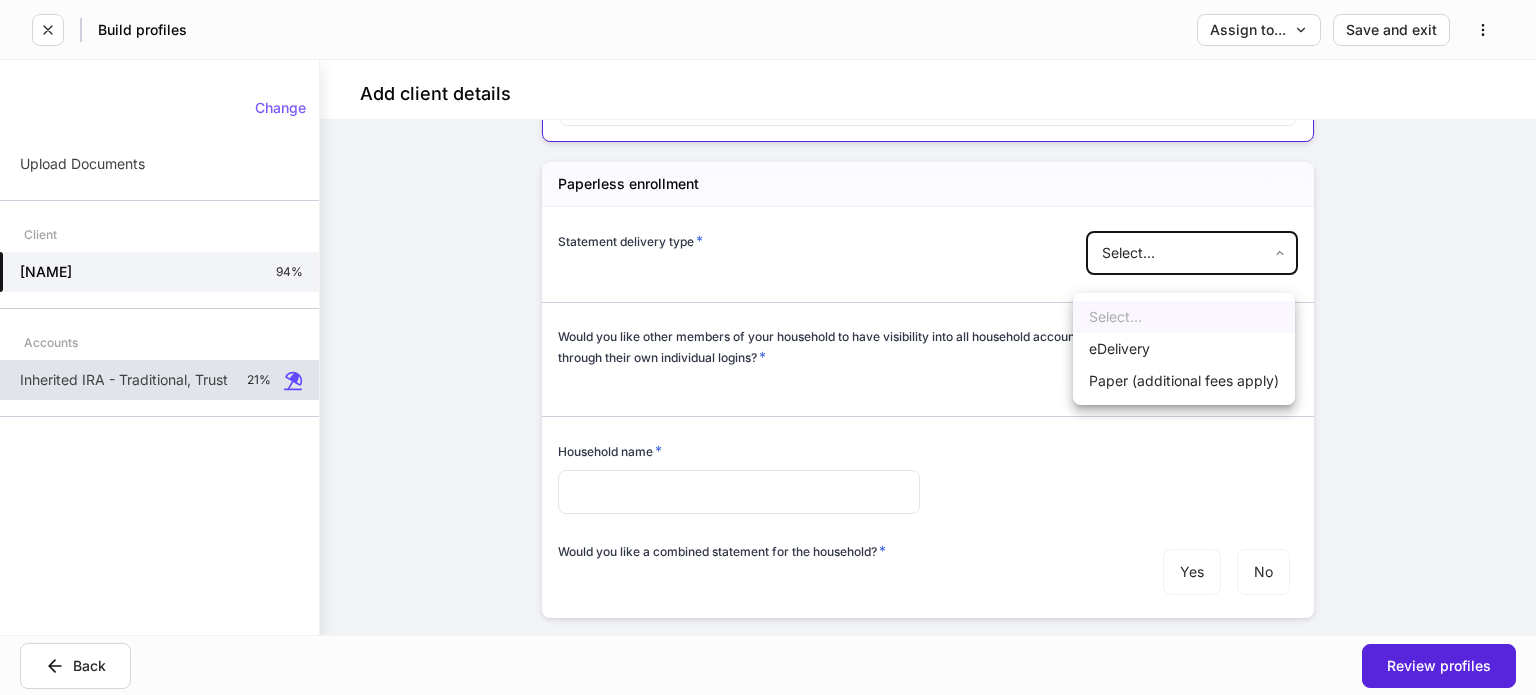 click on "eDelivery" at bounding box center (1184, 349) 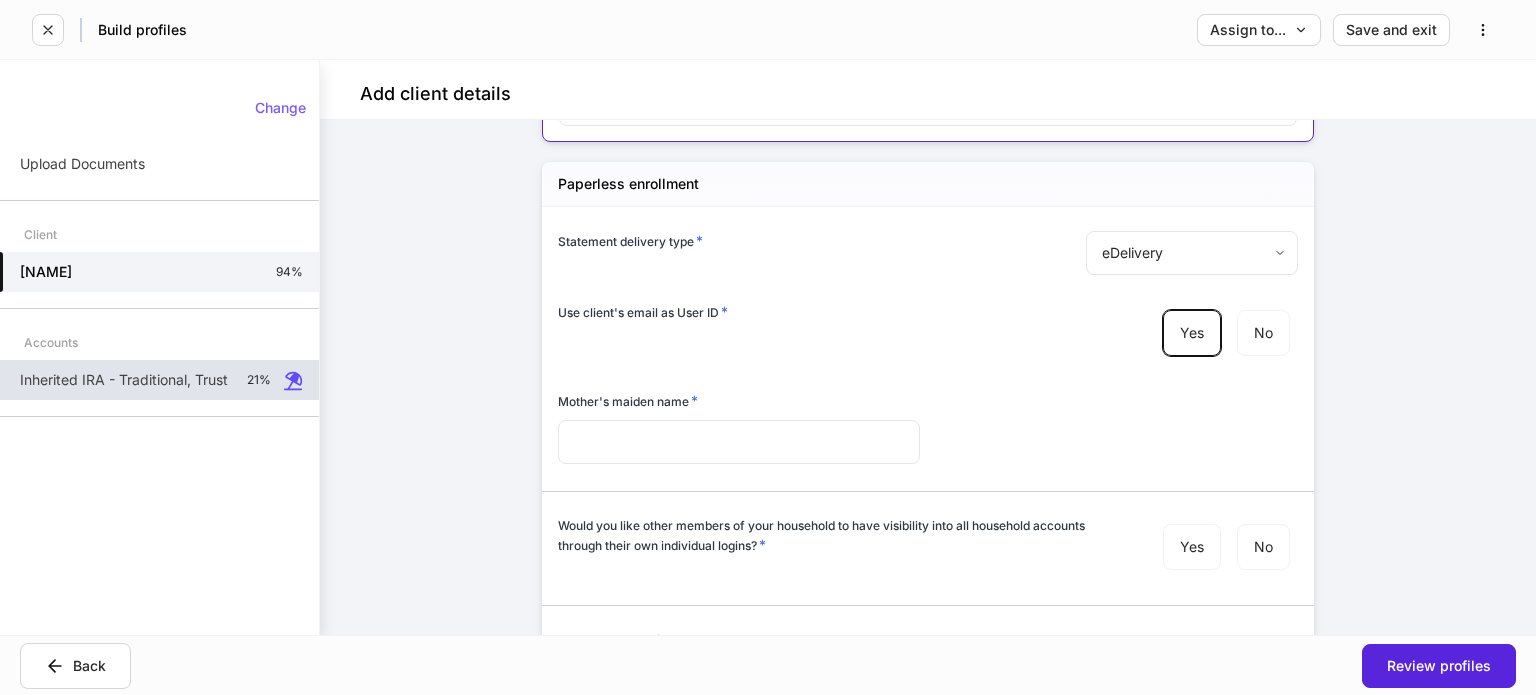 click at bounding box center (739, 442) 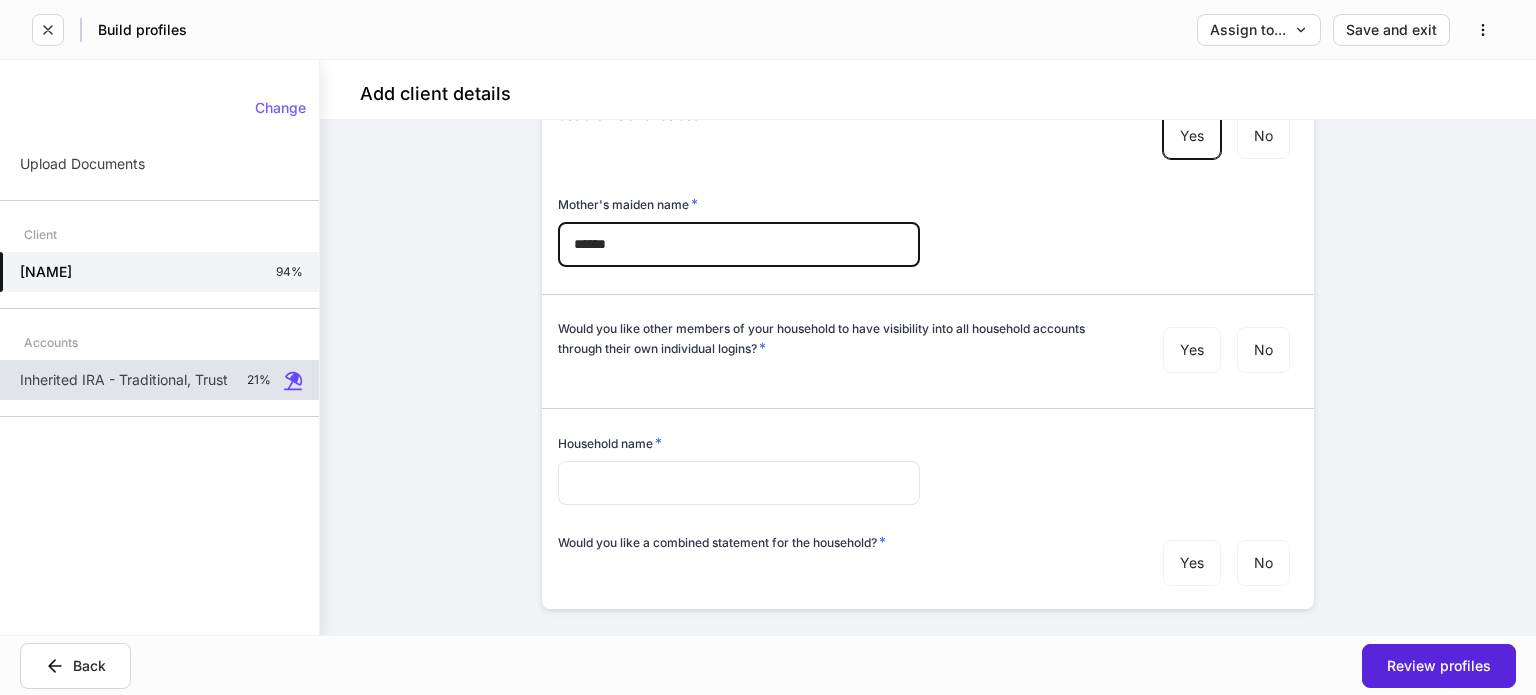 scroll, scrollTop: 6100, scrollLeft: 0, axis: vertical 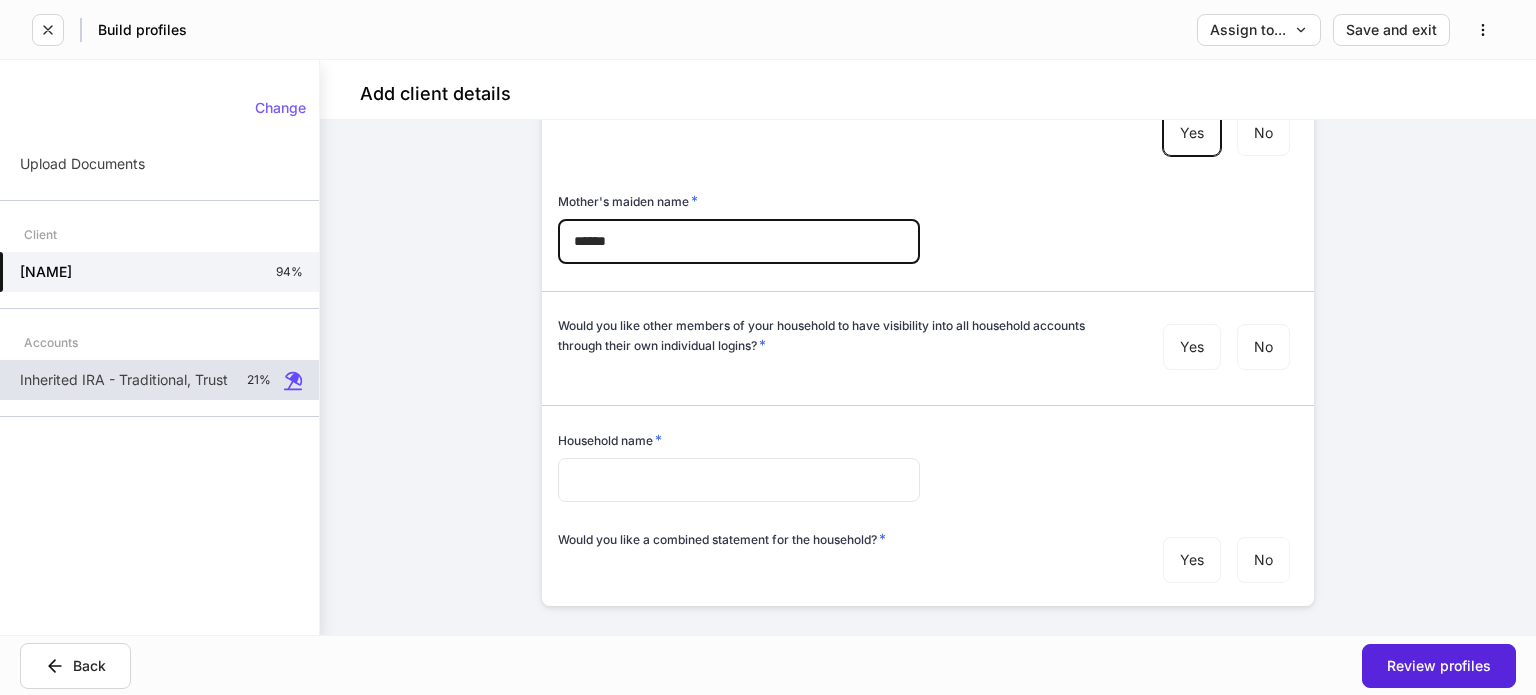 type on "******" 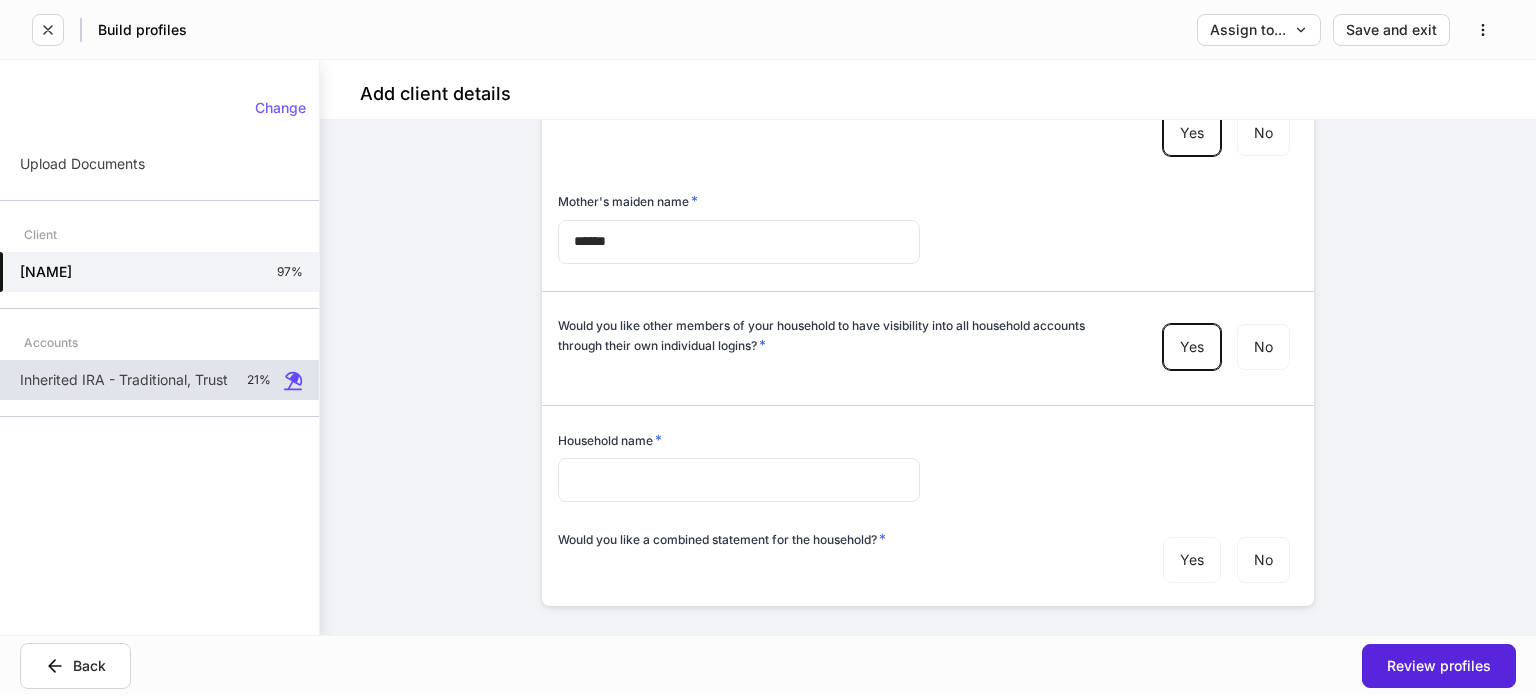 click at bounding box center (739, 480) 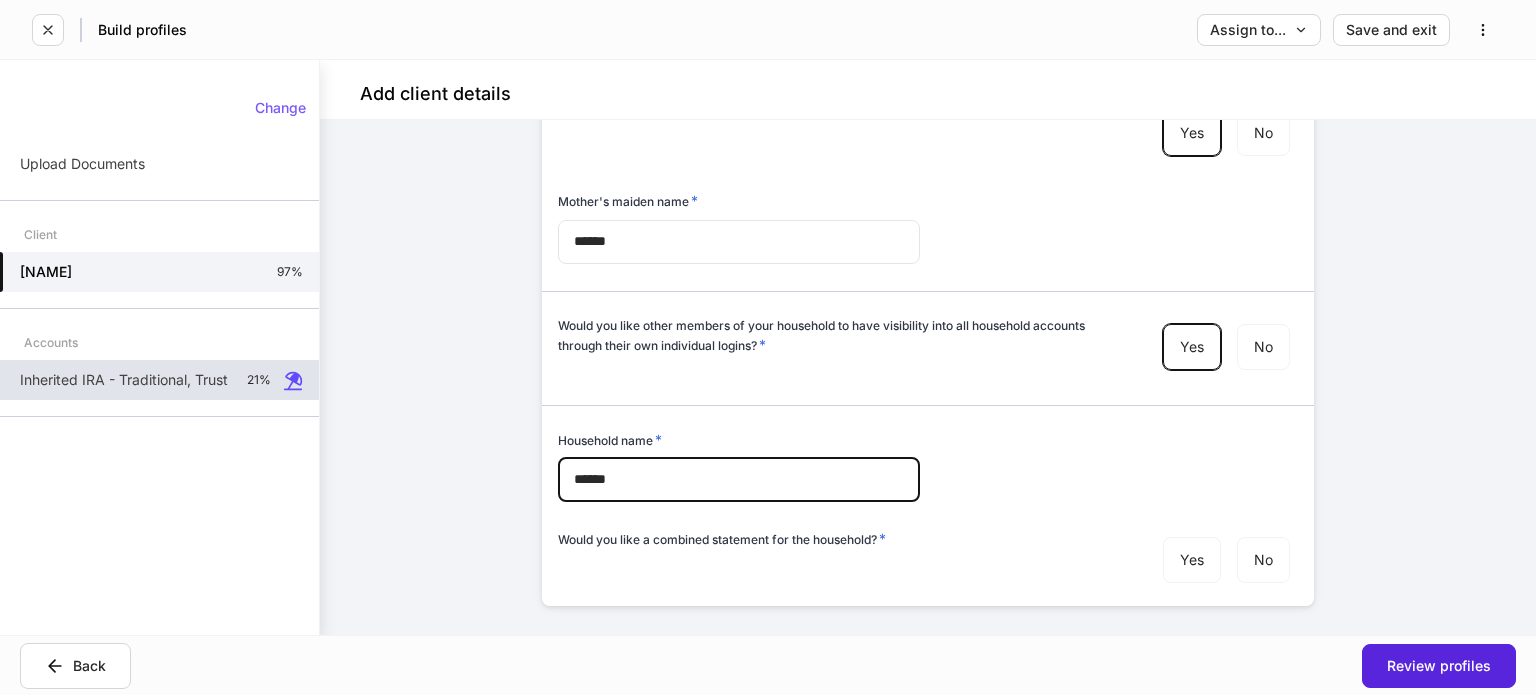 type on "******" 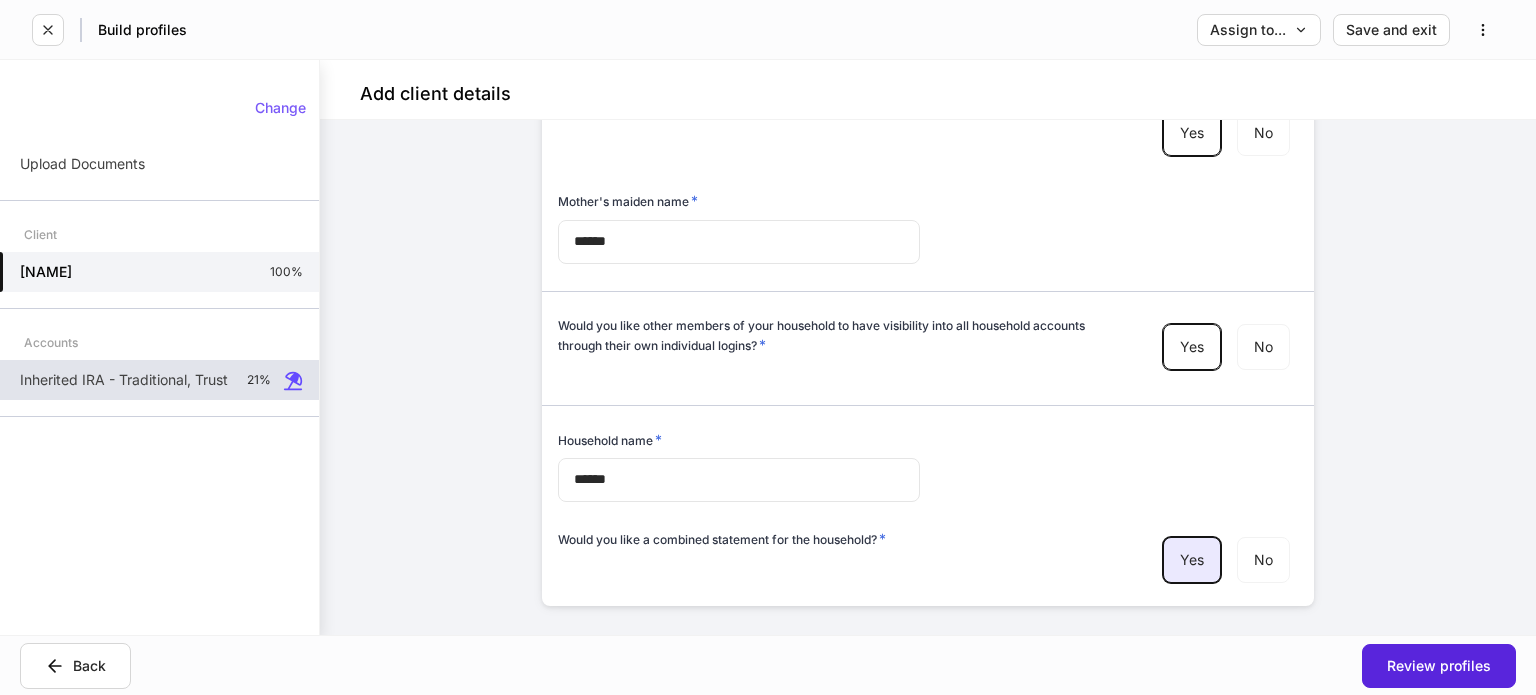 scroll, scrollTop: 6152, scrollLeft: 0, axis: vertical 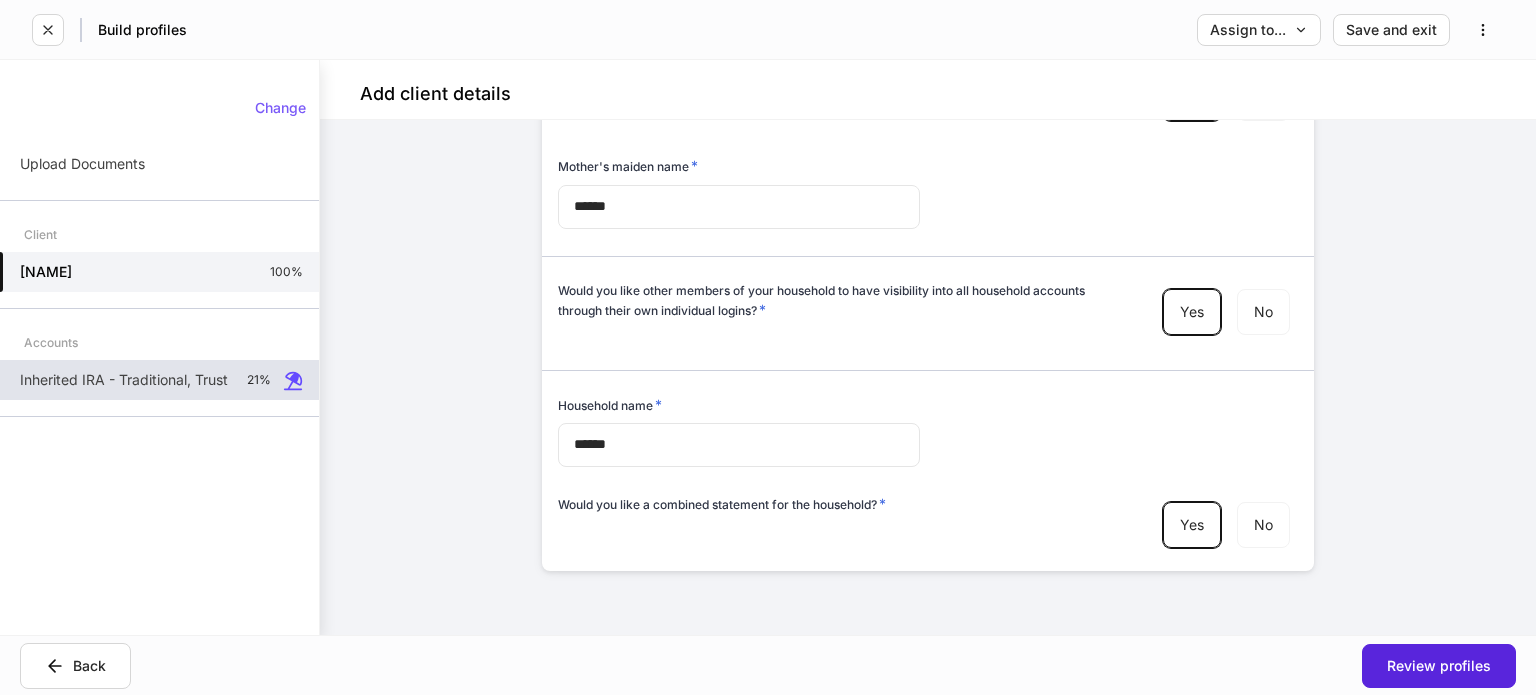 click on "Inherited IRA - Traditional, Trust" at bounding box center [124, 380] 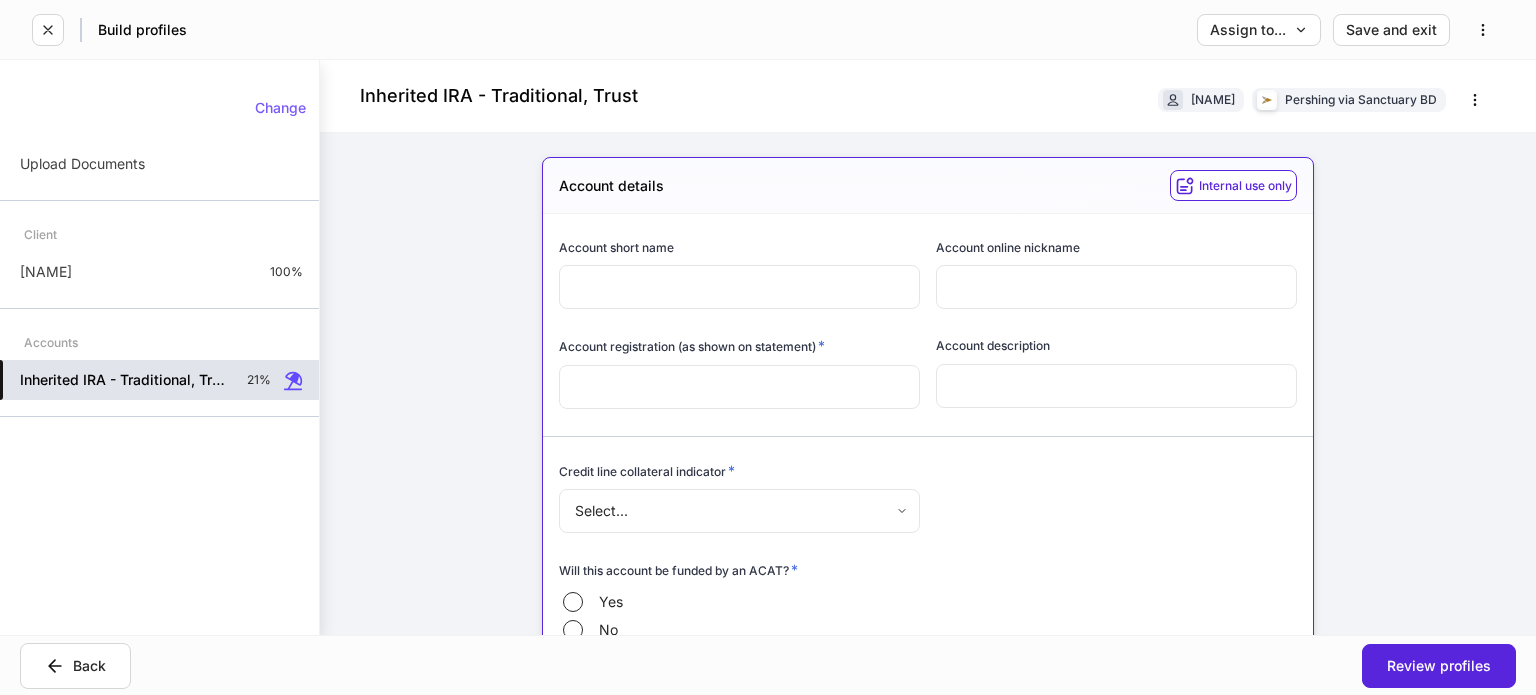 click at bounding box center (739, 287) 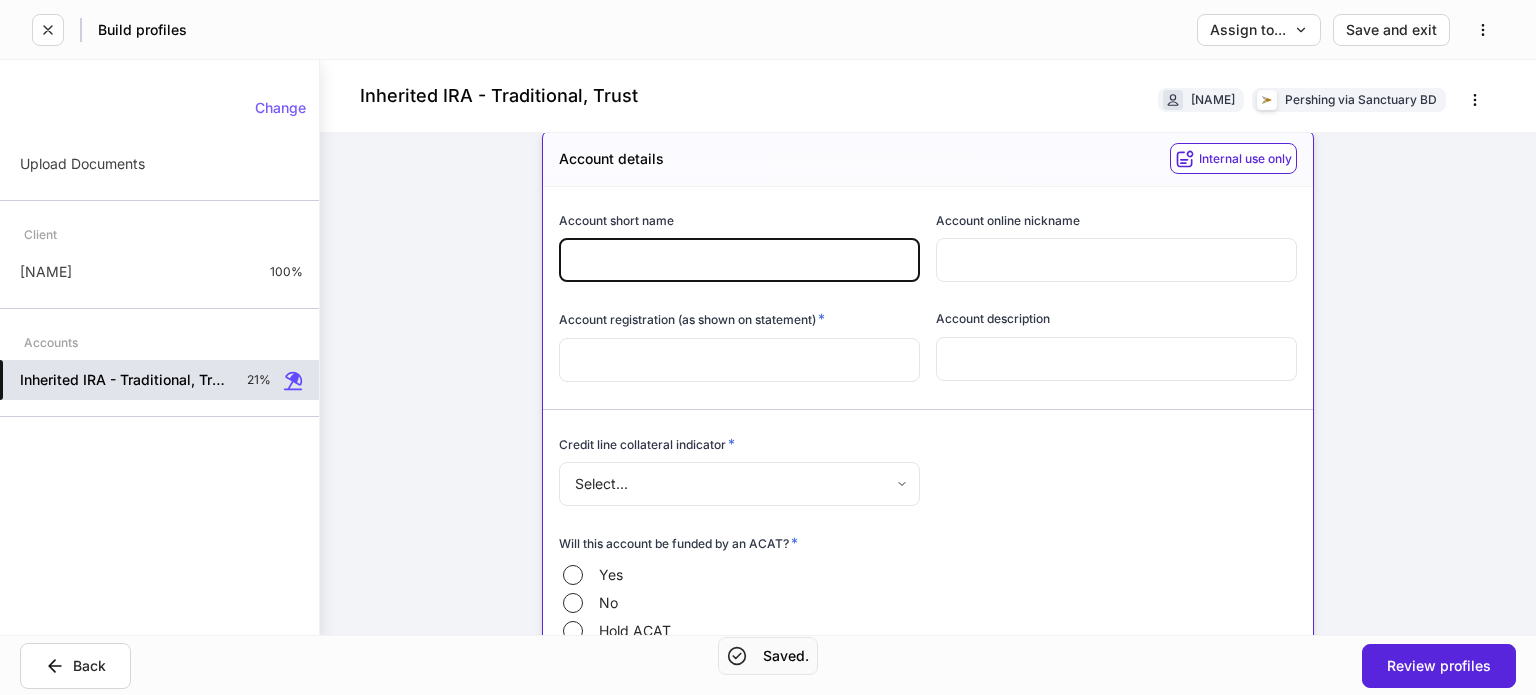 scroll, scrollTop: 100, scrollLeft: 0, axis: vertical 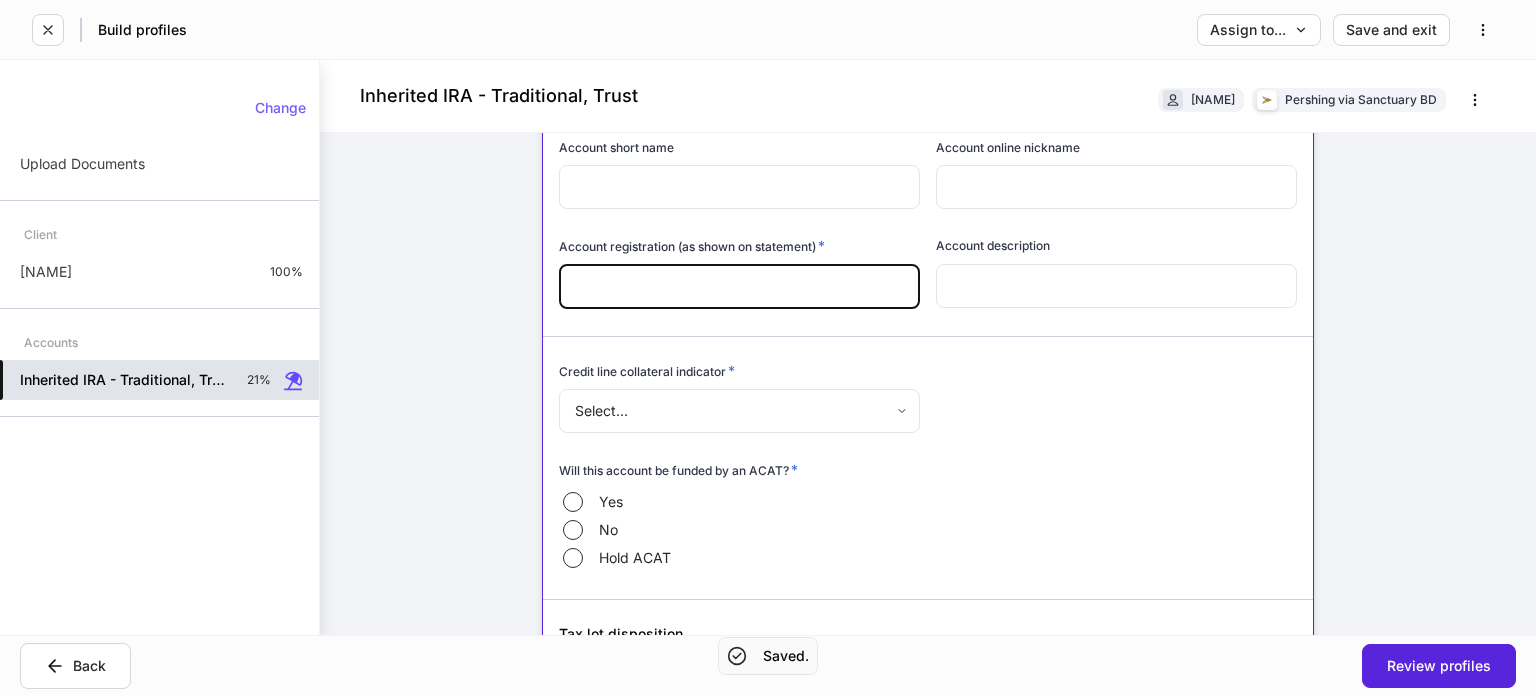 click at bounding box center (739, 287) 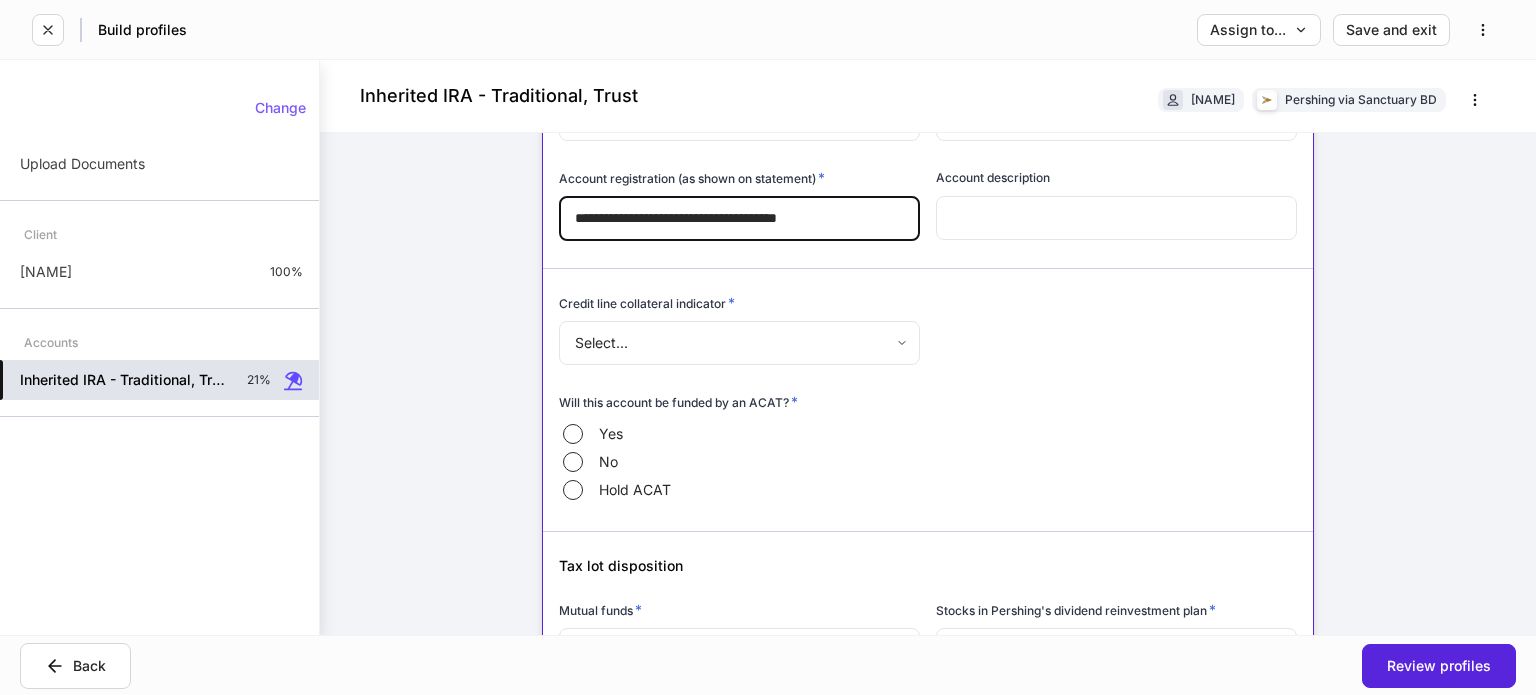scroll, scrollTop: 200, scrollLeft: 0, axis: vertical 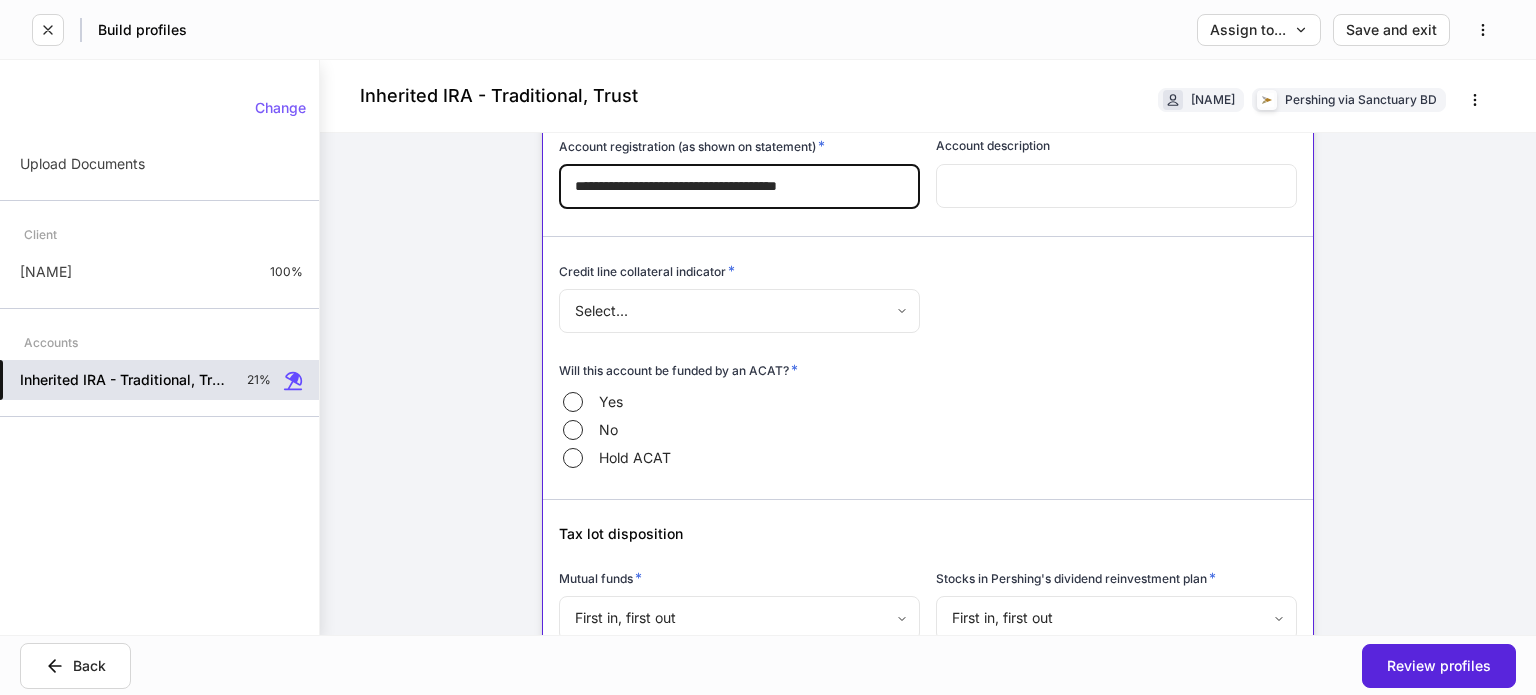 type on "**********" 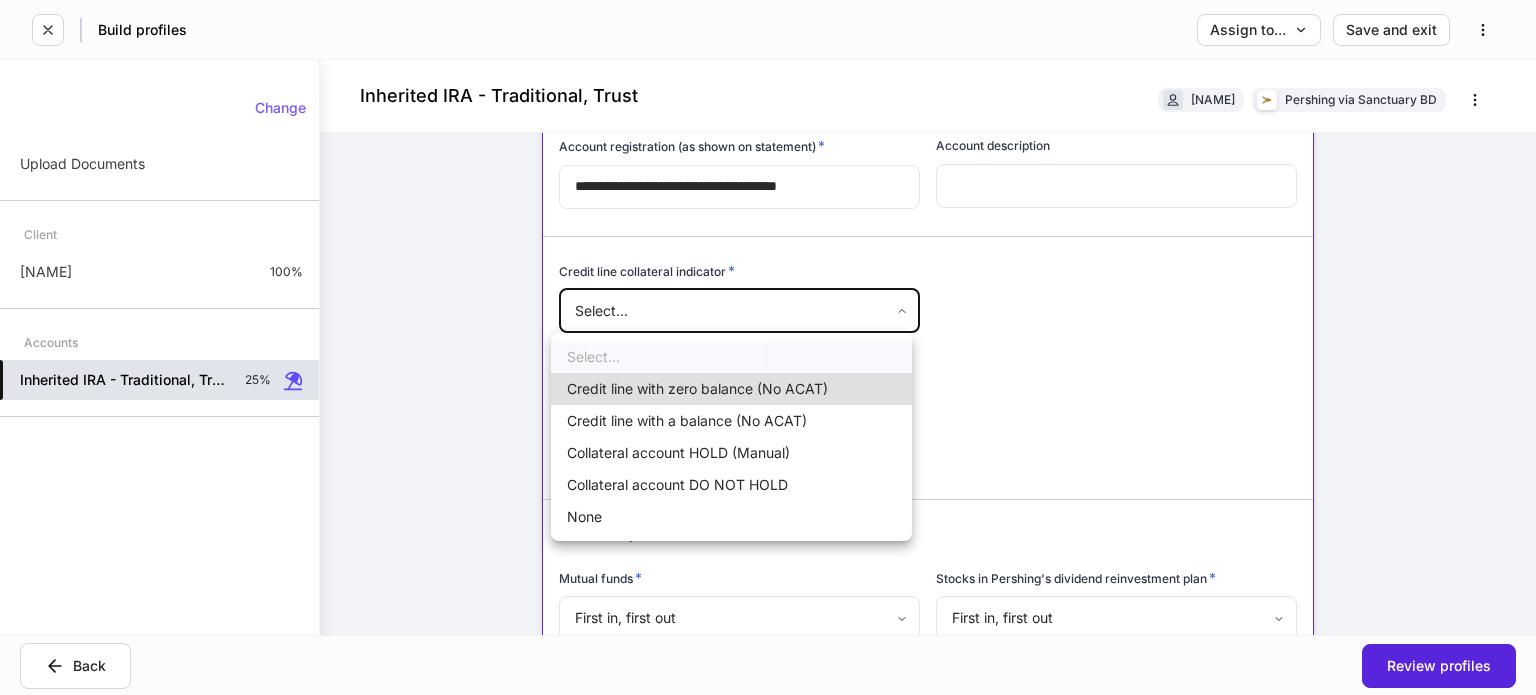 click on "None" at bounding box center (731, 517) 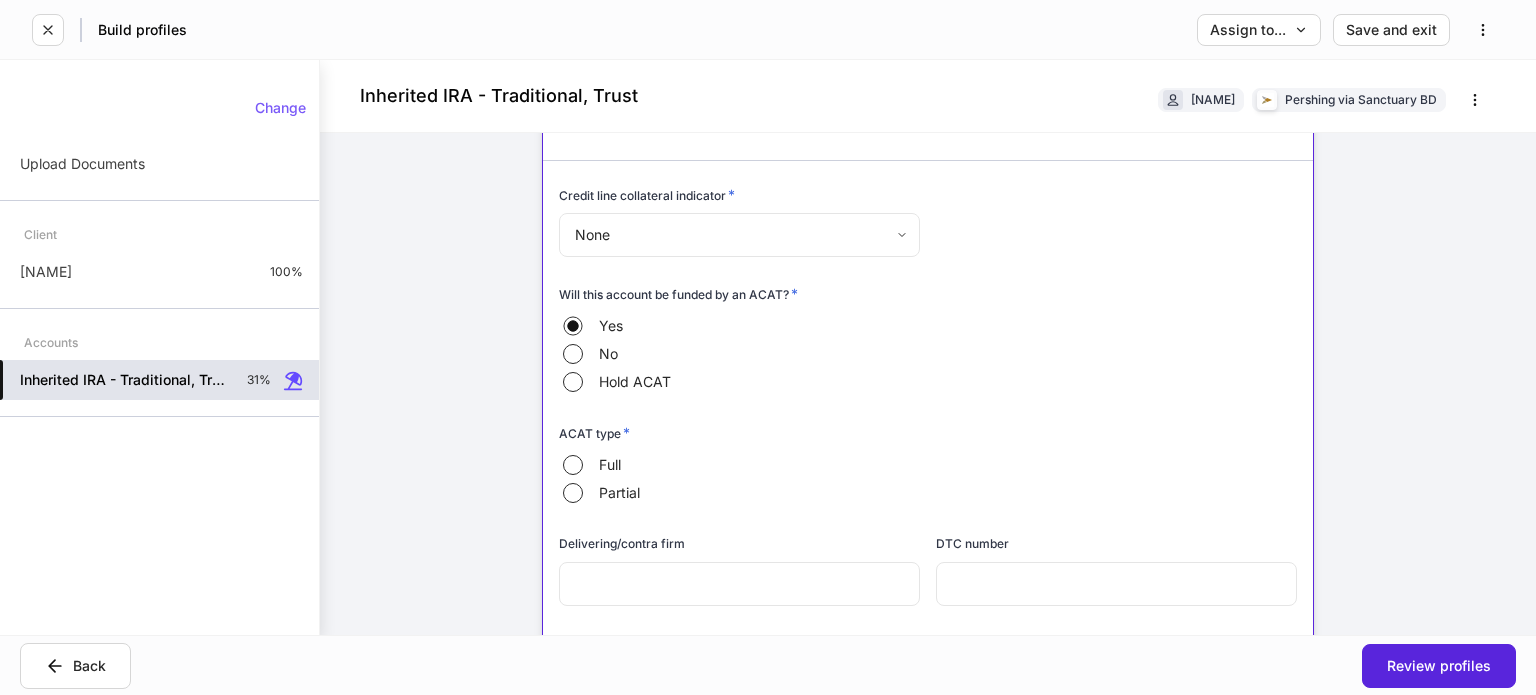 scroll, scrollTop: 400, scrollLeft: 0, axis: vertical 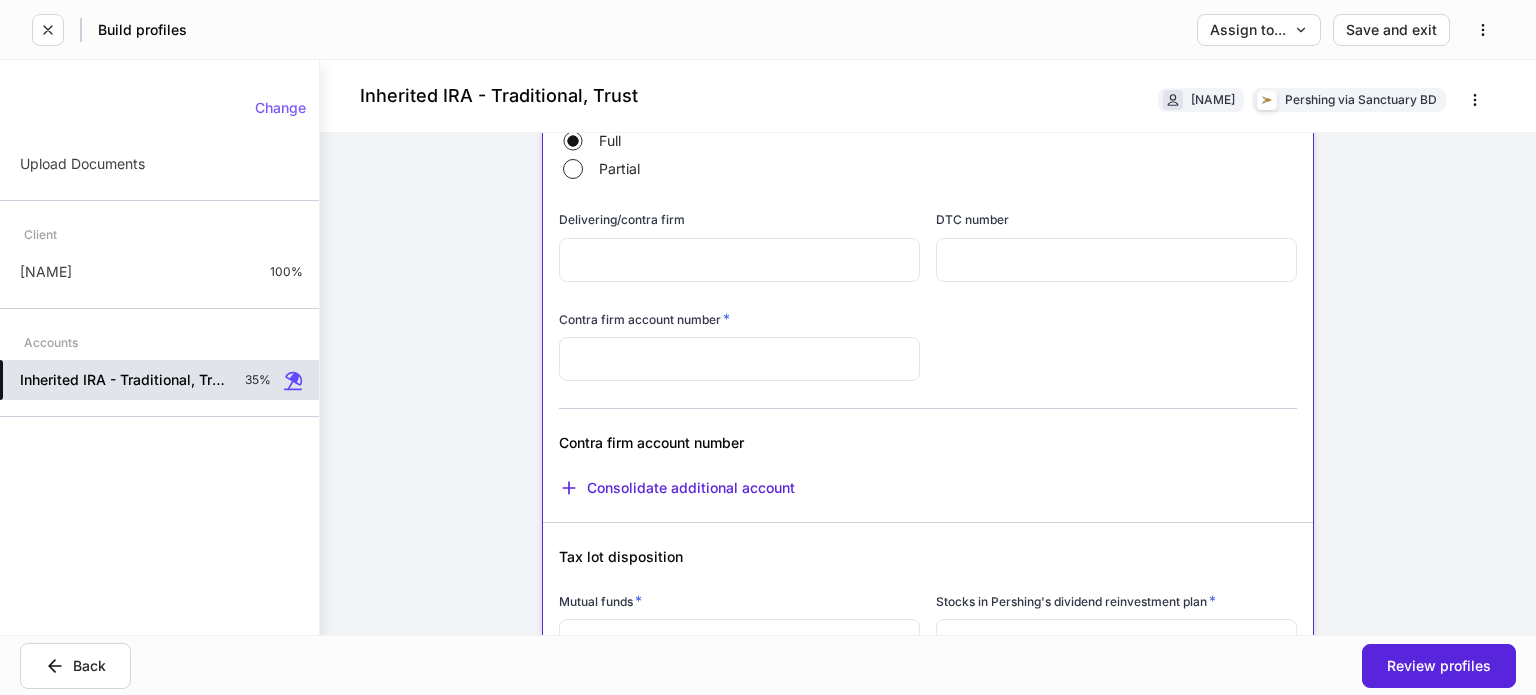 click at bounding box center [739, 359] 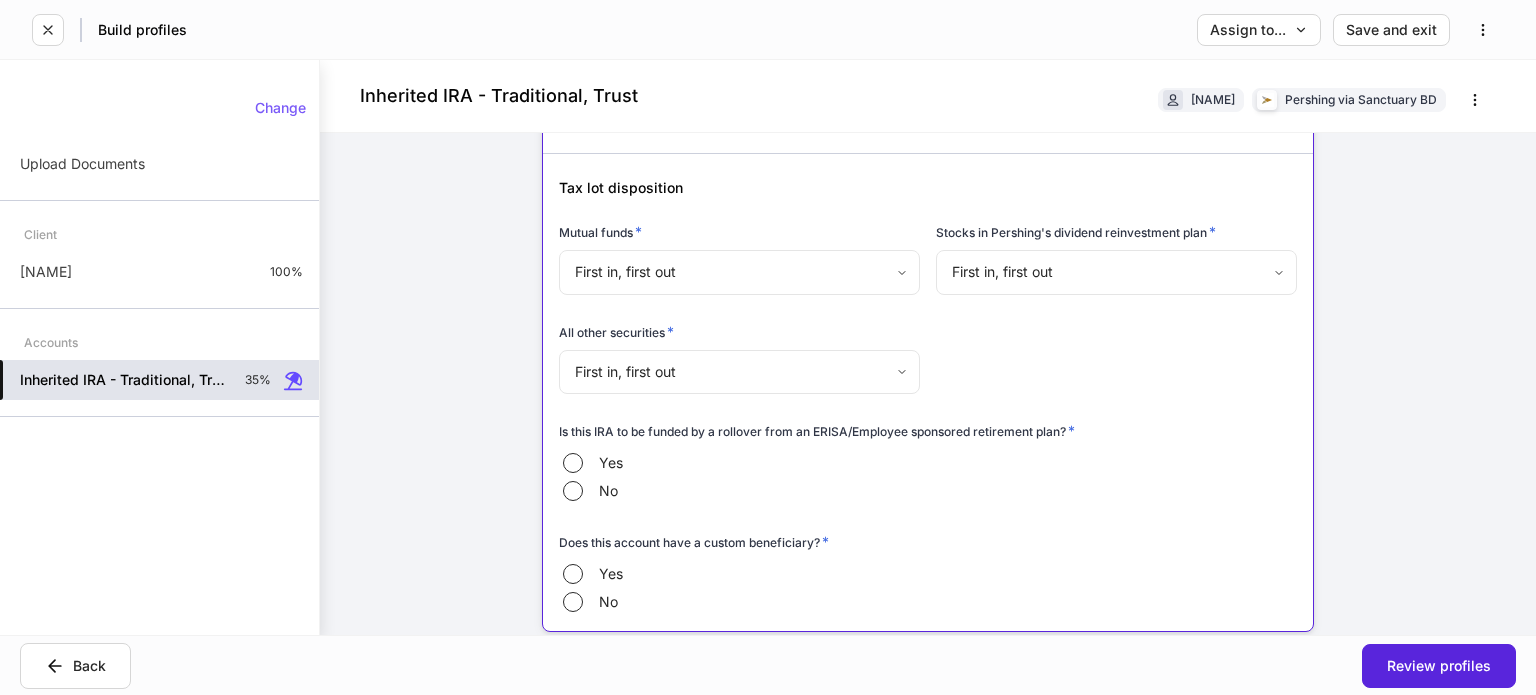 scroll, scrollTop: 1100, scrollLeft: 0, axis: vertical 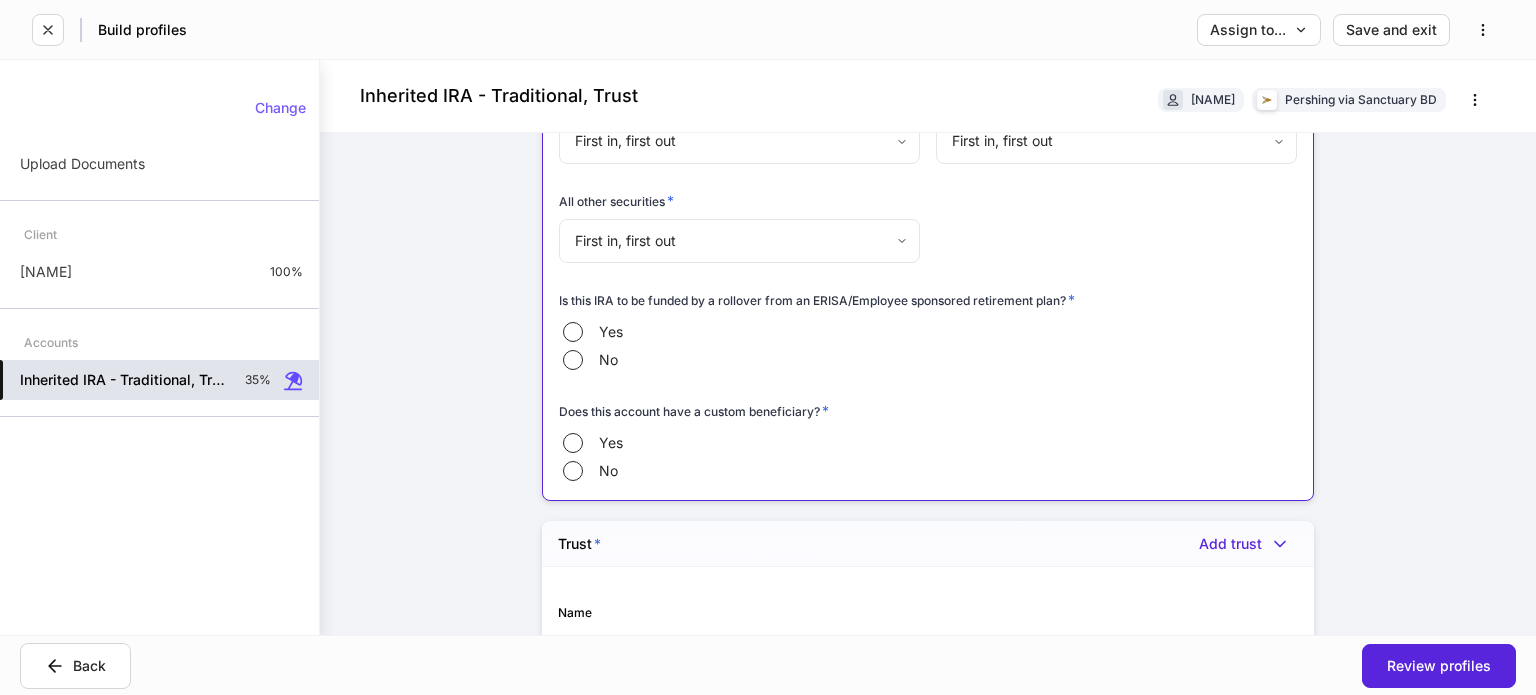 type on "*******" 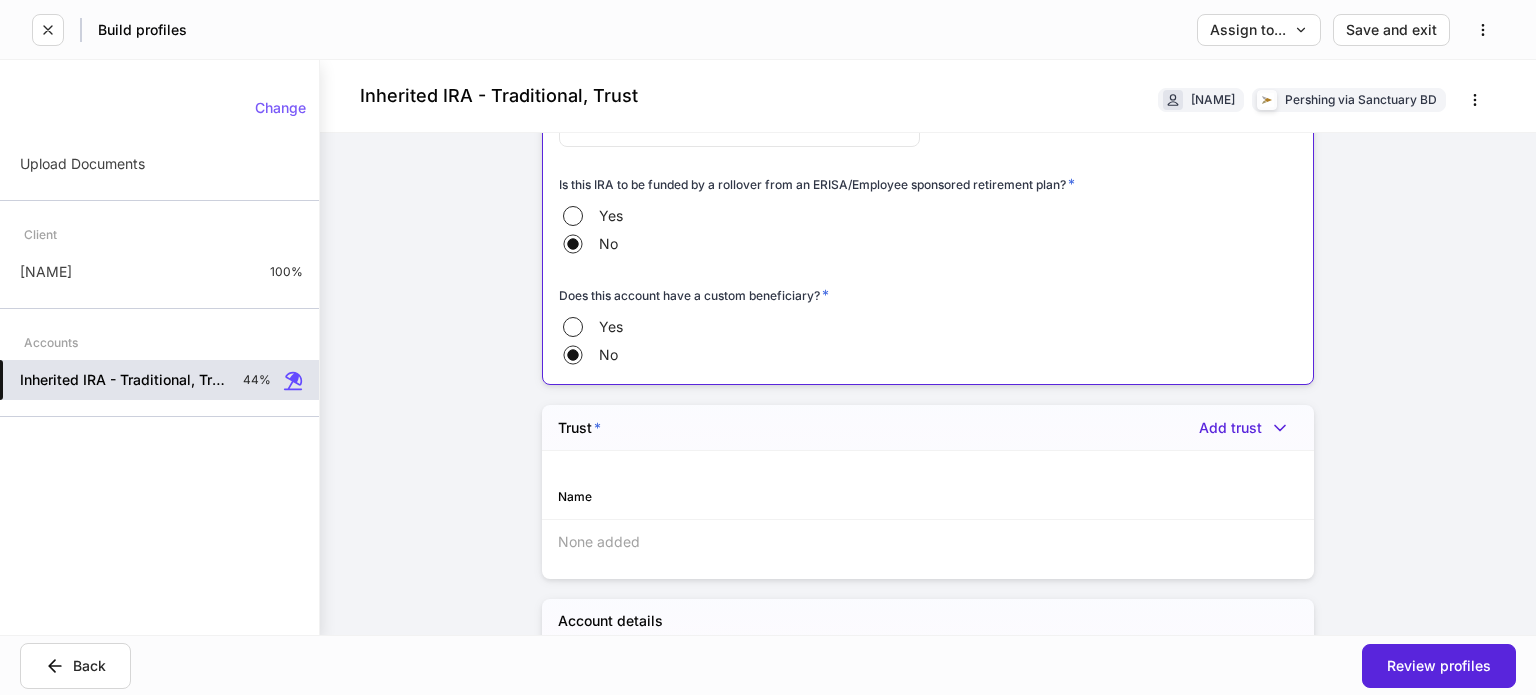 scroll, scrollTop: 1400, scrollLeft: 0, axis: vertical 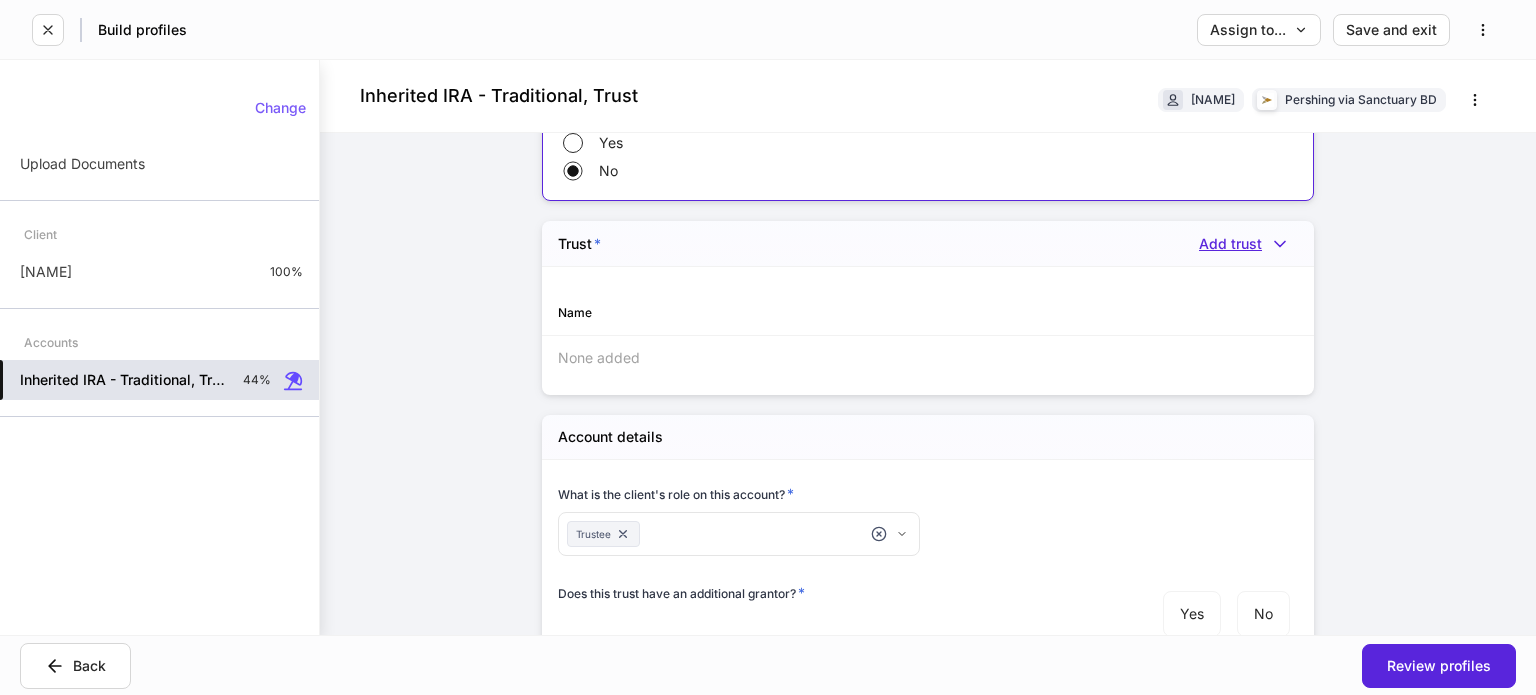 click on "Add trust" at bounding box center [1248, 244] 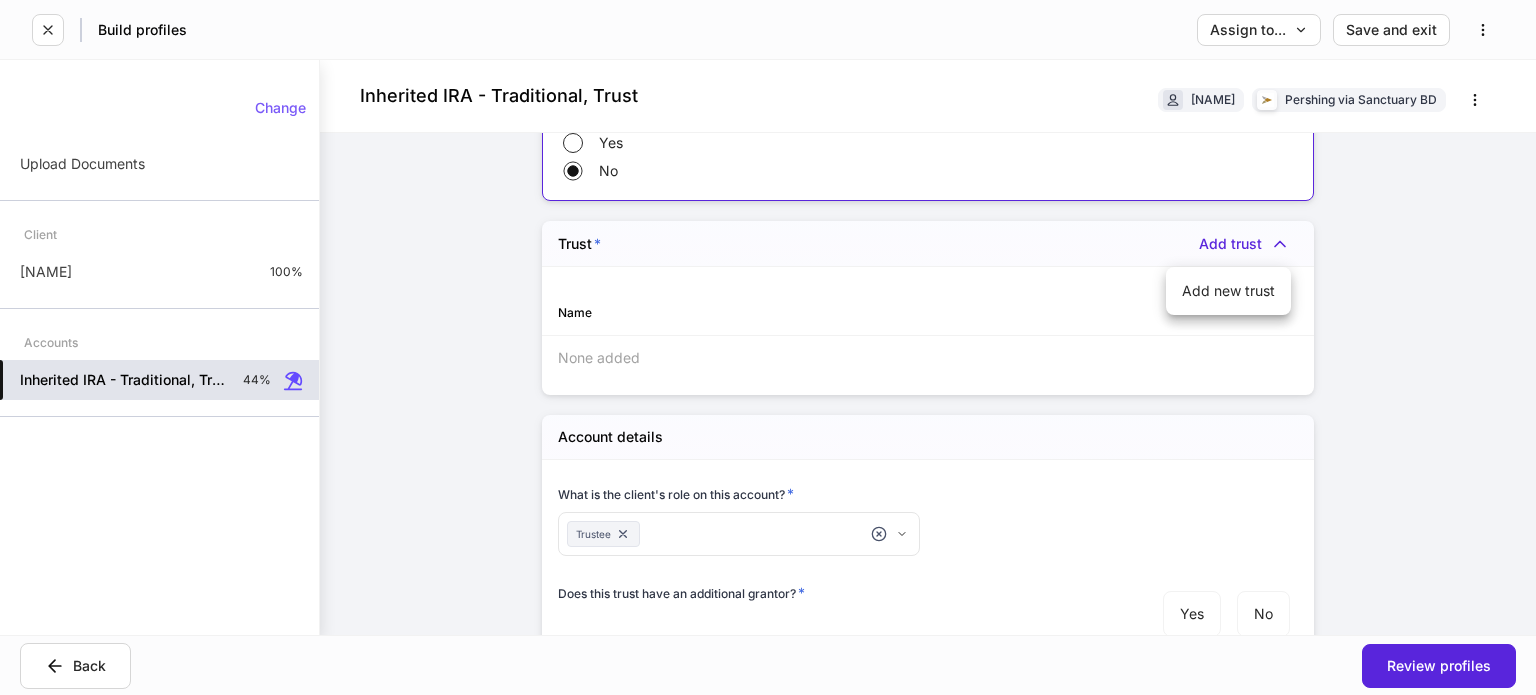 click on "Add new trust" at bounding box center (1228, 291) 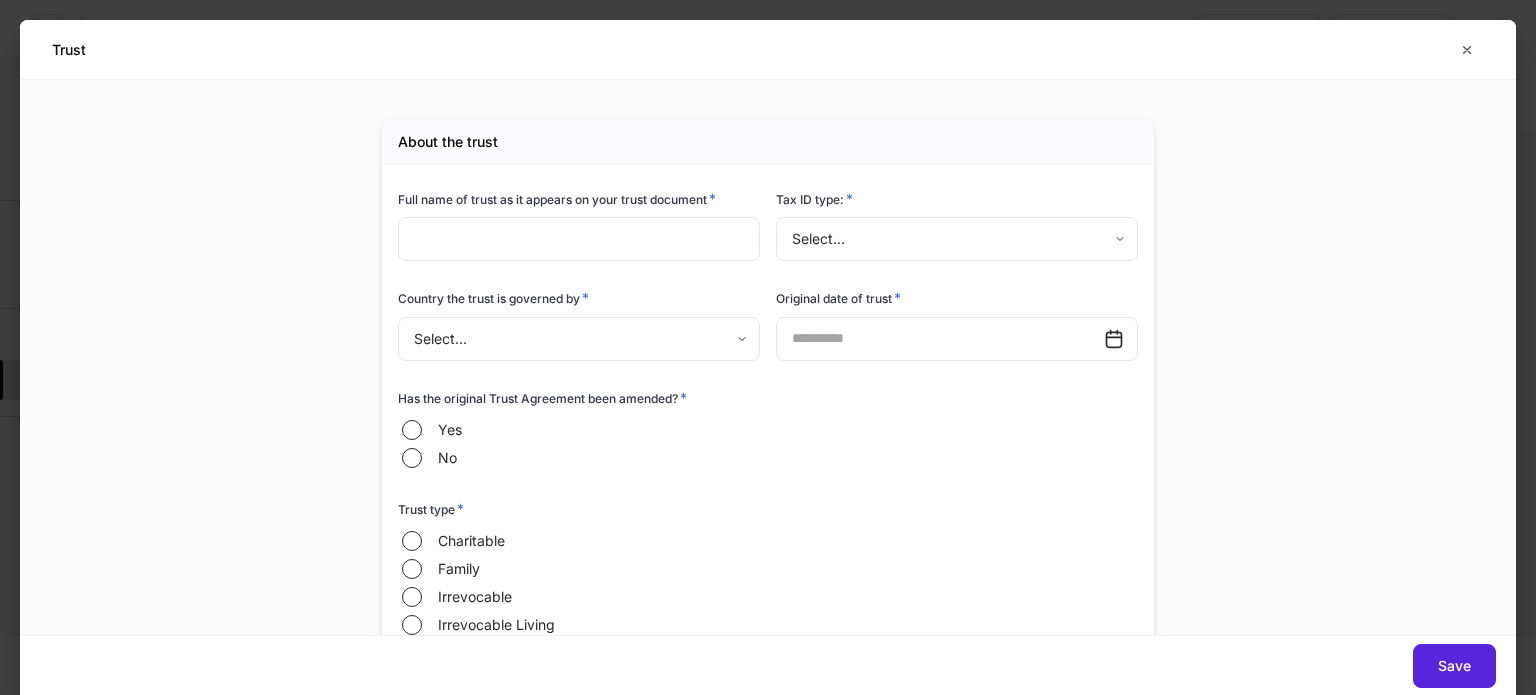 click at bounding box center [579, 239] 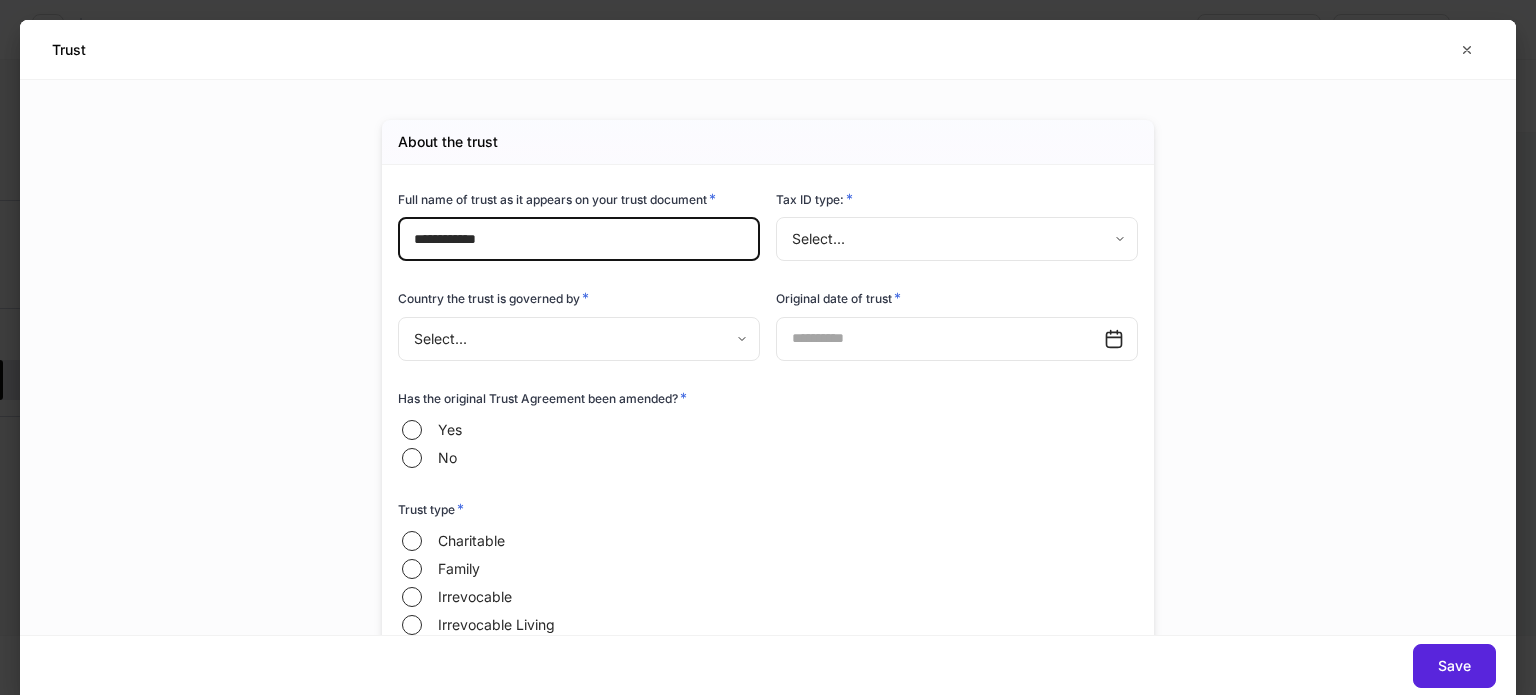 type on "**********" 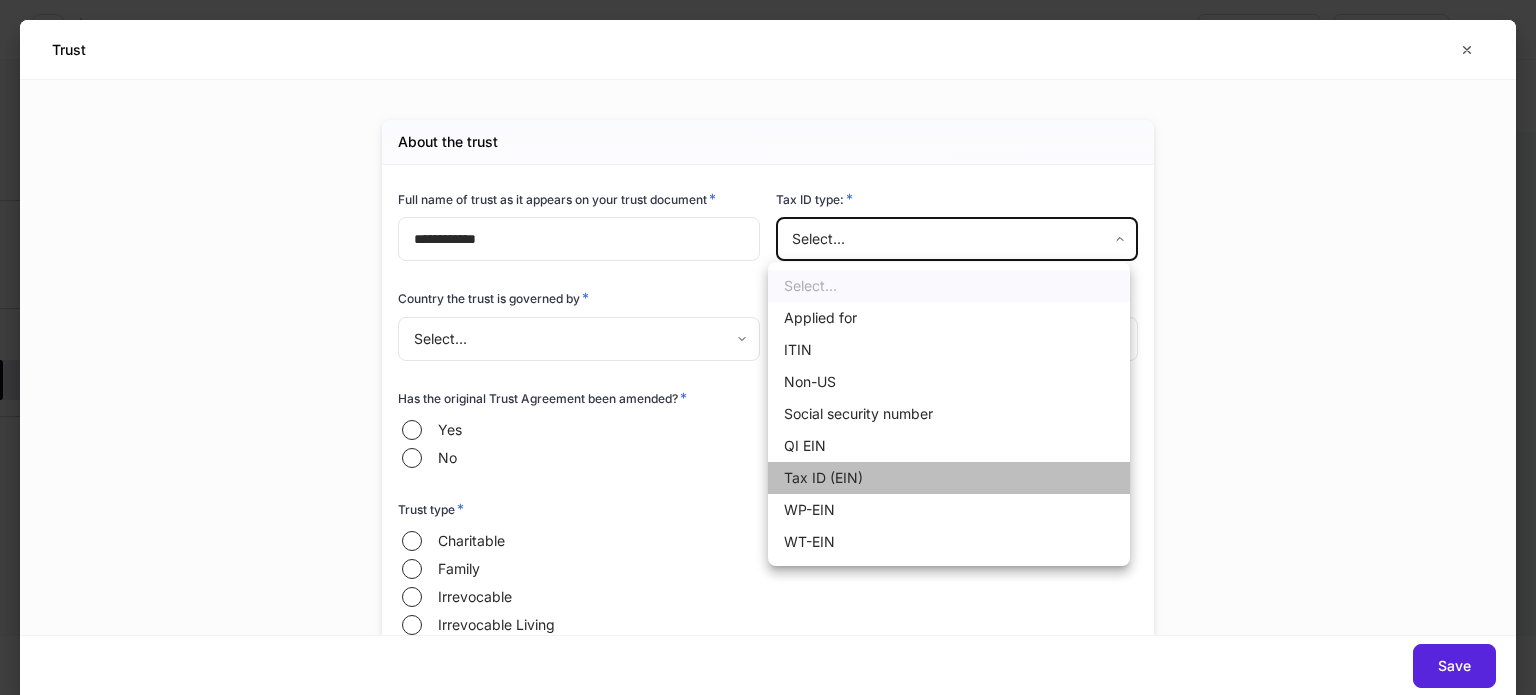 click on "Tax ID (EIN)" at bounding box center (949, 478) 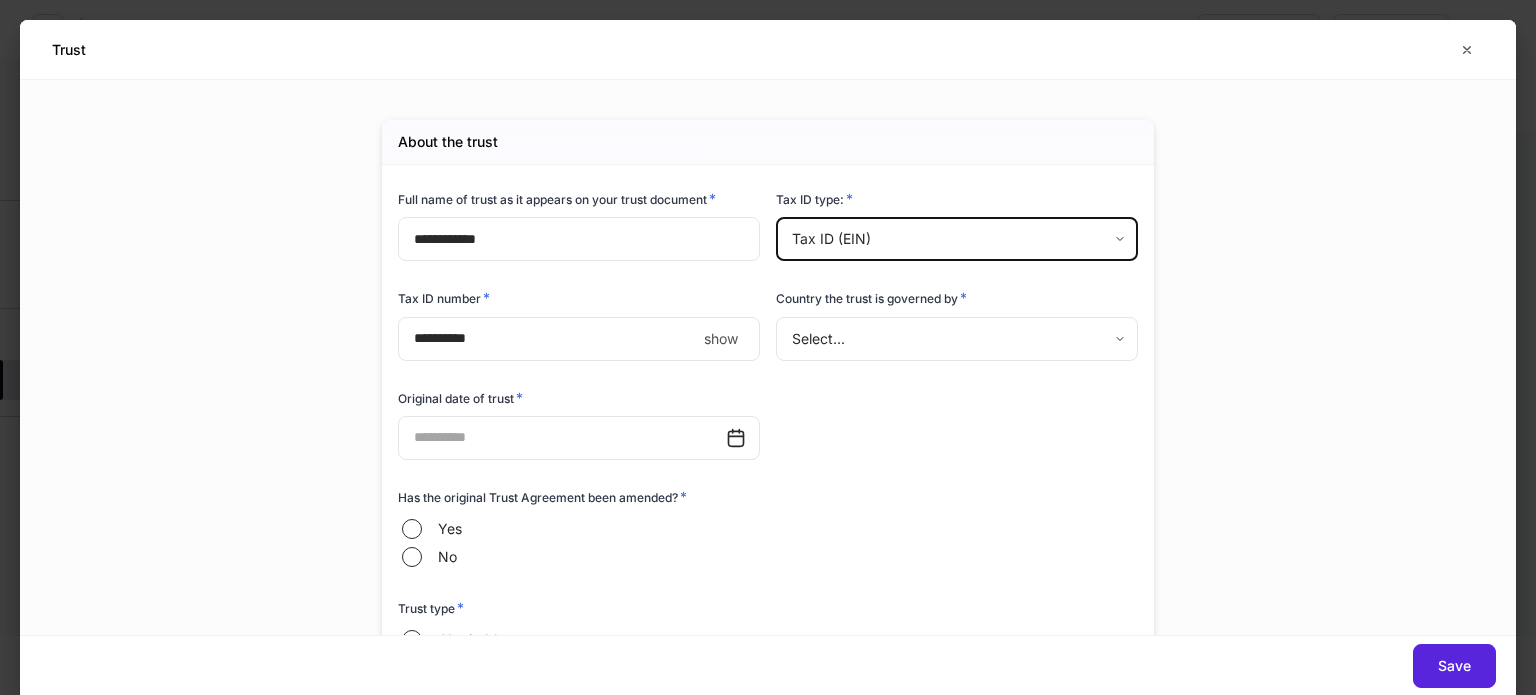 click on "*" at bounding box center [547, 339] 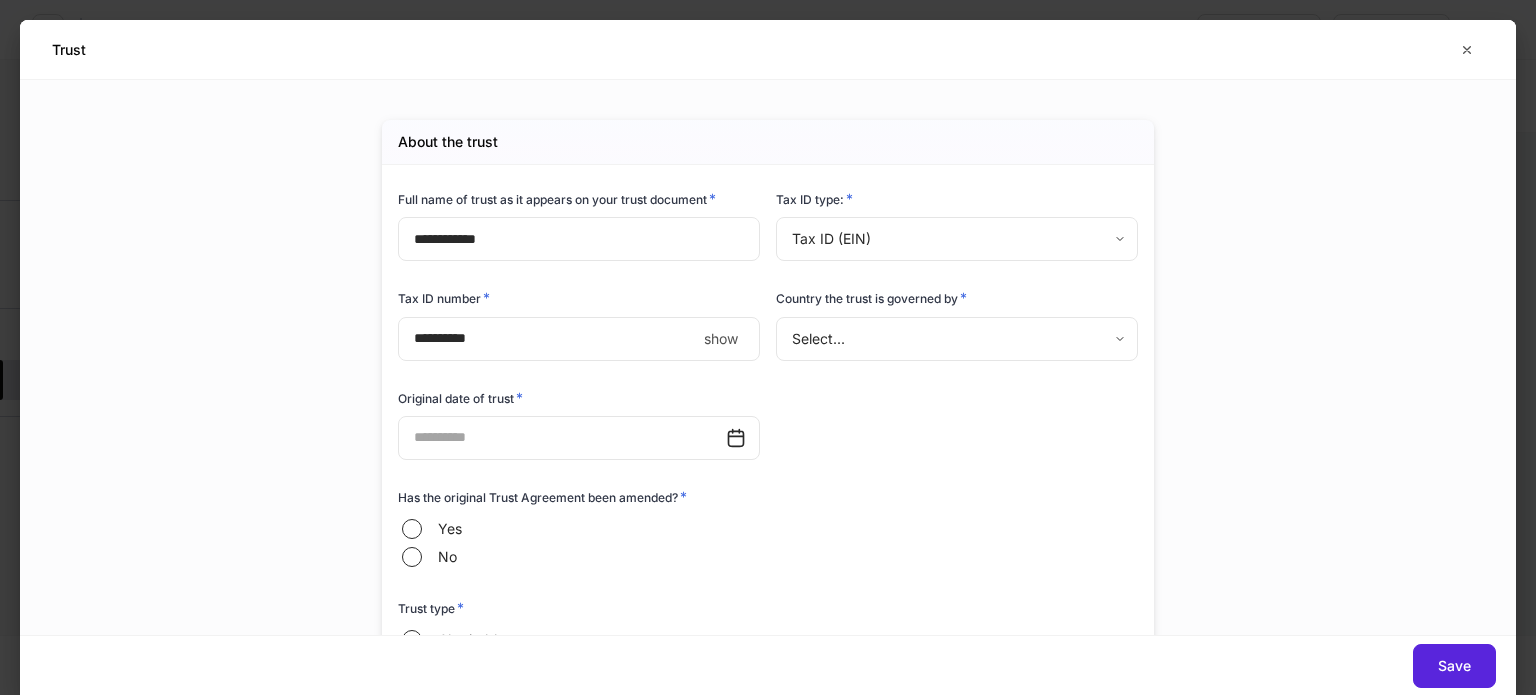 click on "********* show ​" at bounding box center (579, 339) 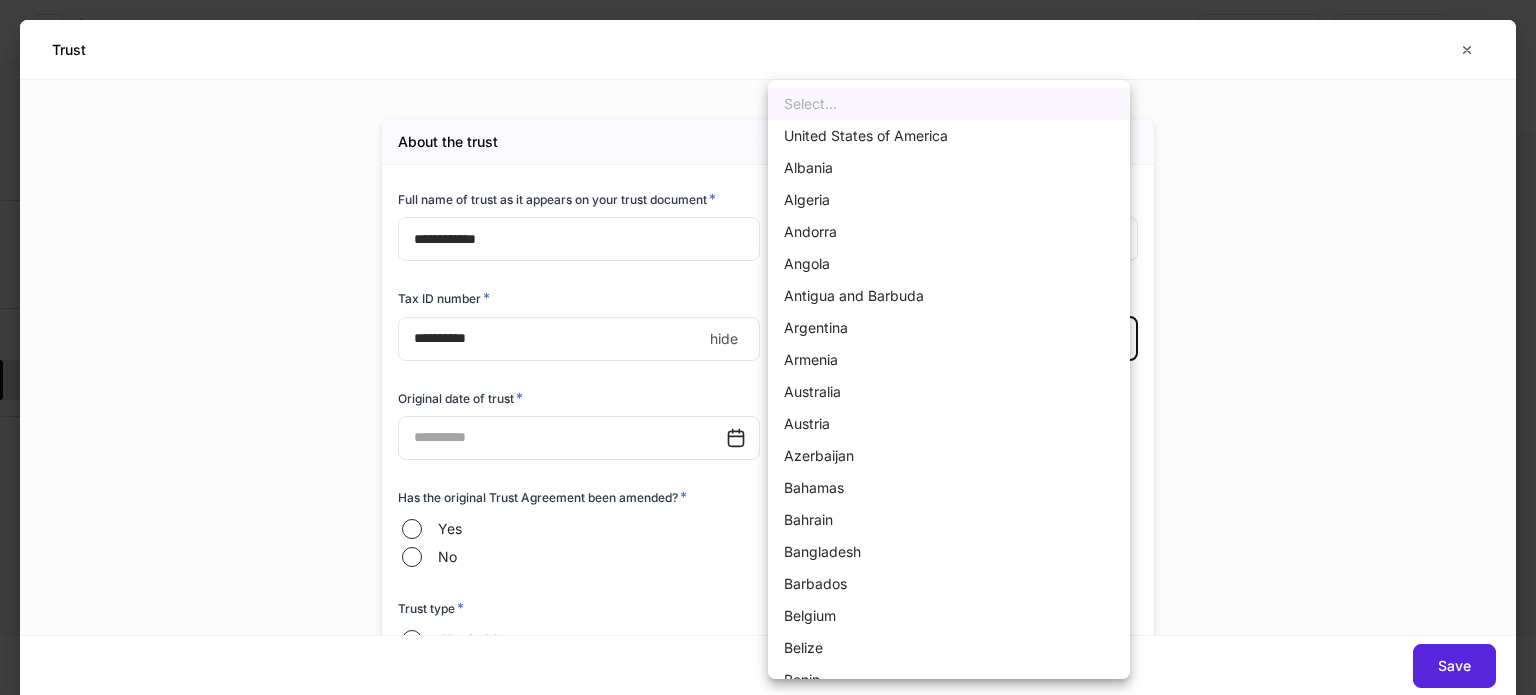 click on "**********" at bounding box center [768, 347] 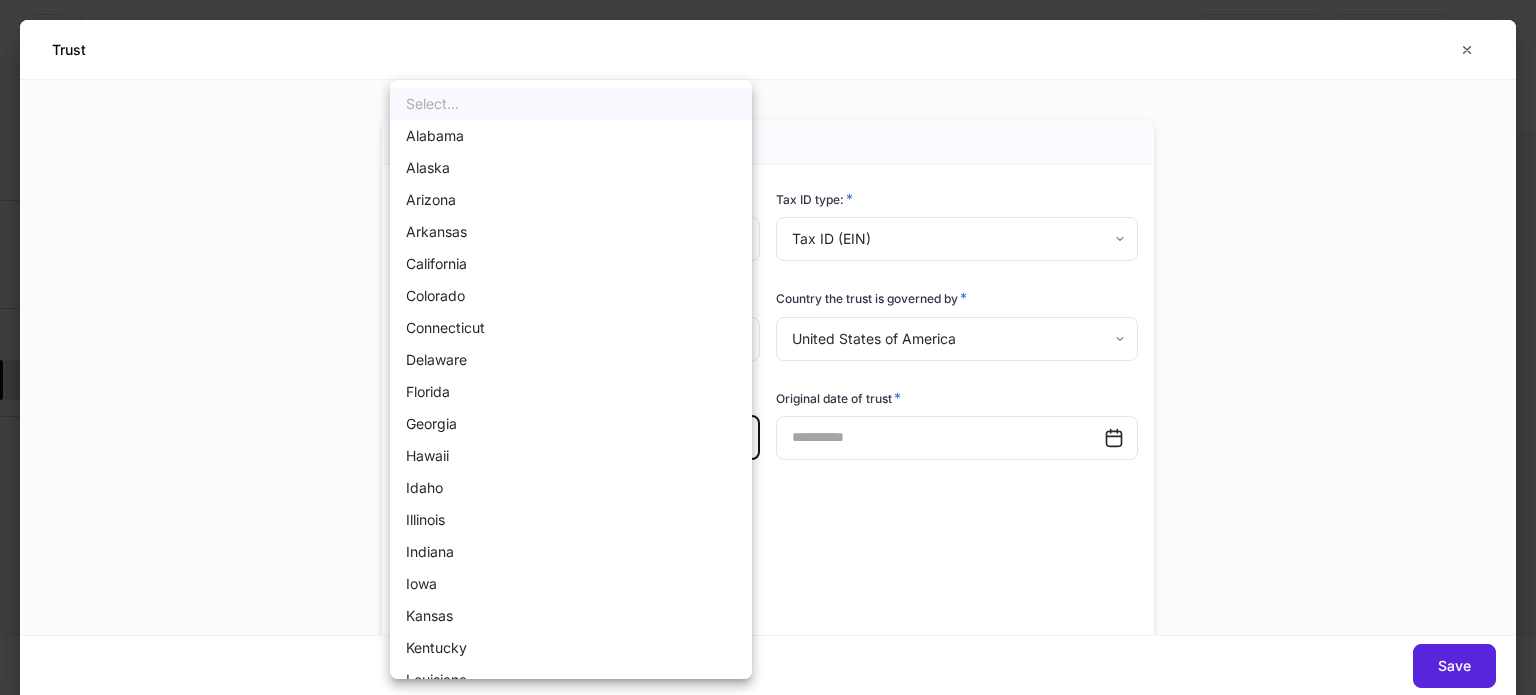 click on "**********" at bounding box center [768, 347] 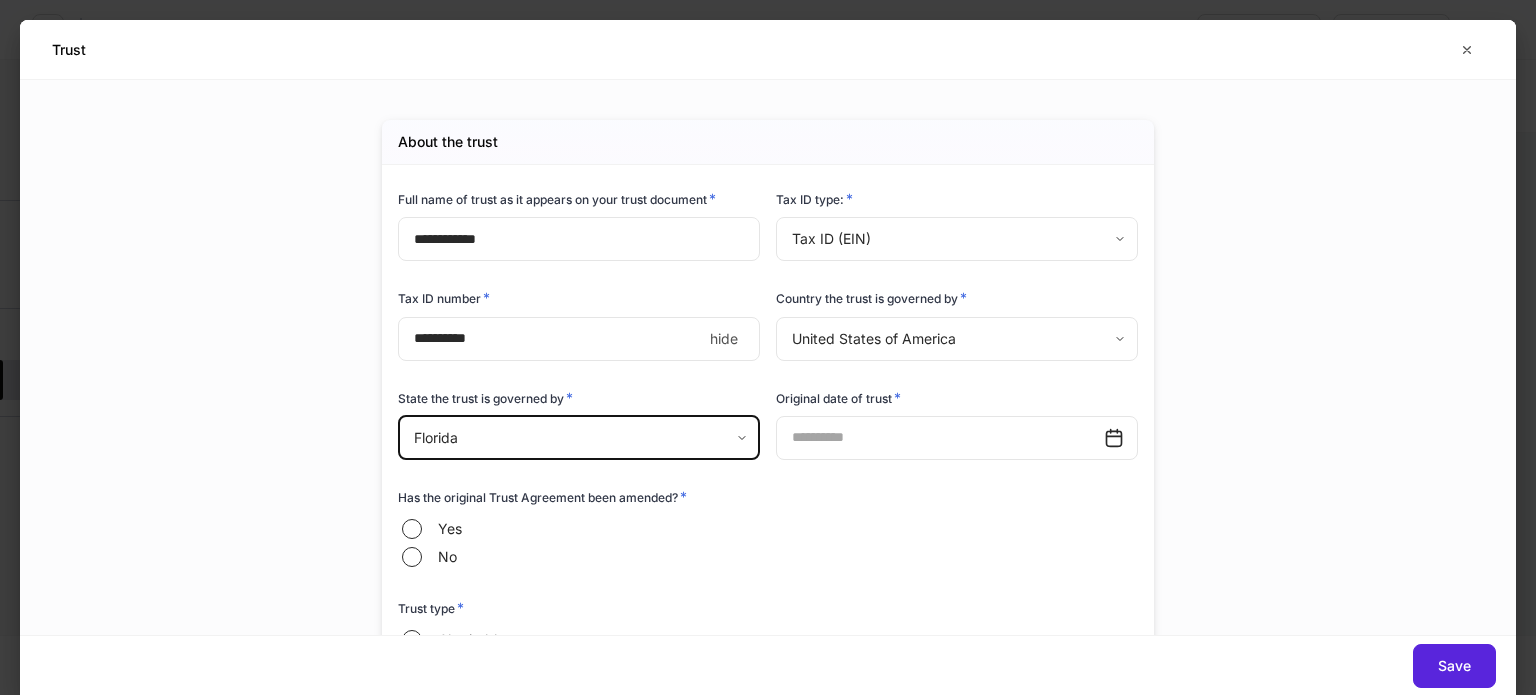 click at bounding box center (940, 438) 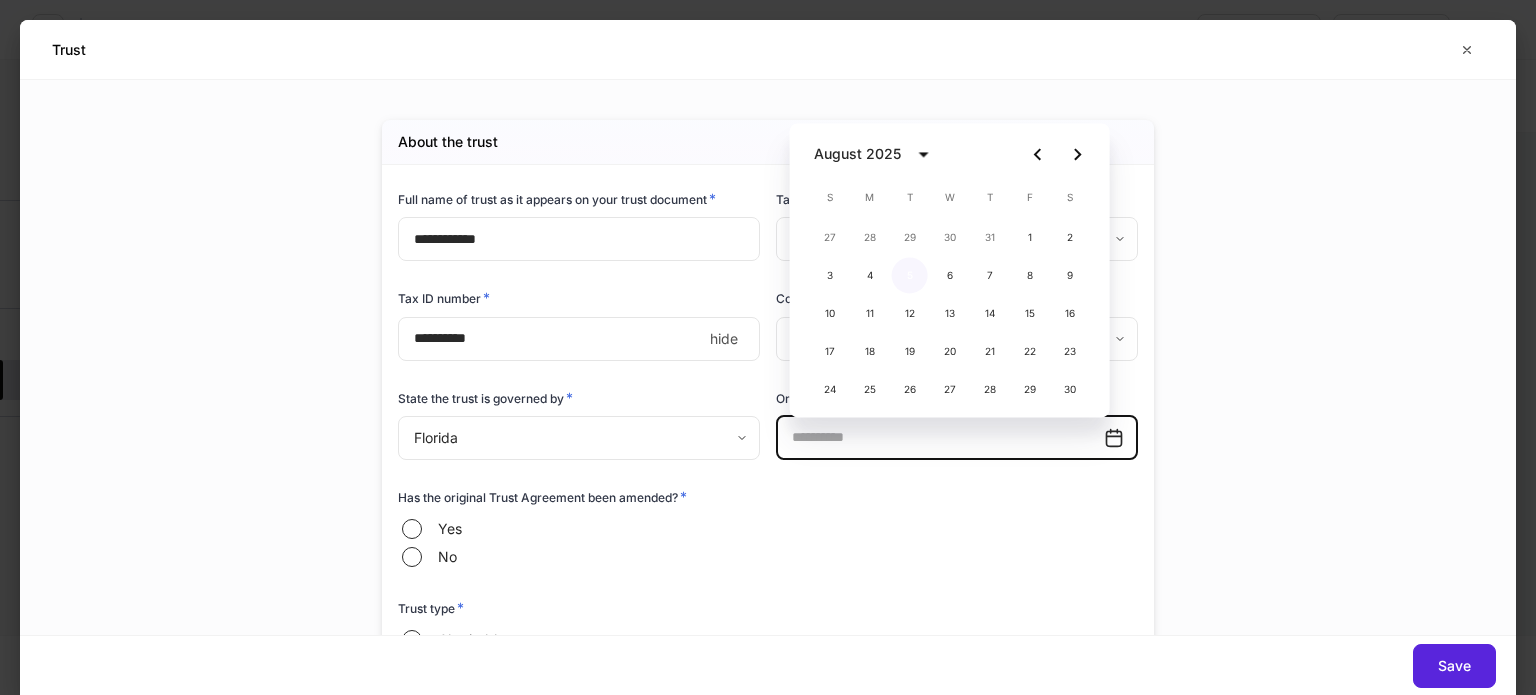 click on "5" at bounding box center (910, 275) 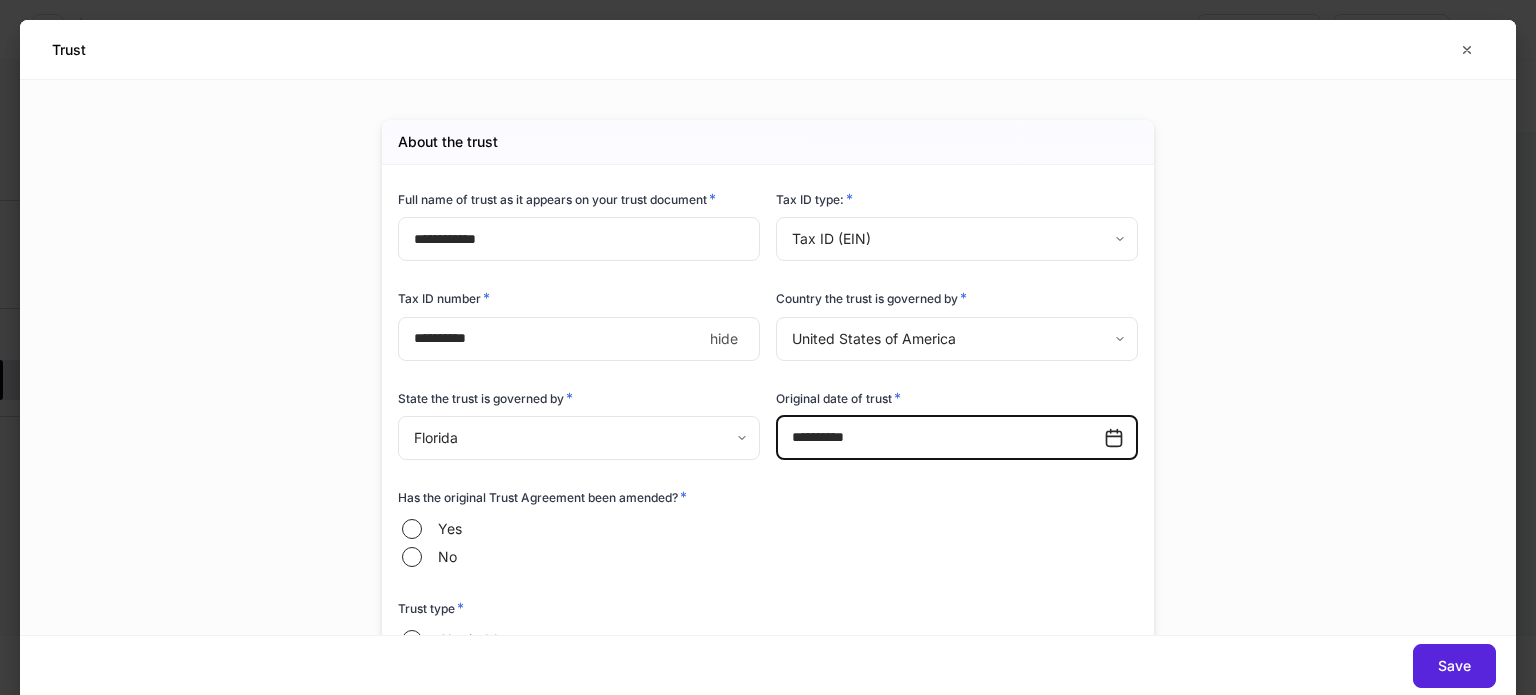 drag, startPoint x: 842, startPoint y: 438, endPoint x: 954, endPoint y: 442, distance: 112.0714 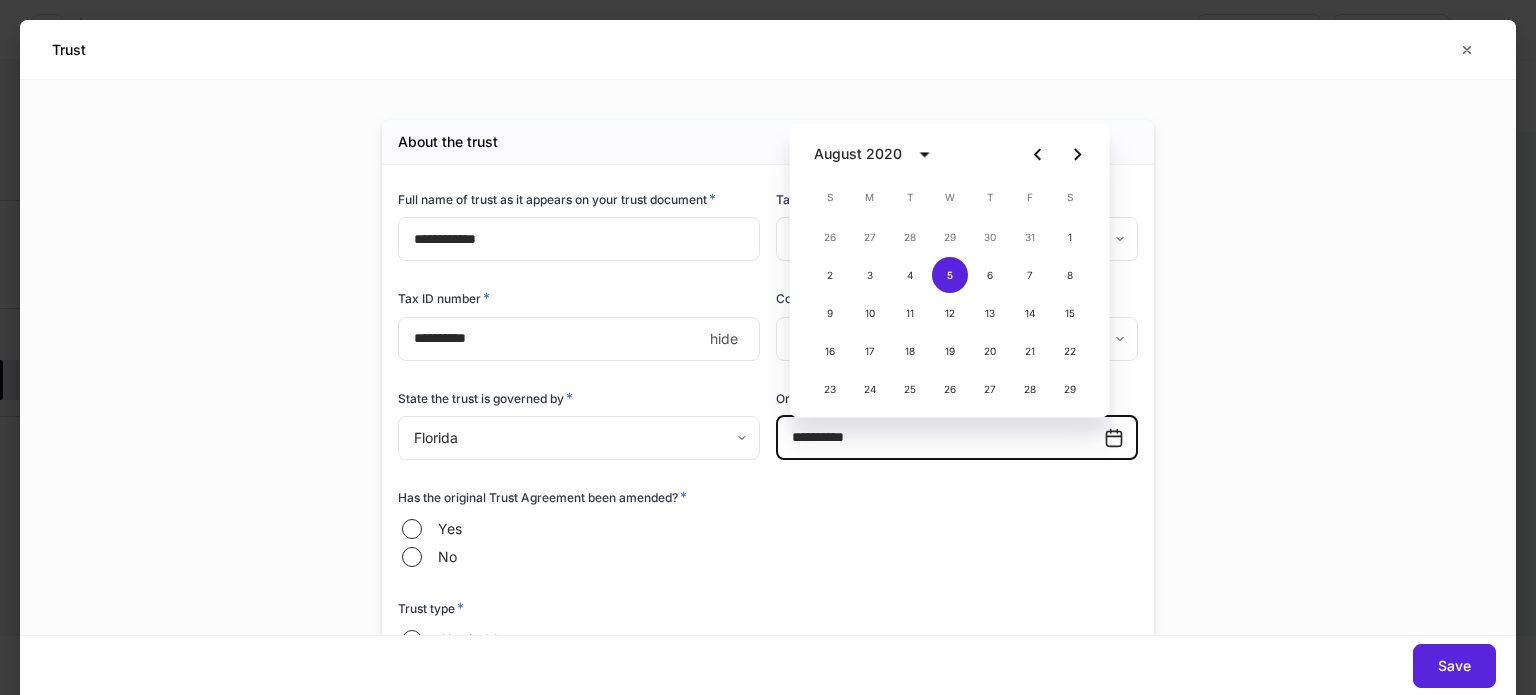 type on "**********" 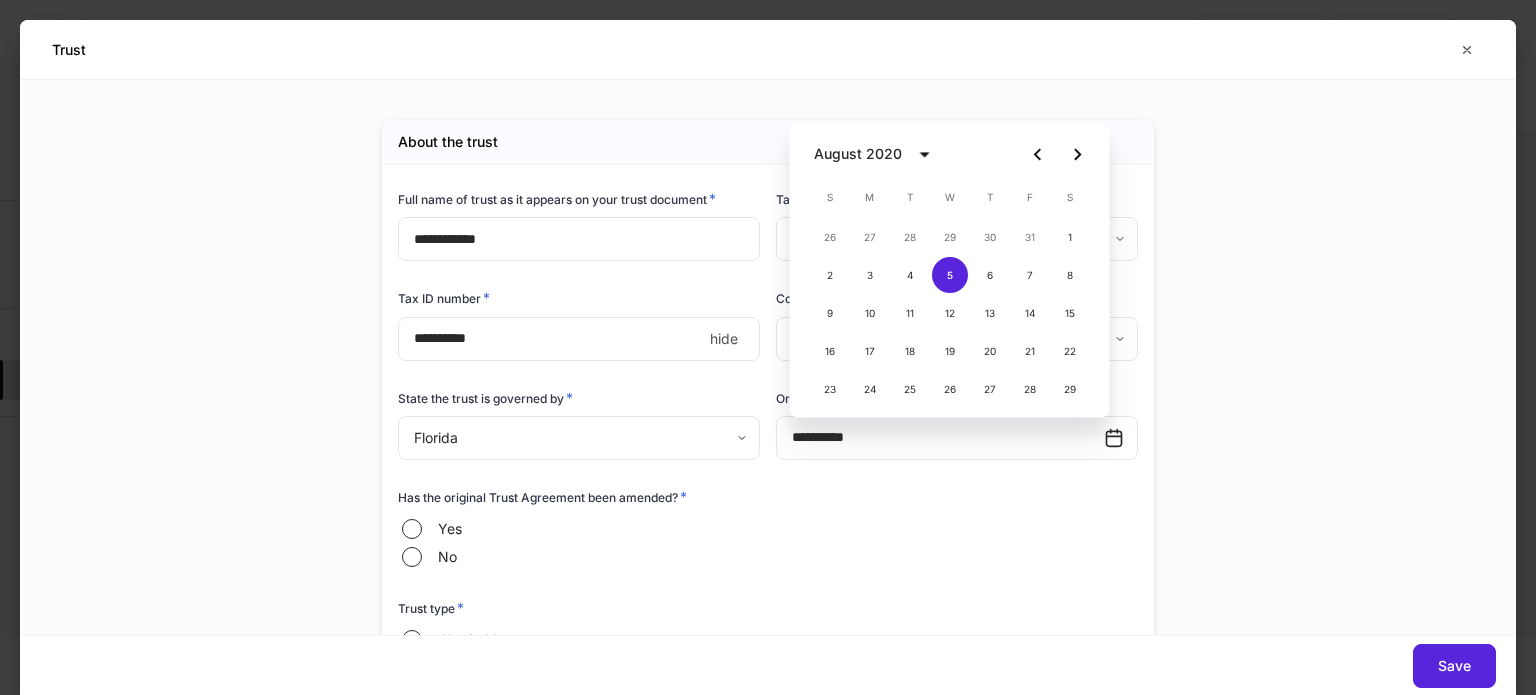 click on "Has the original Trust Agreement been amended? * Yes No" at bounding box center [760, 518] 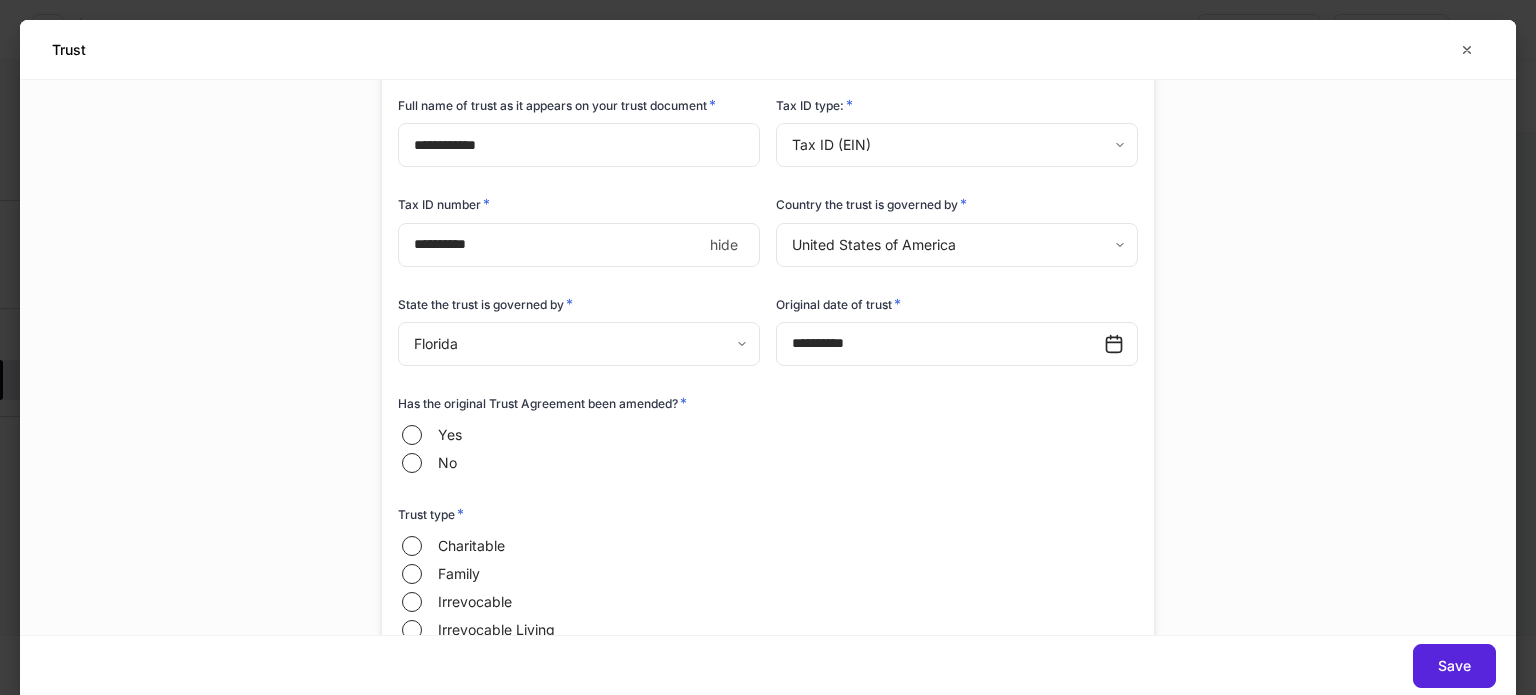 scroll, scrollTop: 200, scrollLeft: 0, axis: vertical 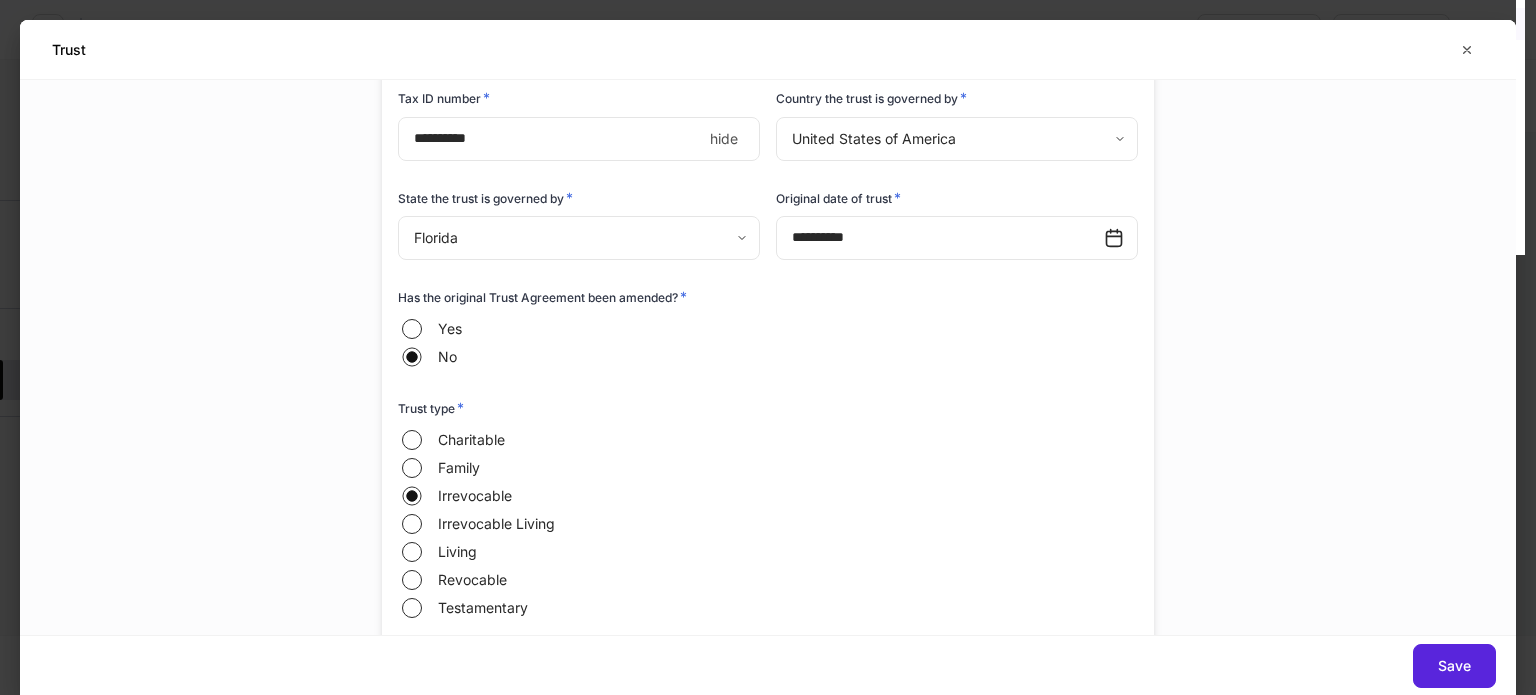 click on "Trust type *" at bounding box center [768, 412] 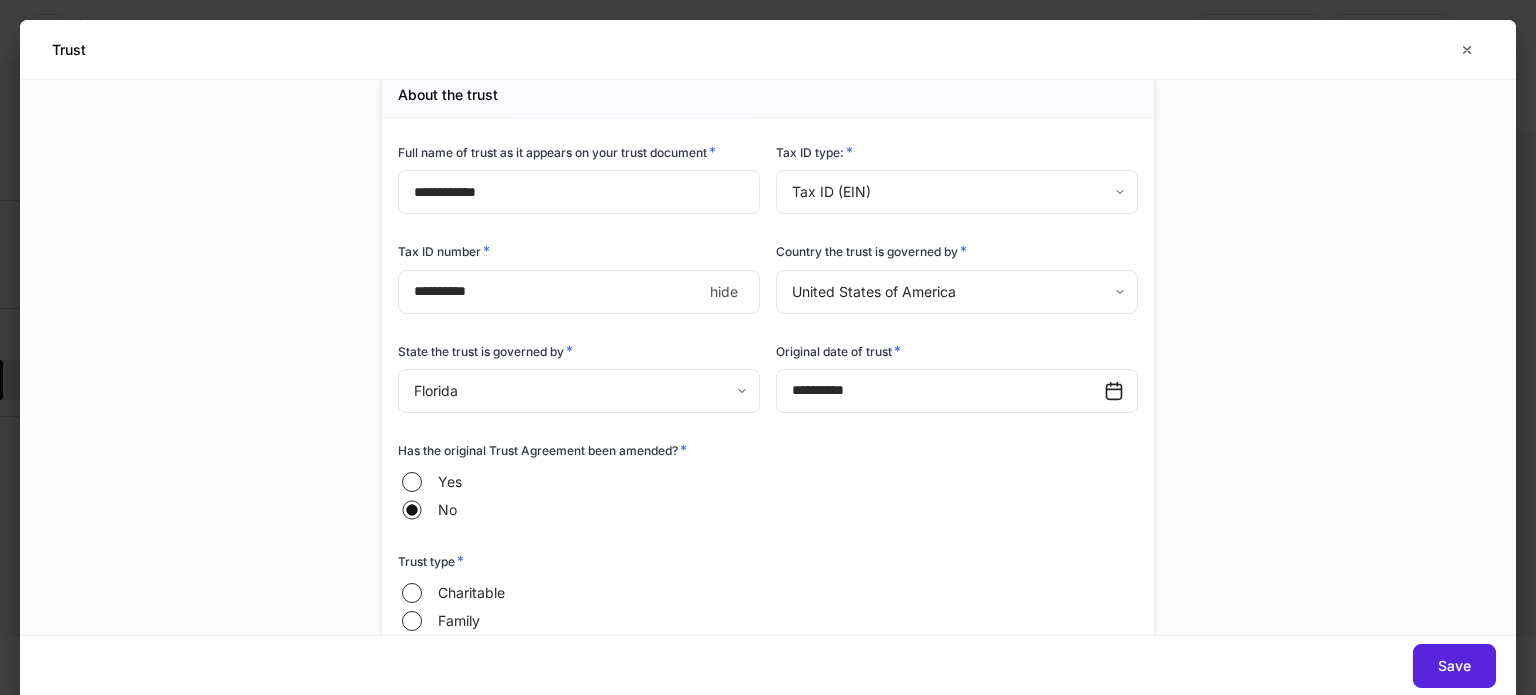 scroll, scrollTop: 0, scrollLeft: 0, axis: both 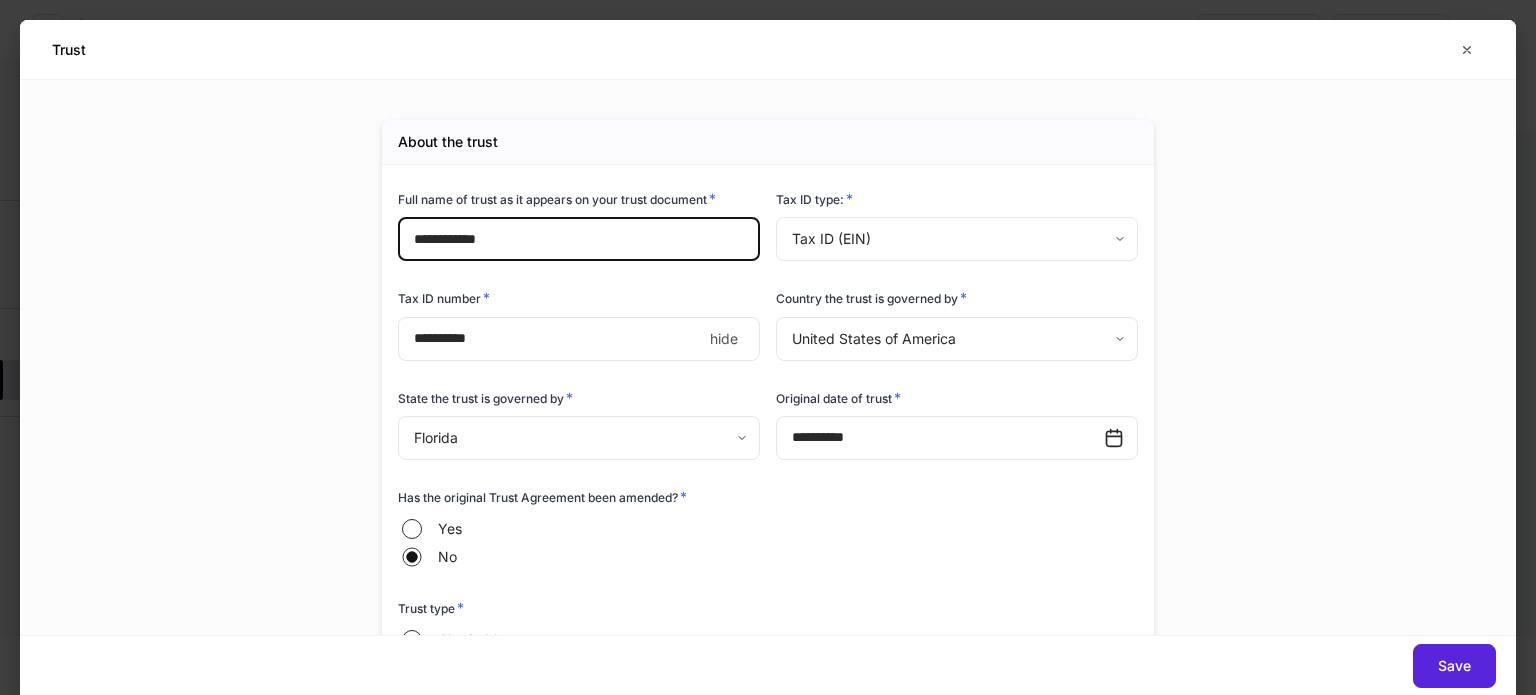 click on "**********" at bounding box center (579, 239) 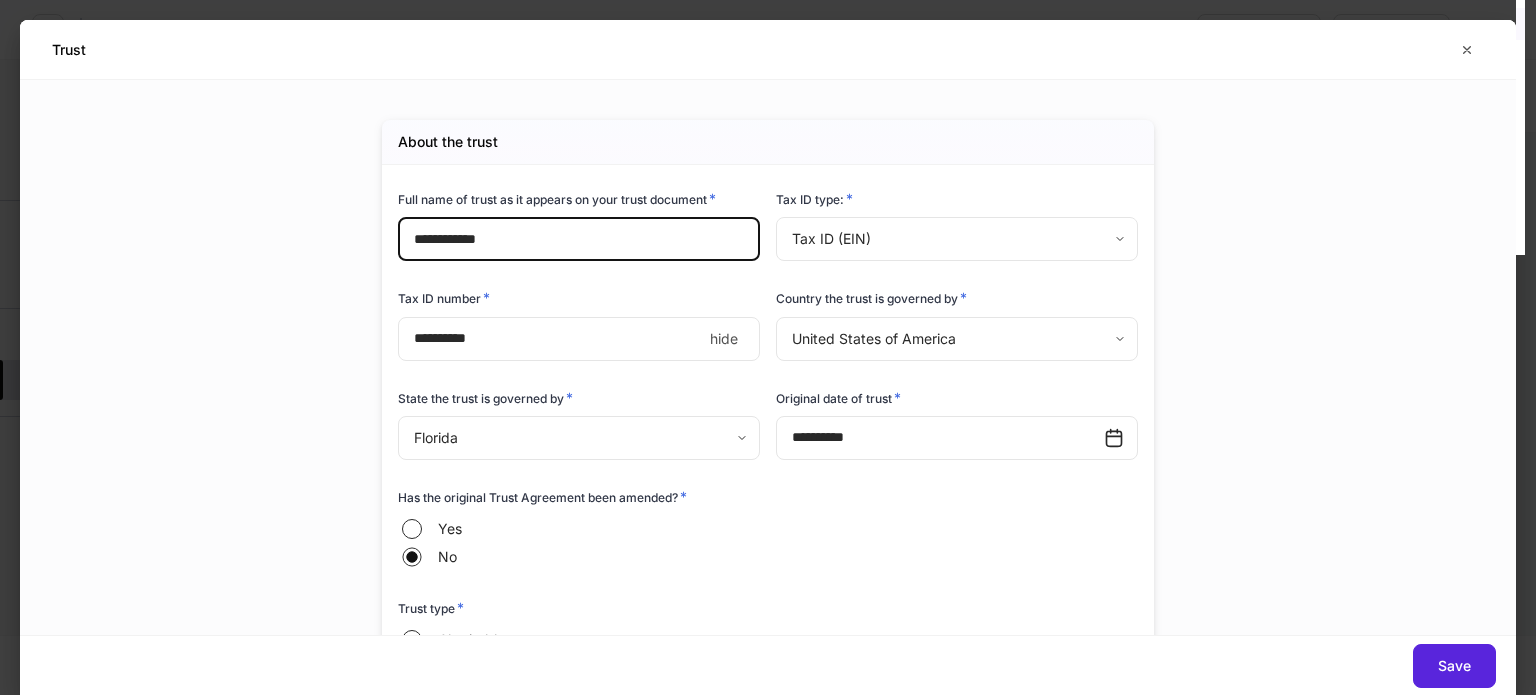 click on "**********" at bounding box center [579, 239] 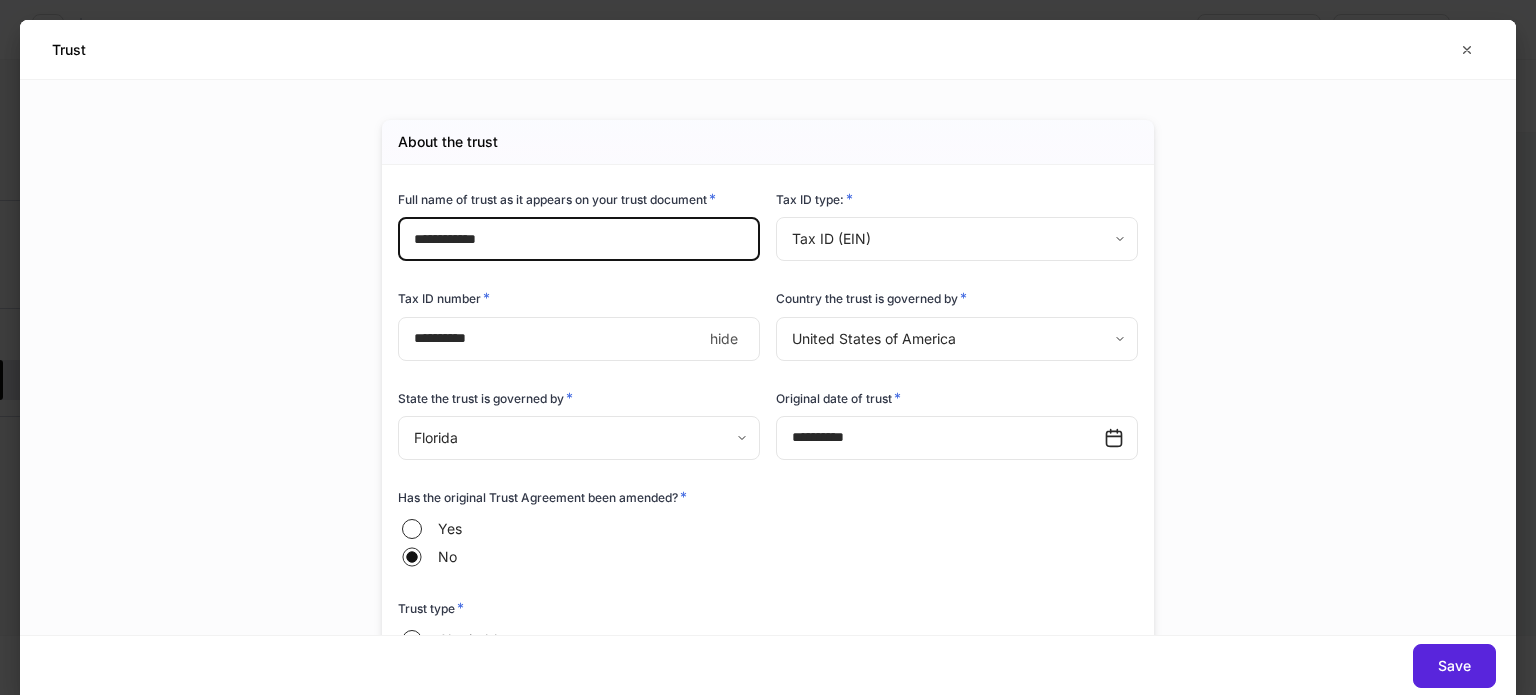 click on "**********" at bounding box center [579, 239] 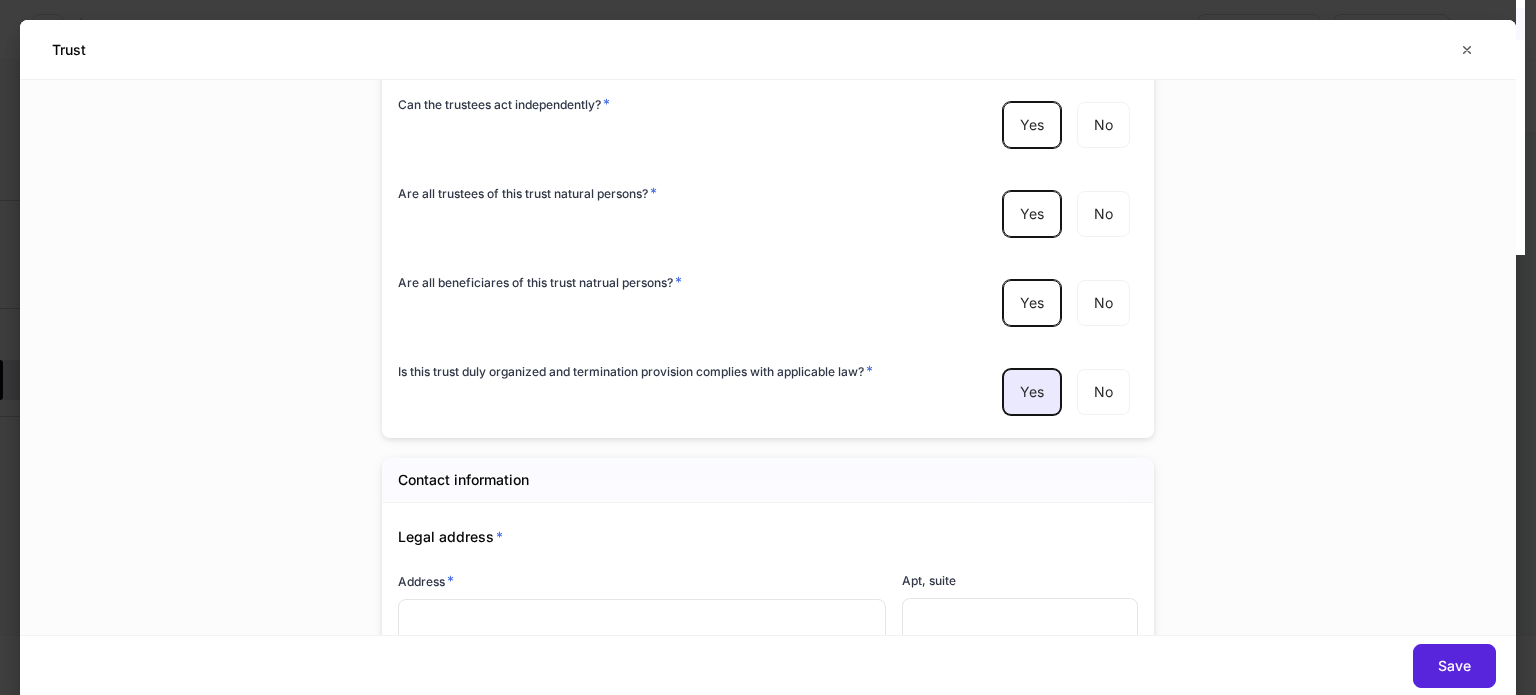 scroll, scrollTop: 1100, scrollLeft: 0, axis: vertical 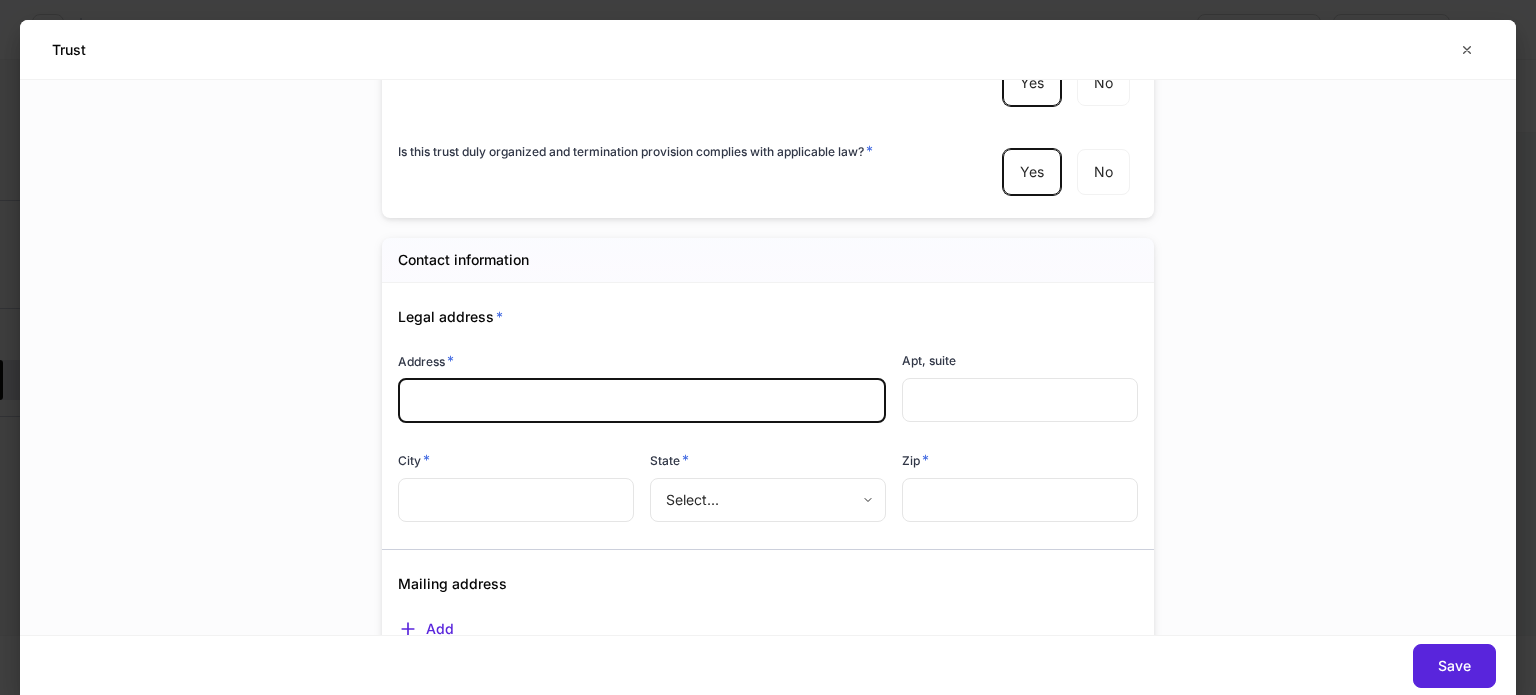 click at bounding box center [642, 401] 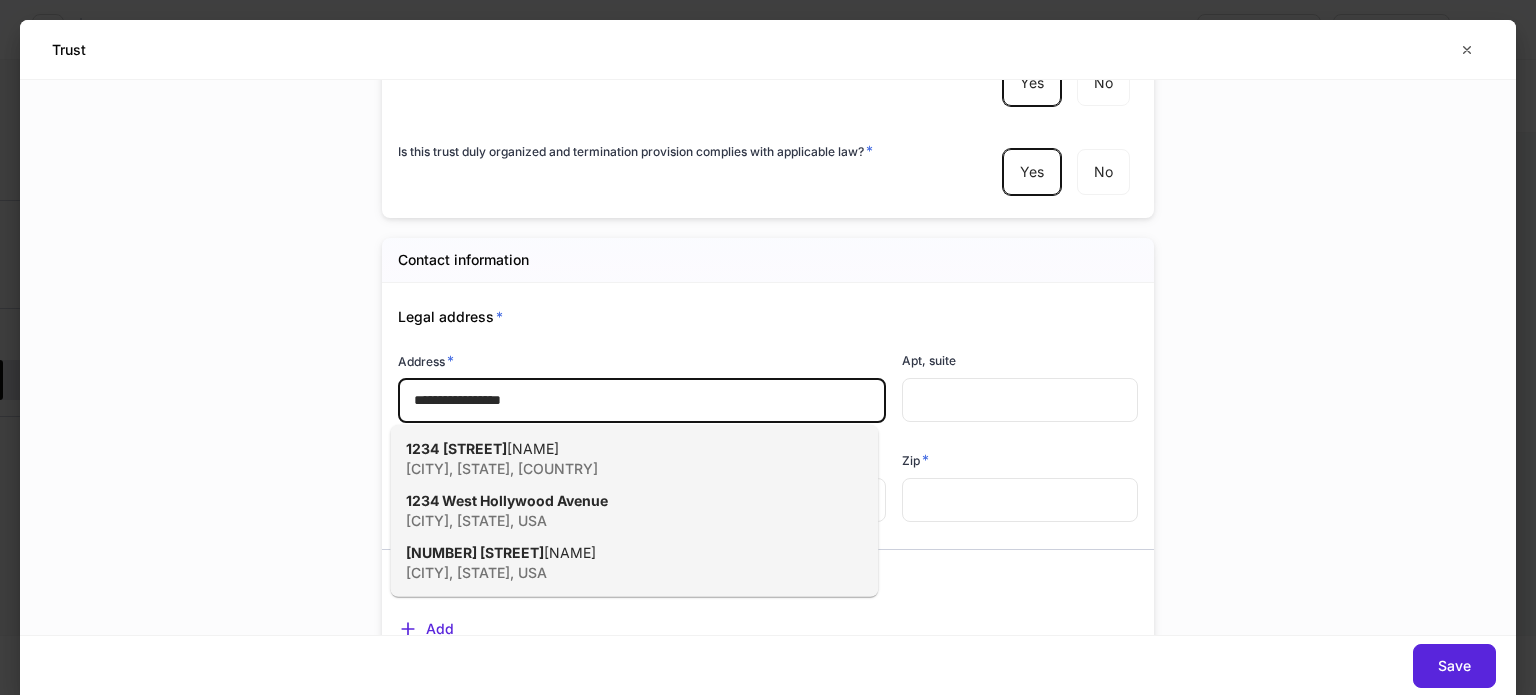 click on "1234 [STREET] [CITY], [STATE], [COUNTRY]" at bounding box center (612, 459) 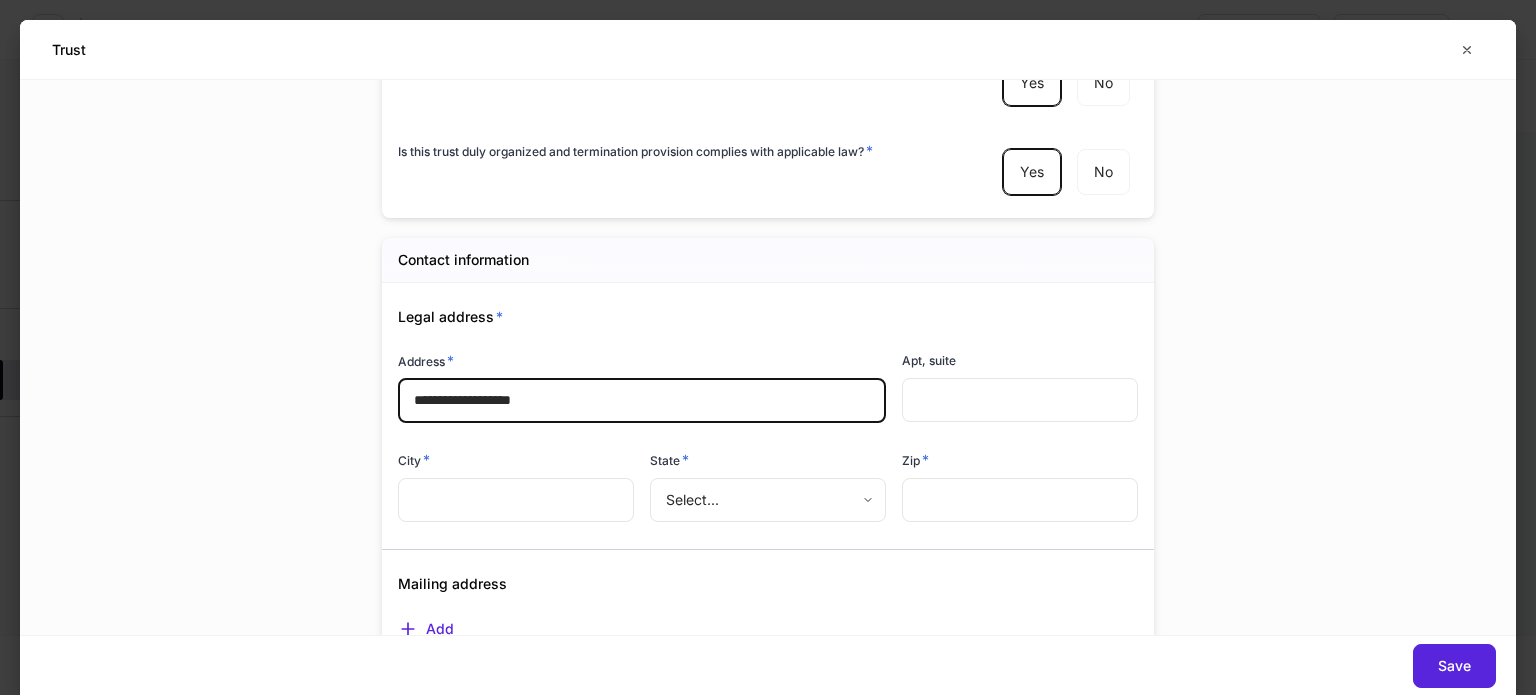 type on "*********" 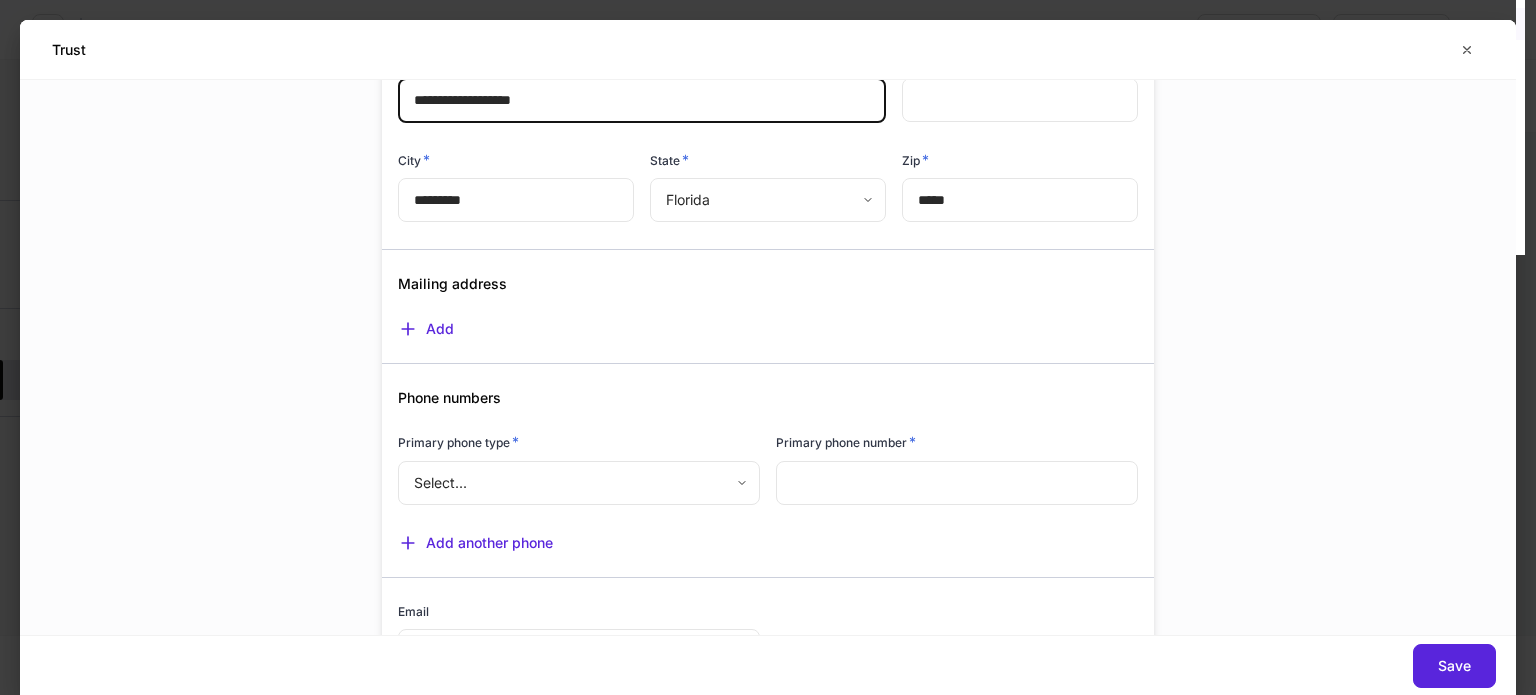 scroll, scrollTop: 1500, scrollLeft: 0, axis: vertical 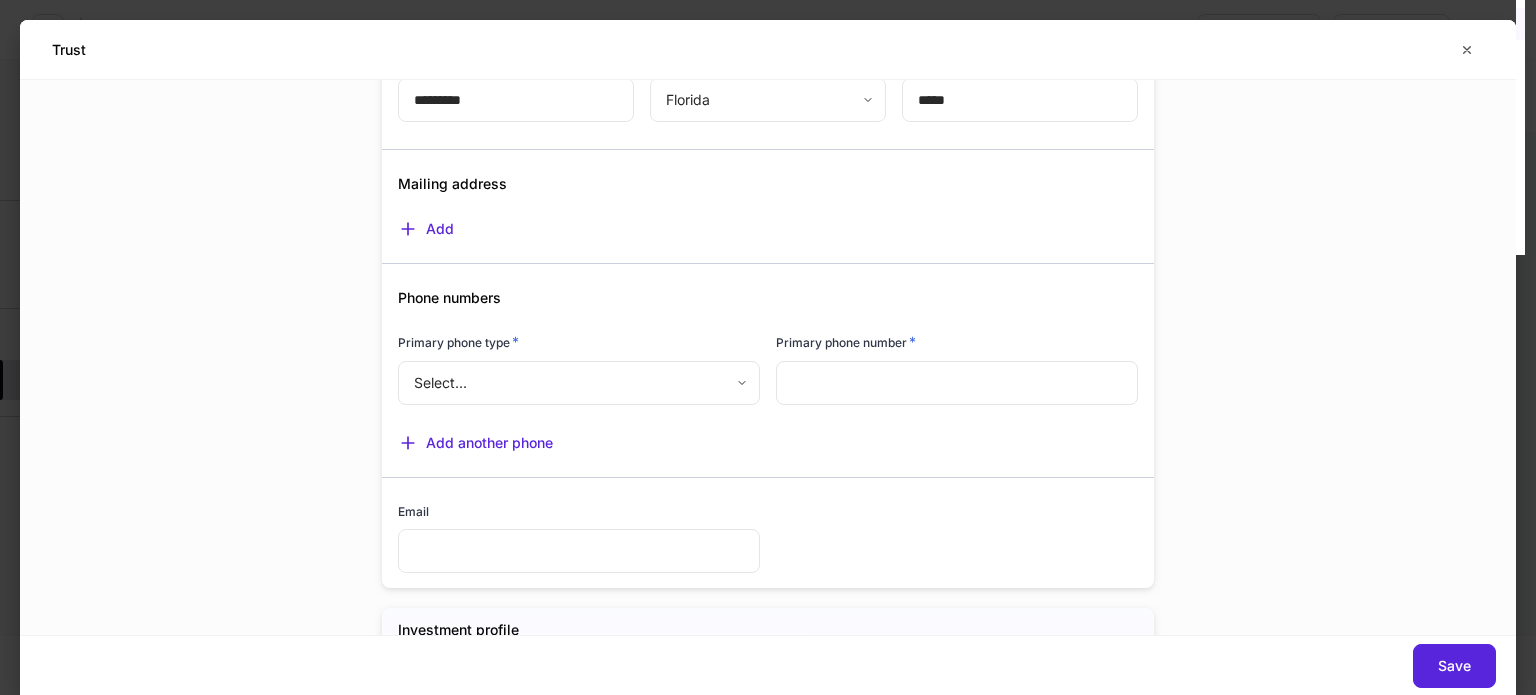 type on "**********" 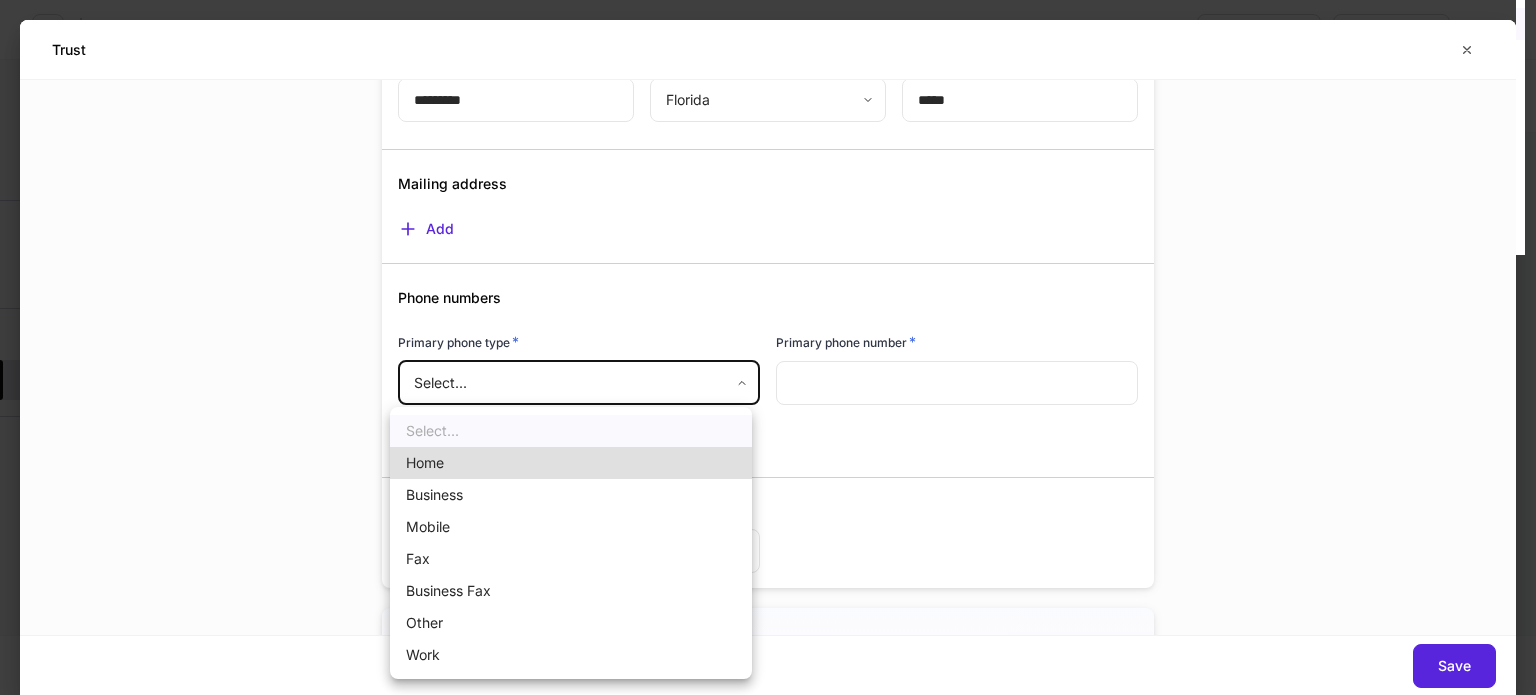 click on "Mobile" at bounding box center (571, 527) 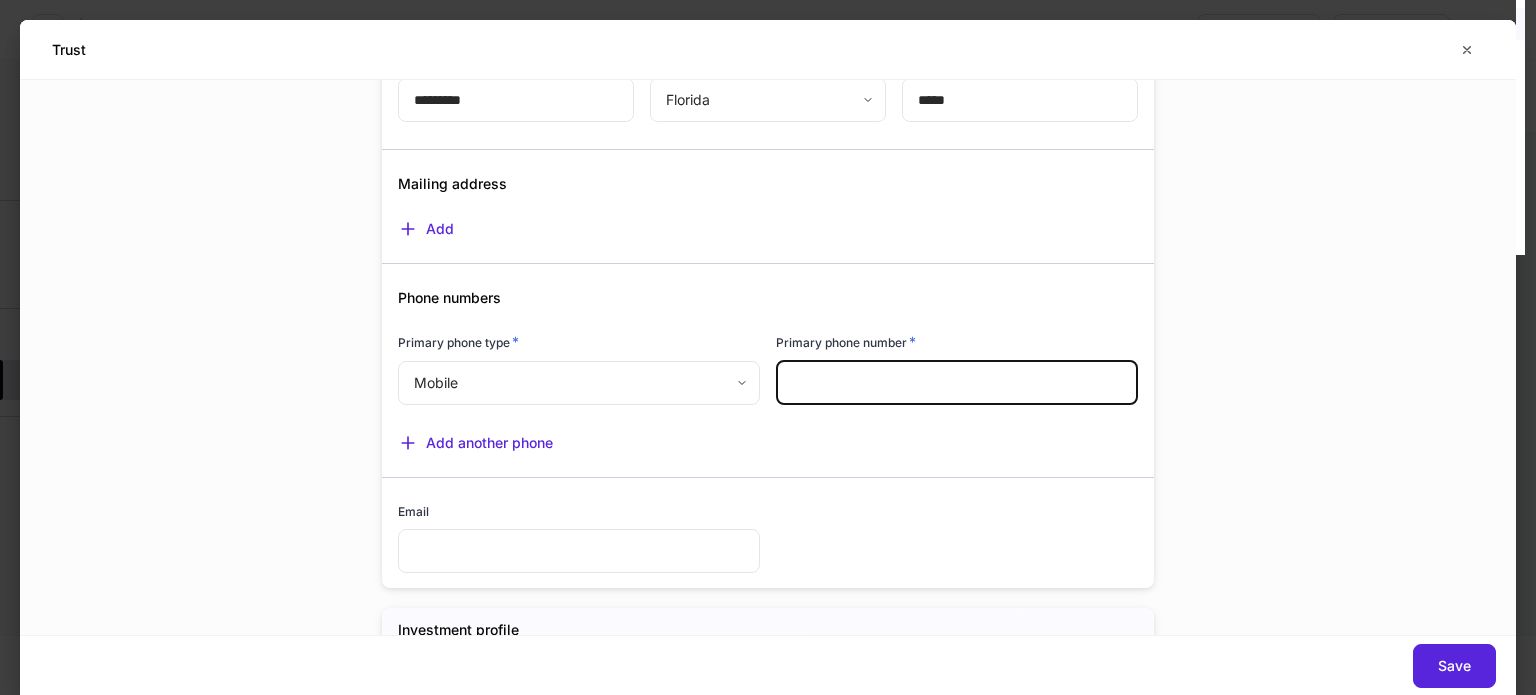click at bounding box center [957, 383] 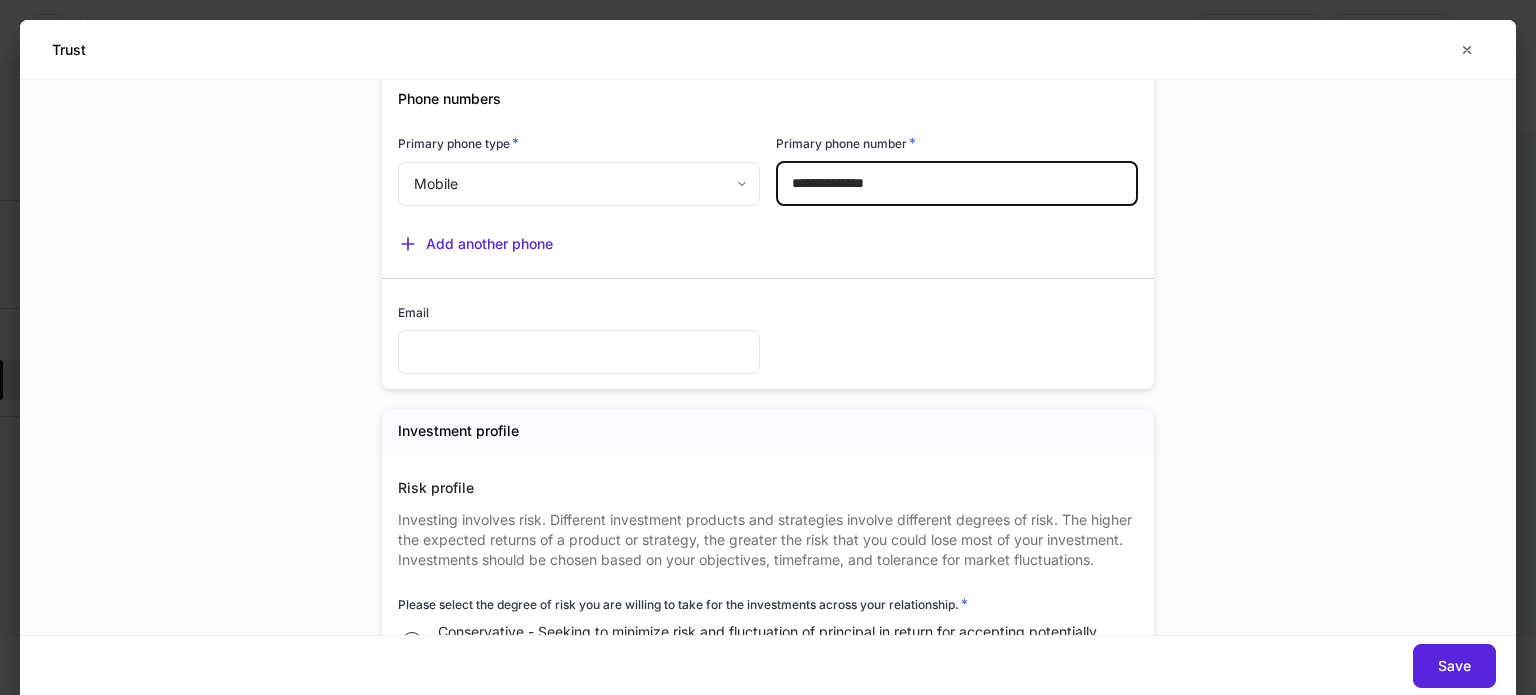 scroll, scrollTop: 1800, scrollLeft: 0, axis: vertical 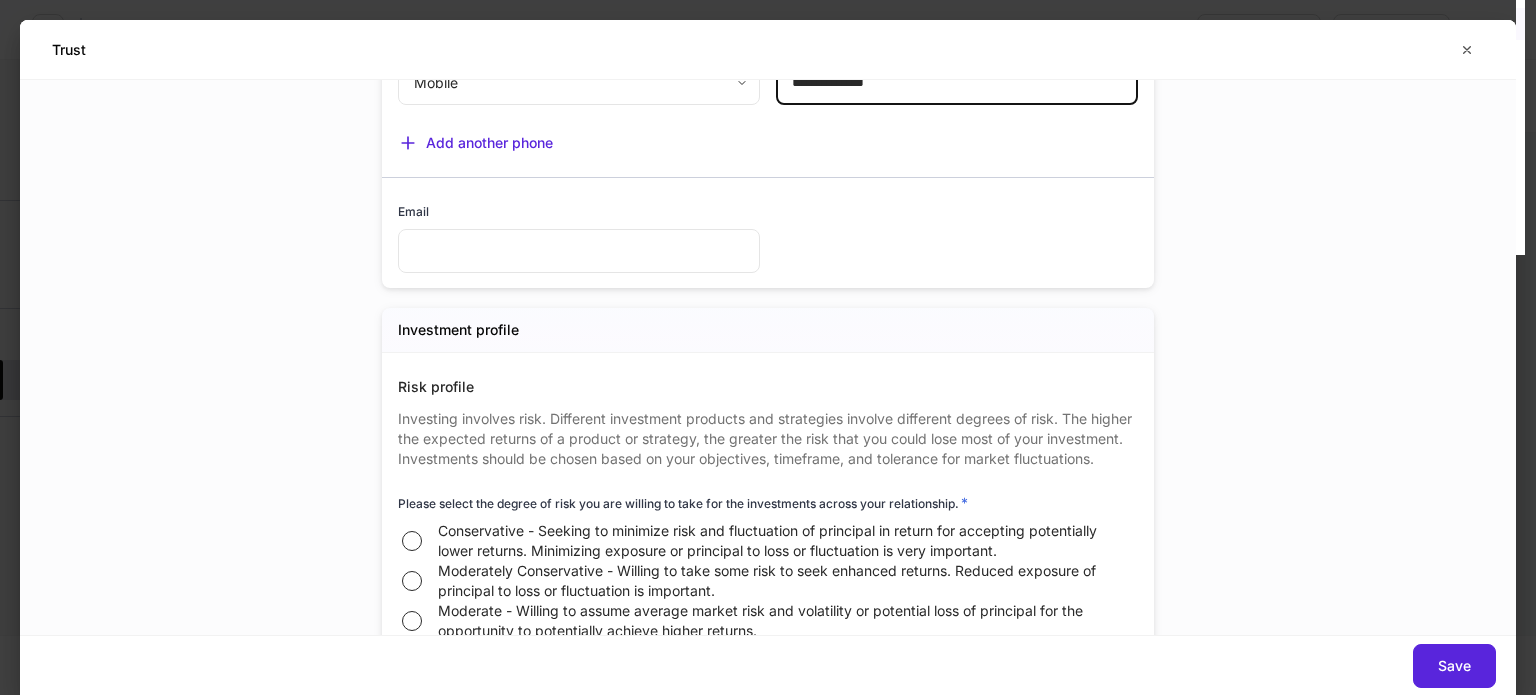 type on "**********" 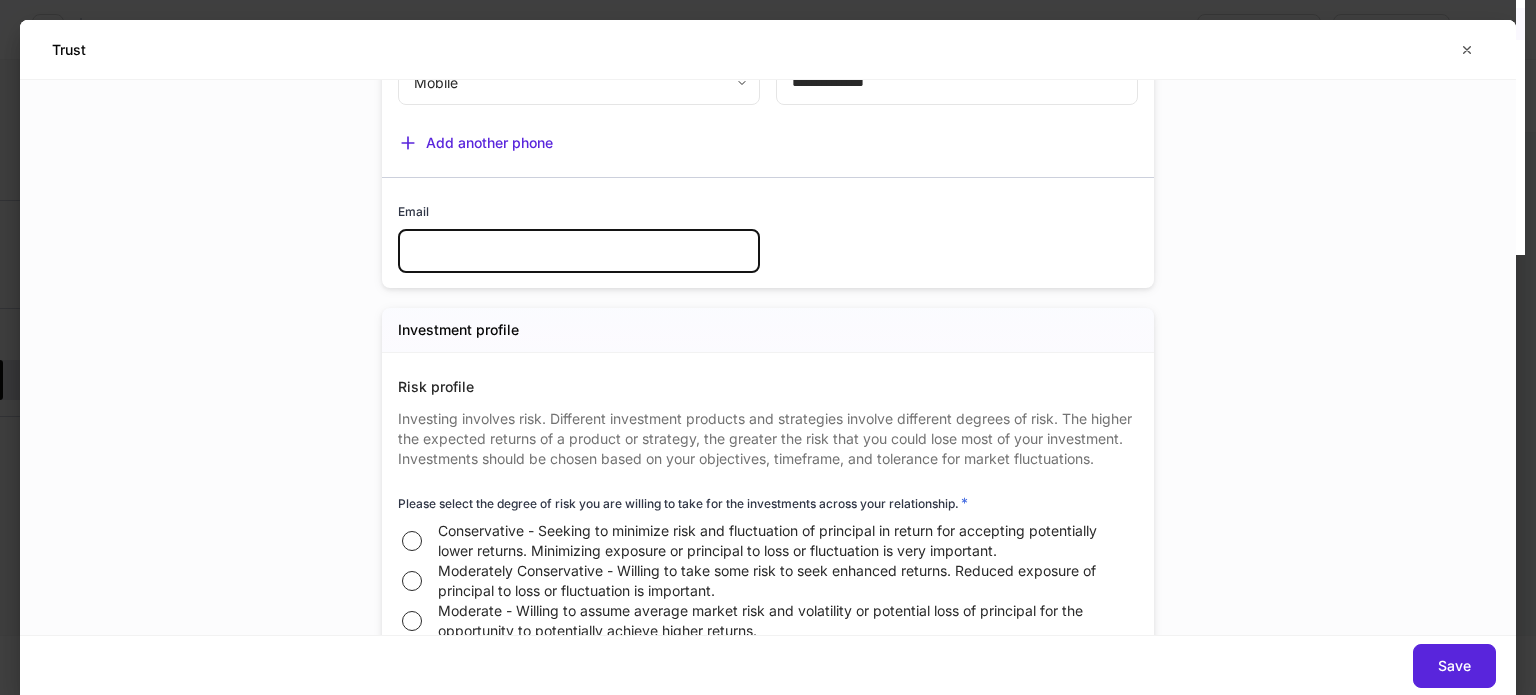 click at bounding box center (579, 251) 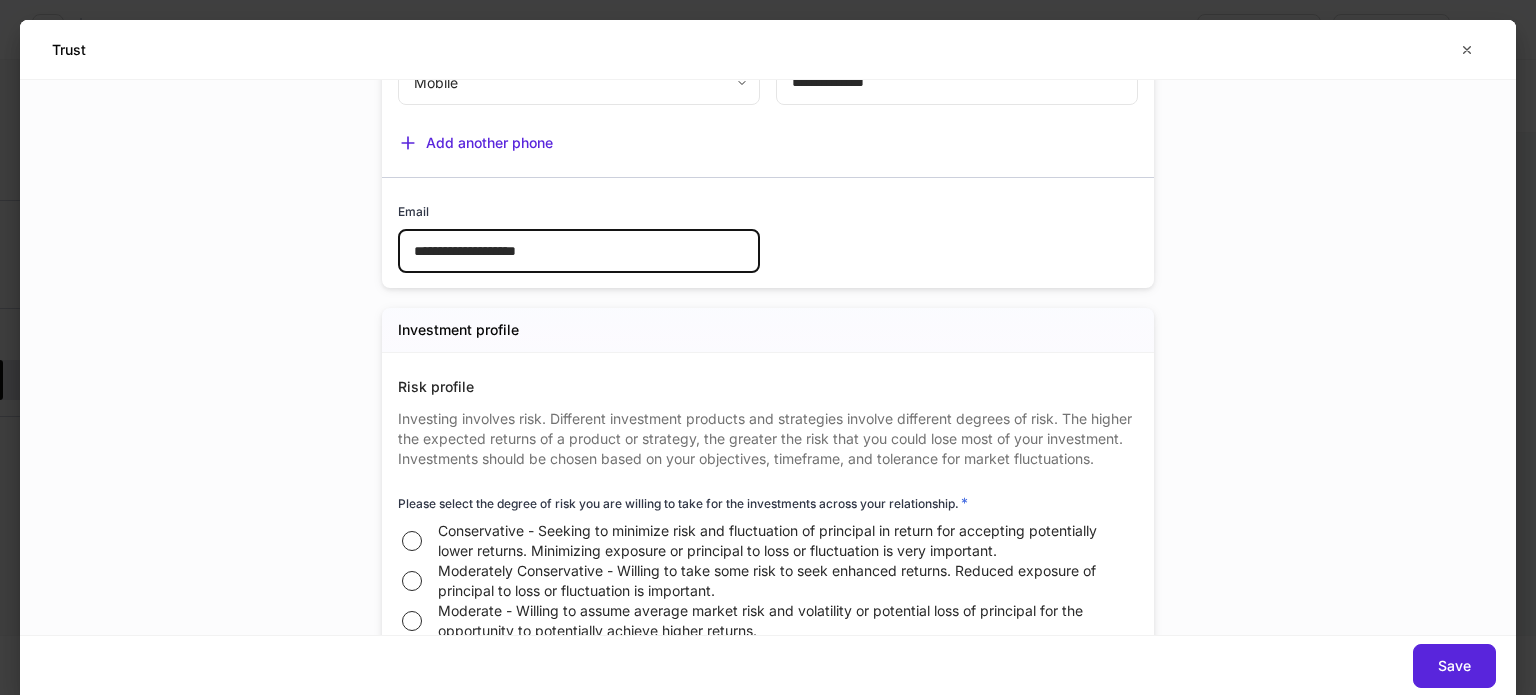 type on "**********" 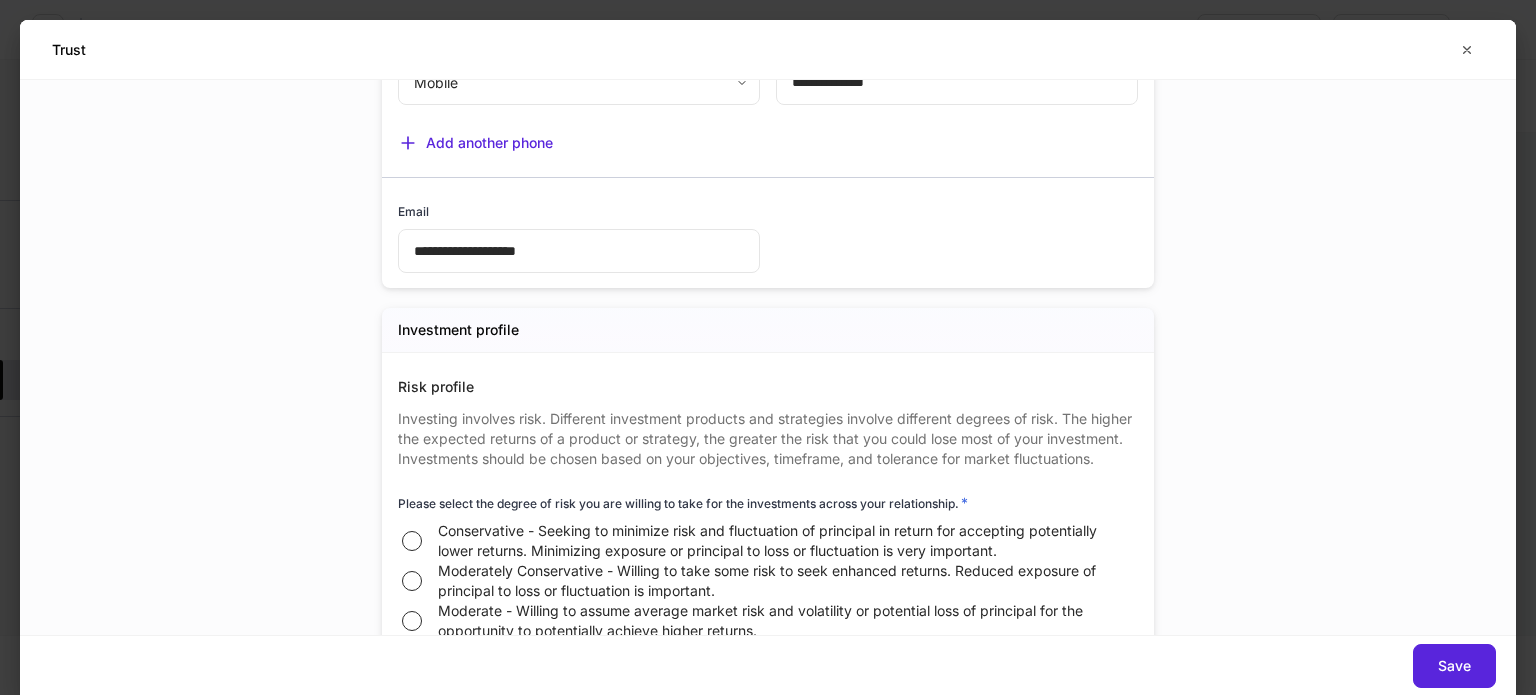 click on "**********" at bounding box center [760, -70] 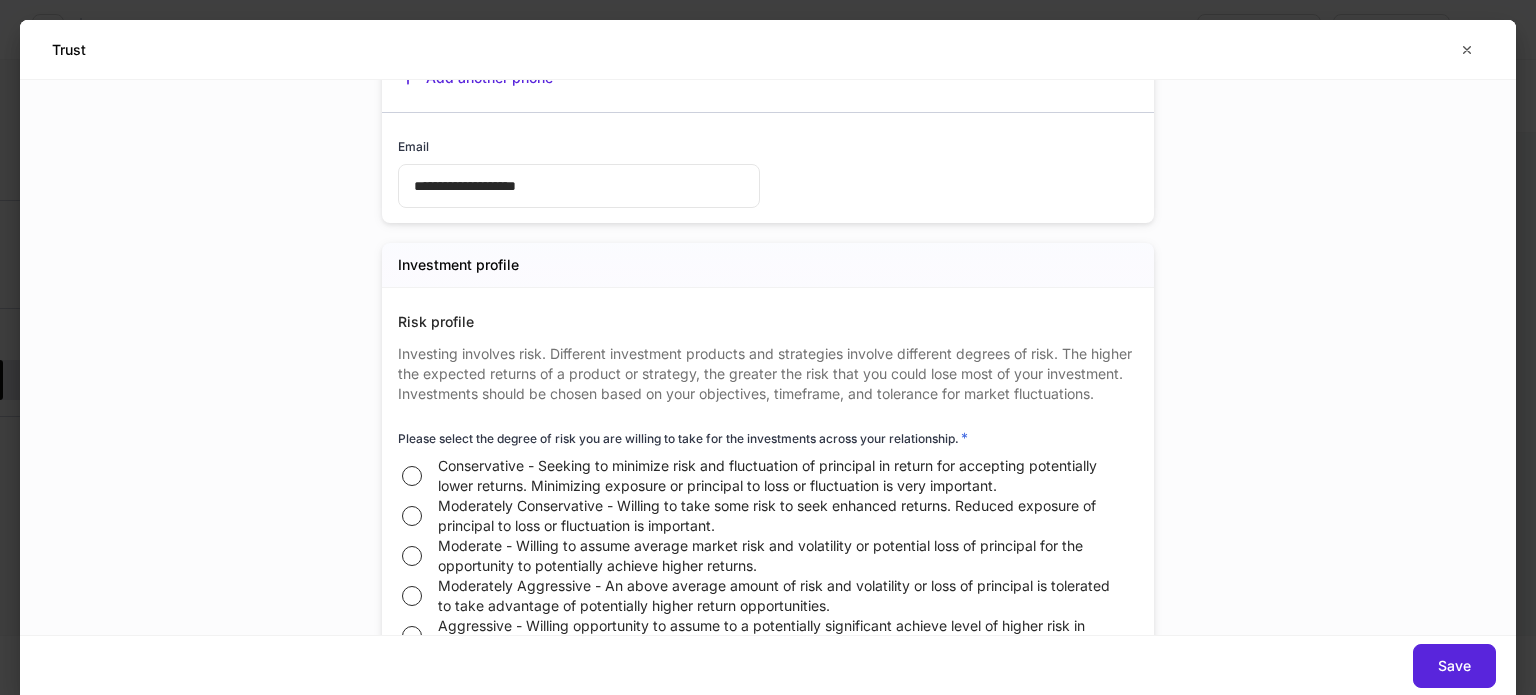 scroll, scrollTop: 2000, scrollLeft: 0, axis: vertical 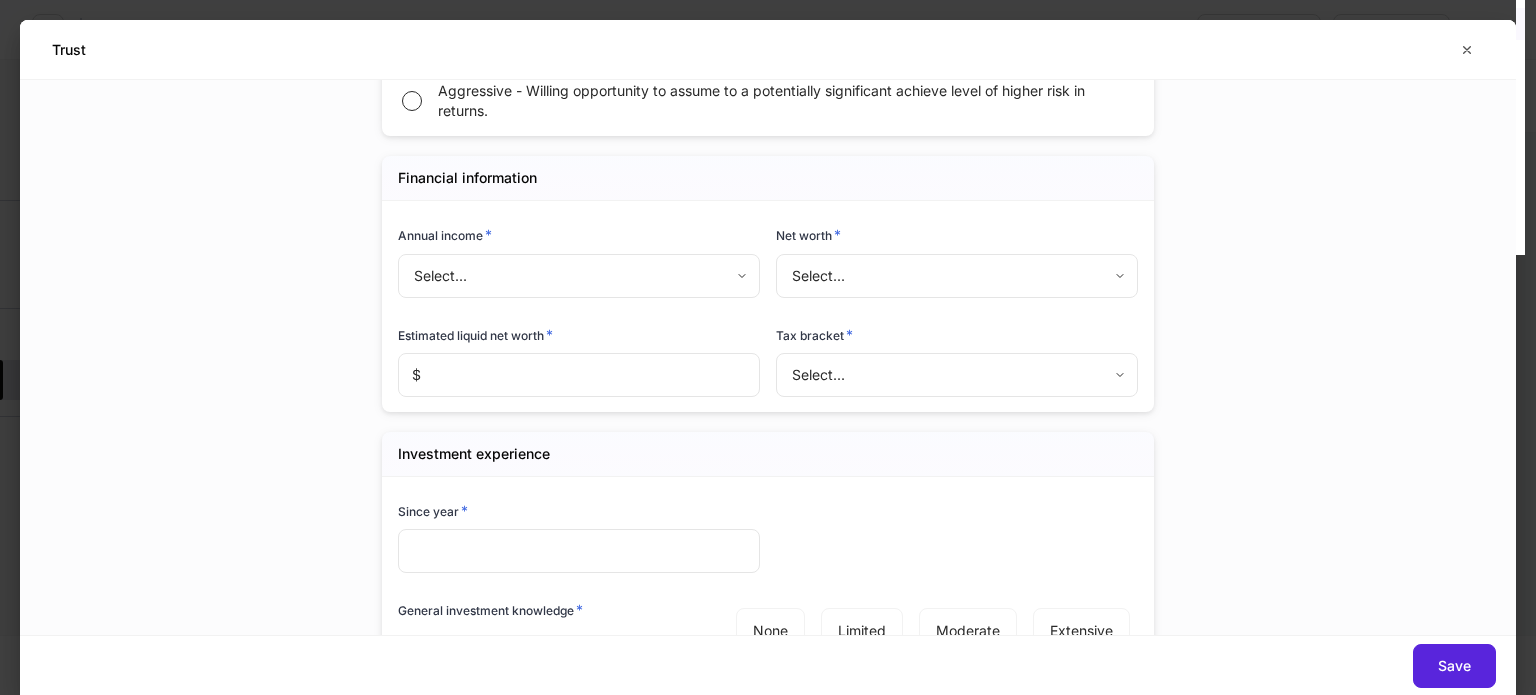 click on "**********" at bounding box center [768, 347] 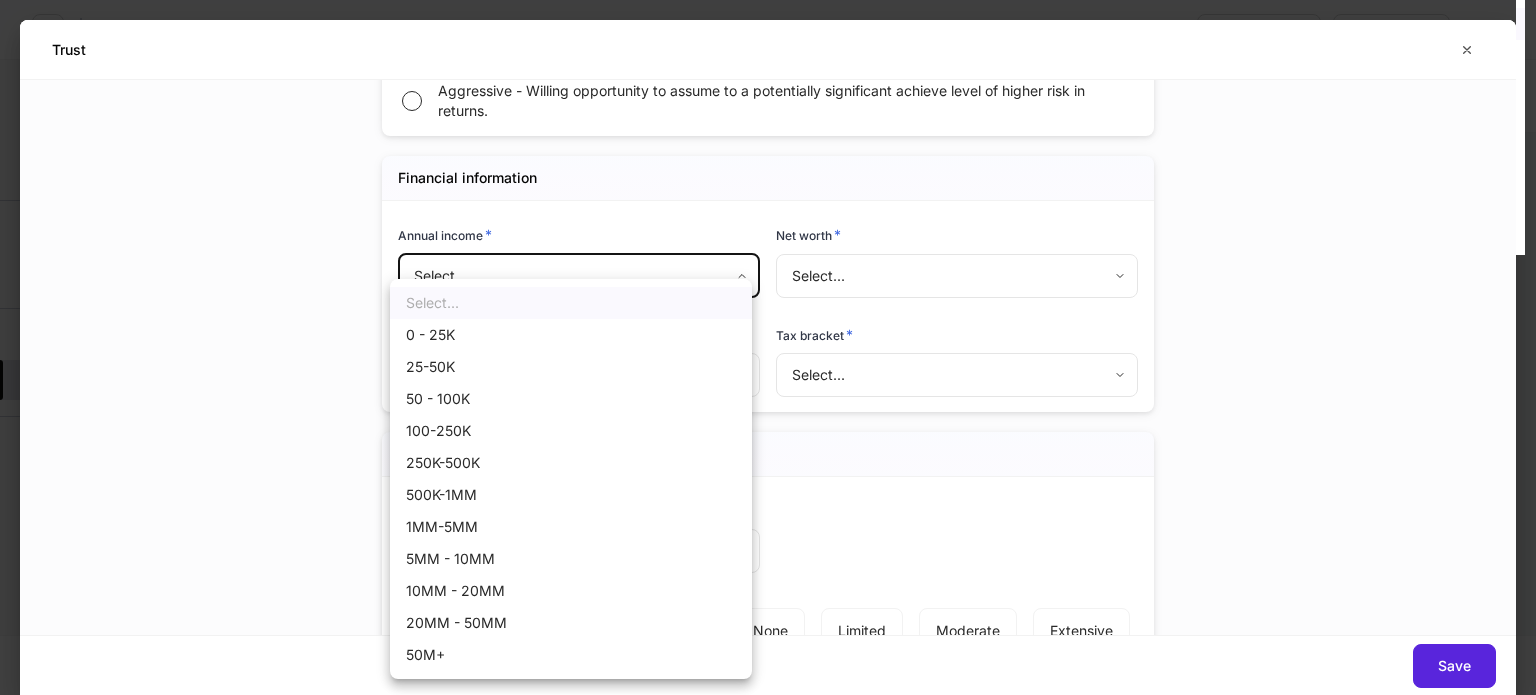 click on "250K-500K" at bounding box center [571, 463] 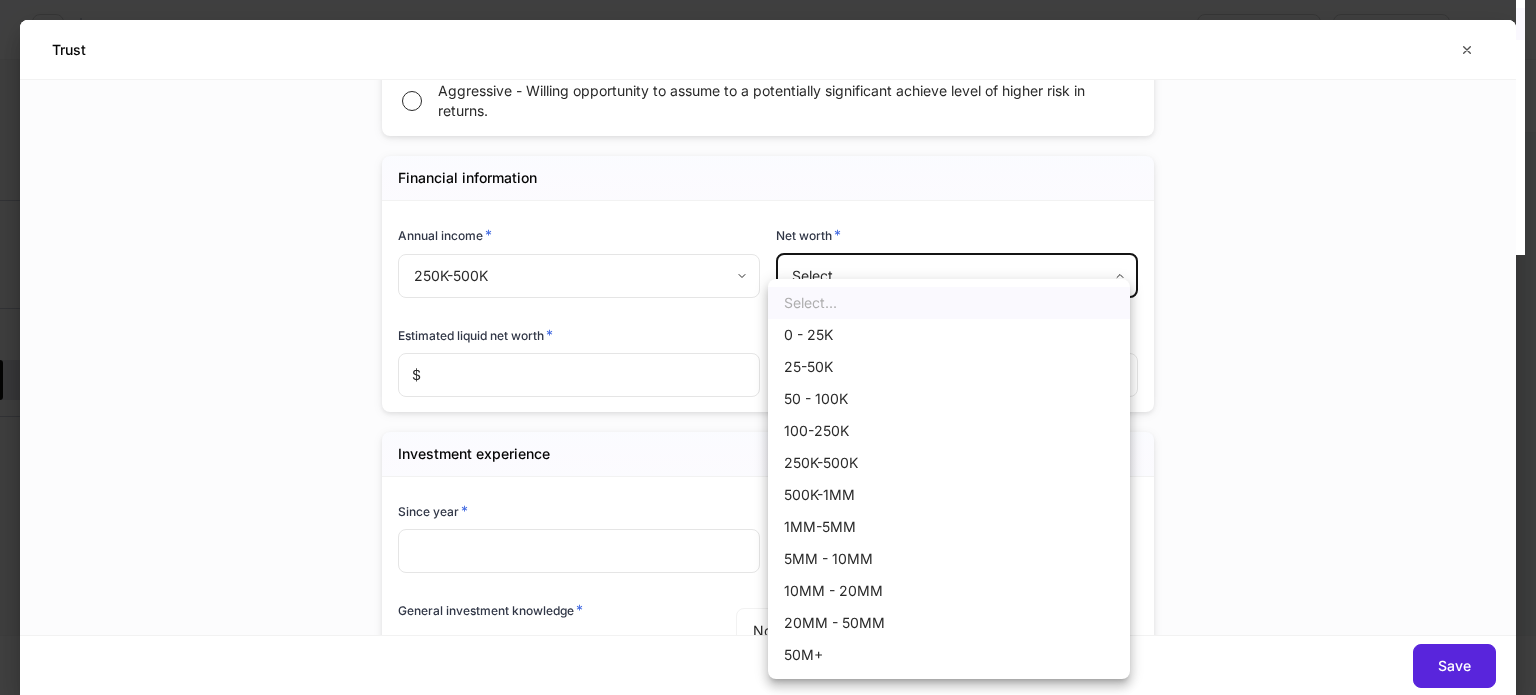 click on "**********" at bounding box center (768, 347) 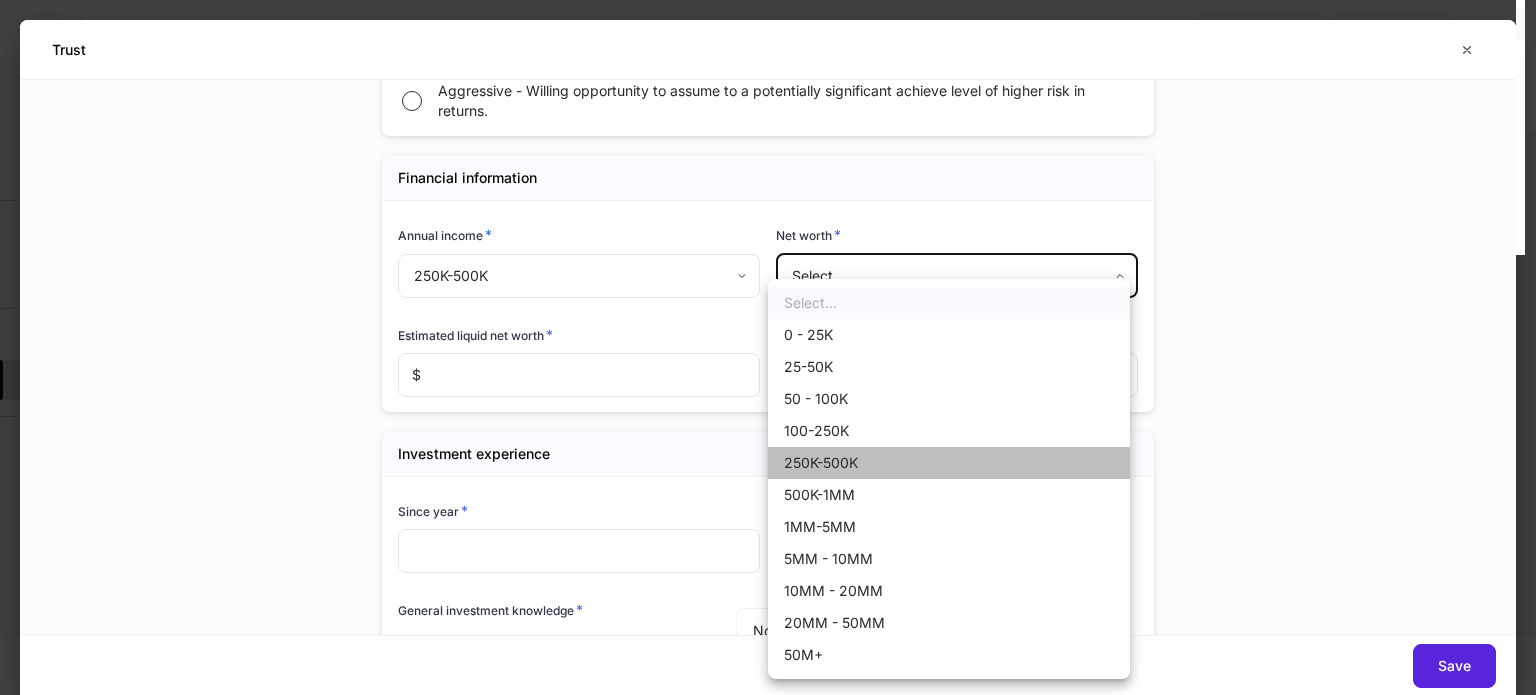 click on "250K-500K" at bounding box center [949, 463] 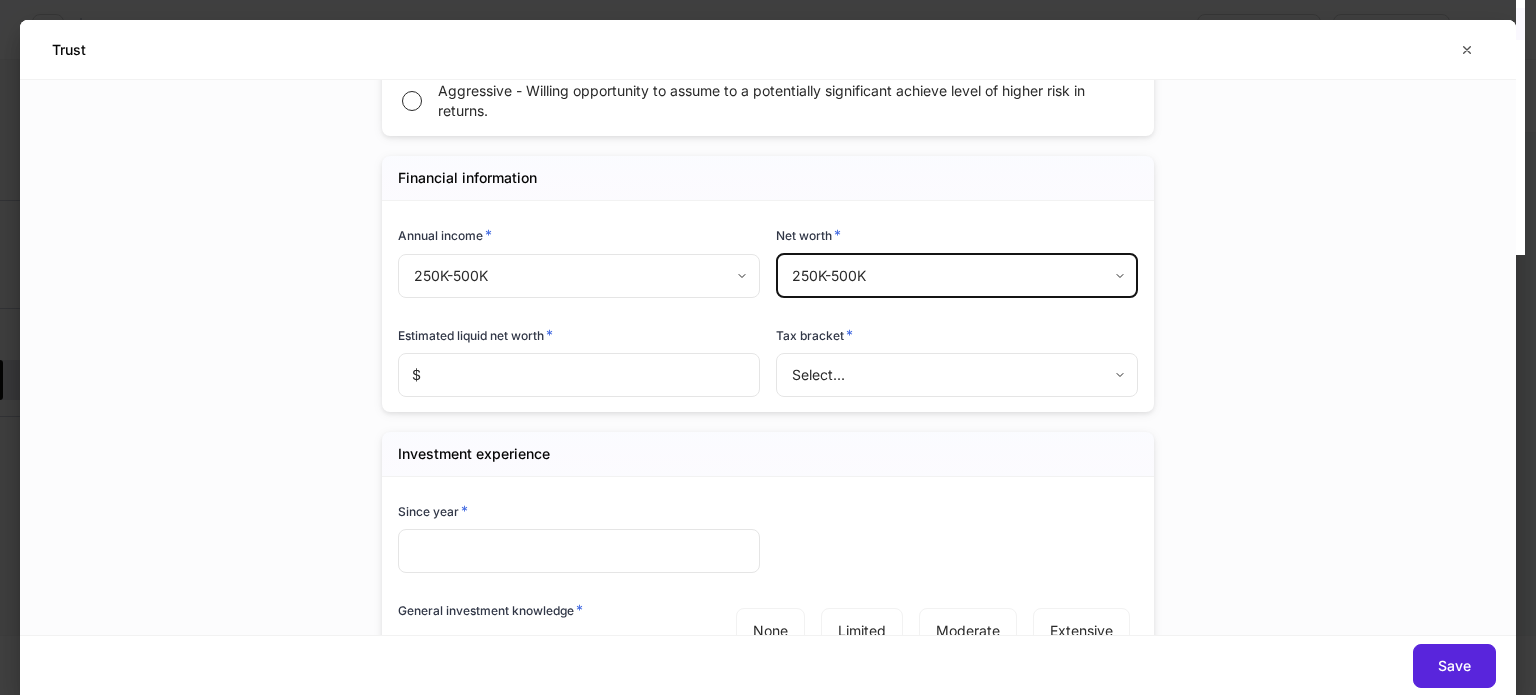 click at bounding box center (590, 375) 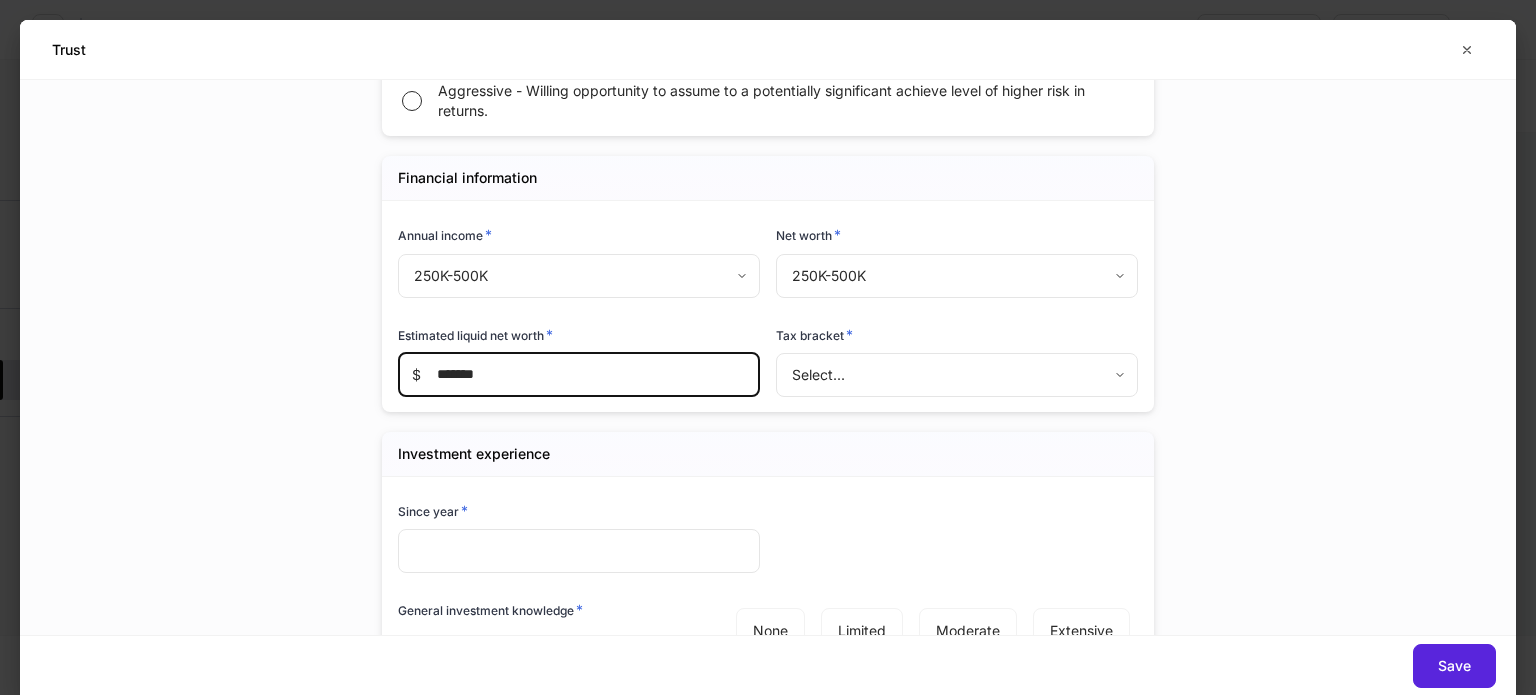type on "*******" 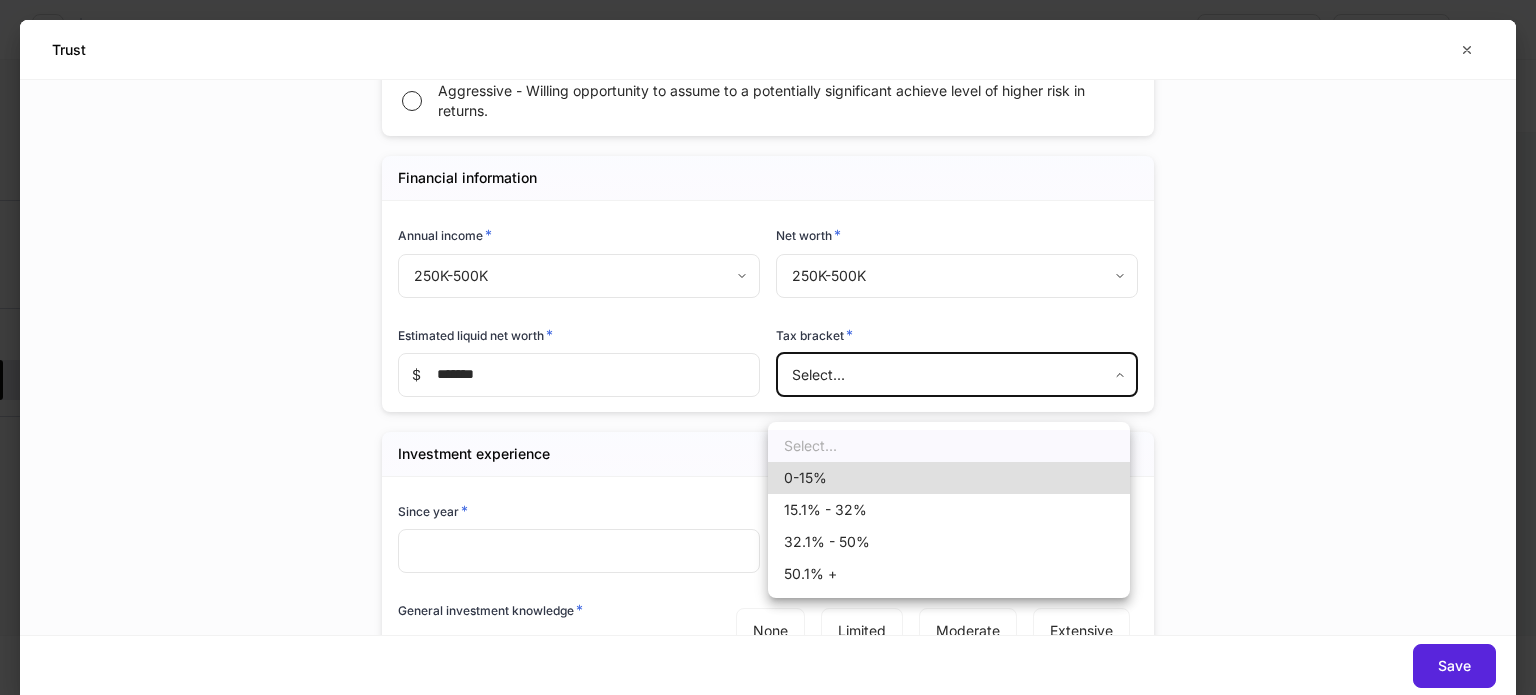 click on "**********" at bounding box center [768, 347] 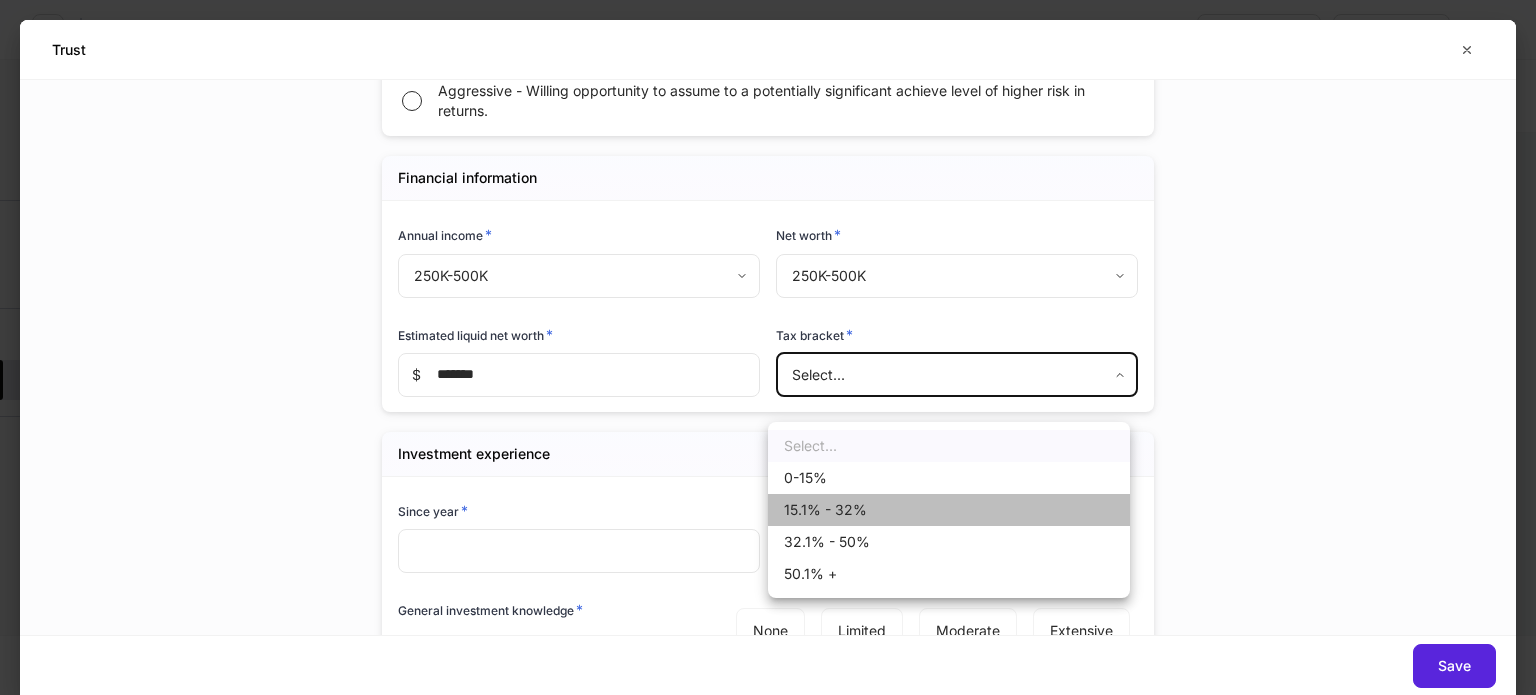 click on "15.1% - 32%" at bounding box center [949, 510] 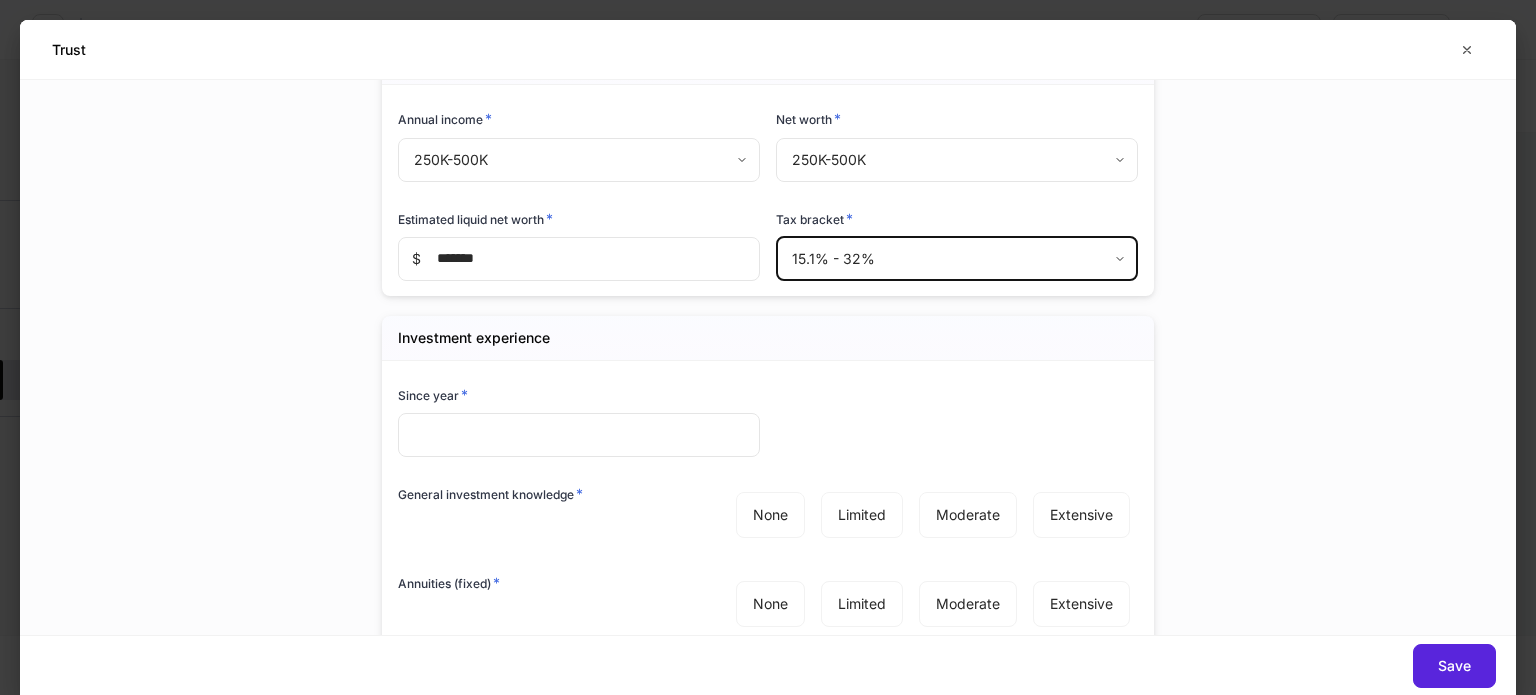 scroll, scrollTop: 2600, scrollLeft: 0, axis: vertical 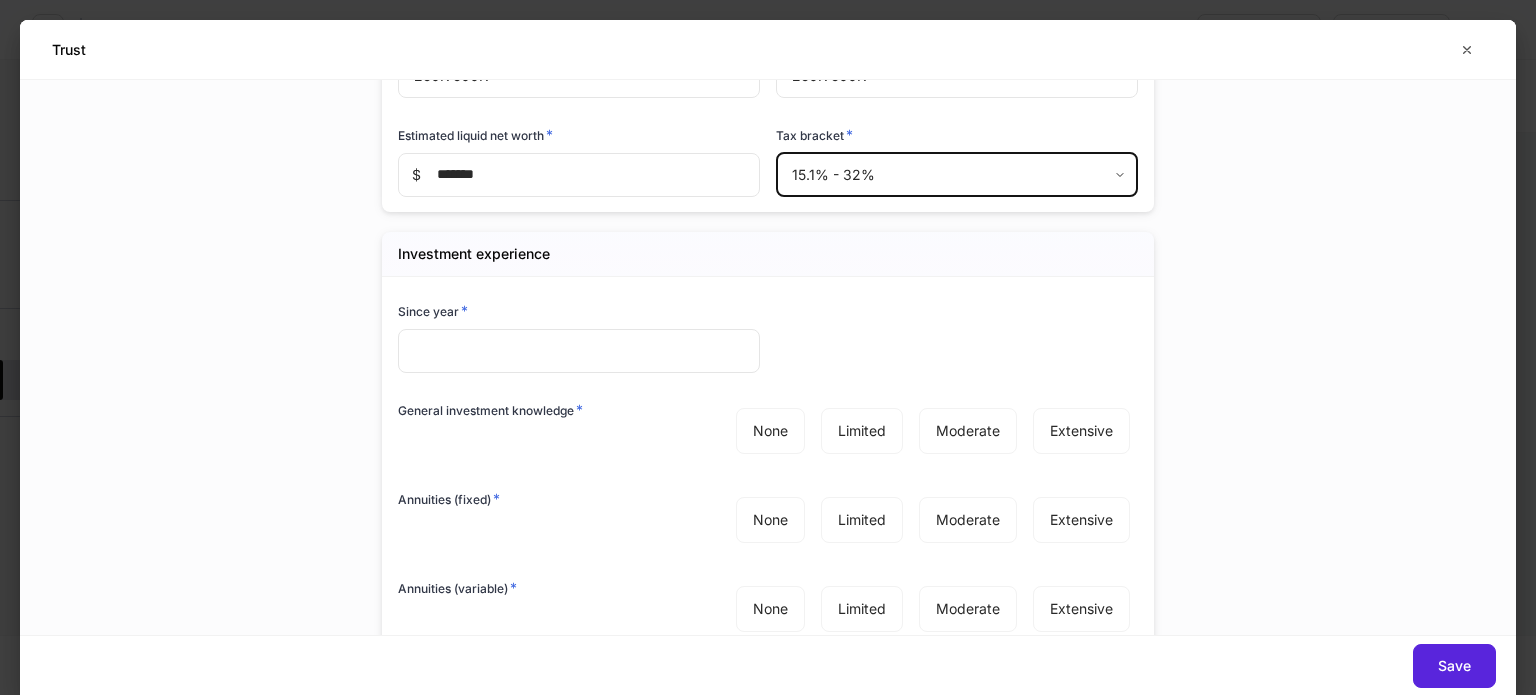 click at bounding box center (579, 351) 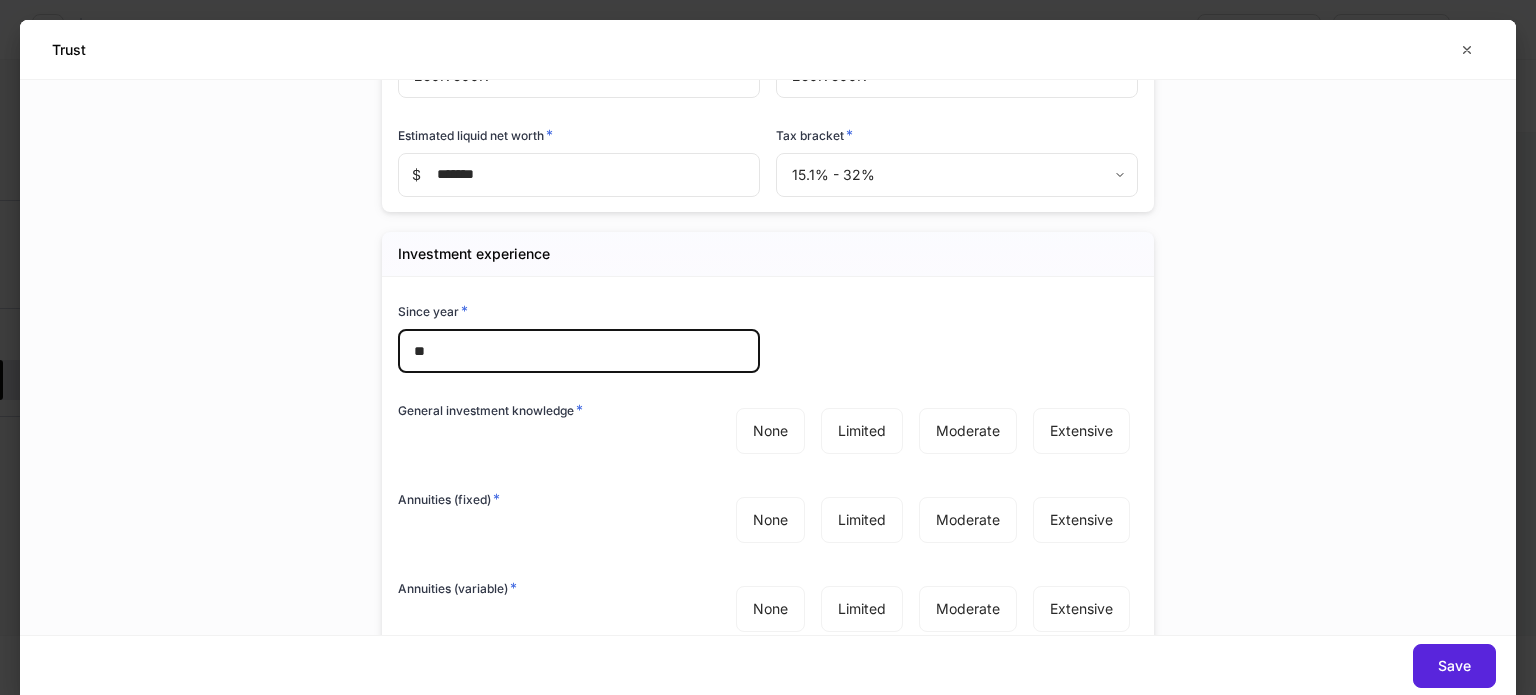 type on "*" 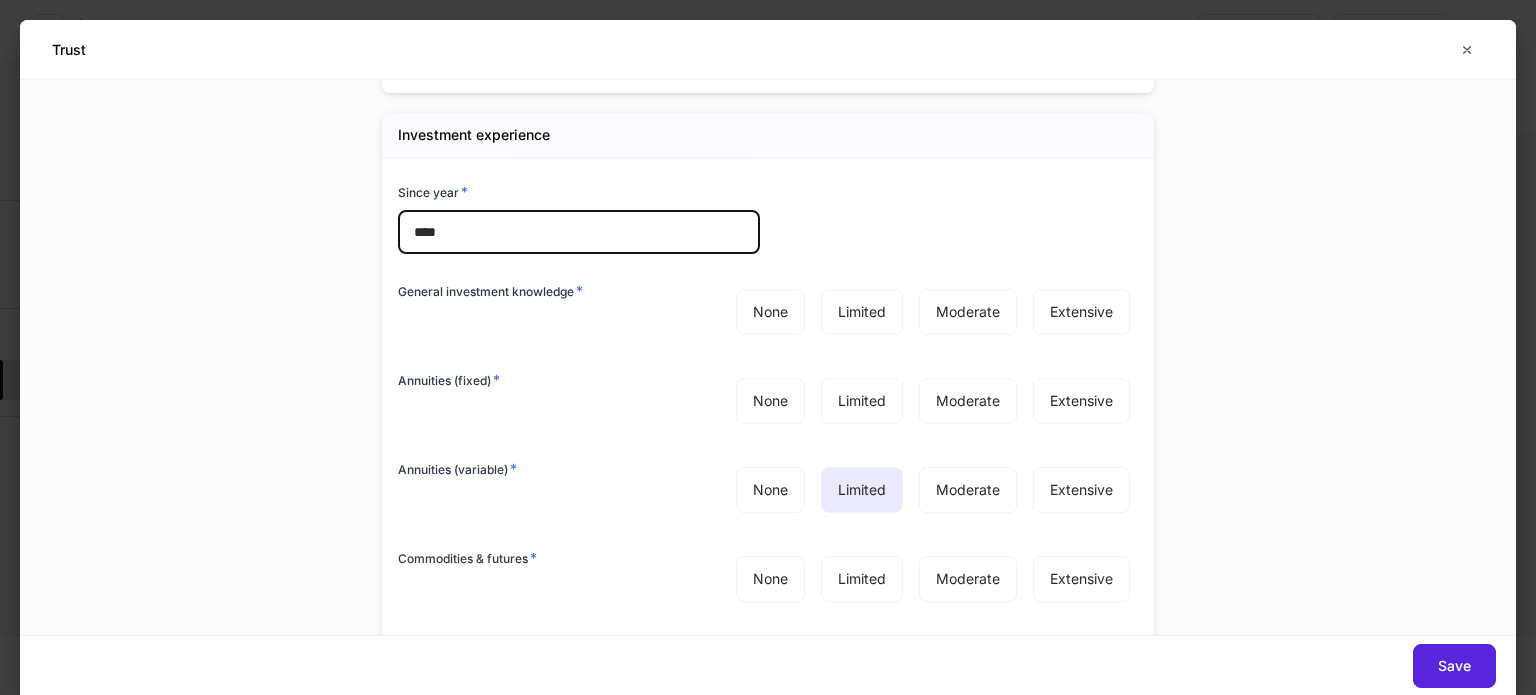scroll, scrollTop: 2900, scrollLeft: 0, axis: vertical 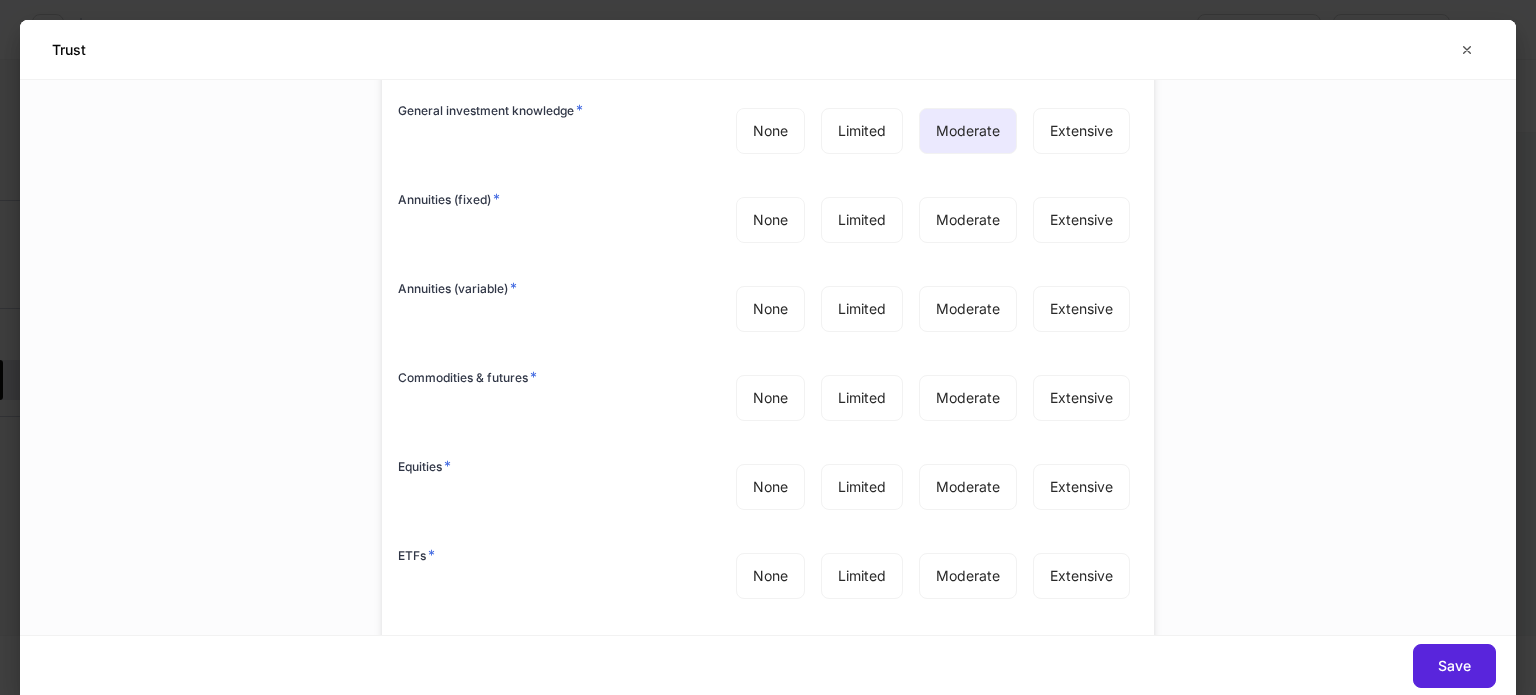 type on "****" 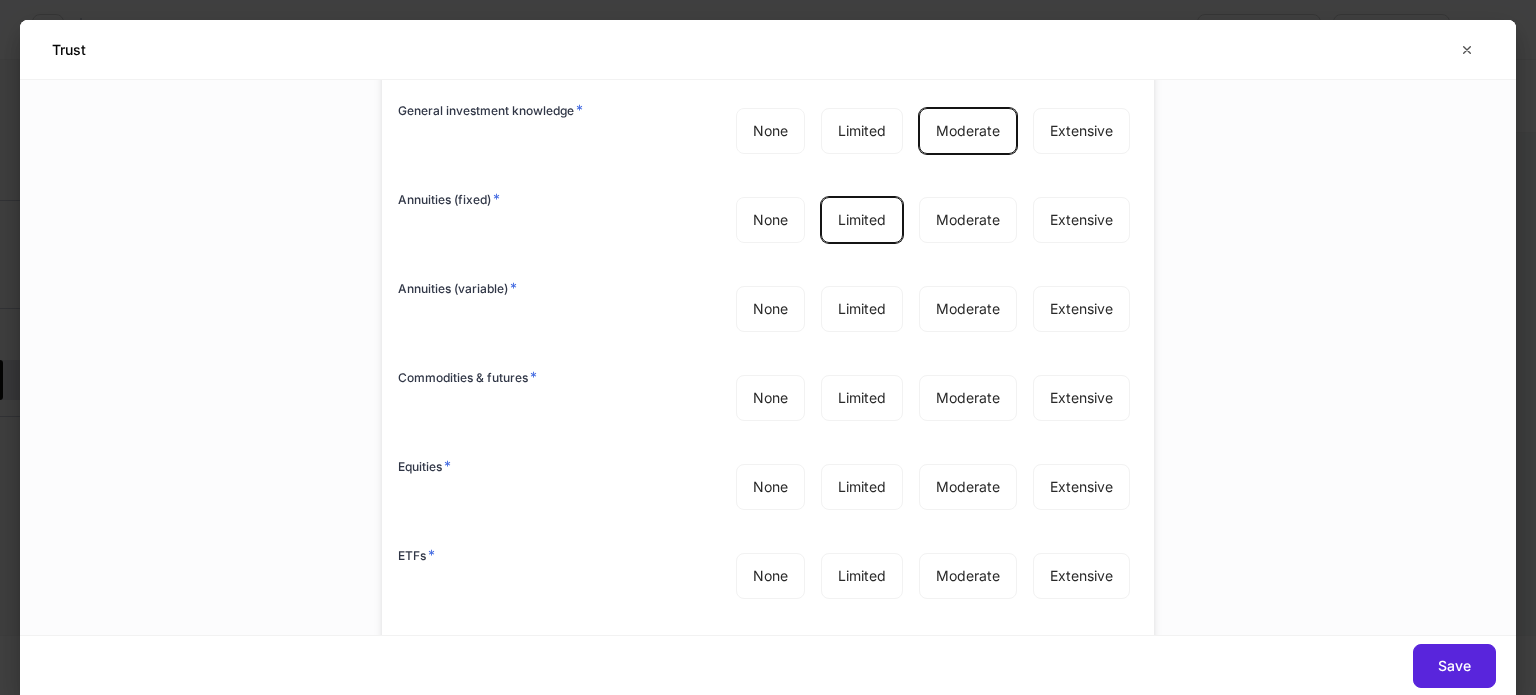 click on "None Limited Moderate Extensive" at bounding box center [933, 309] 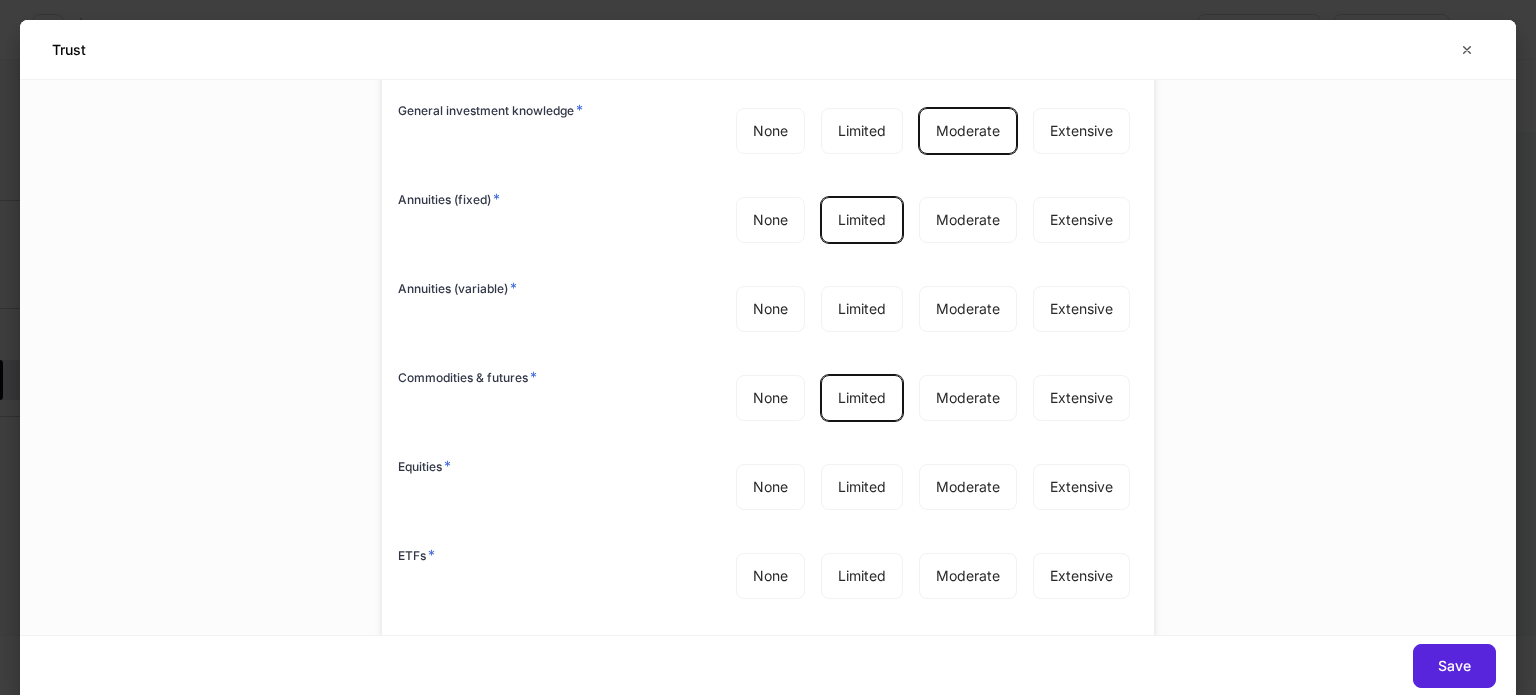 click on "None Limited Moderate Extensive" at bounding box center (933, 309) 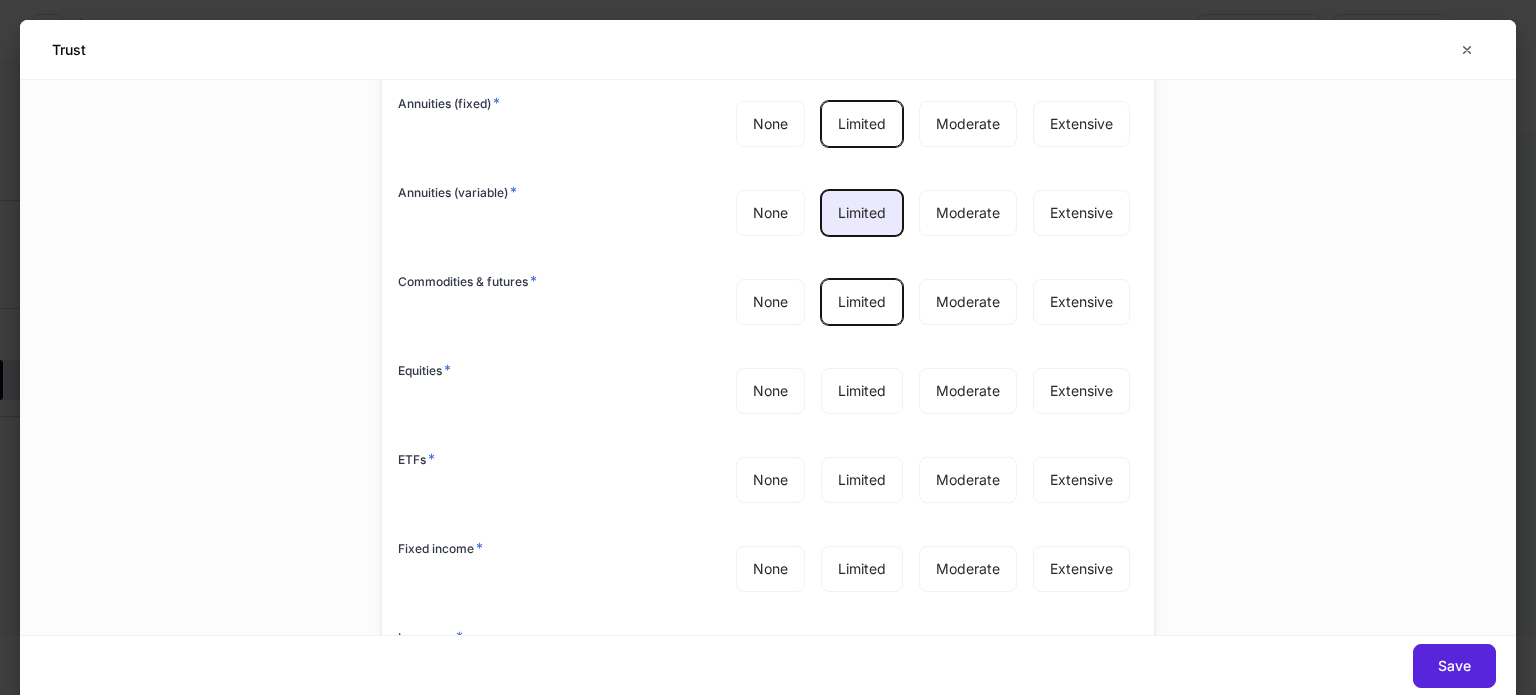 scroll, scrollTop: 3100, scrollLeft: 0, axis: vertical 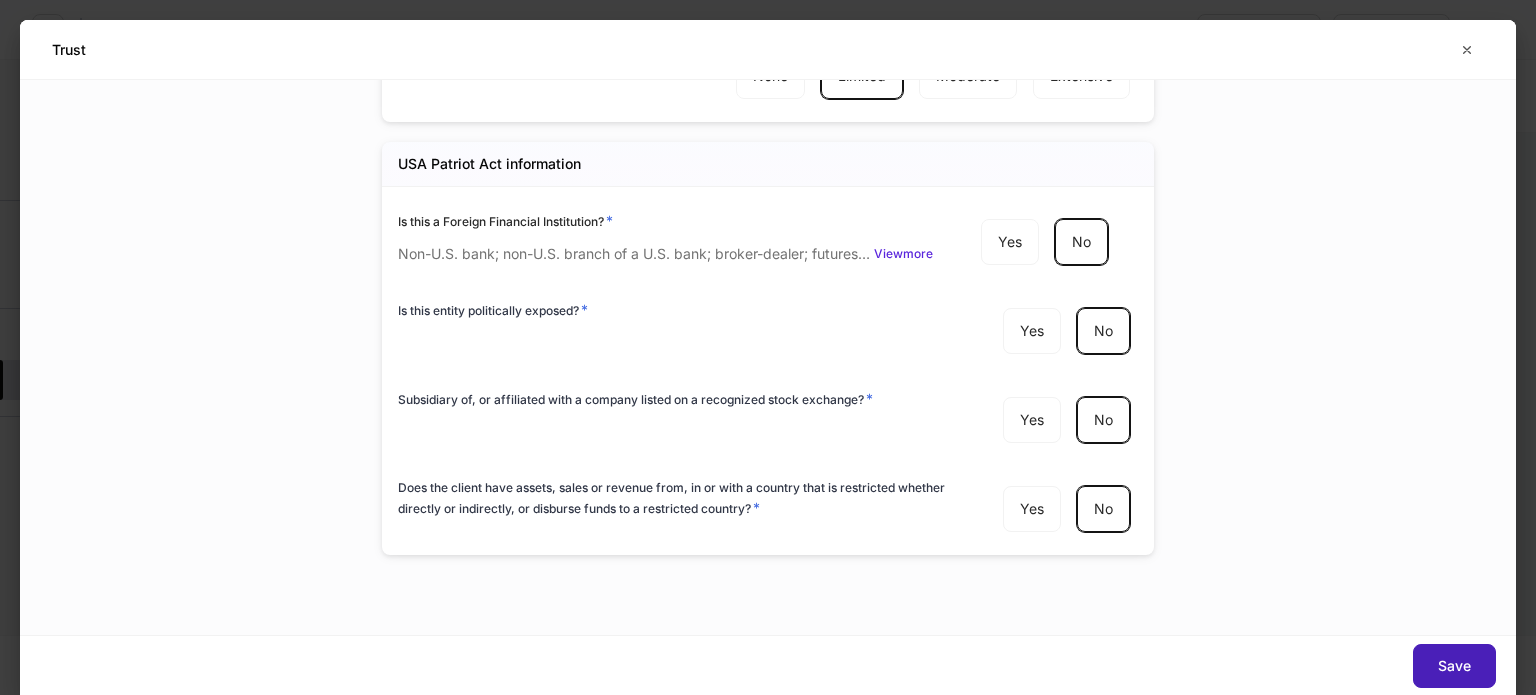 click on "Save" at bounding box center (1454, 666) 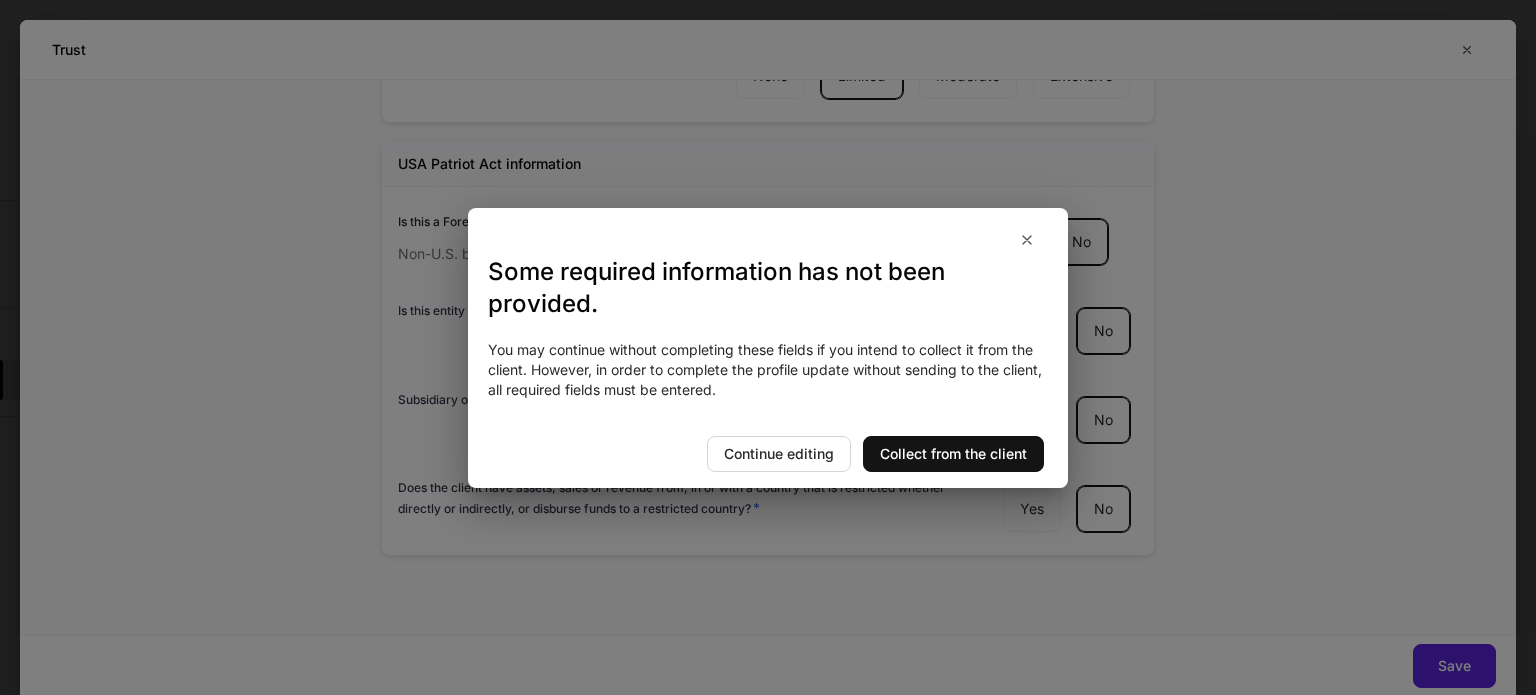 scroll, scrollTop: 0, scrollLeft: 0, axis: both 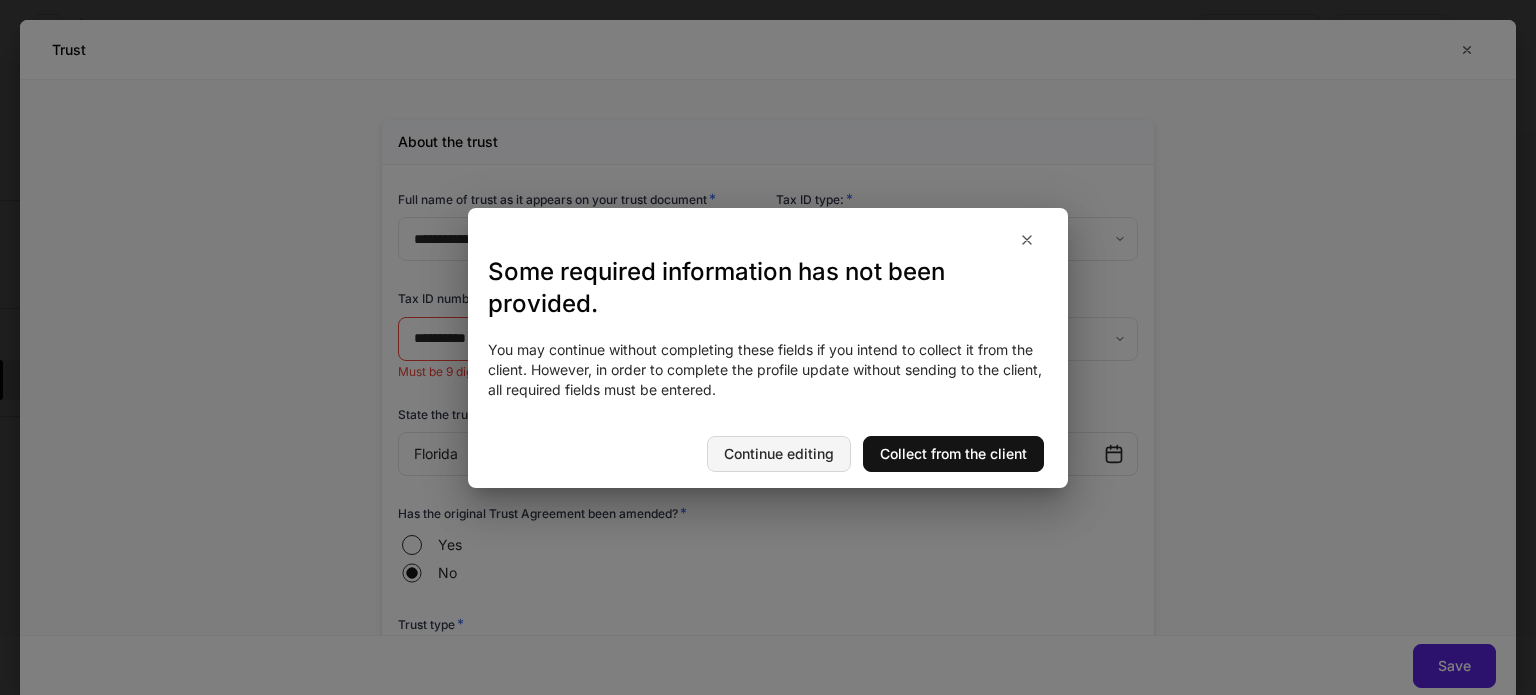 click on "Continue editing" at bounding box center (779, 454) 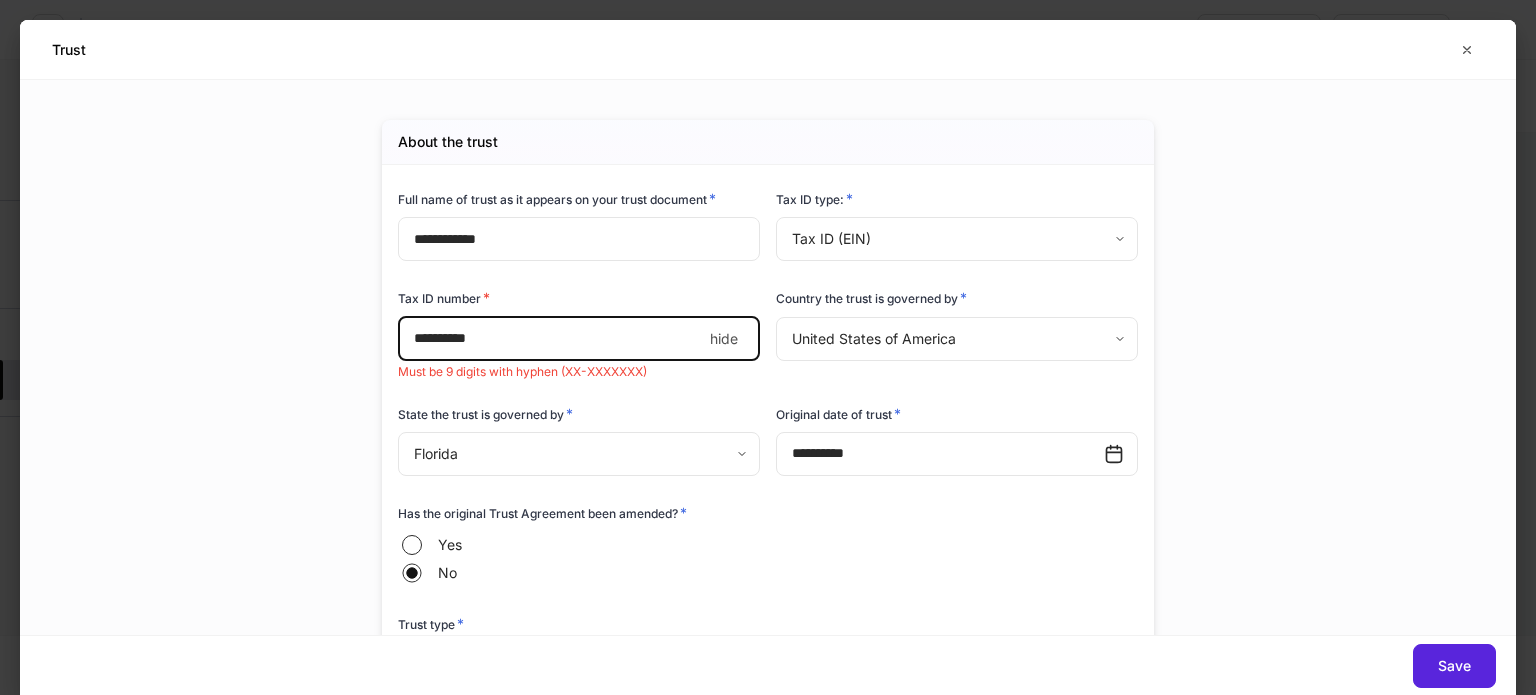 click on "*********" at bounding box center (550, 339) 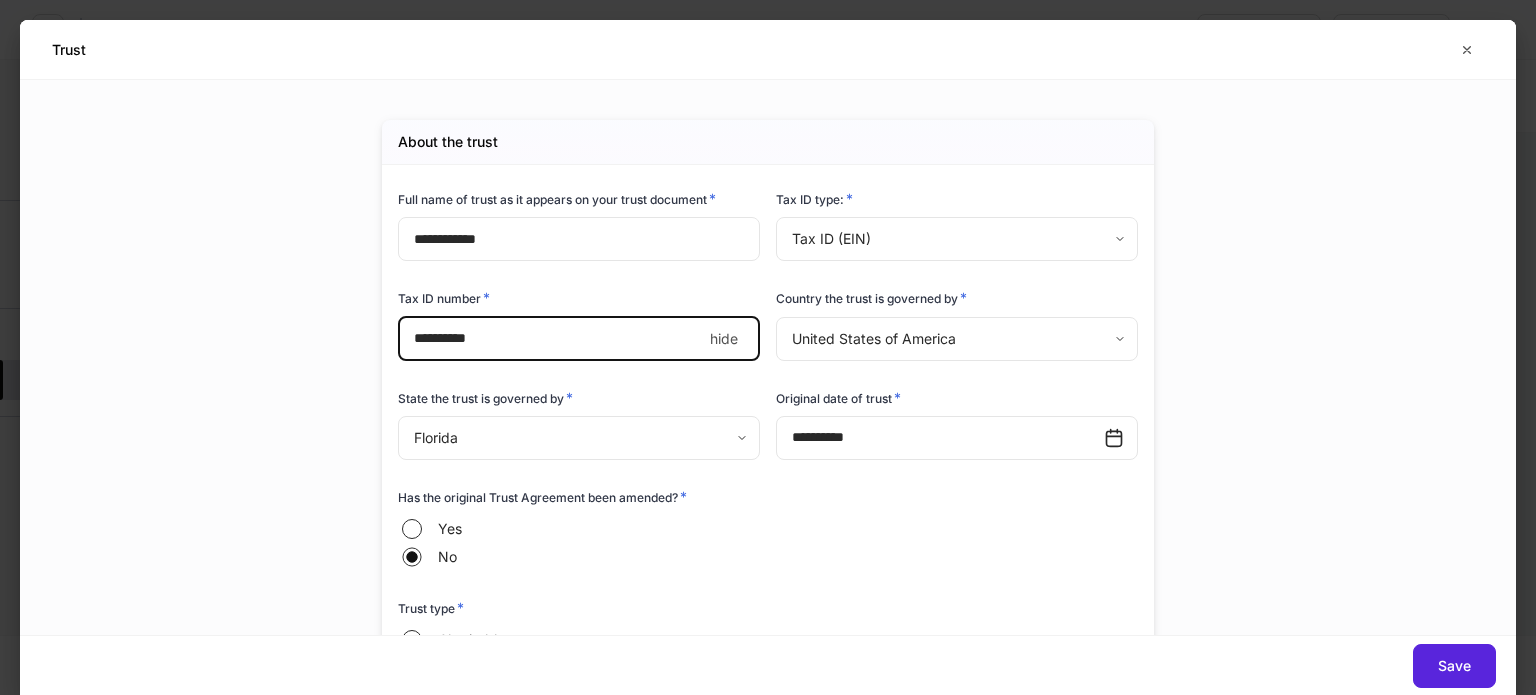 type on "**********" 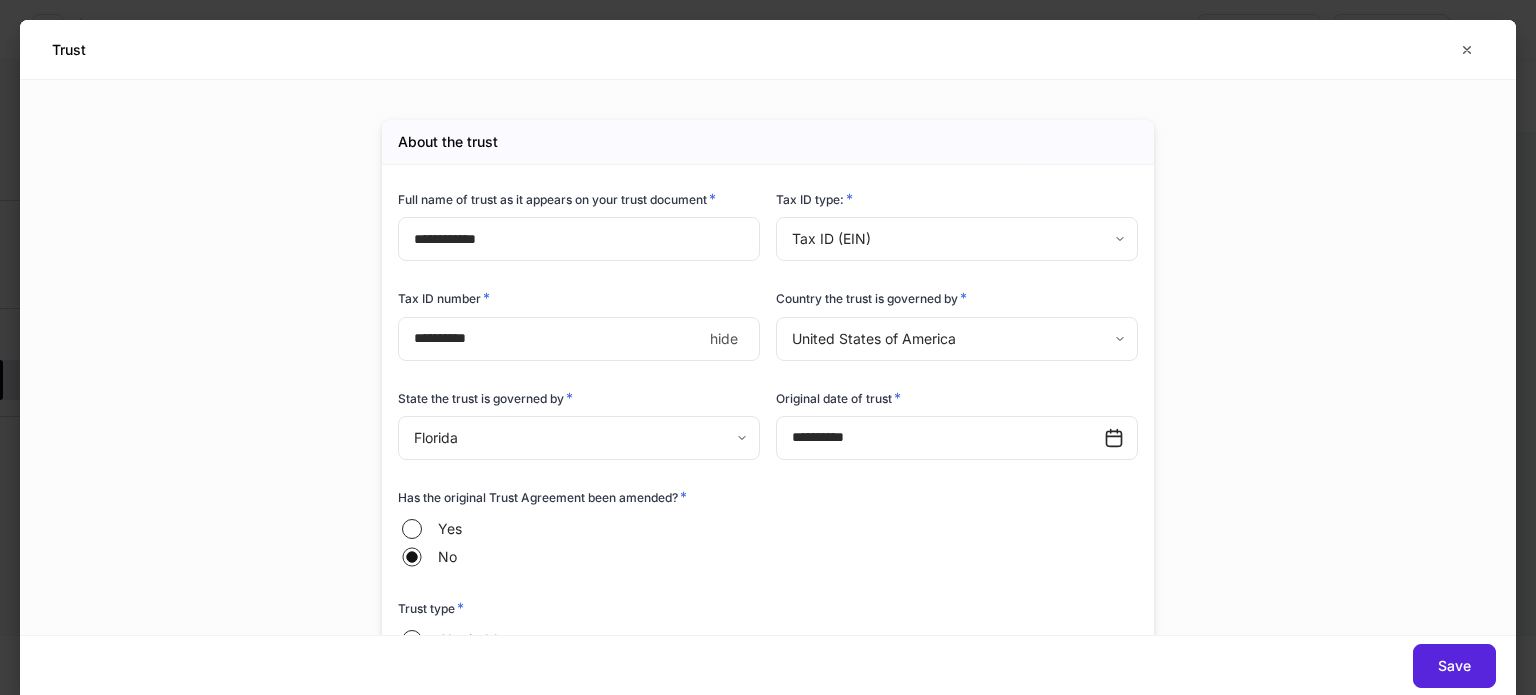 click on "**********" at bounding box center (768, 2421) 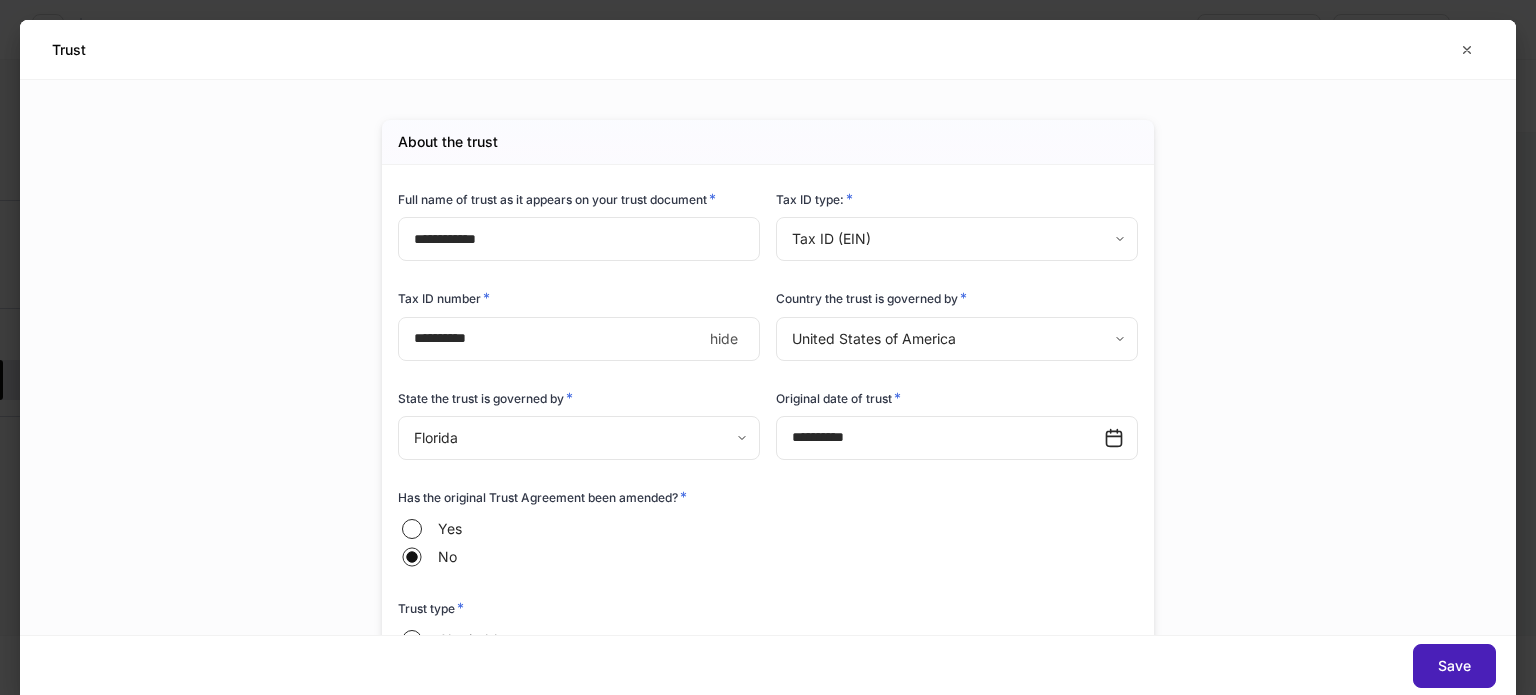 click on "Save" at bounding box center (1454, 666) 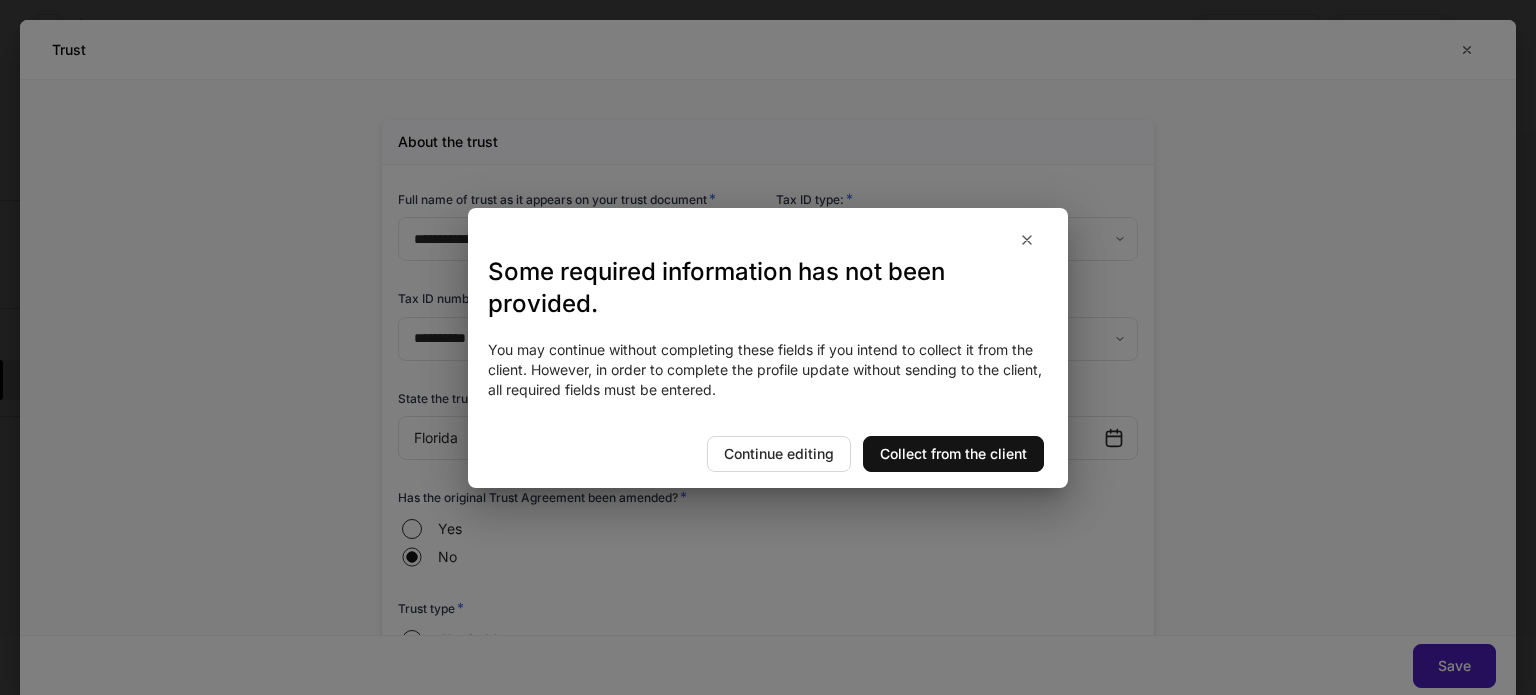 scroll, scrollTop: 557, scrollLeft: 0, axis: vertical 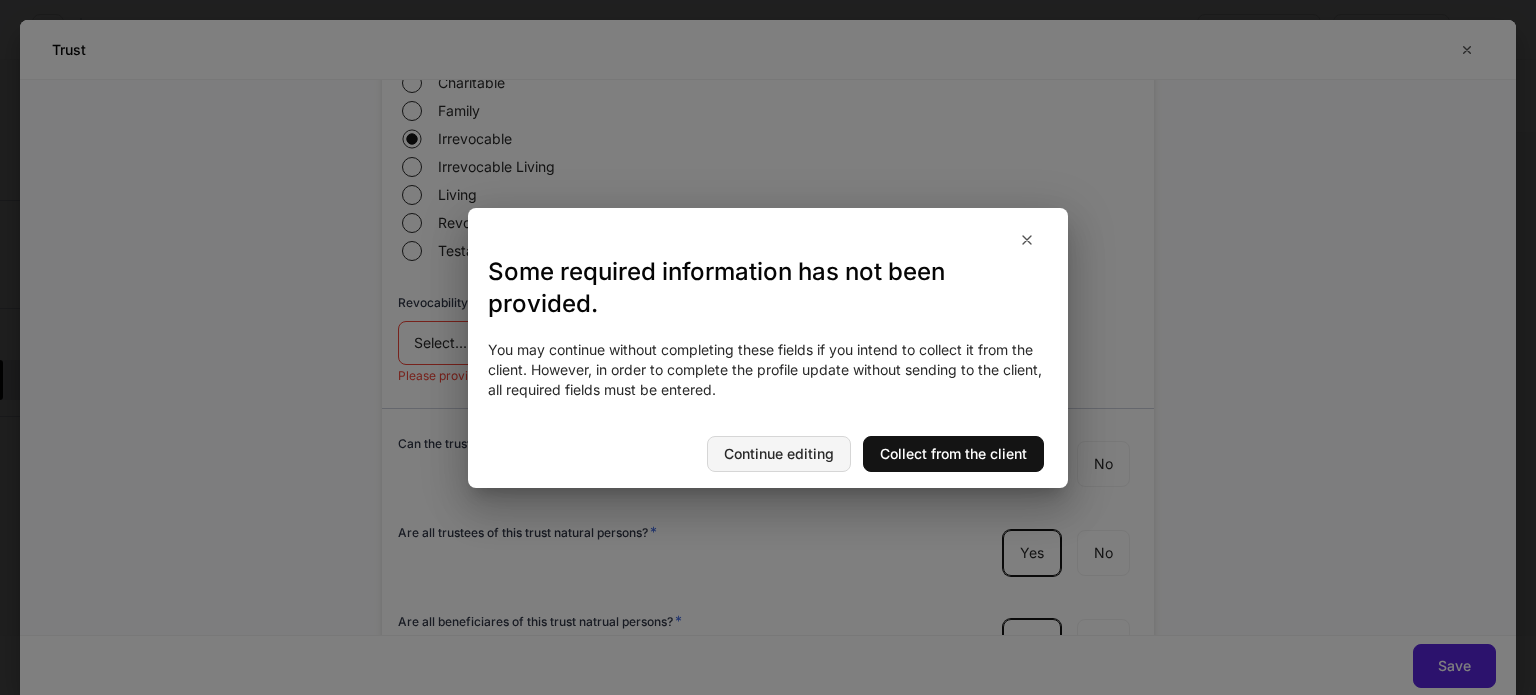 click on "Continue editing" at bounding box center (779, 454) 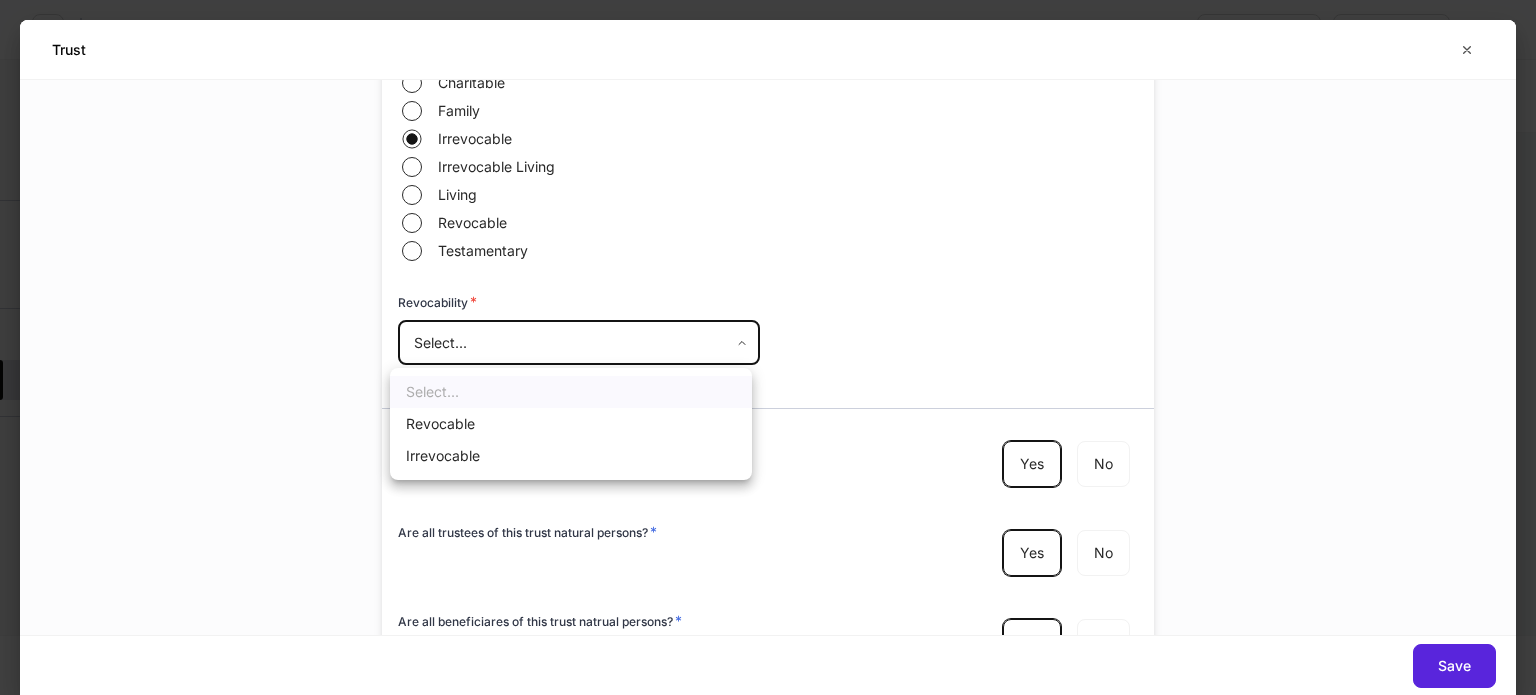 click on "**********" at bounding box center [768, 347] 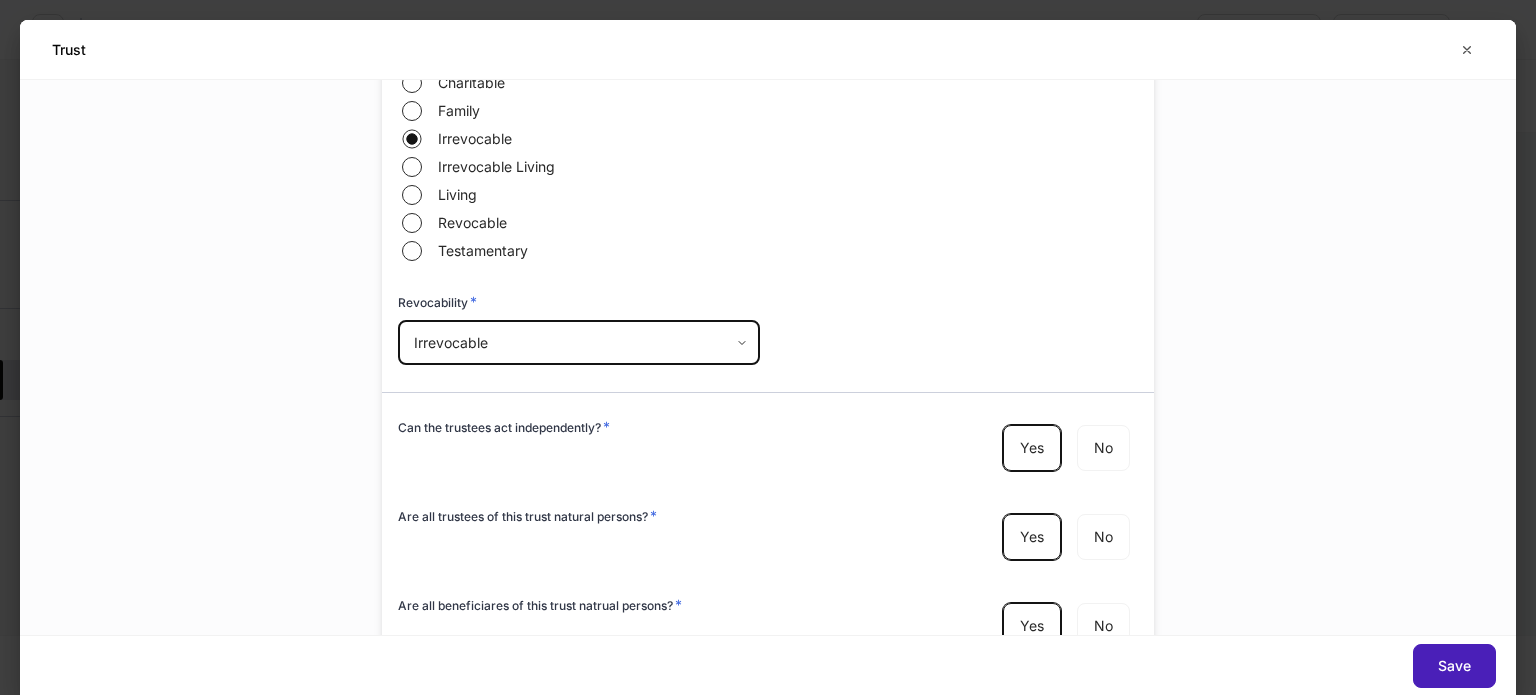 click on "Save" at bounding box center [1454, 666] 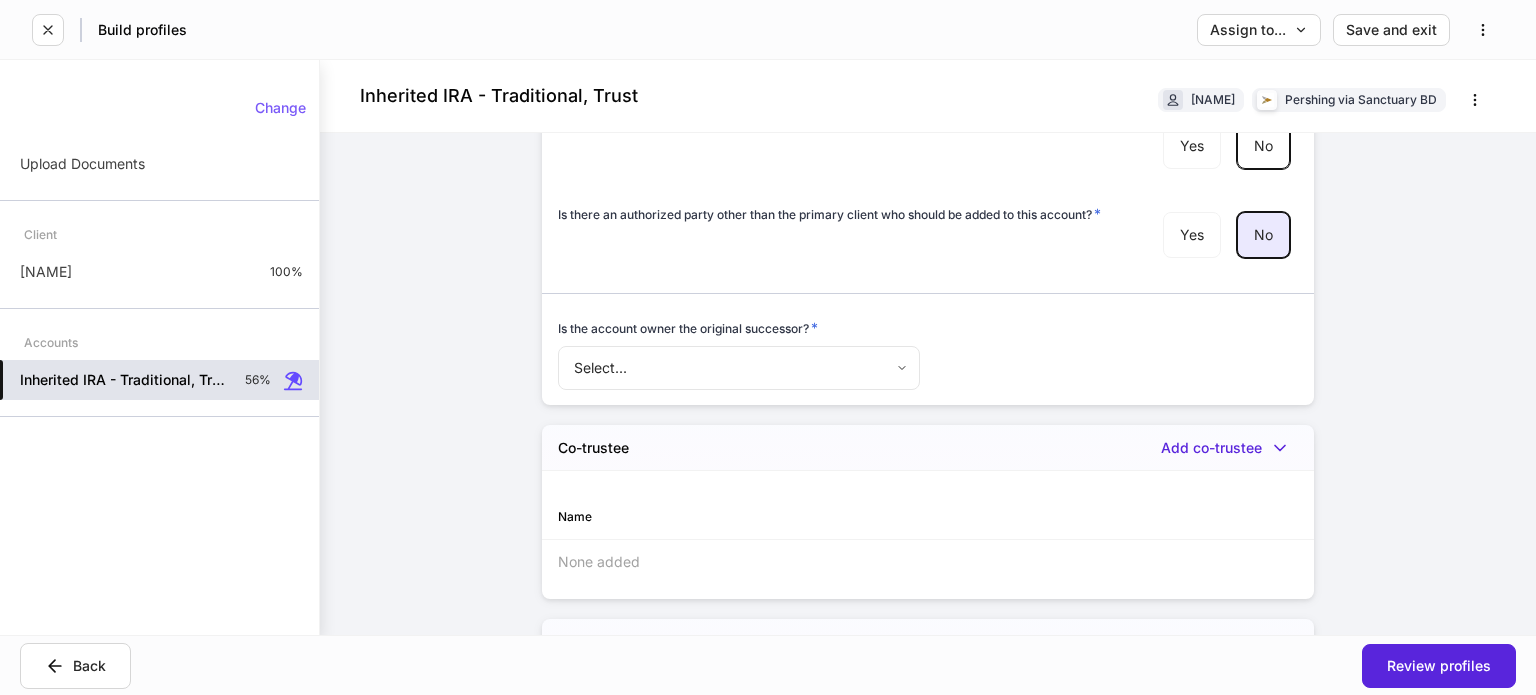 scroll, scrollTop: 2000, scrollLeft: 0, axis: vertical 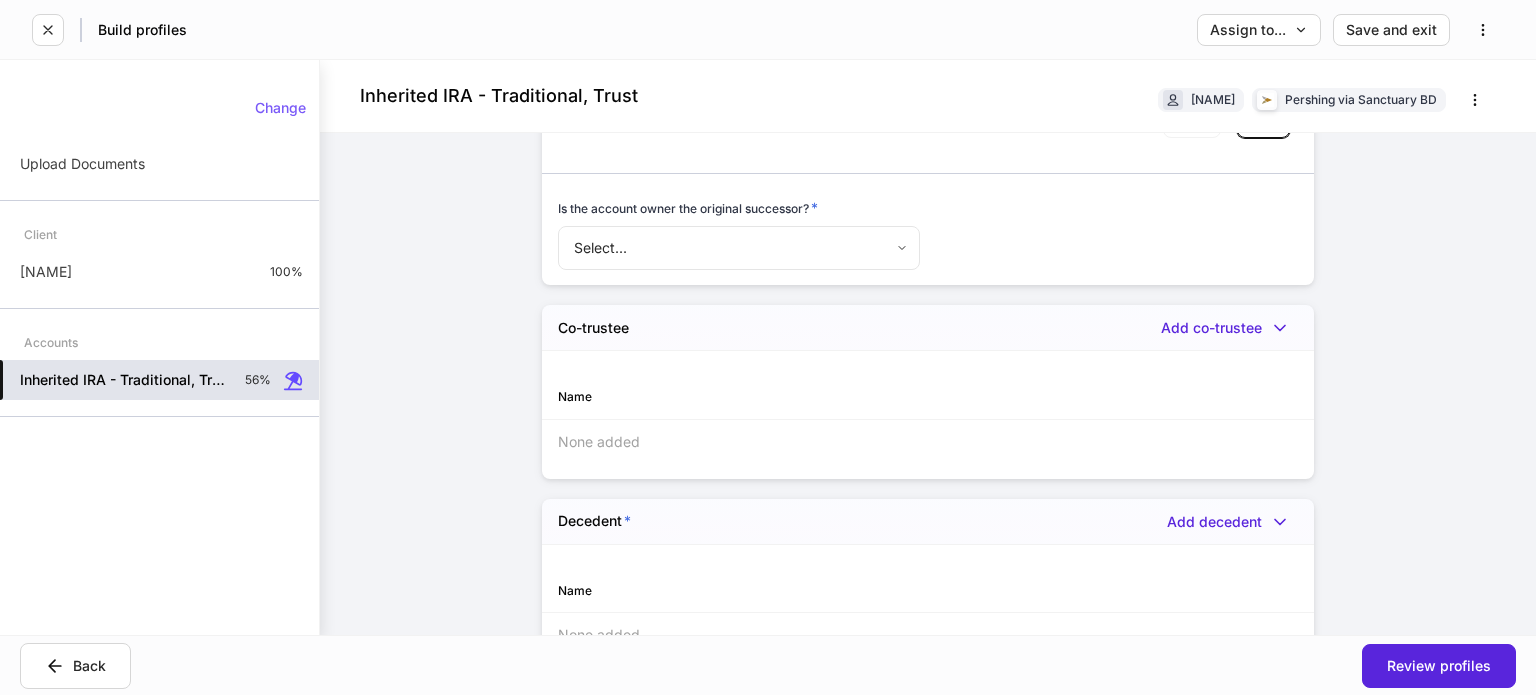 click on "**********" at bounding box center [768, 347] 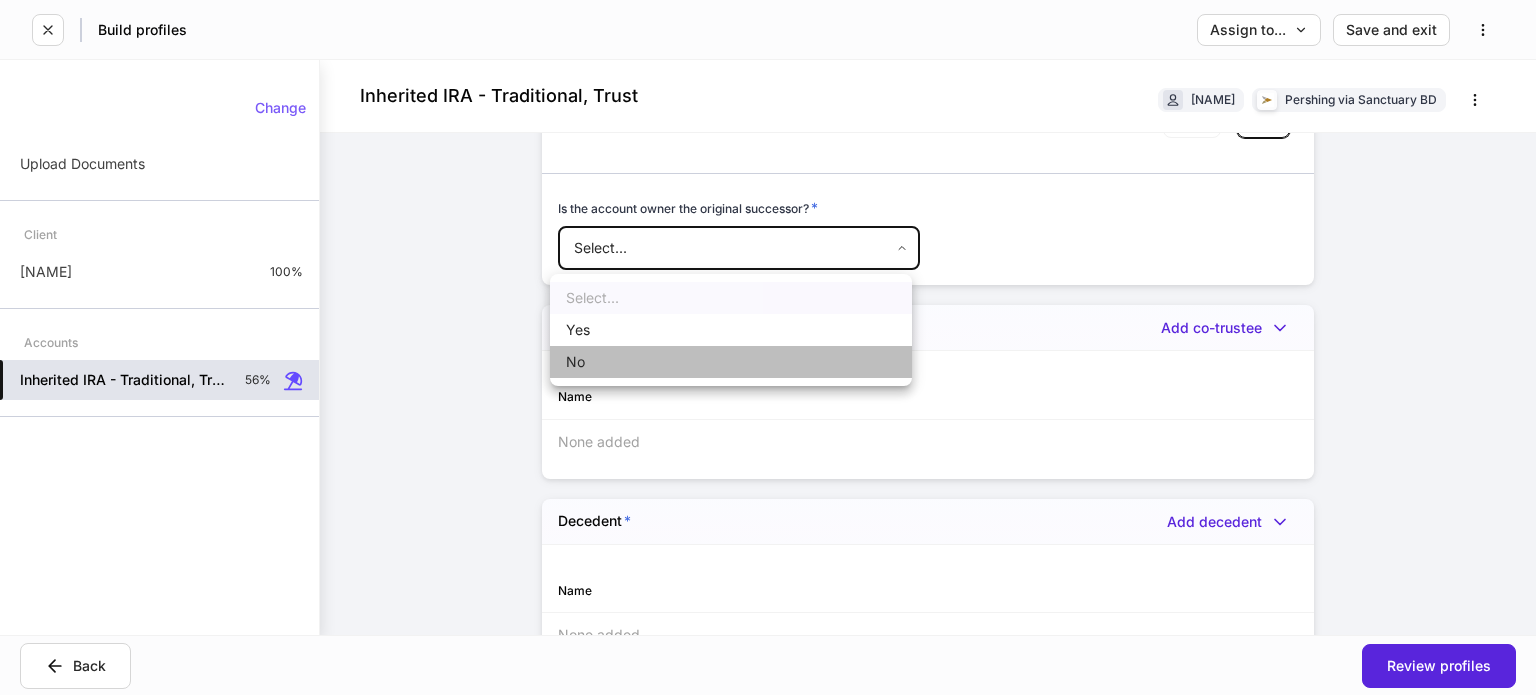 click on "No" at bounding box center (731, 362) 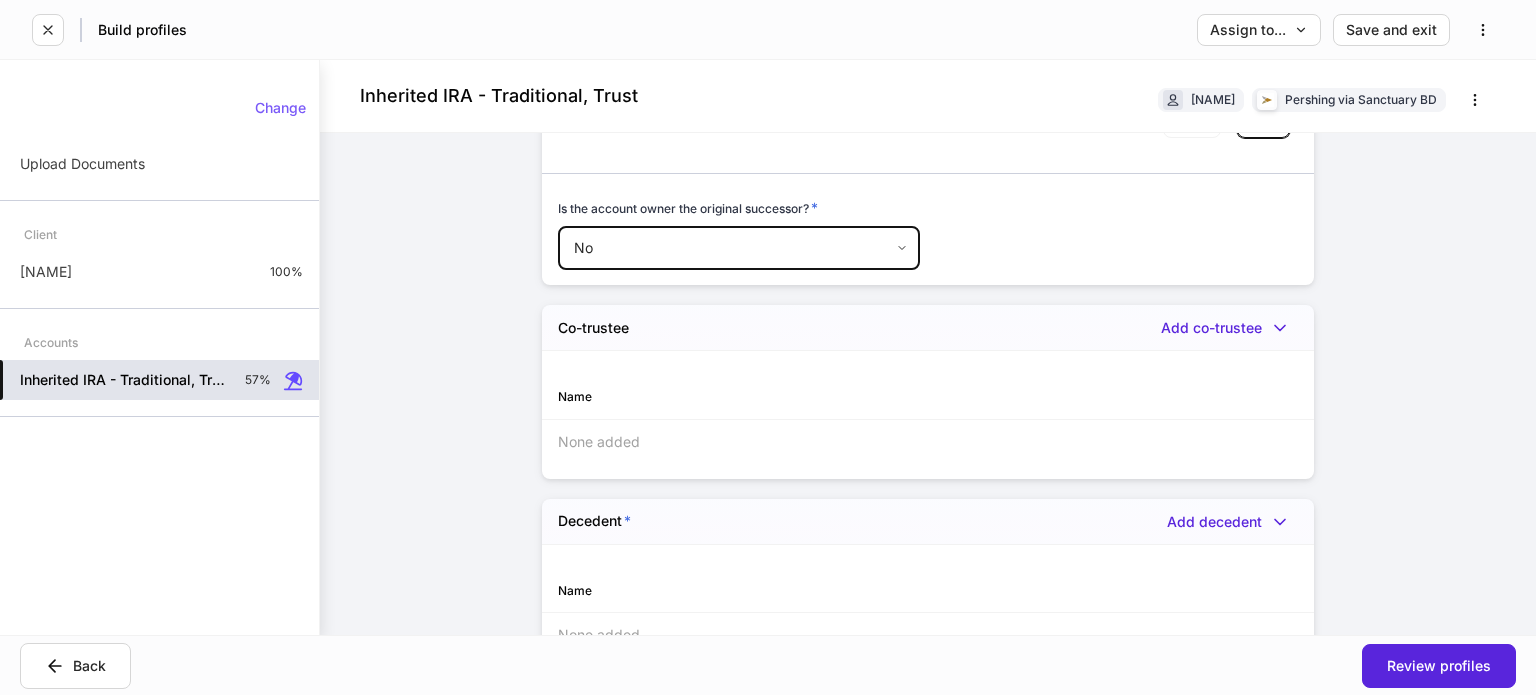 click on "**********" at bounding box center [768, 347] 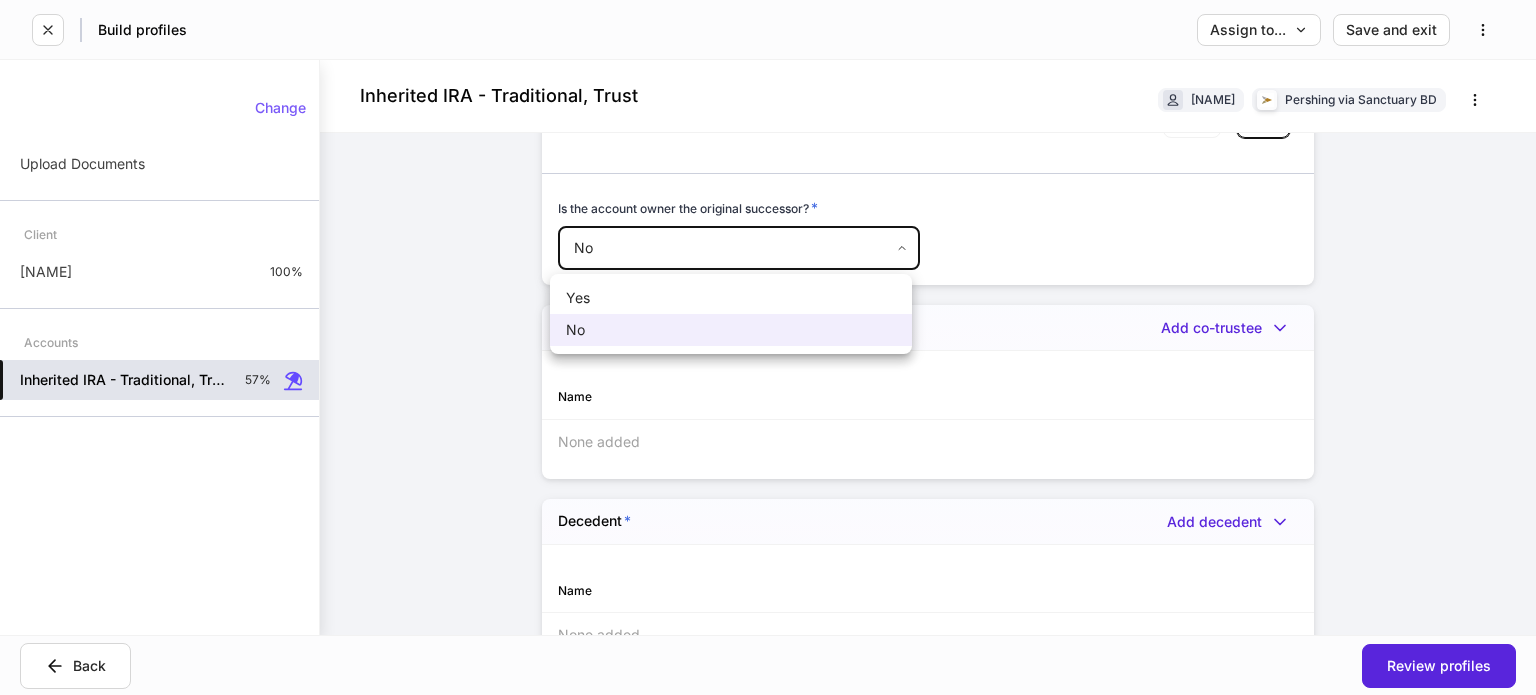 click on "Yes" at bounding box center (731, 298) 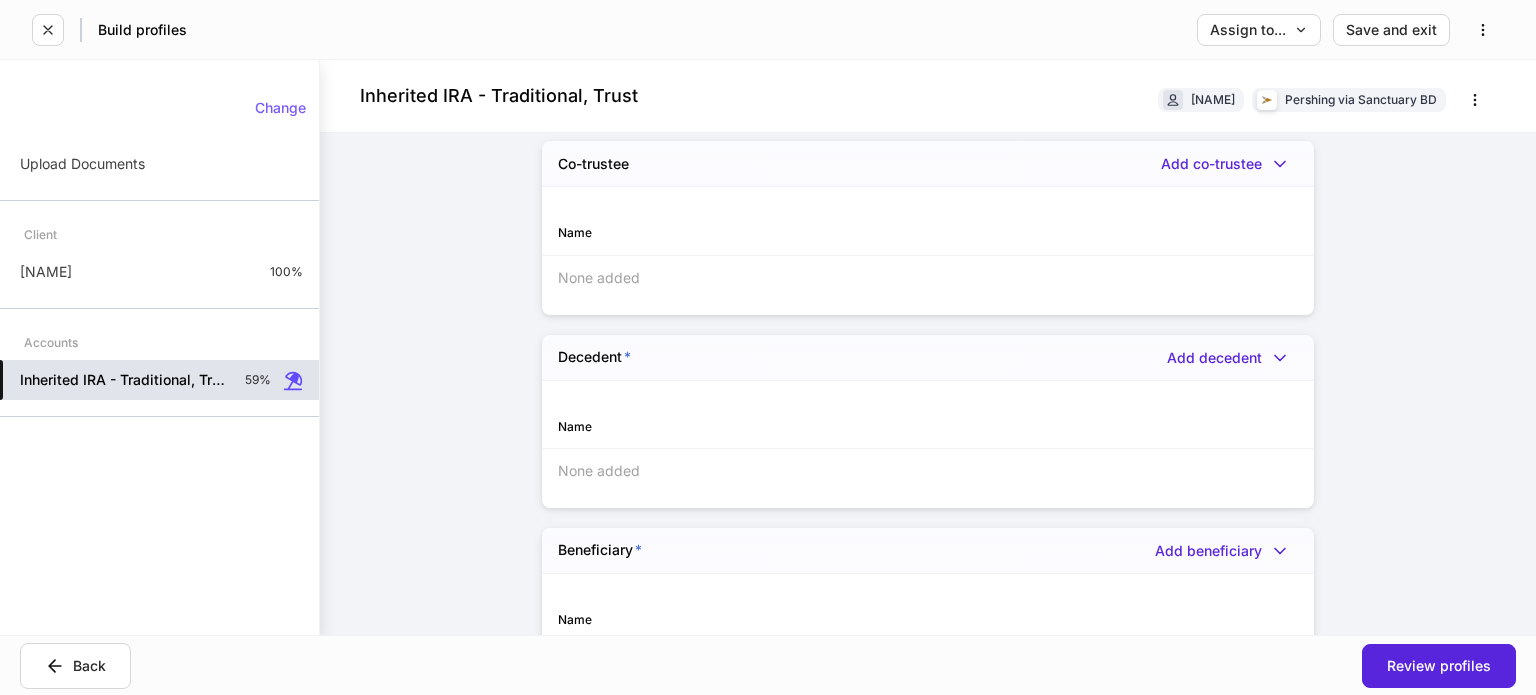 scroll, scrollTop: 2200, scrollLeft: 0, axis: vertical 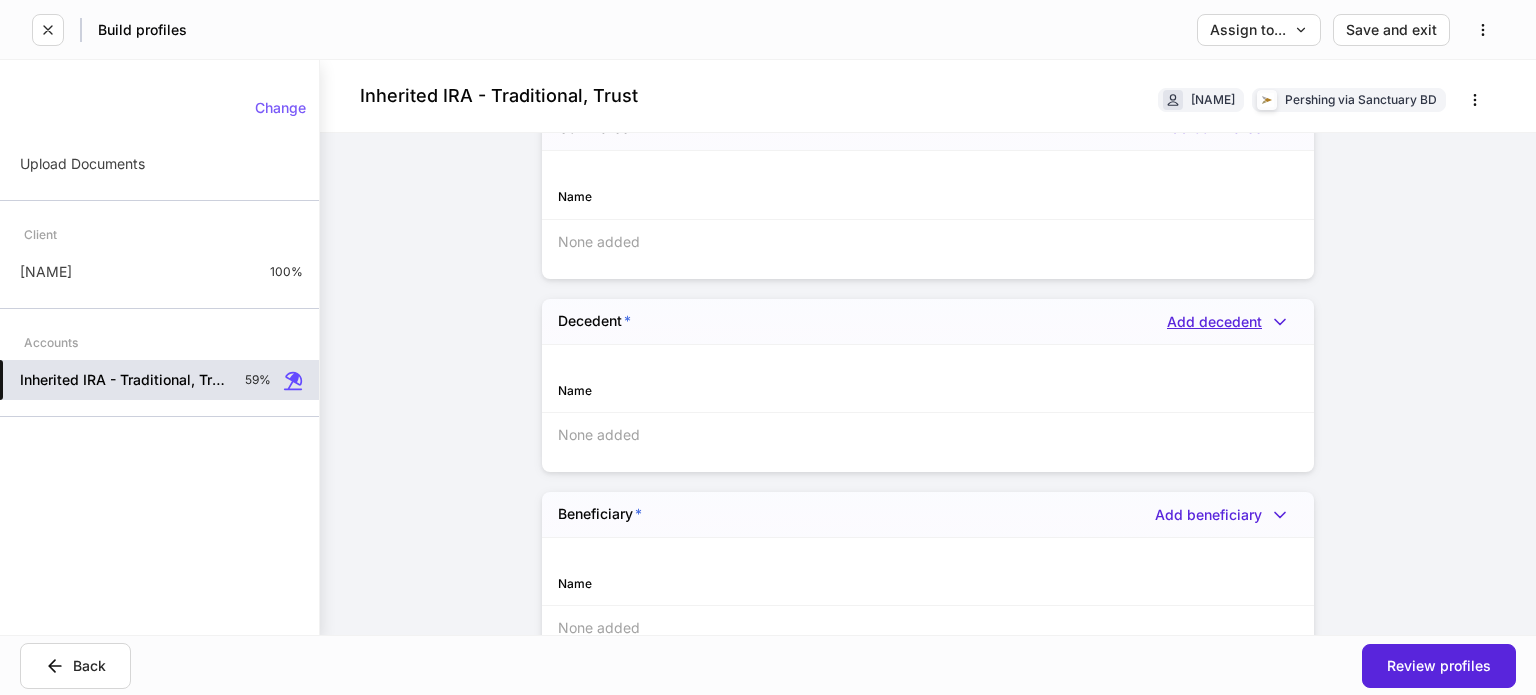 click on "Add decedent" at bounding box center [1232, 322] 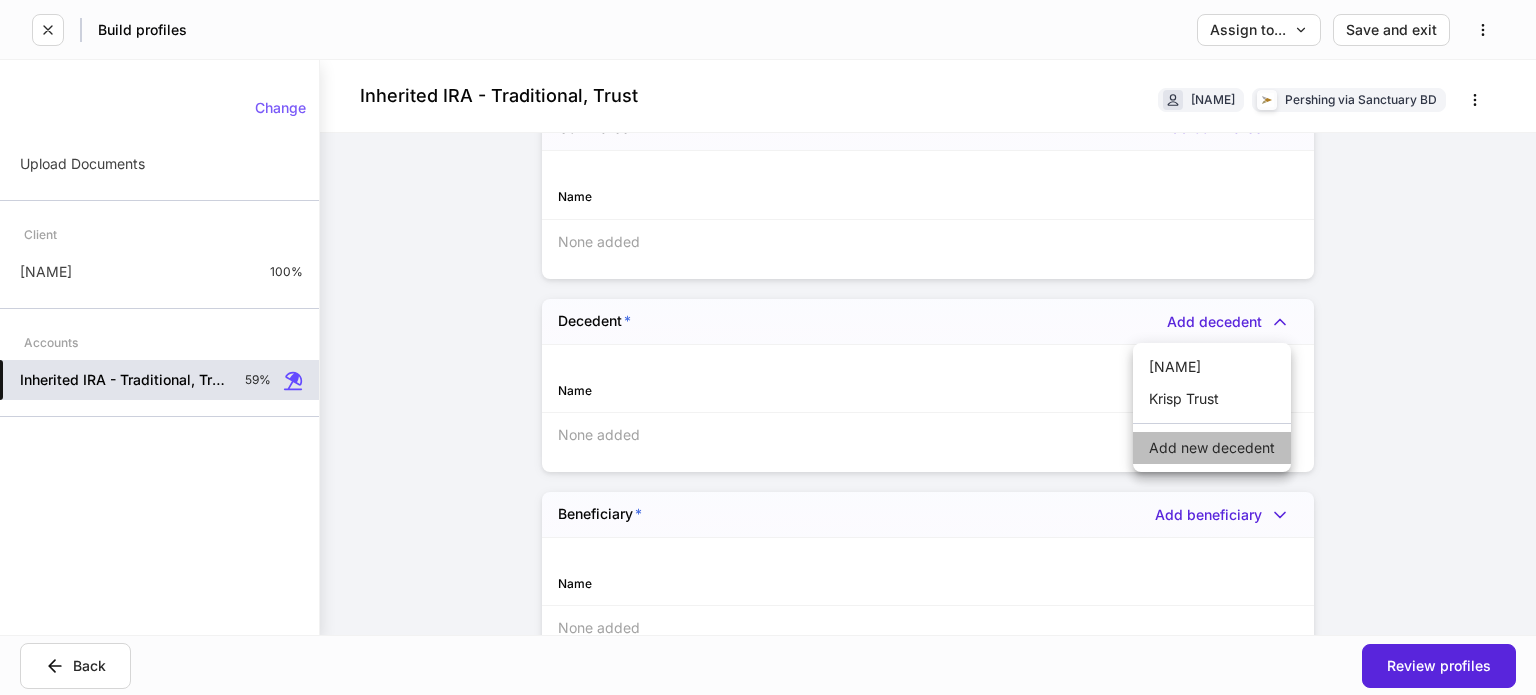click on "Add new decedent" at bounding box center [1212, 448] 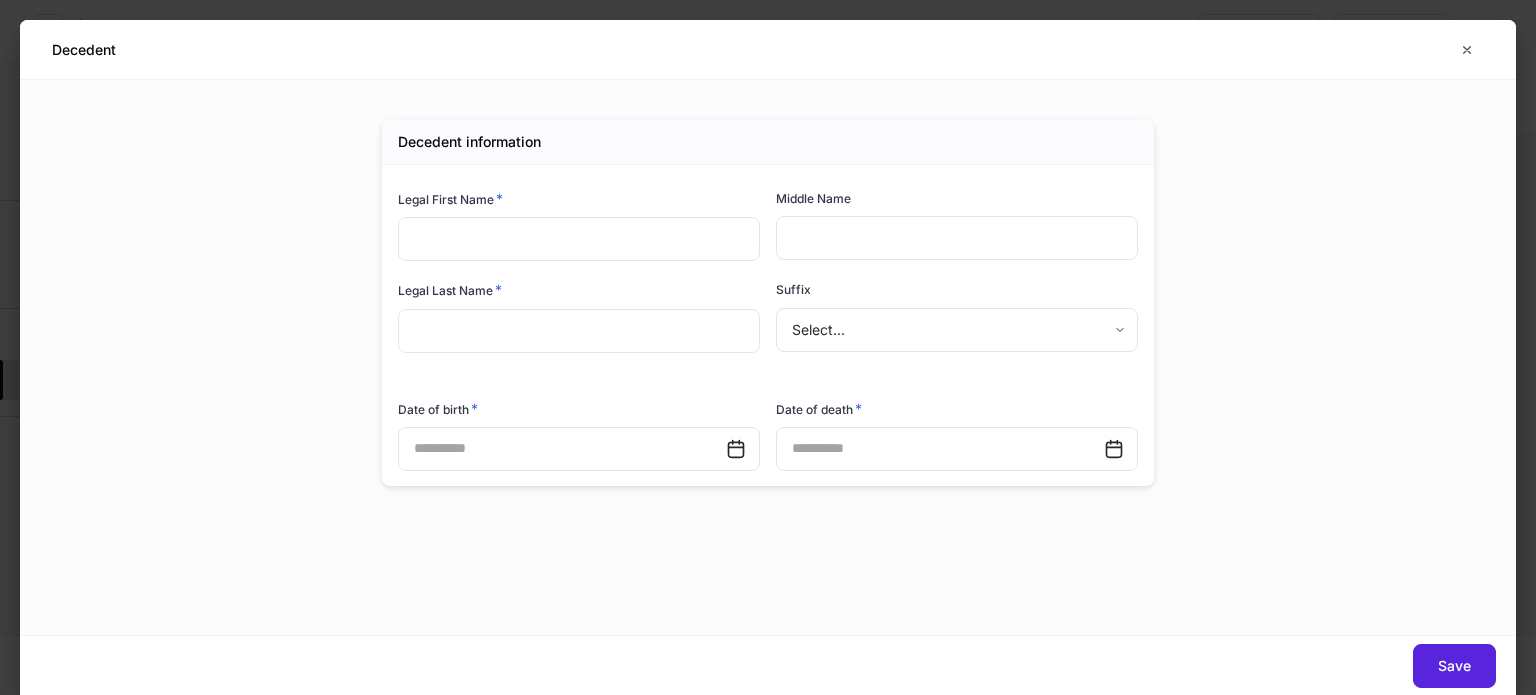 click at bounding box center [579, 239] 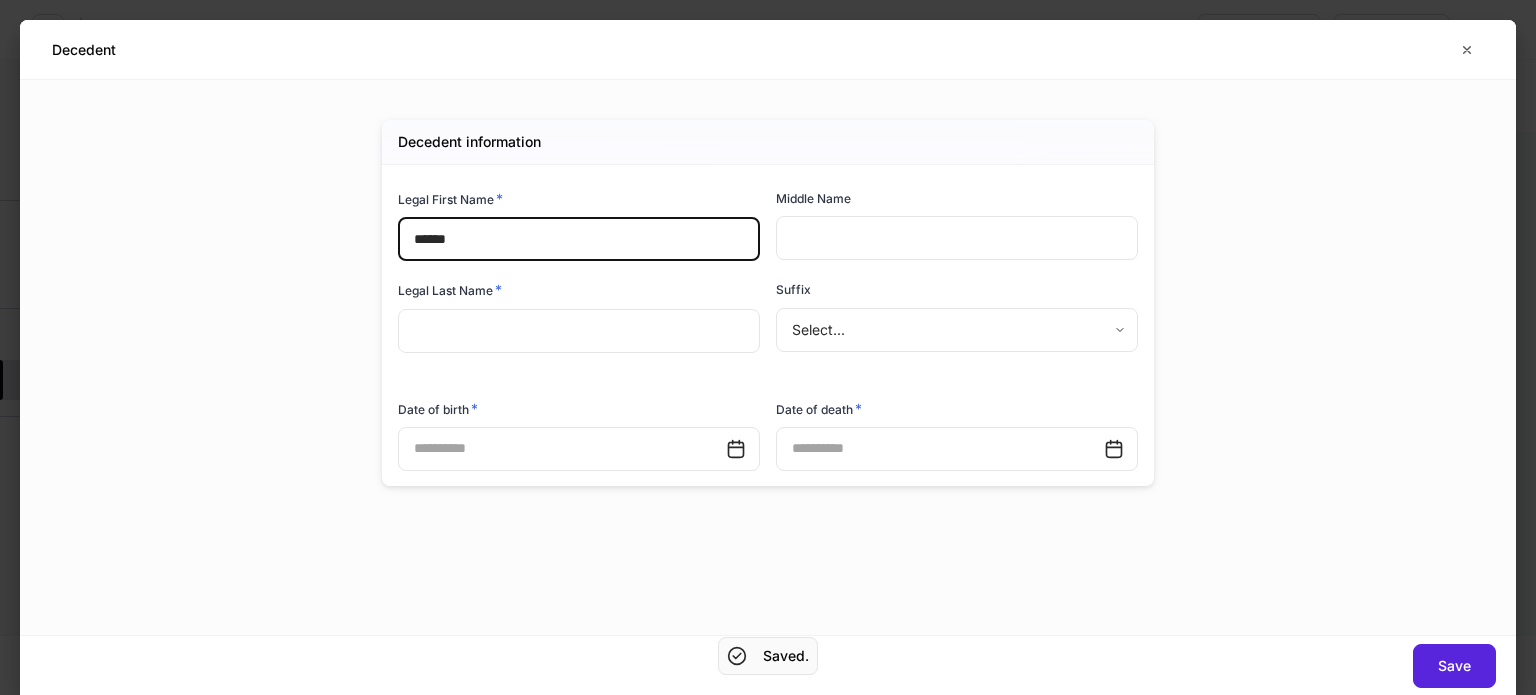 type on "******" 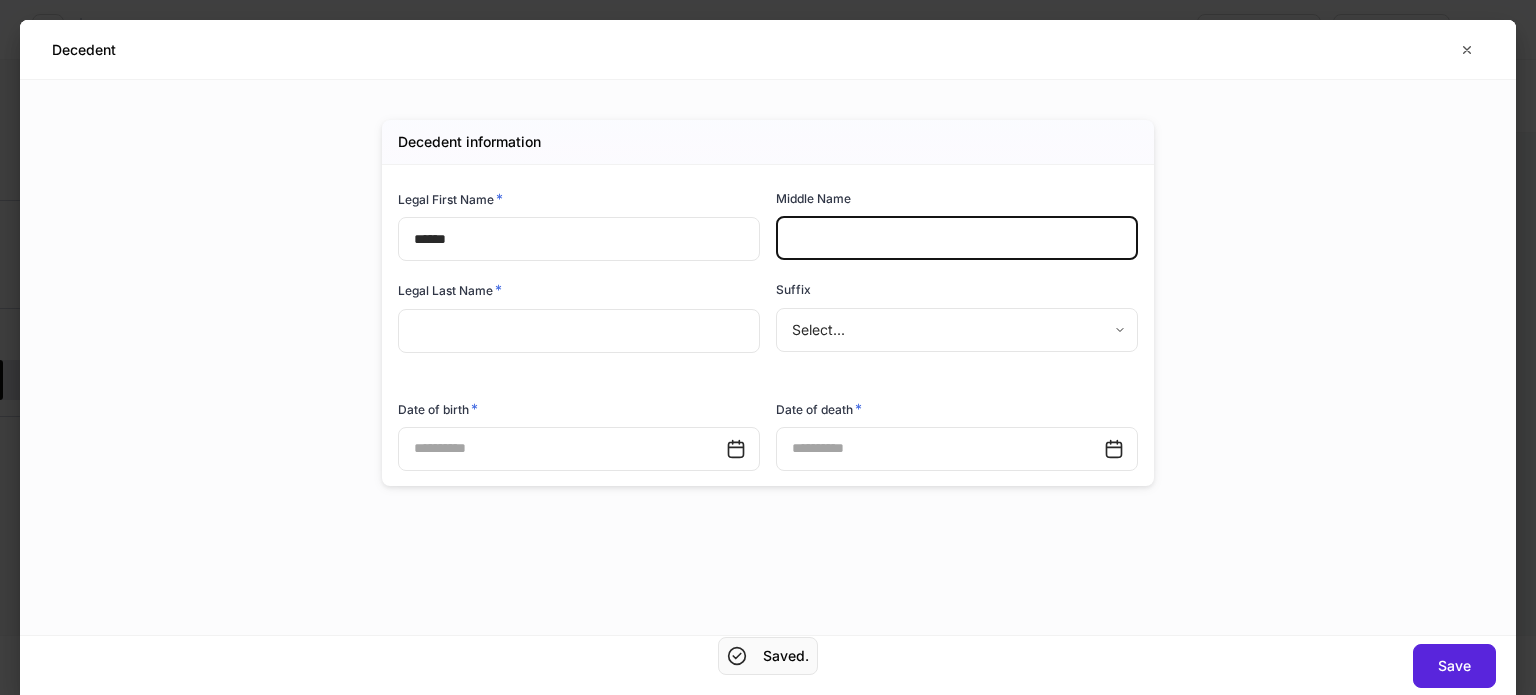 type on "*" 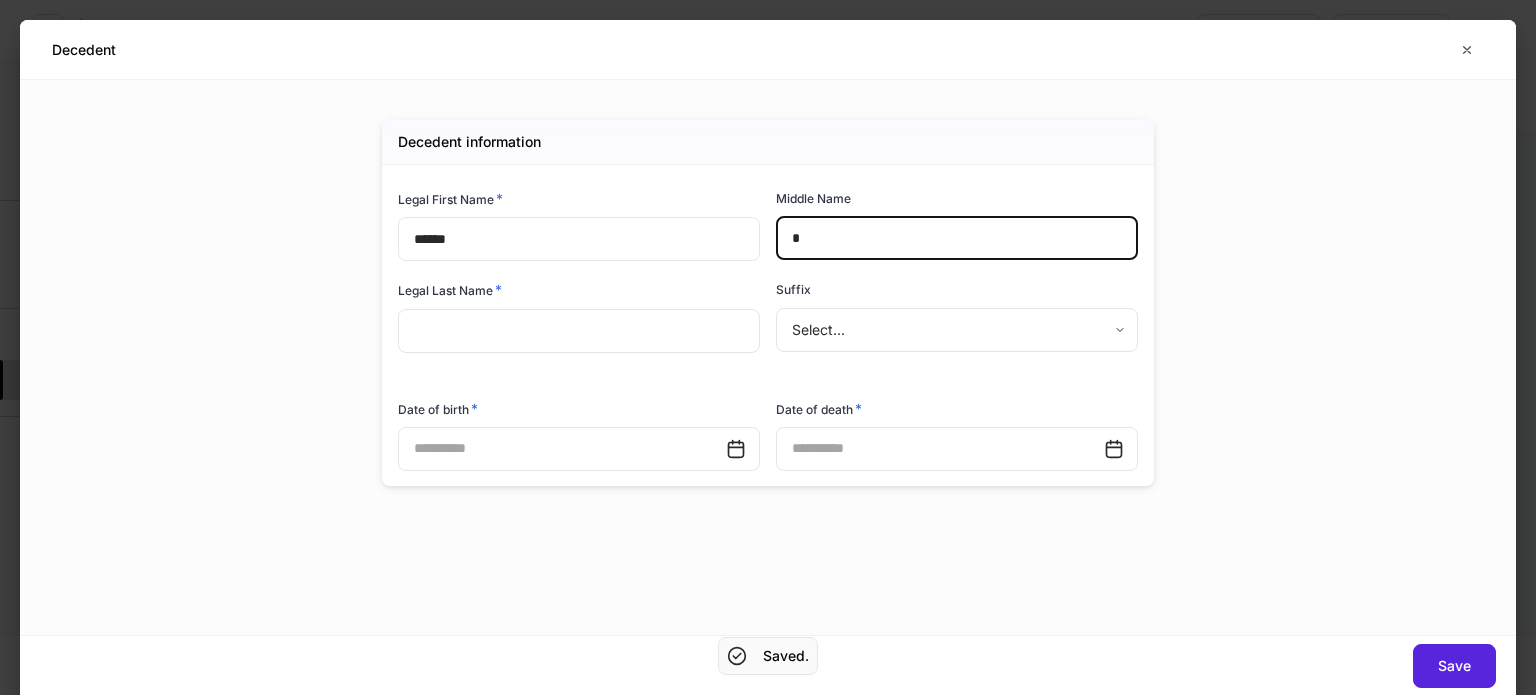 type 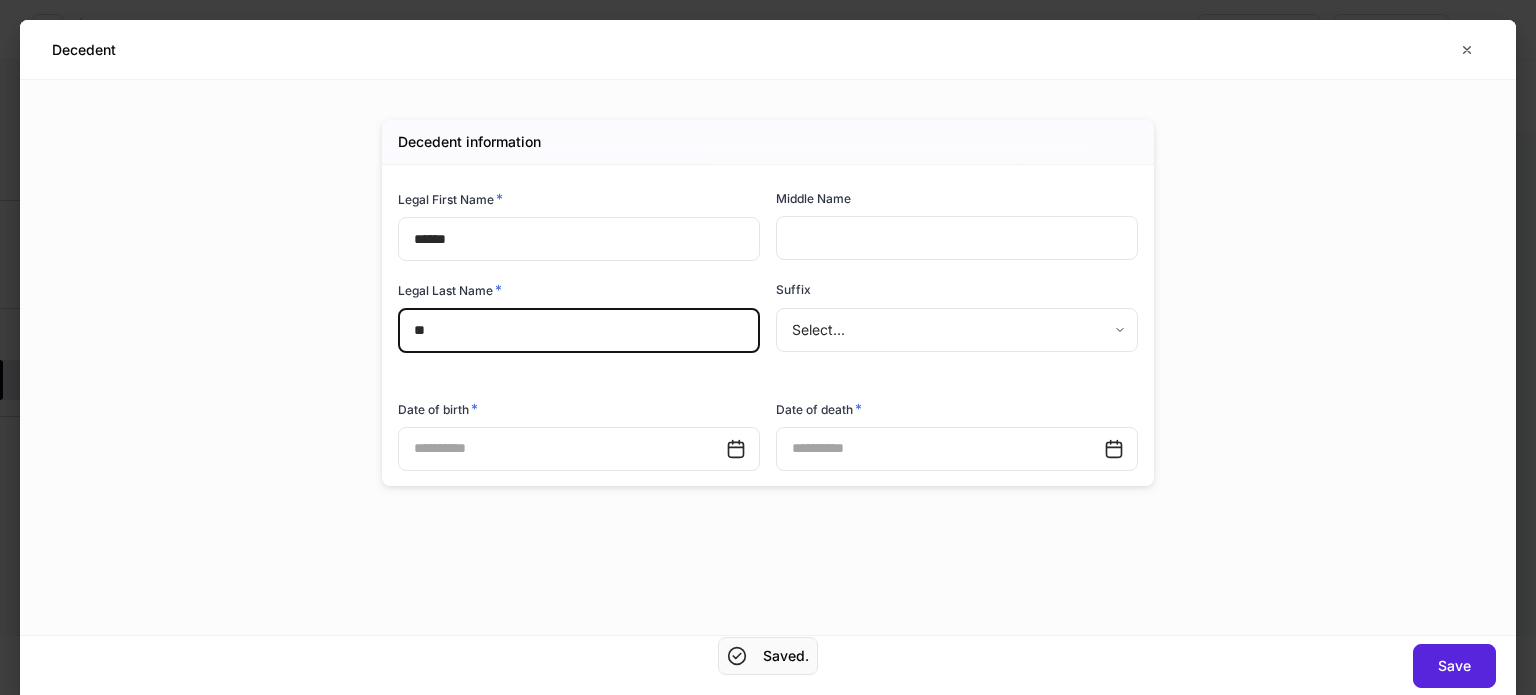 type on "*" 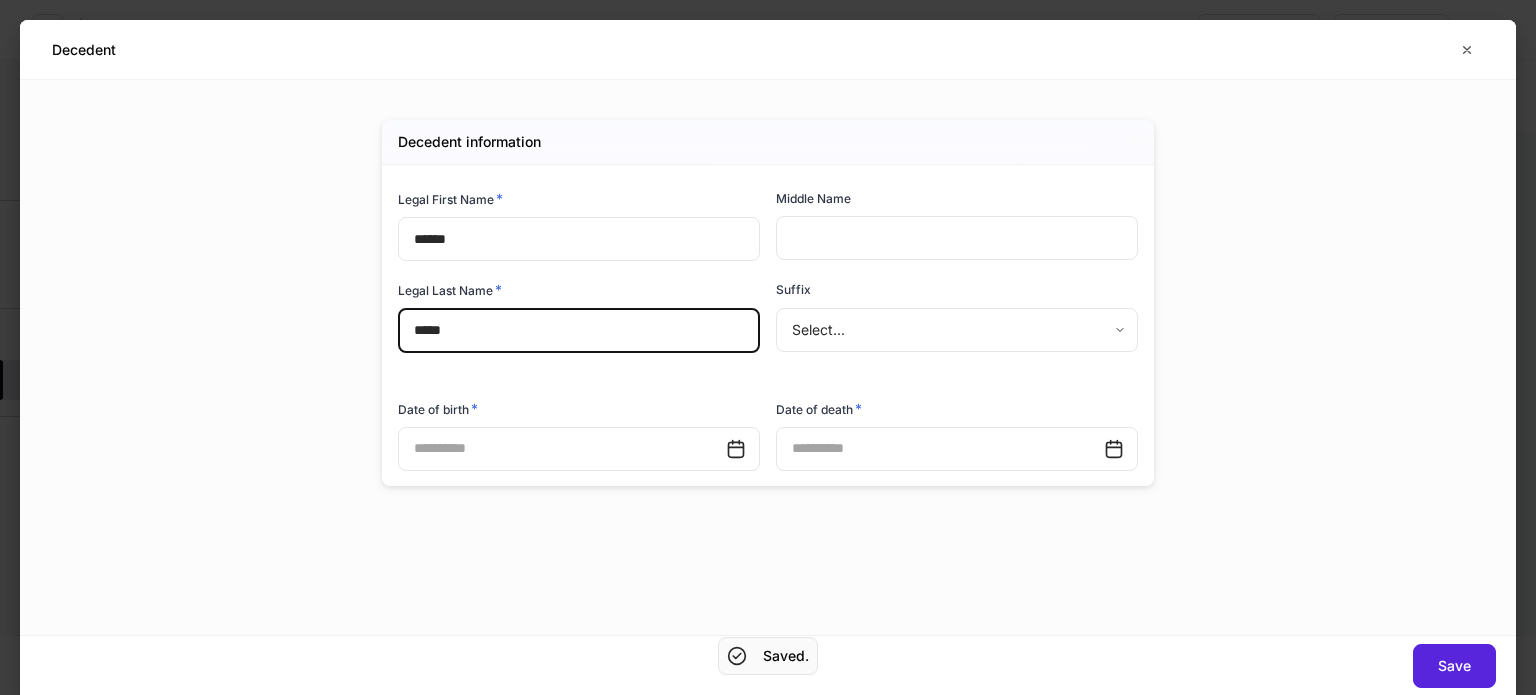 type on "*****" 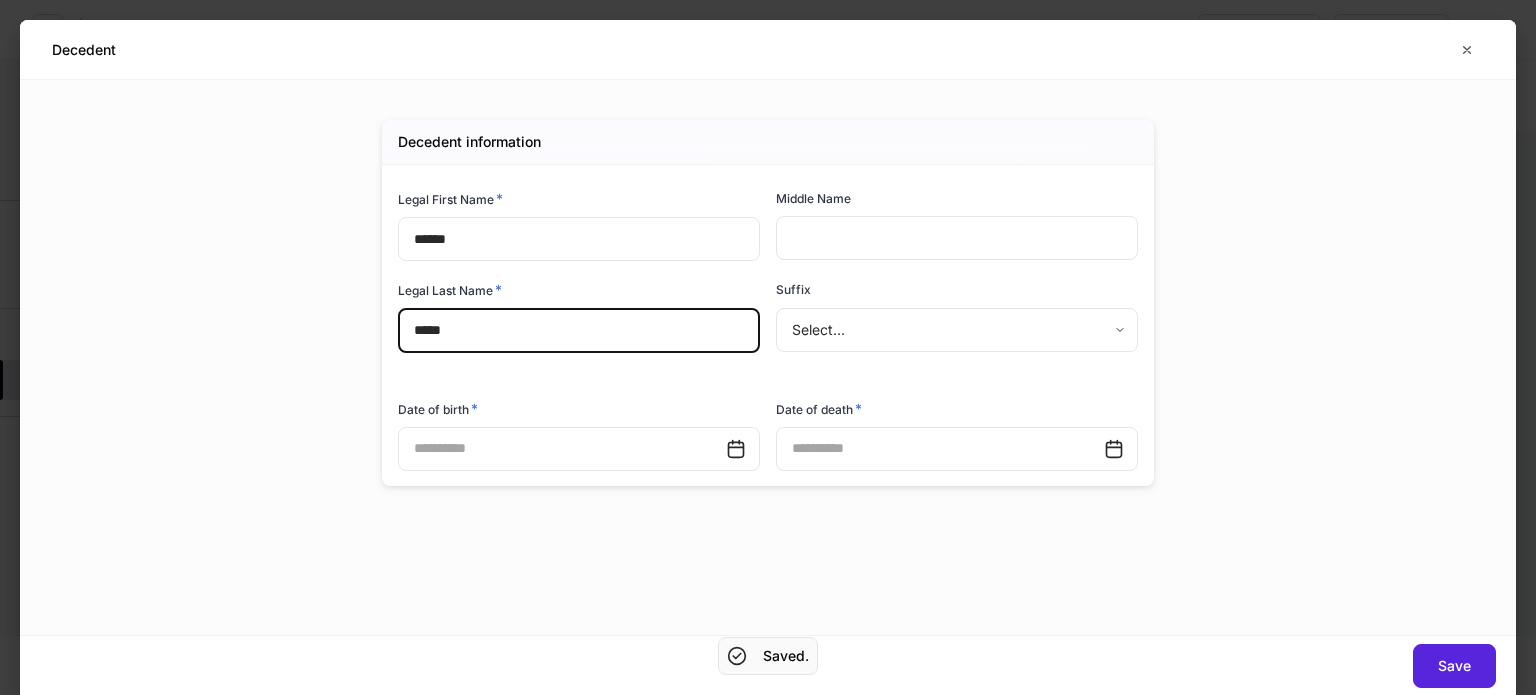 click at bounding box center [562, 449] 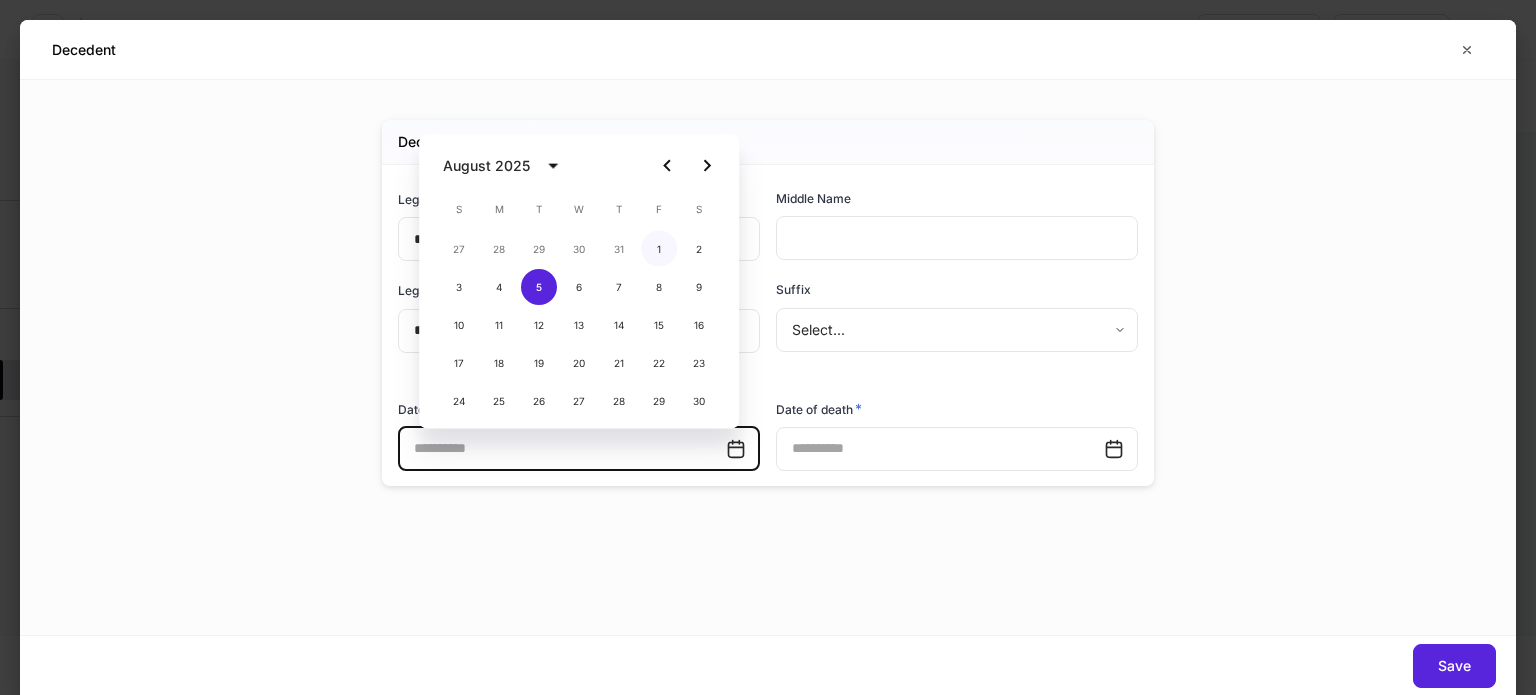click on "1" at bounding box center (659, 249) 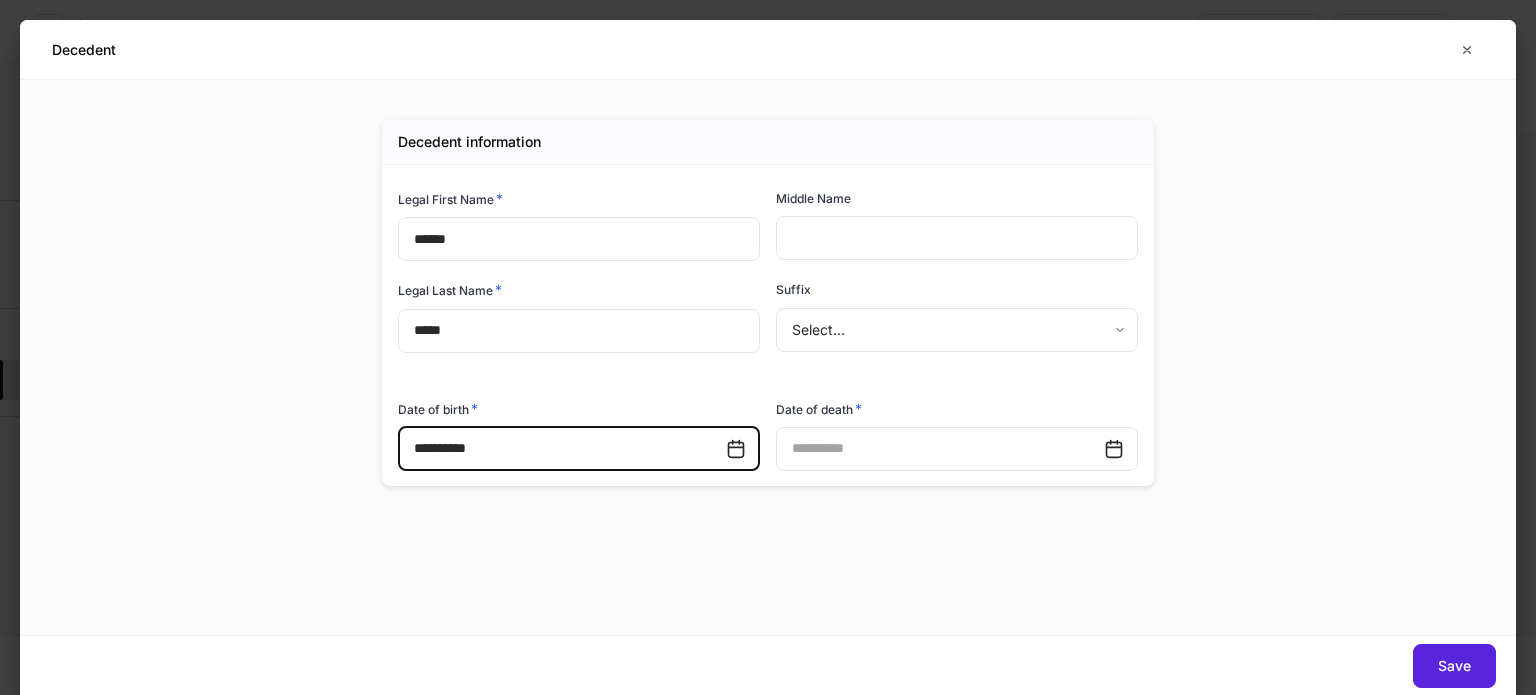 drag, startPoint x: 459, startPoint y: 452, endPoint x: 571, endPoint y: 443, distance: 112.36102 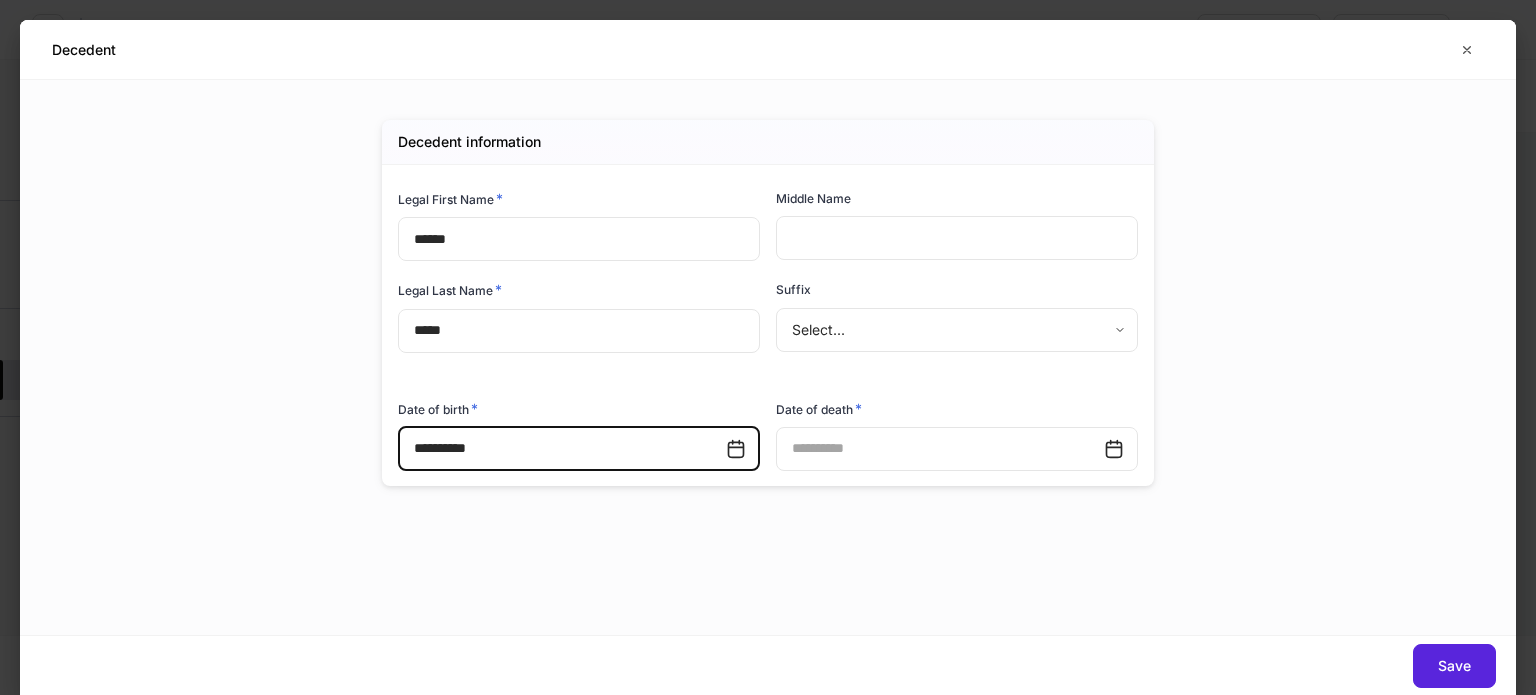 click on "**********" at bounding box center [562, 449] 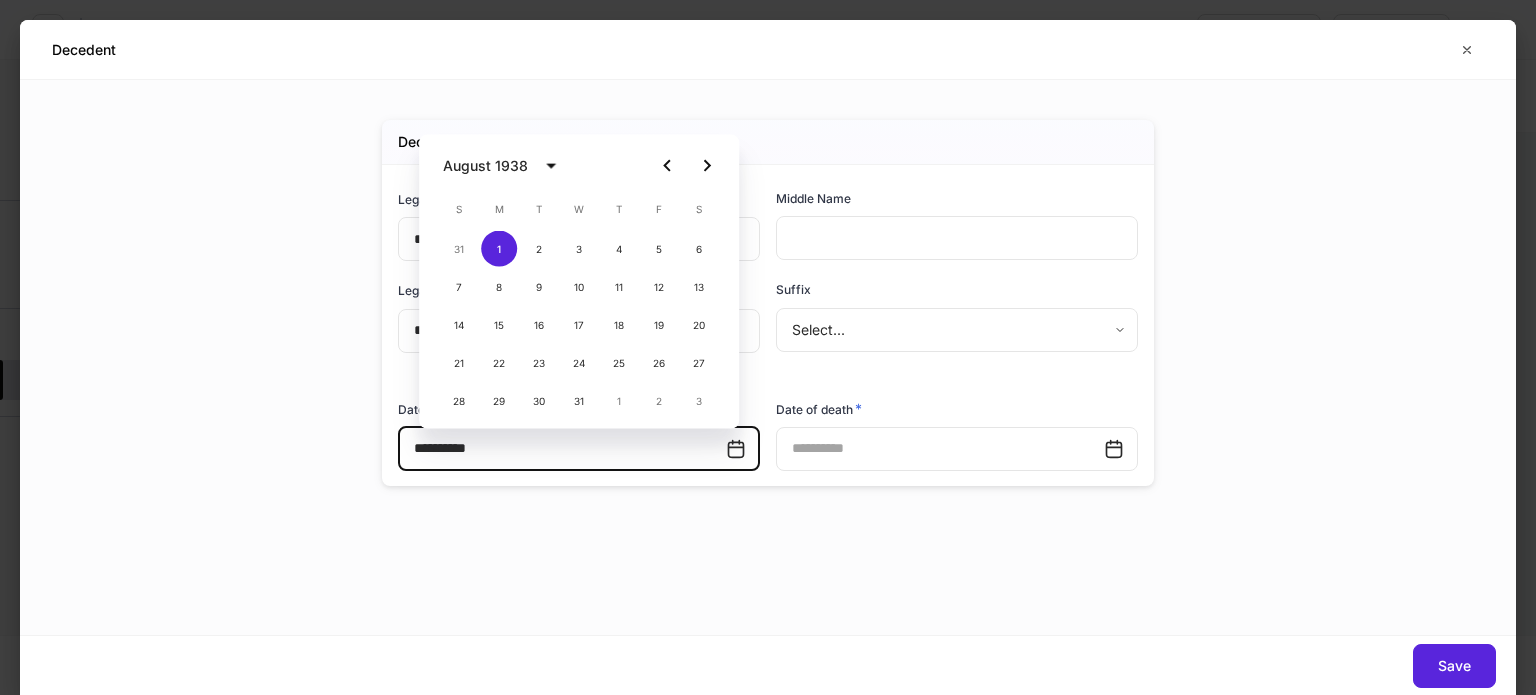 type on "**********" 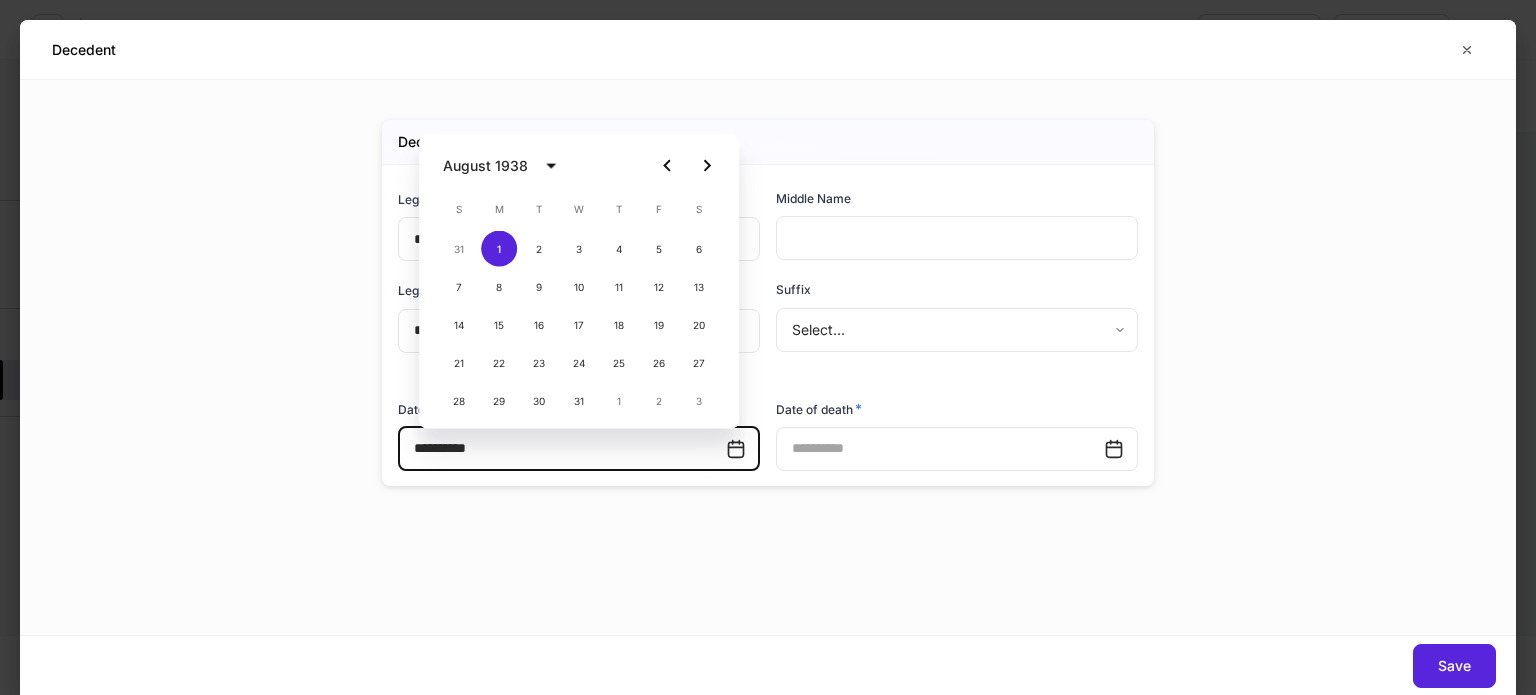 click on "**********" at bounding box center [768, 323] 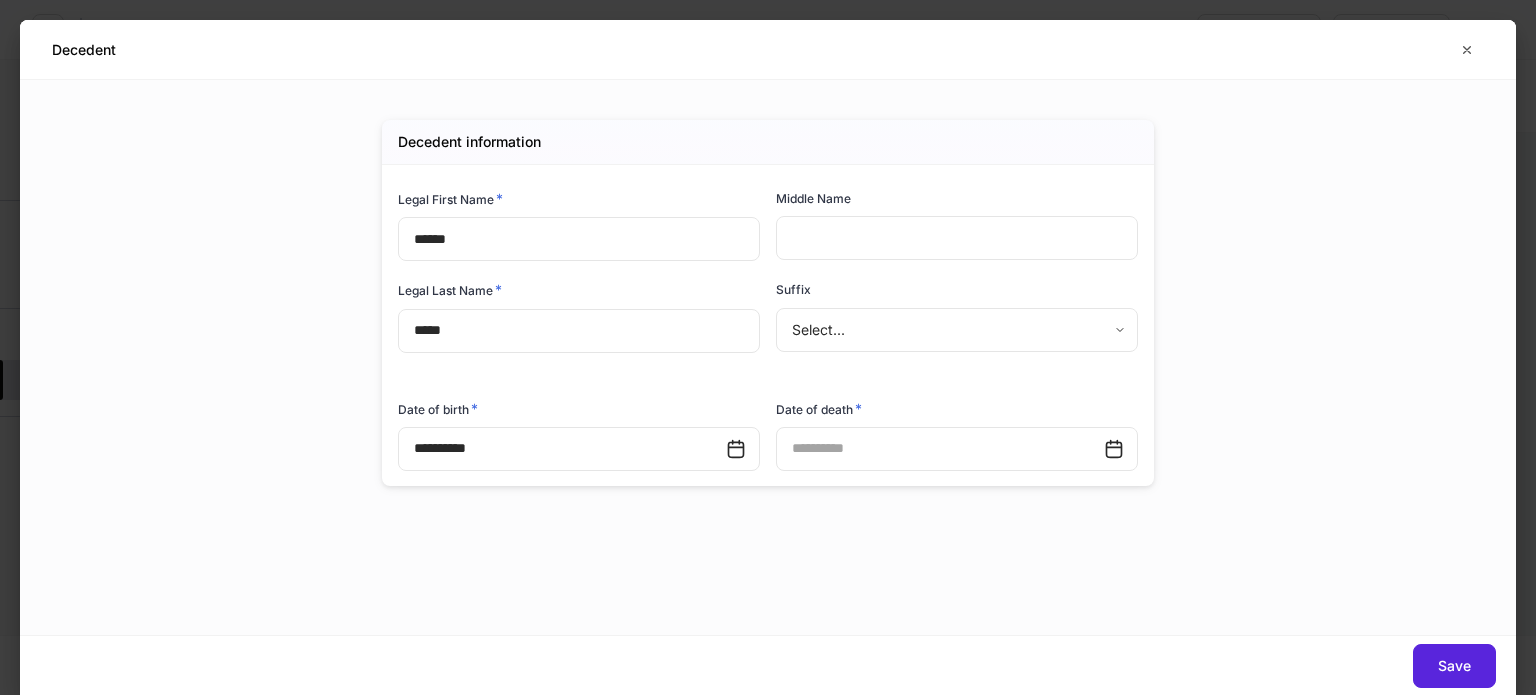click at bounding box center [940, 449] 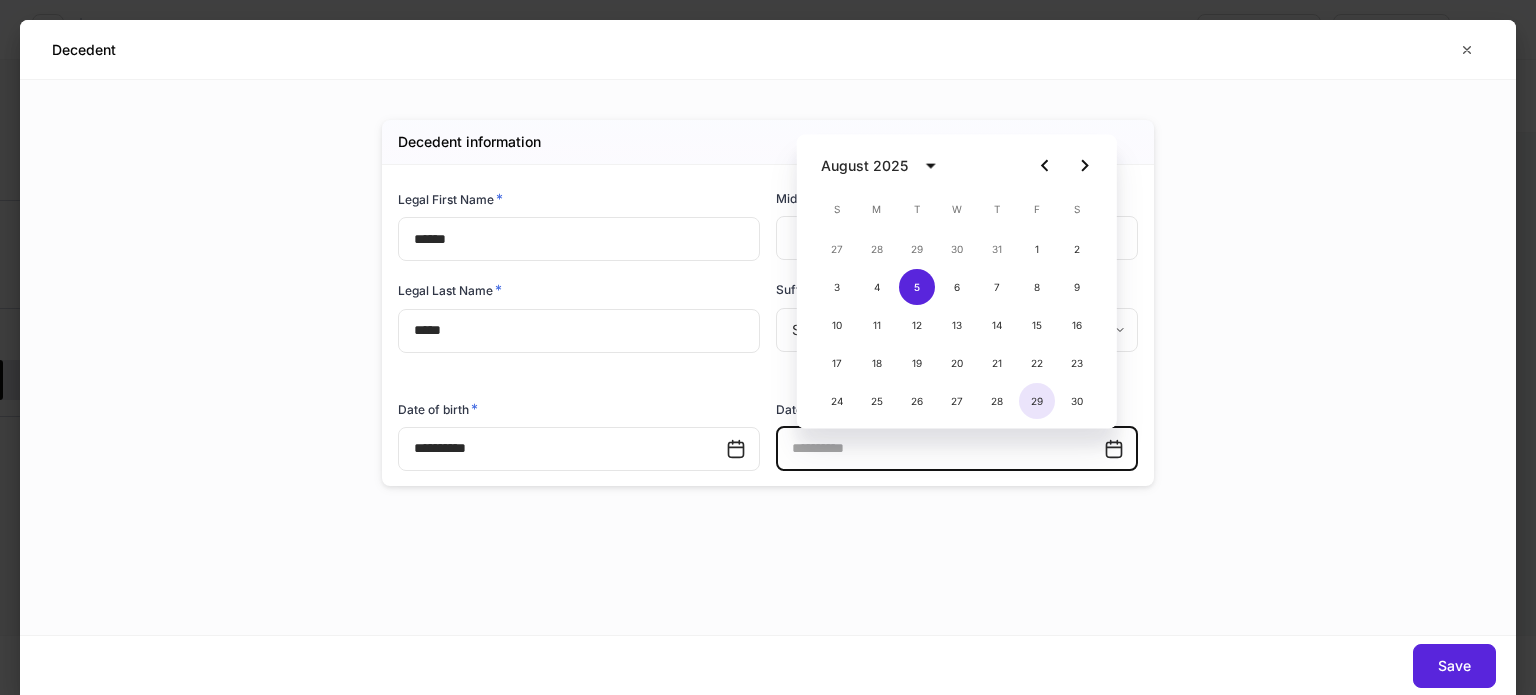 click on "29" at bounding box center (1037, 401) 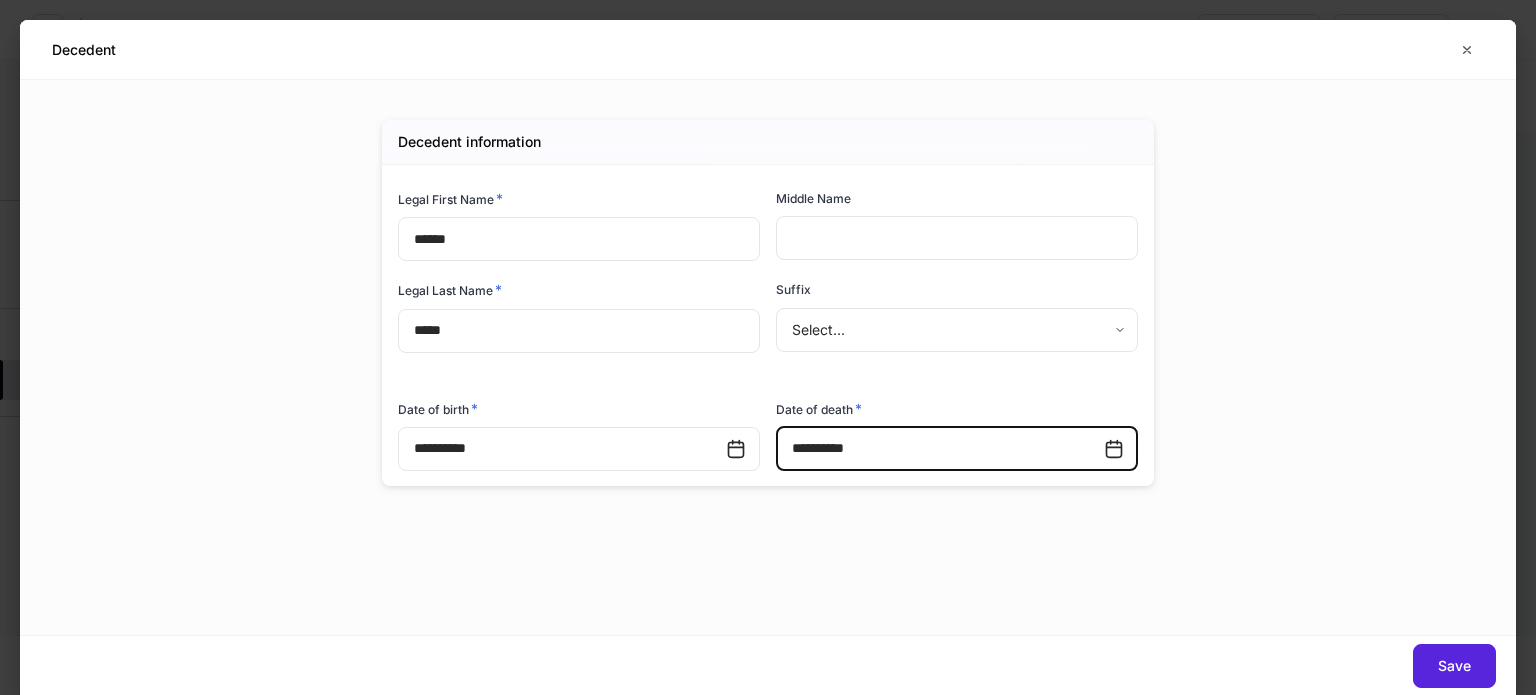 drag, startPoint x: 849, startPoint y: 452, endPoint x: 913, endPoint y: 450, distance: 64.03124 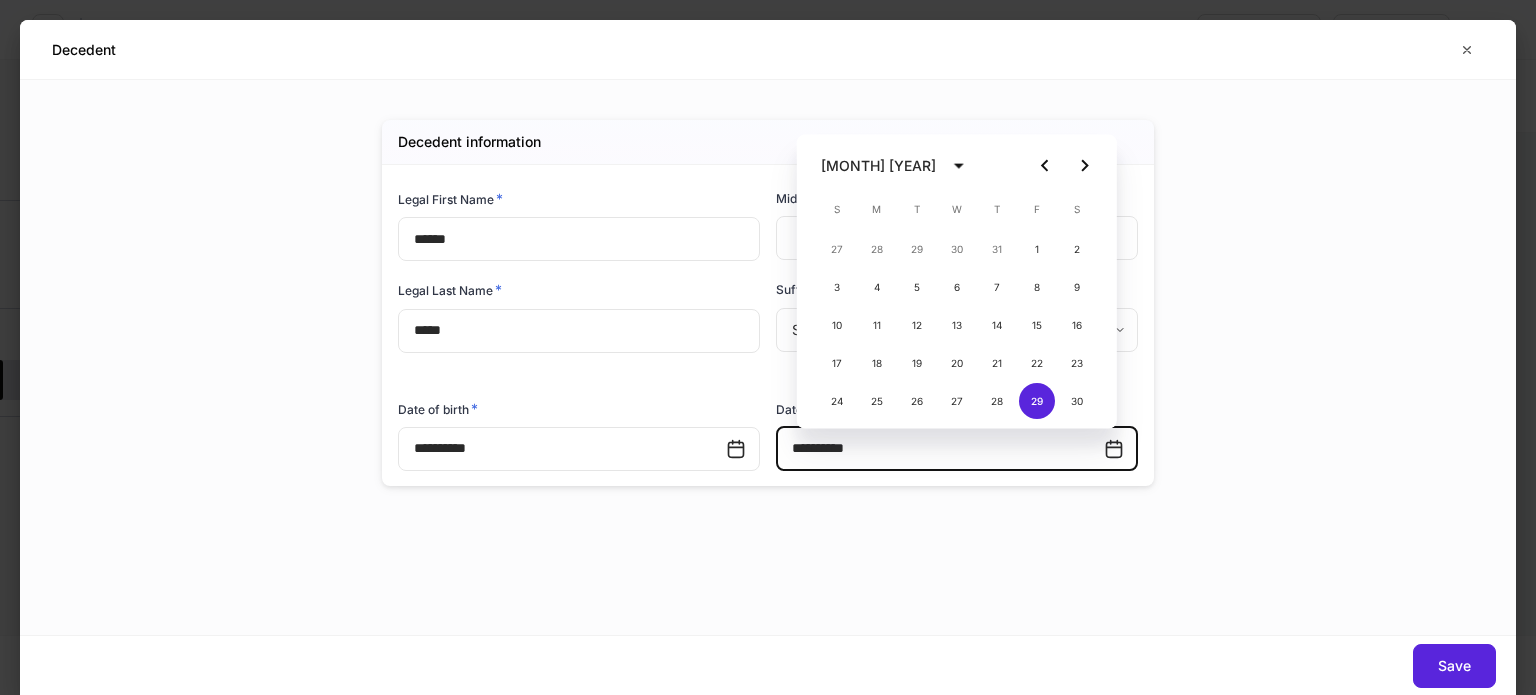 type on "**********" 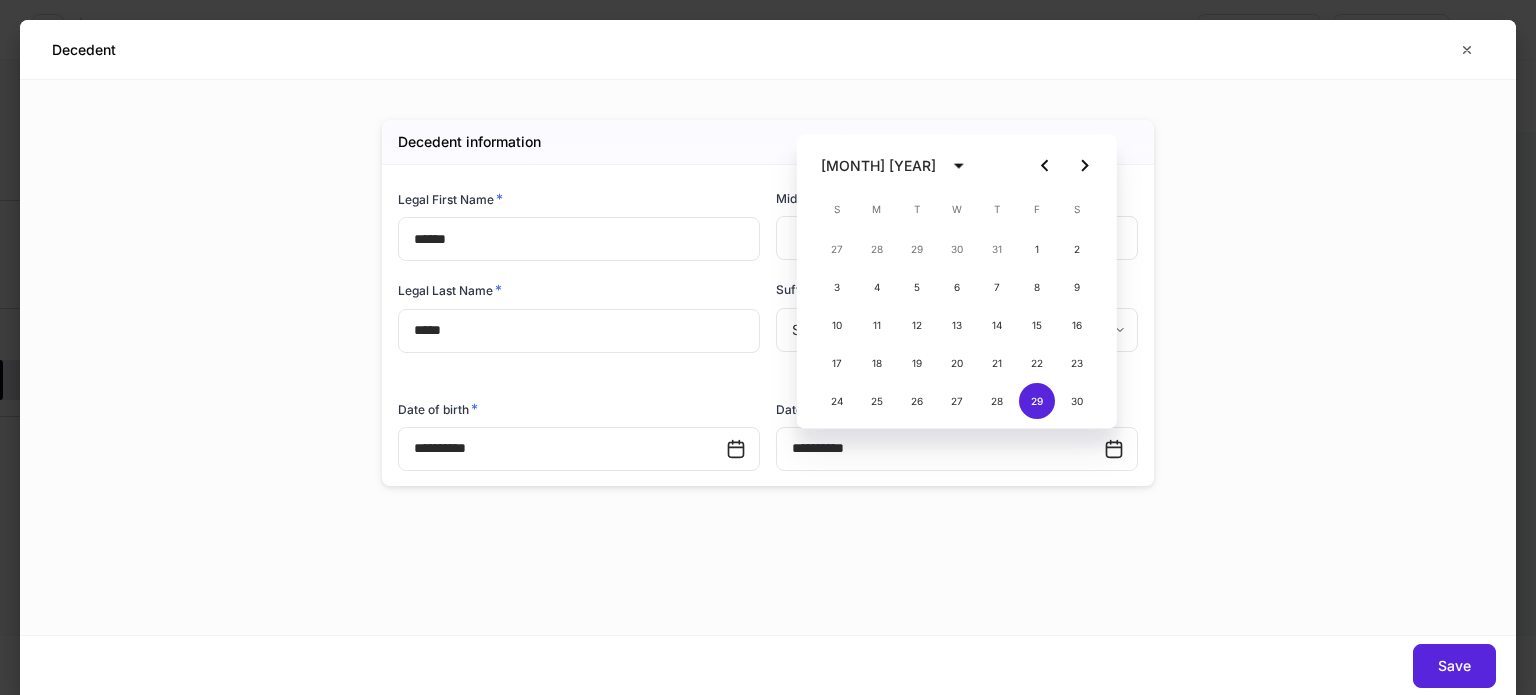 click on "**********" at bounding box center (768, 357) 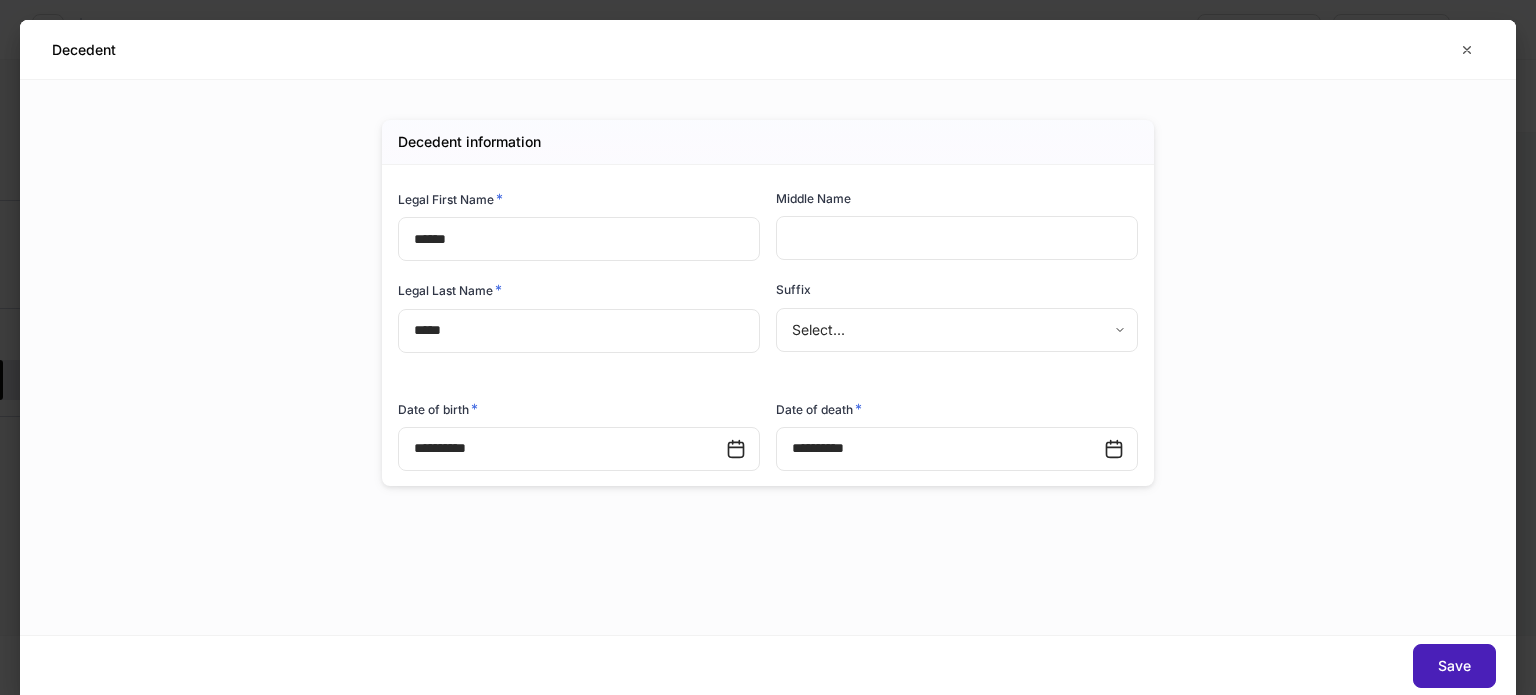click on "Save" at bounding box center (1454, 666) 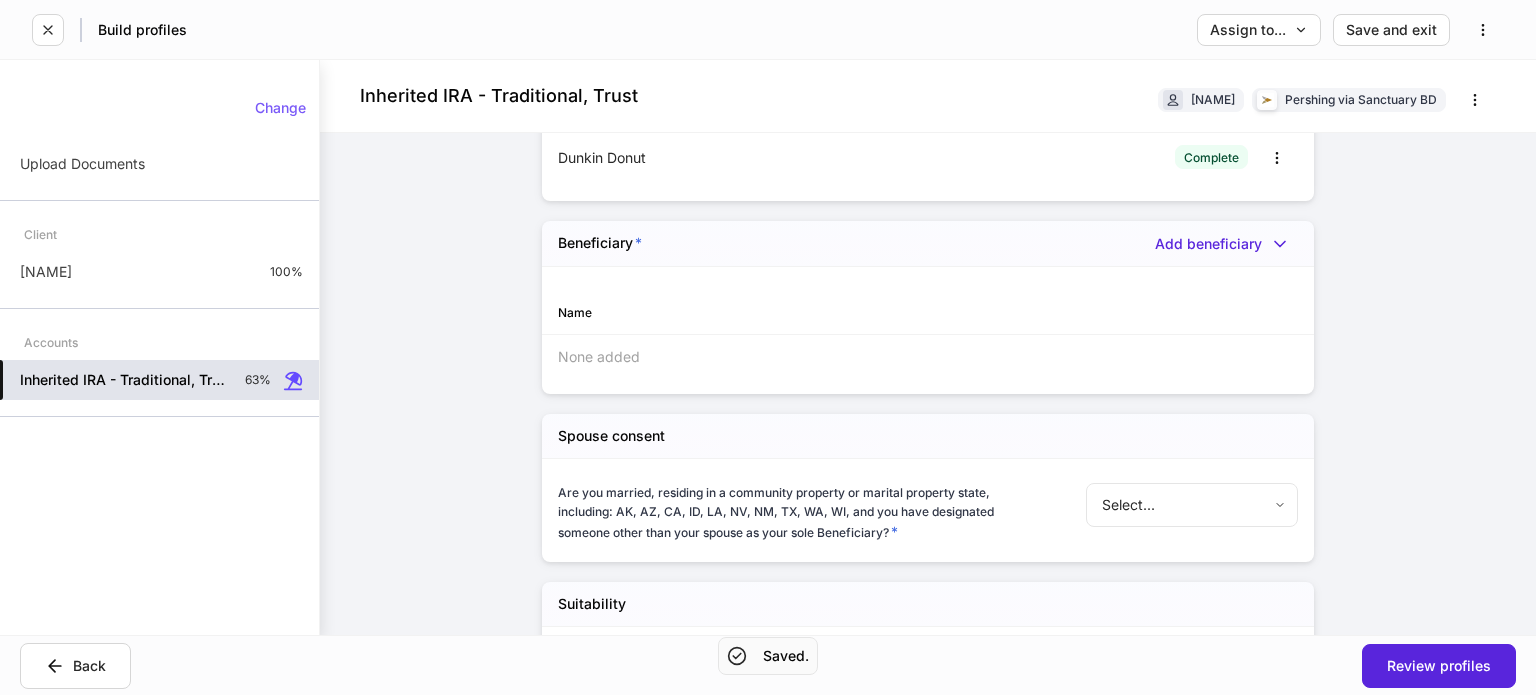 scroll, scrollTop: 2500, scrollLeft: 0, axis: vertical 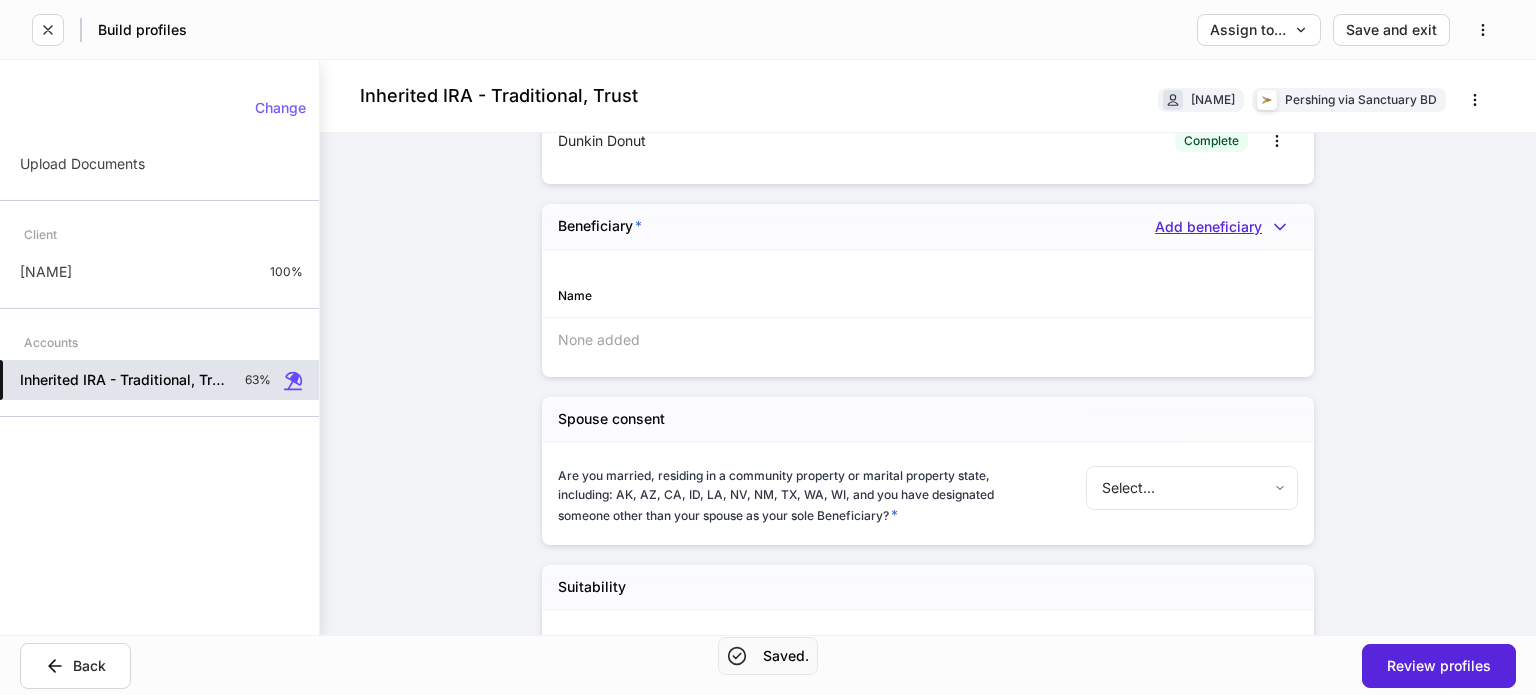 click on "Add beneficiary" at bounding box center [1226, 227] 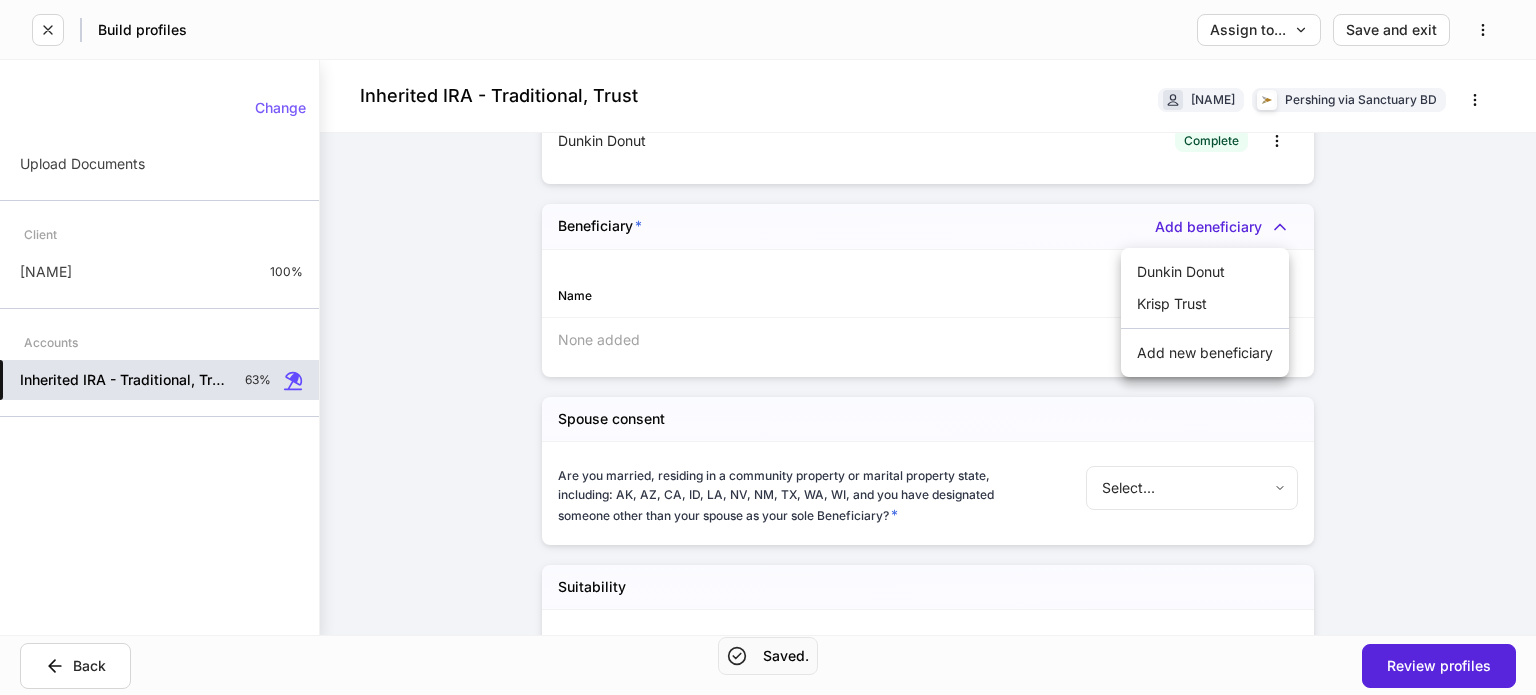 click on "Krisp Trust" at bounding box center [1205, 304] 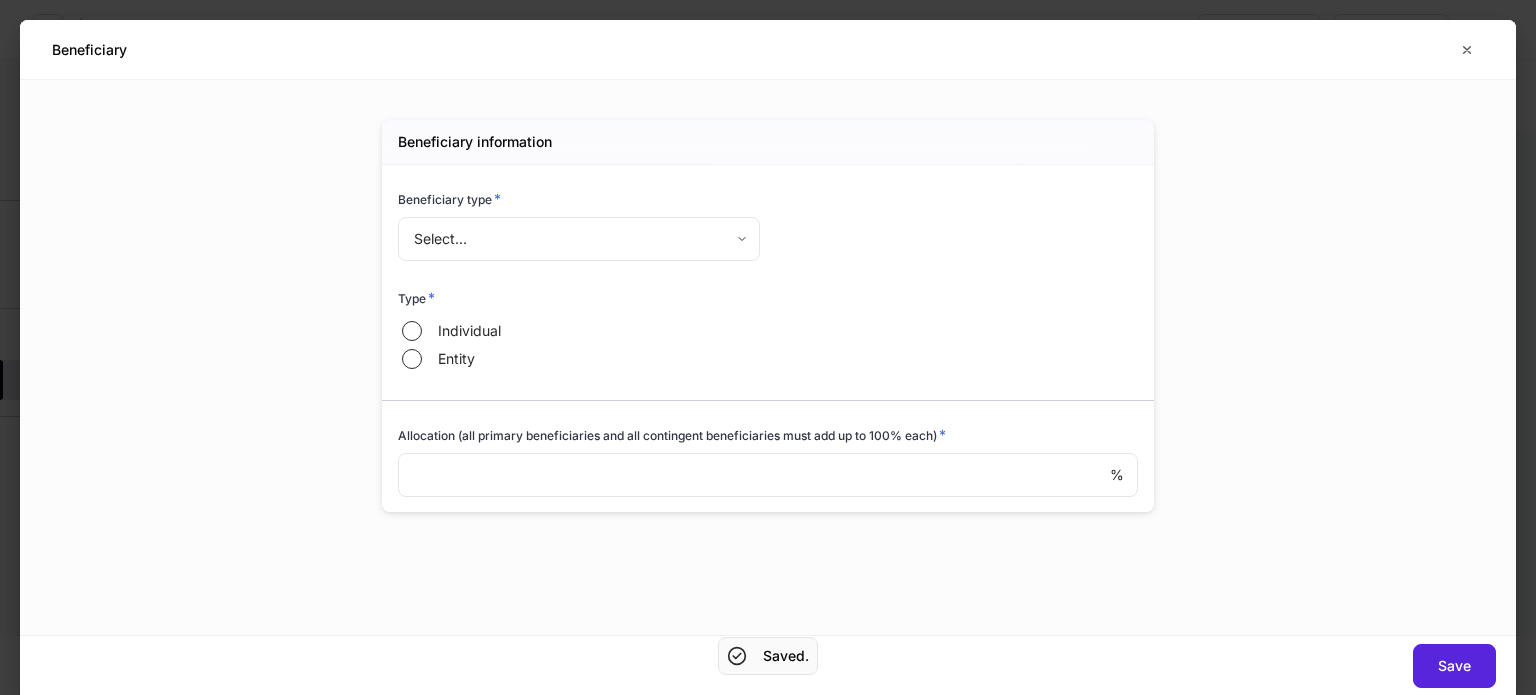 click on "**********" at bounding box center [768, 347] 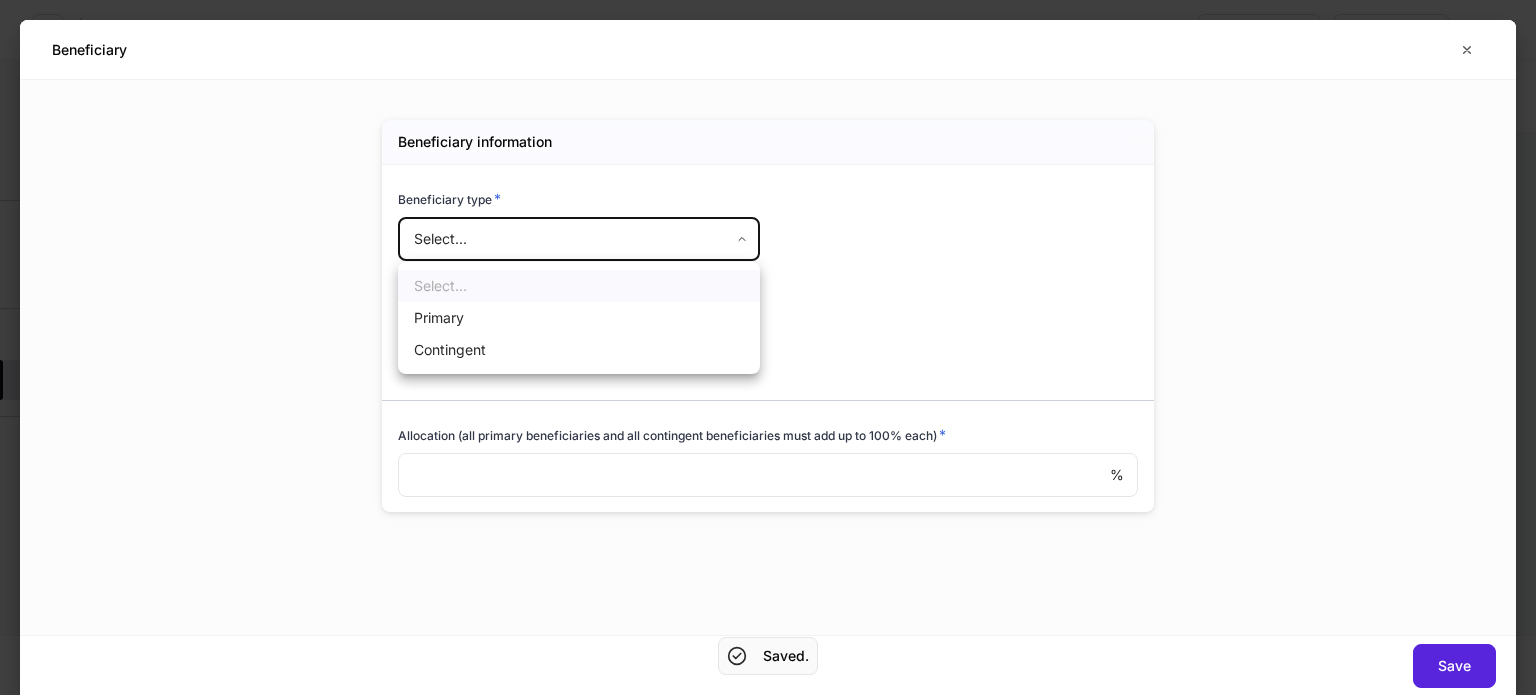 click on "Primary" at bounding box center [579, 318] 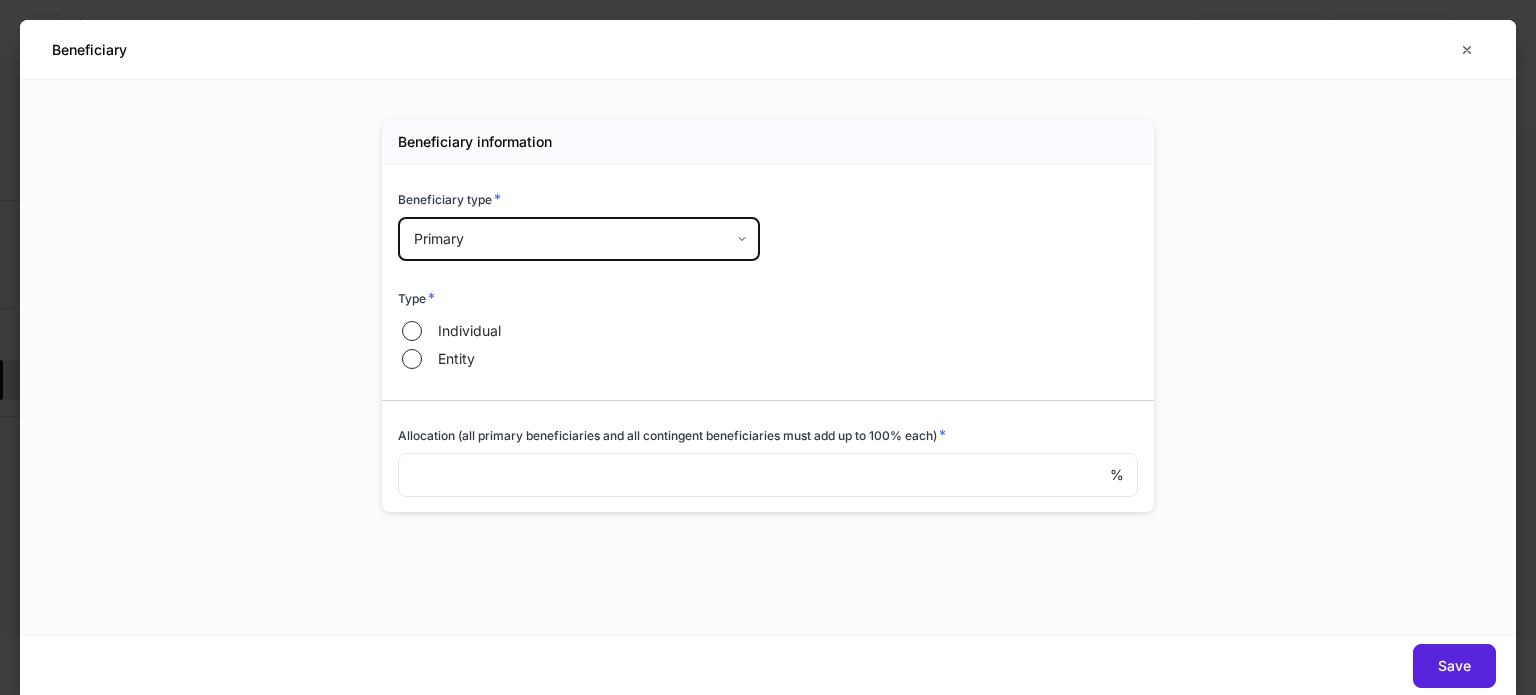 click on "Individual" at bounding box center (458, 331) 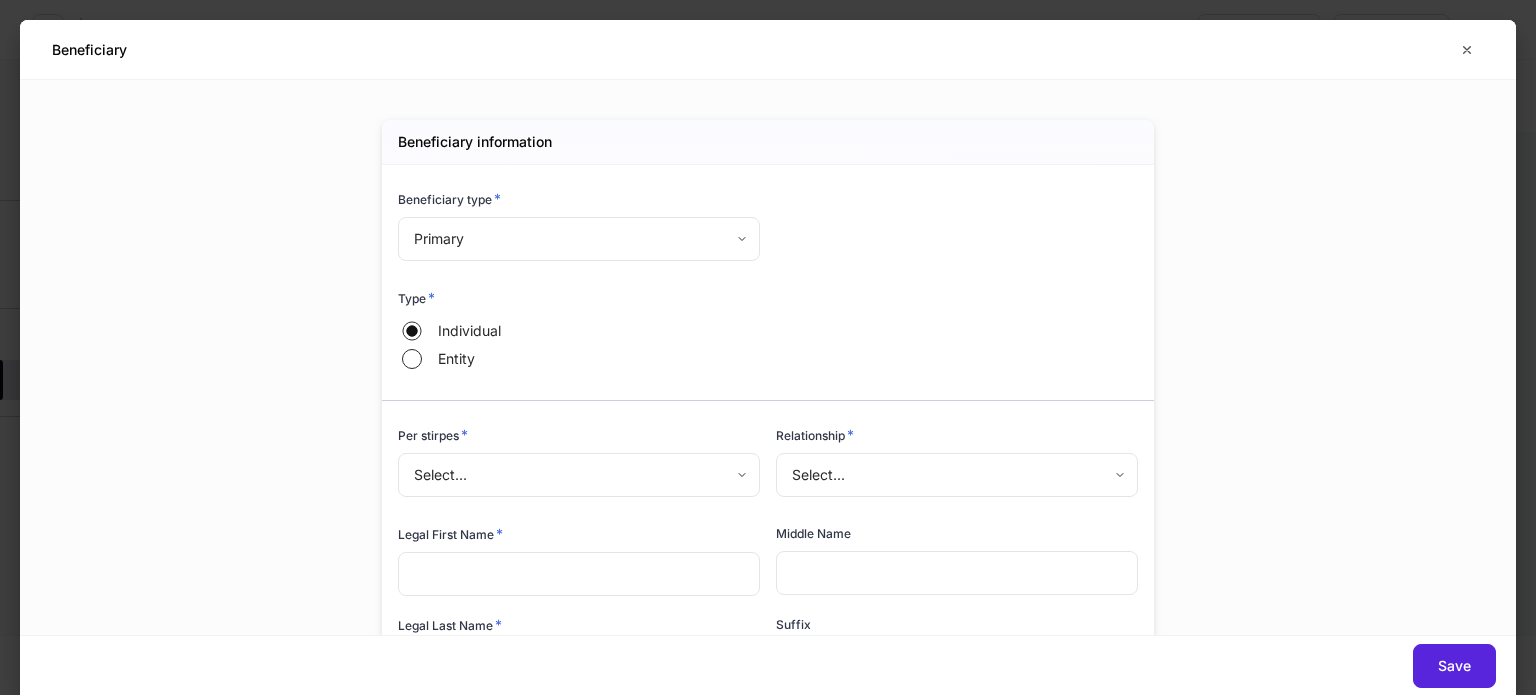 click on "Entity" at bounding box center (458, 359) 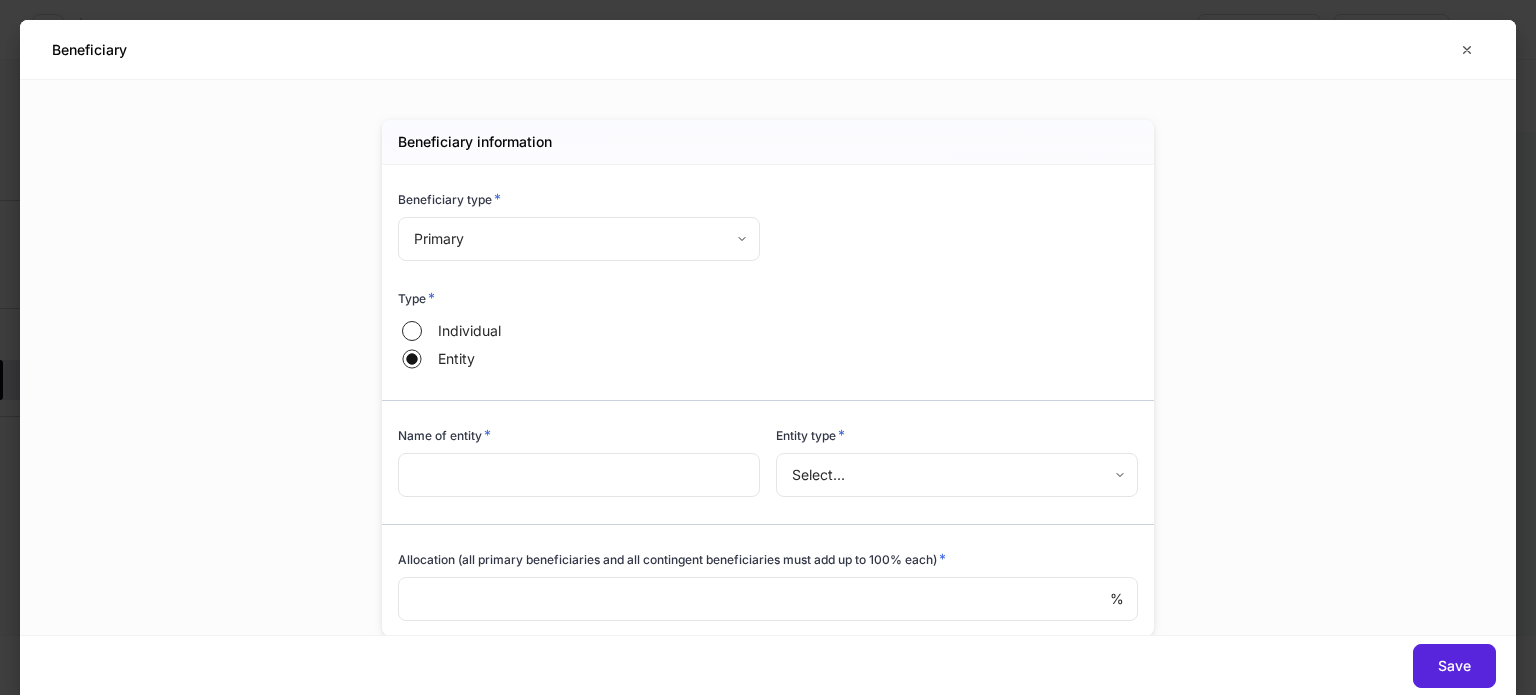 click at bounding box center (579, 475) 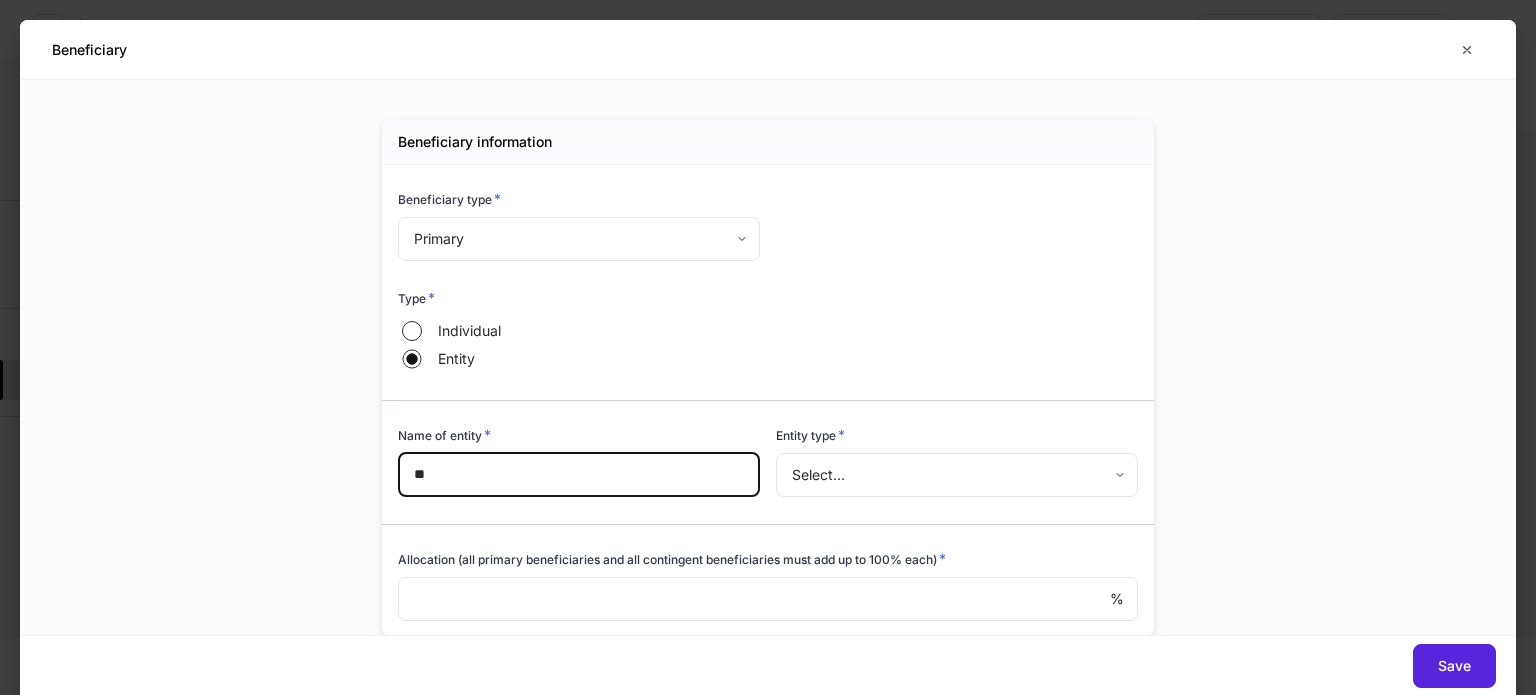 type on "*" 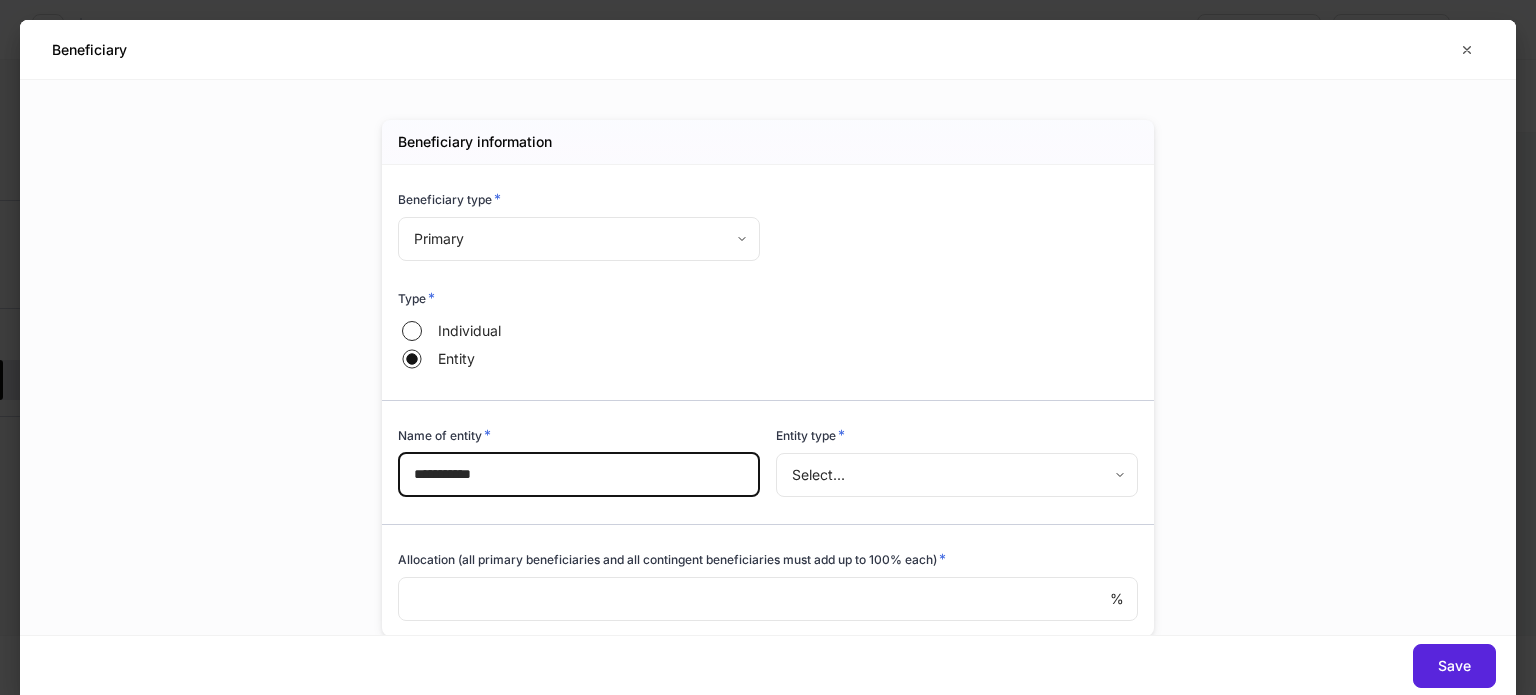 type on "**********" 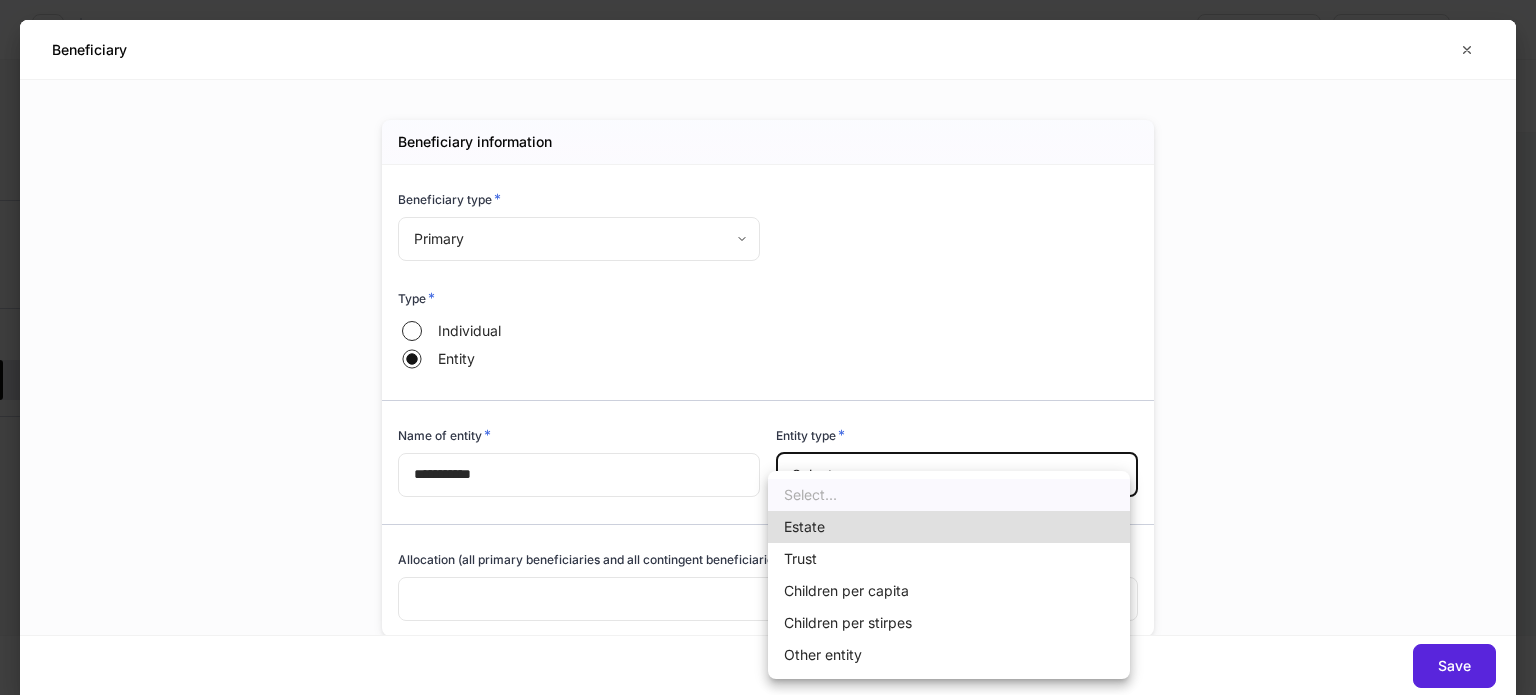 click on "Trust" at bounding box center [949, 559] 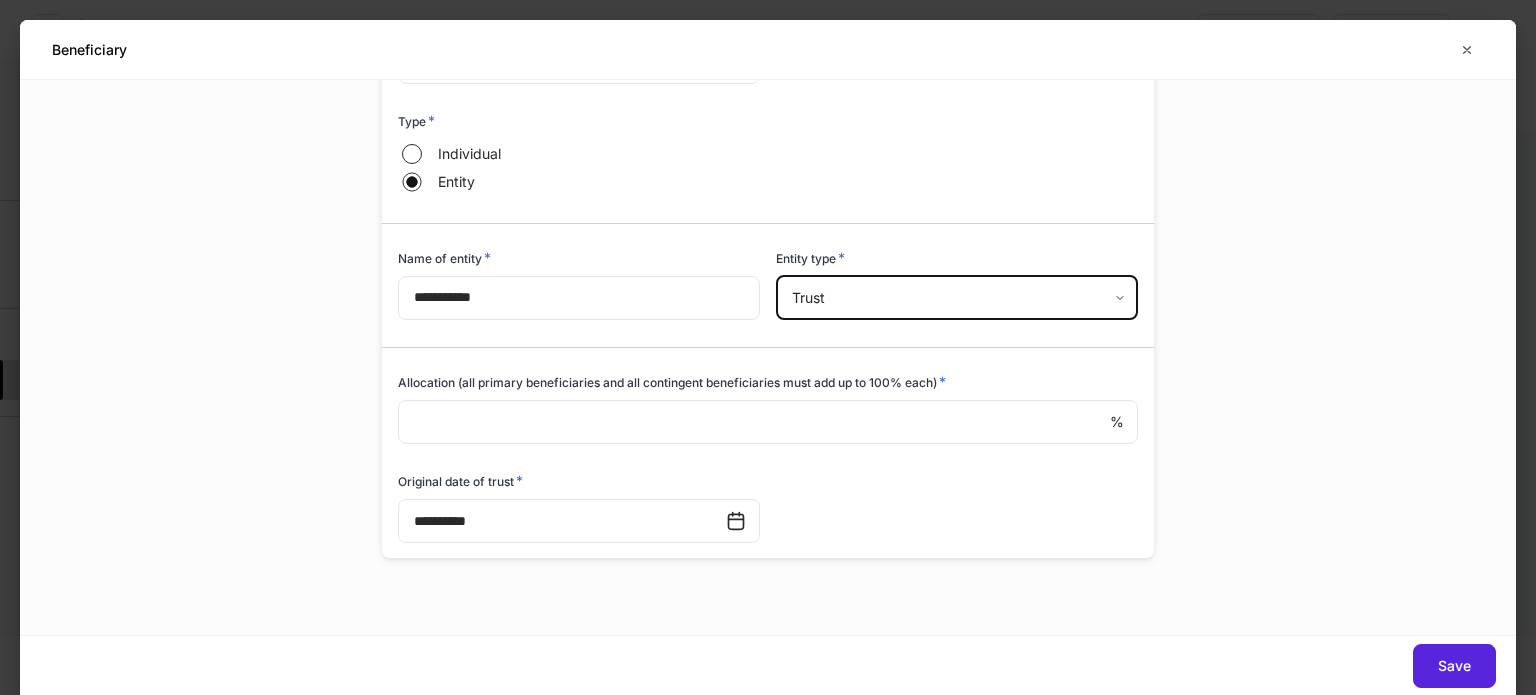 scroll, scrollTop: 182, scrollLeft: 0, axis: vertical 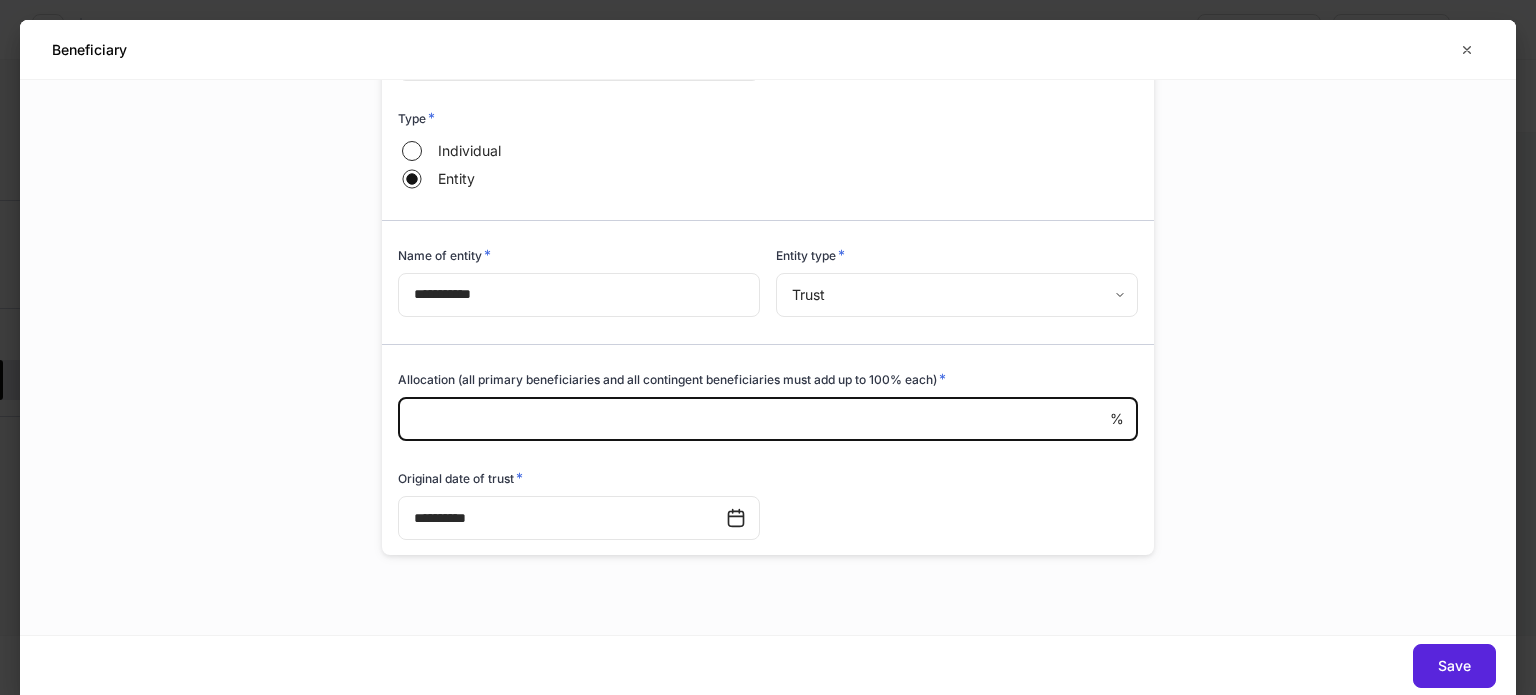 click at bounding box center (754, 419) 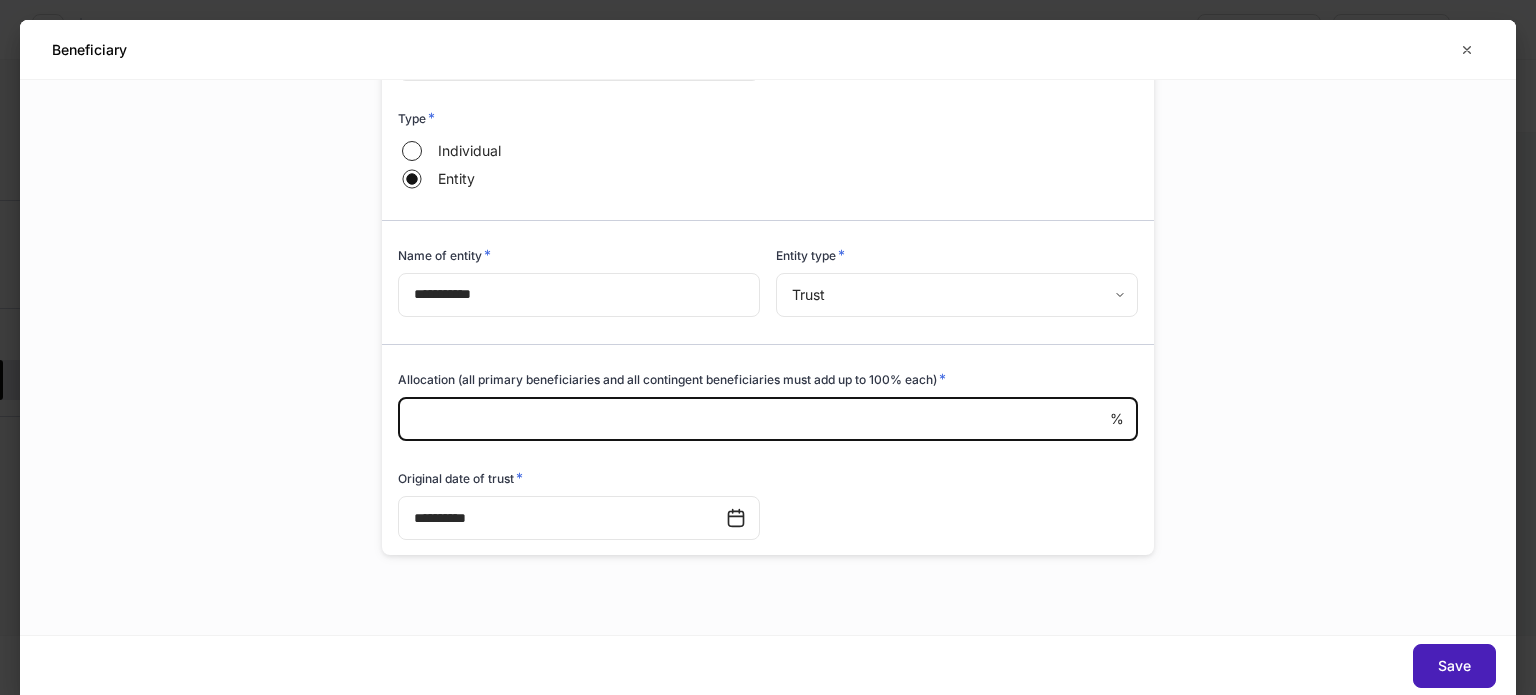 type on "***" 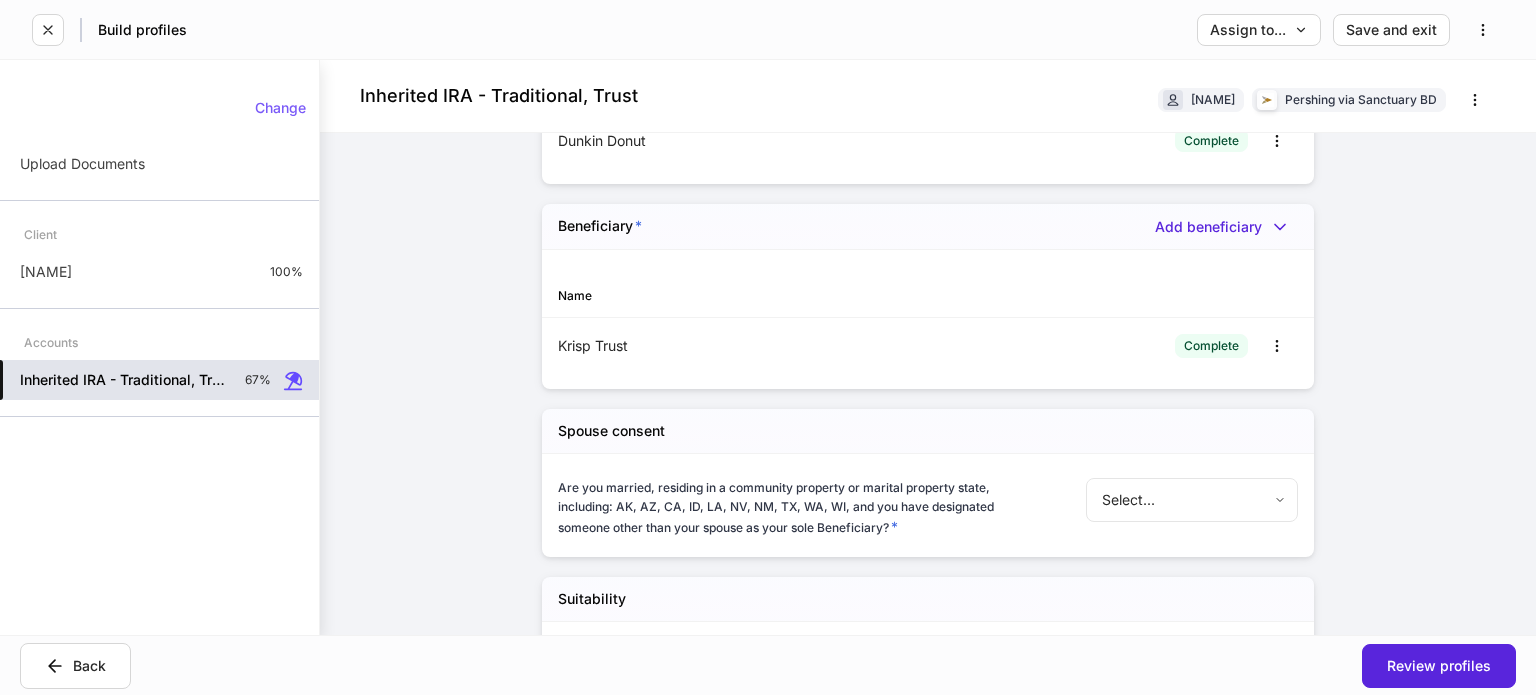 scroll, scrollTop: 2700, scrollLeft: 0, axis: vertical 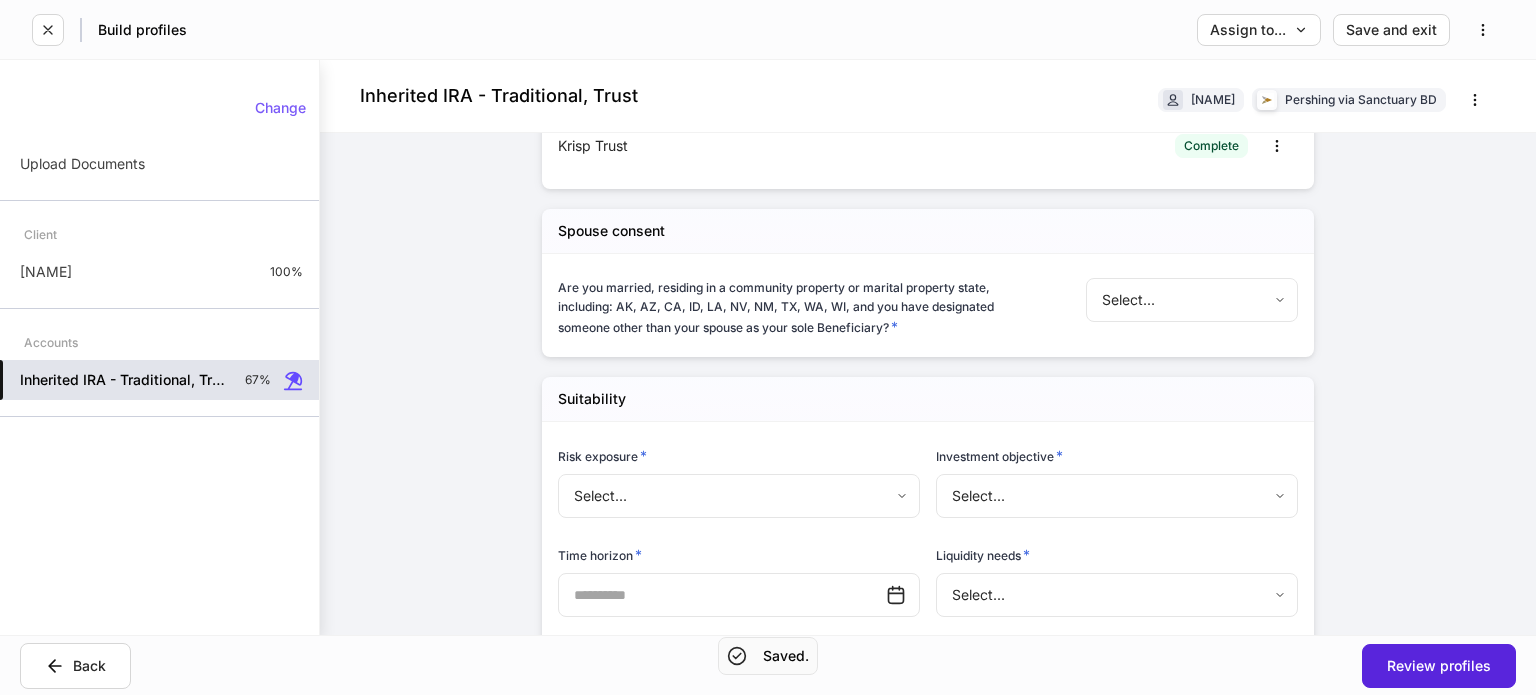 click on "**********" at bounding box center (768, 347) 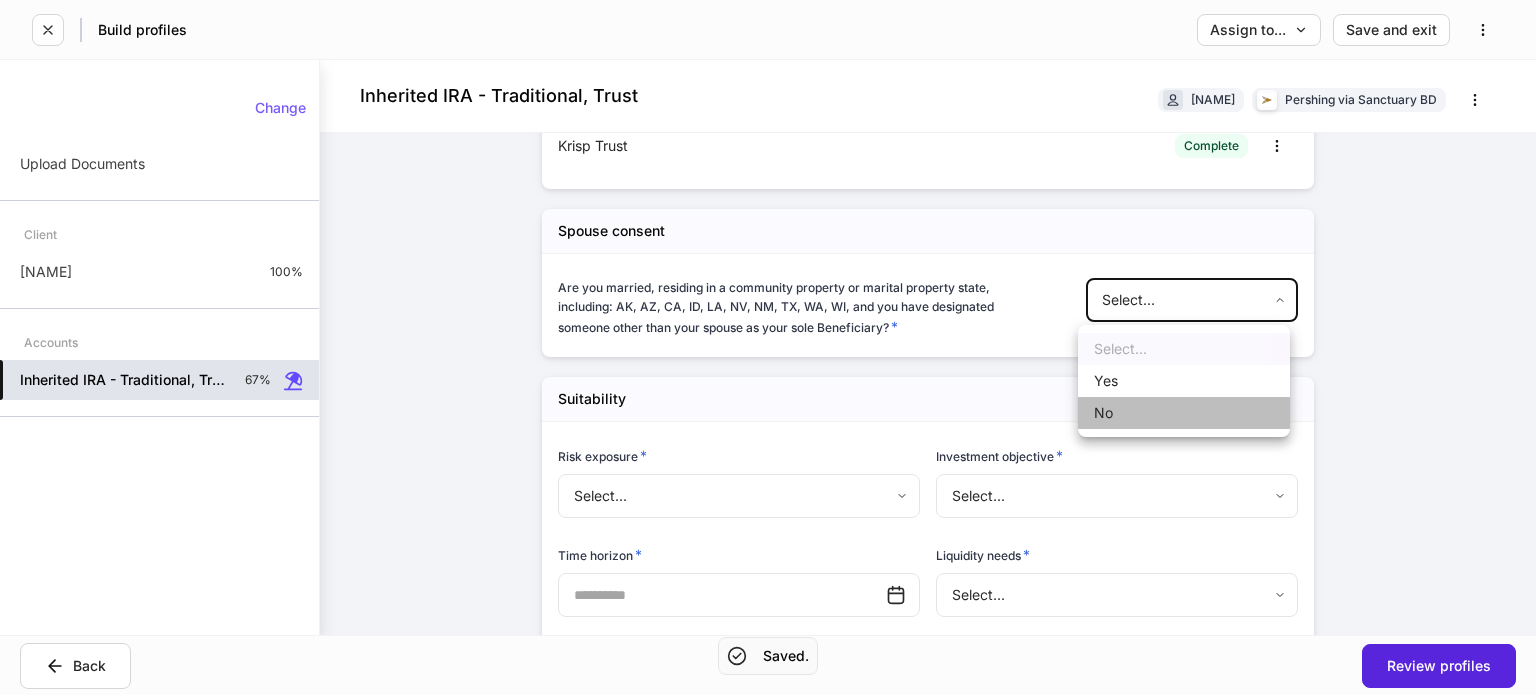 click on "No" at bounding box center [1184, 413] 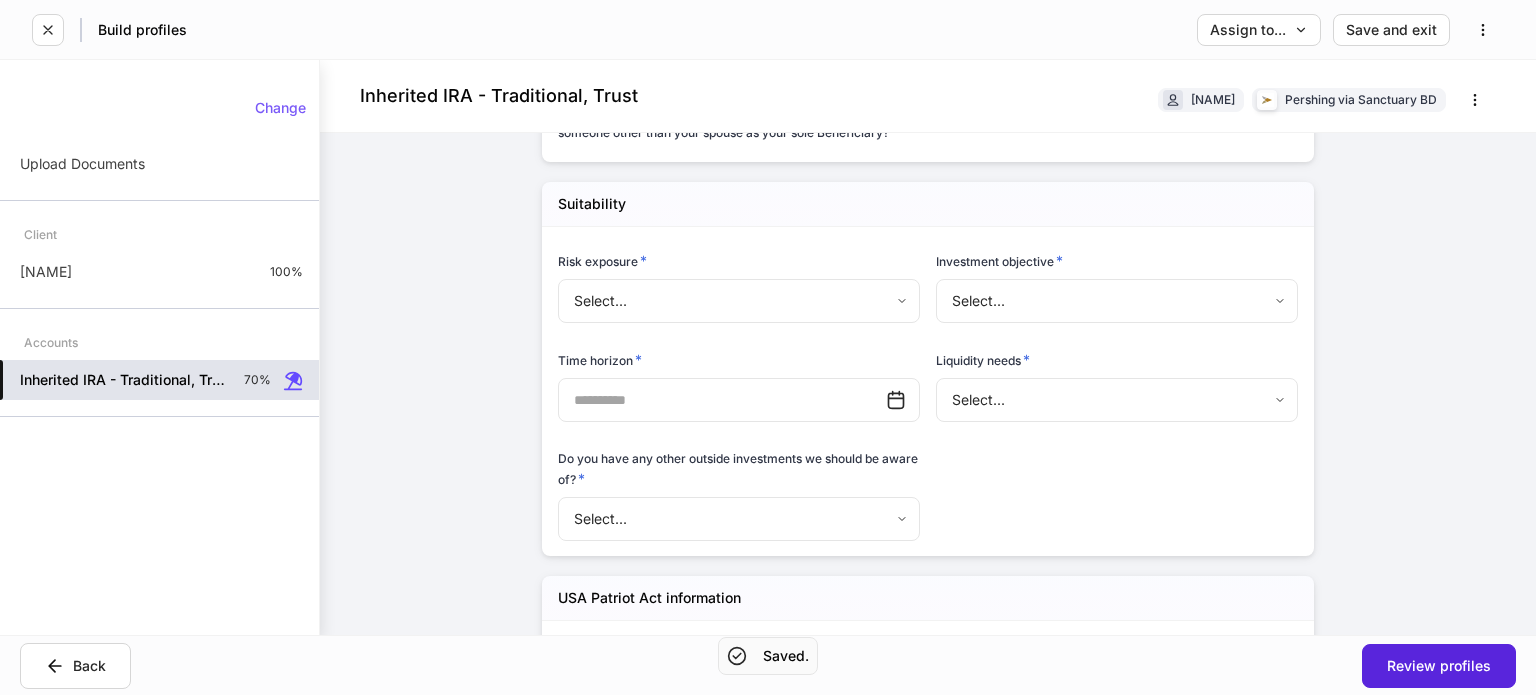 scroll, scrollTop: 2900, scrollLeft: 0, axis: vertical 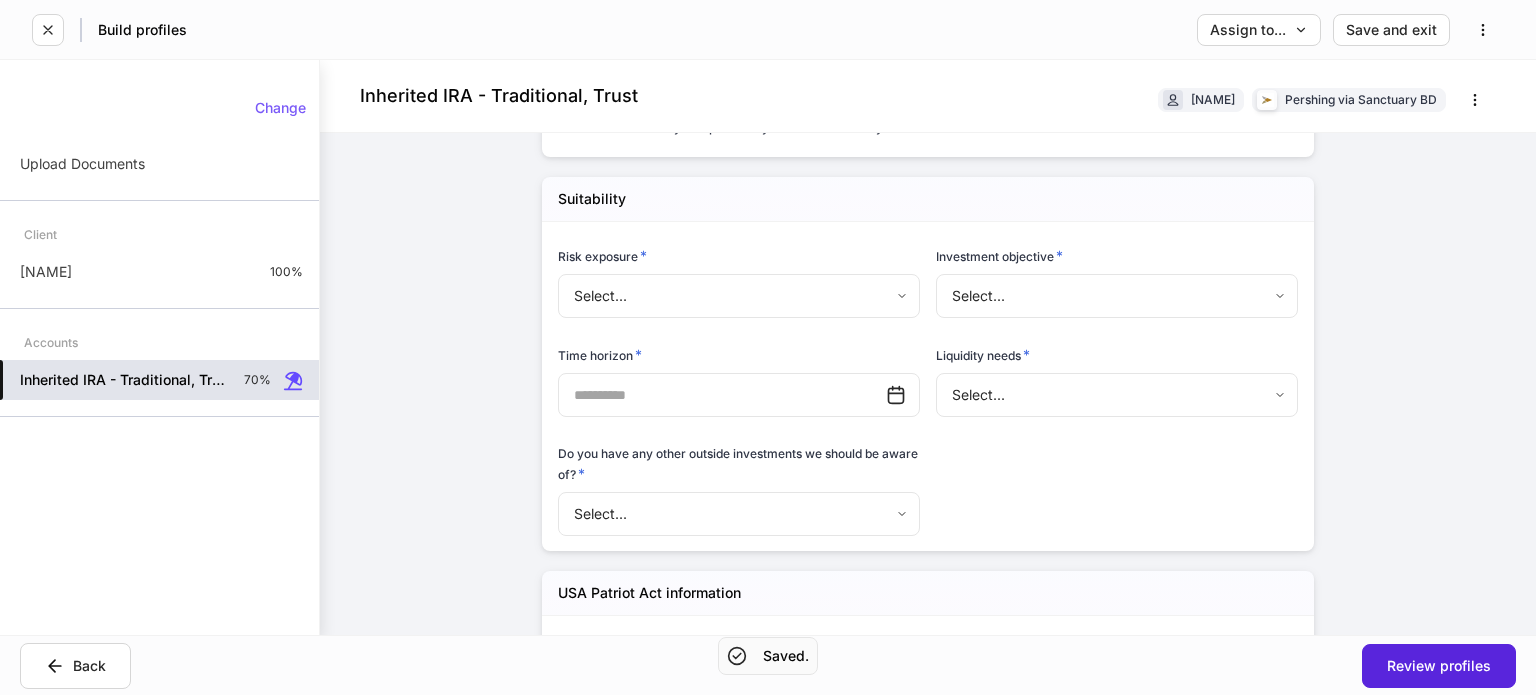 click on "**********" at bounding box center [768, 347] 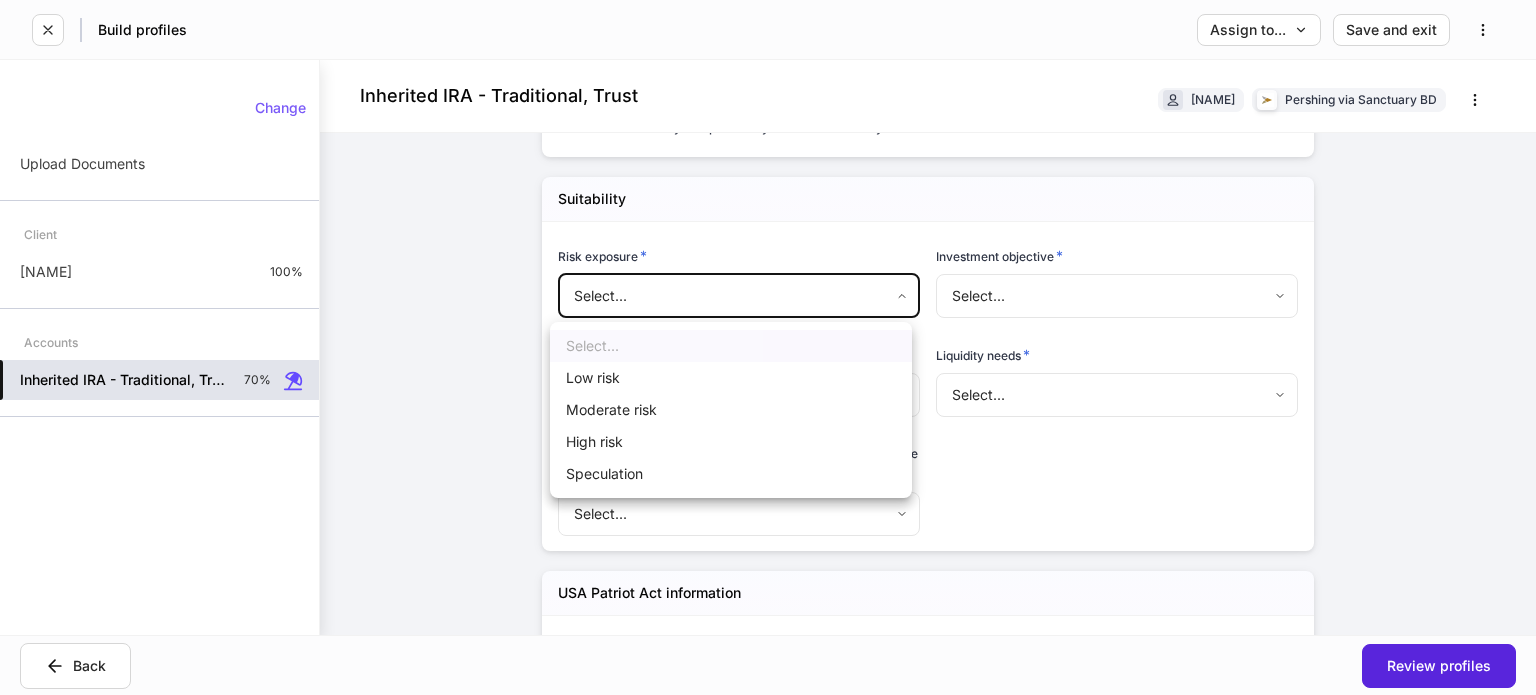 click on "Moderate risk" at bounding box center (731, 410) 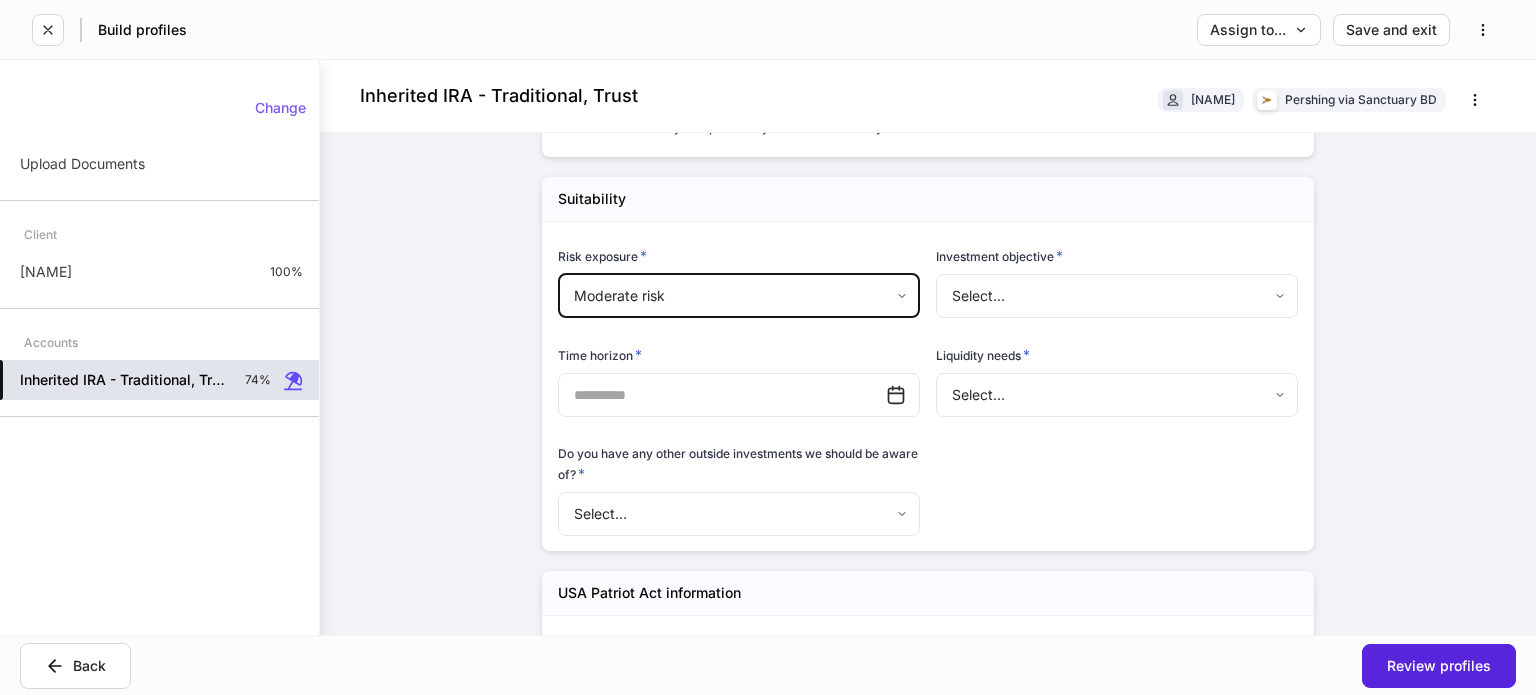click on "**********" at bounding box center [768, 347] 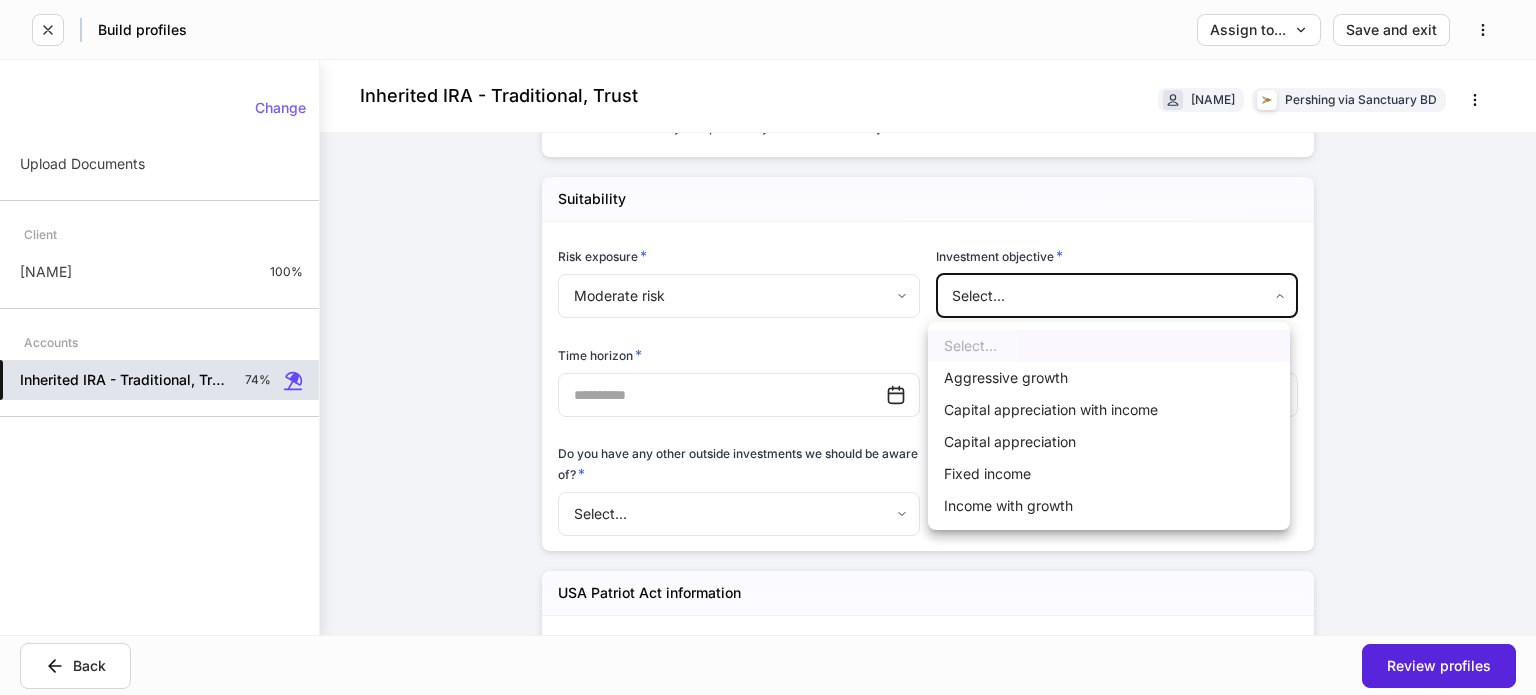 click on "Capital appreciation" at bounding box center [1109, 442] 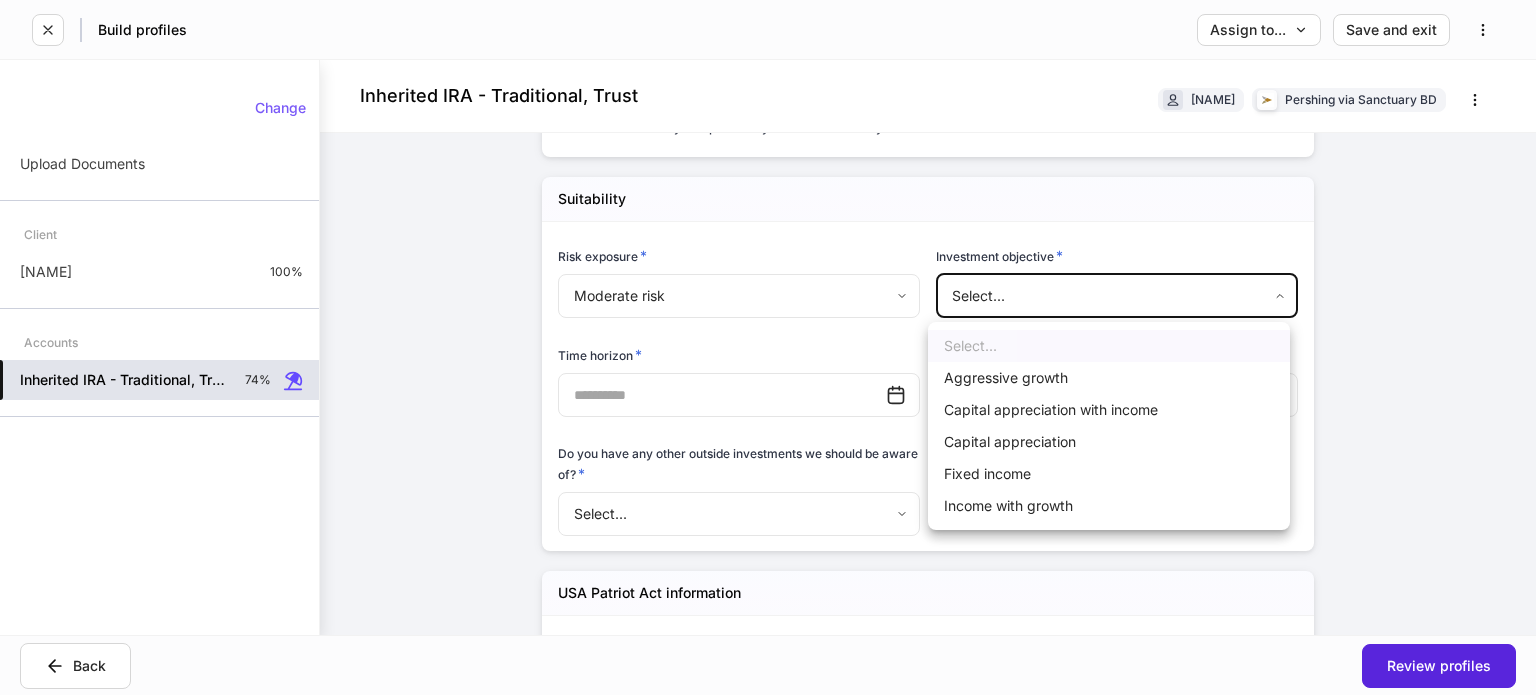 type on "**********" 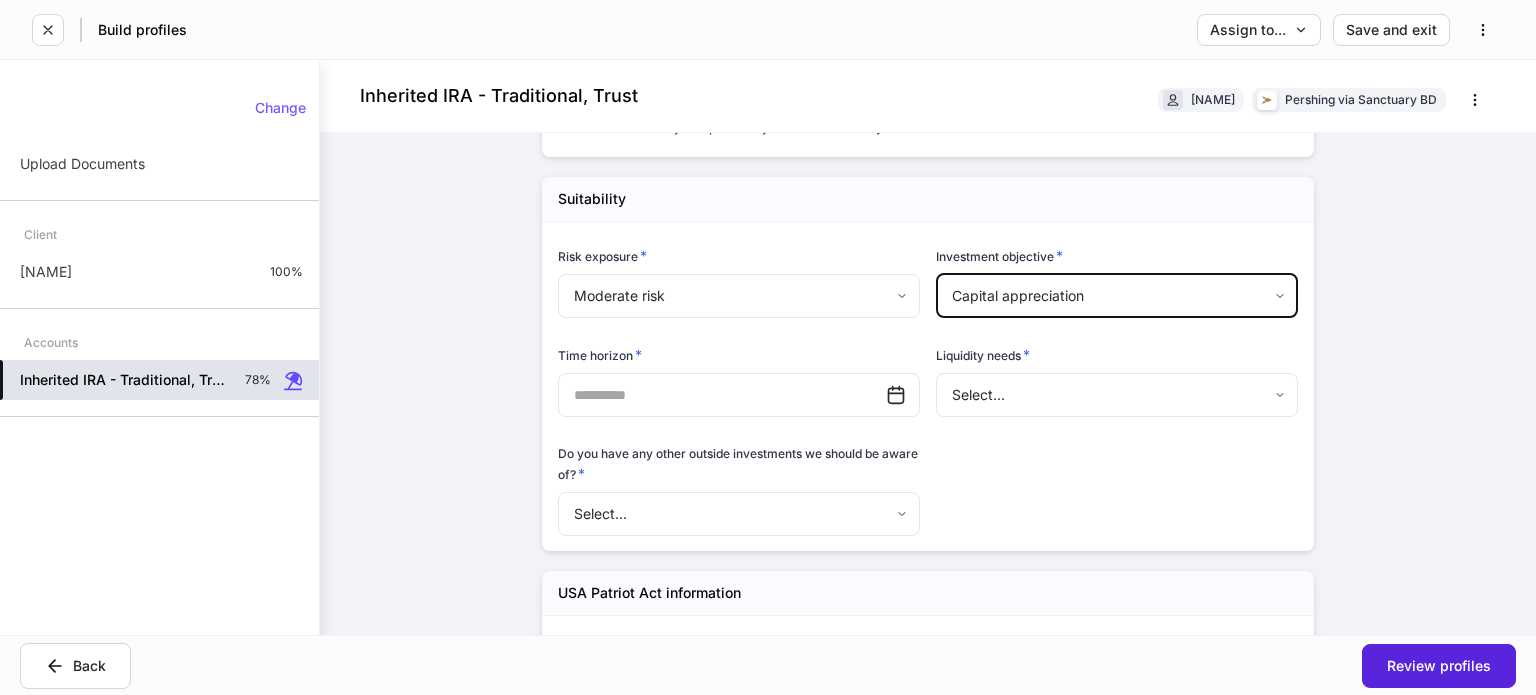click at bounding box center [722, 395] 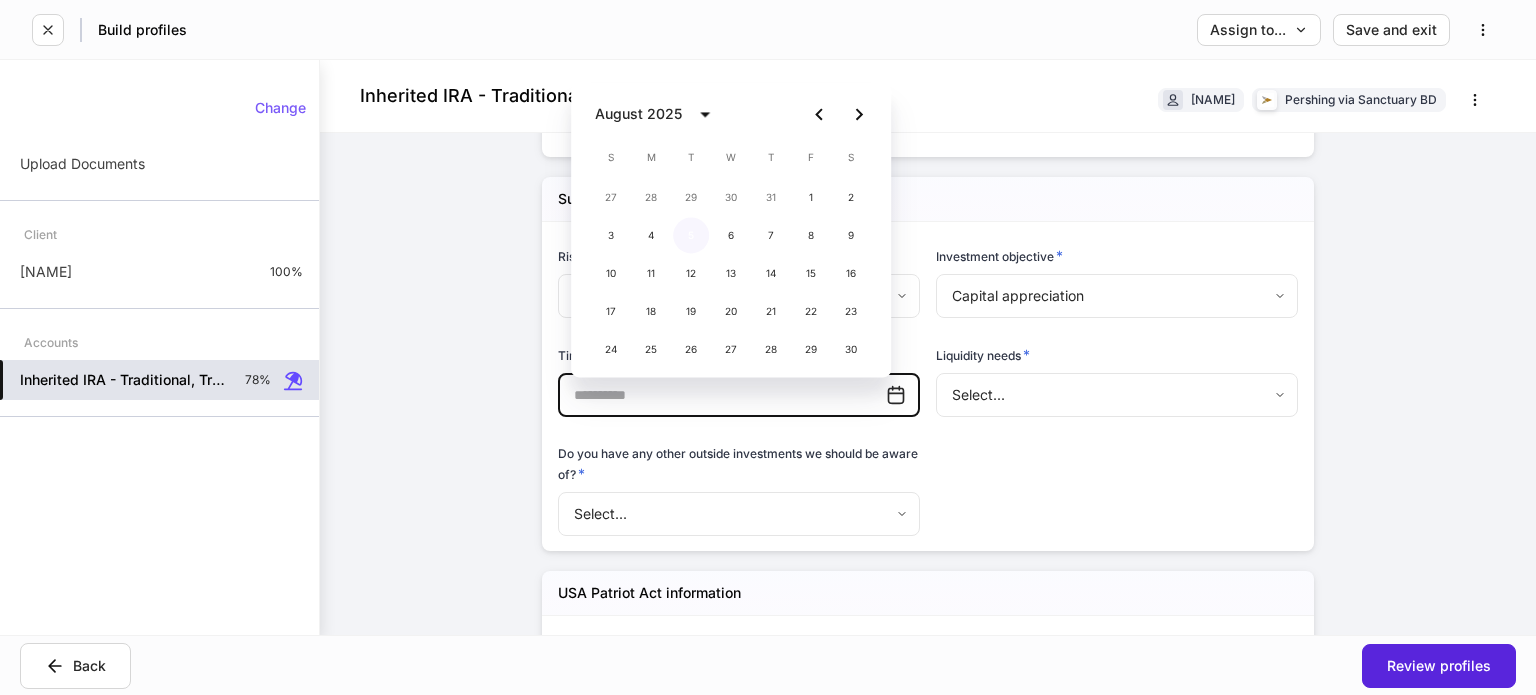 click on "5" at bounding box center (691, 235) 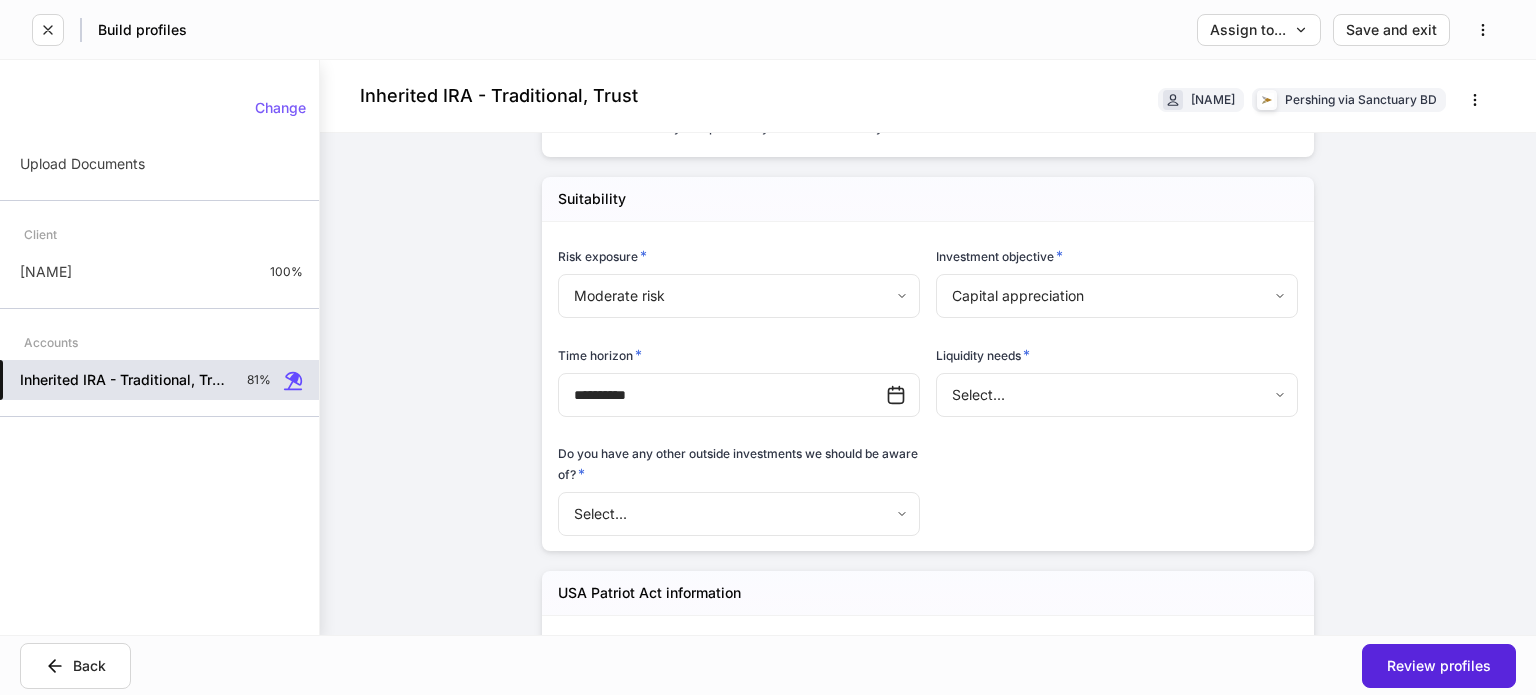 drag, startPoint x: 629, startPoint y: 397, endPoint x: 680, endPoint y: 393, distance: 51.156624 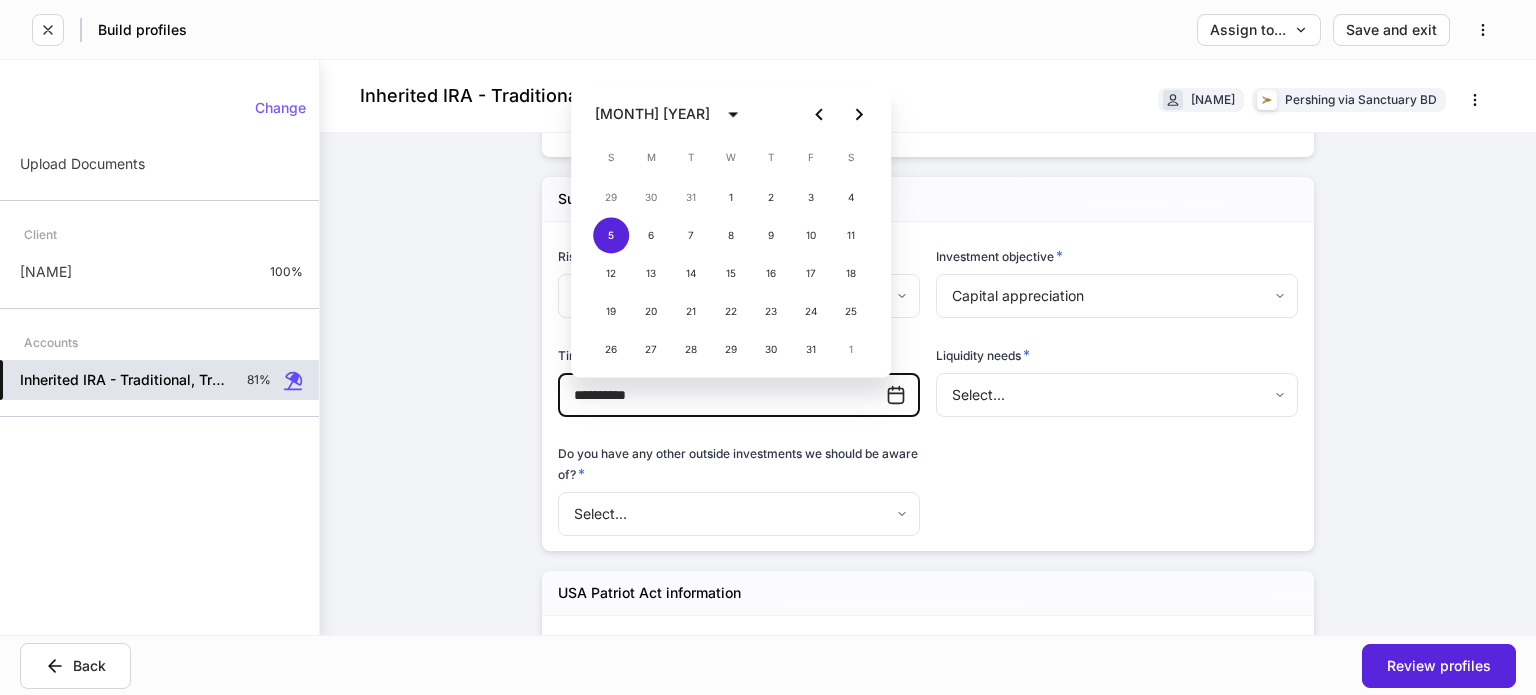 type on "**********" 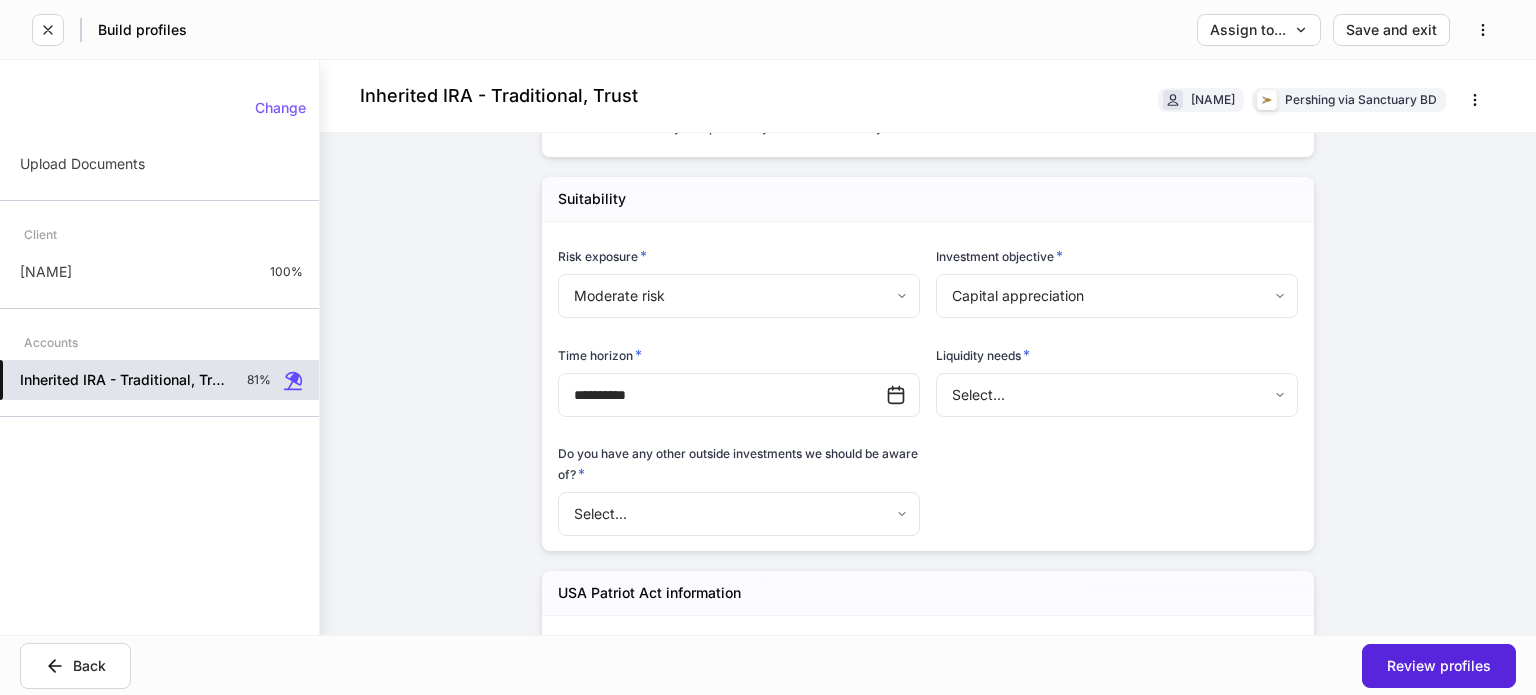 click on "**********" at bounding box center (768, 347) 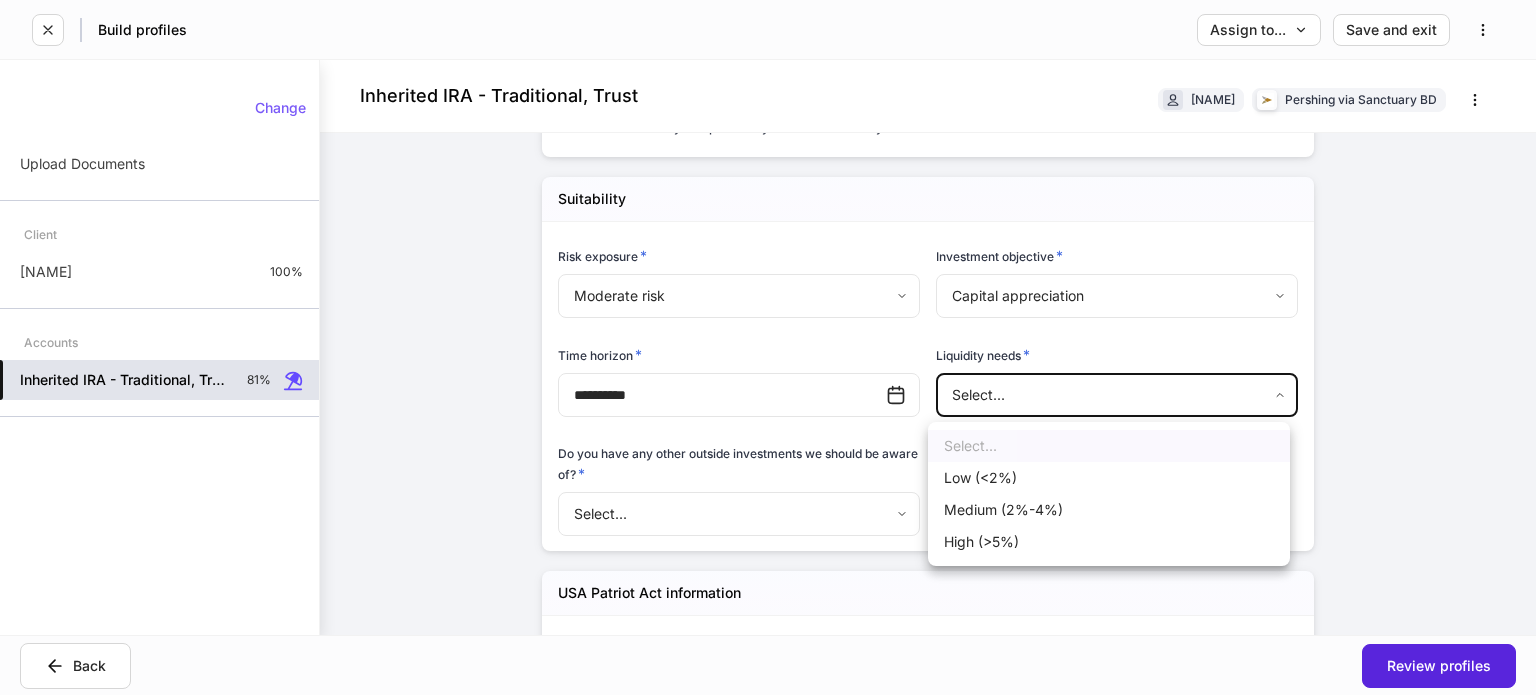 drag, startPoint x: 977, startPoint y: 495, endPoint x: 945, endPoint y: 494, distance: 32.01562 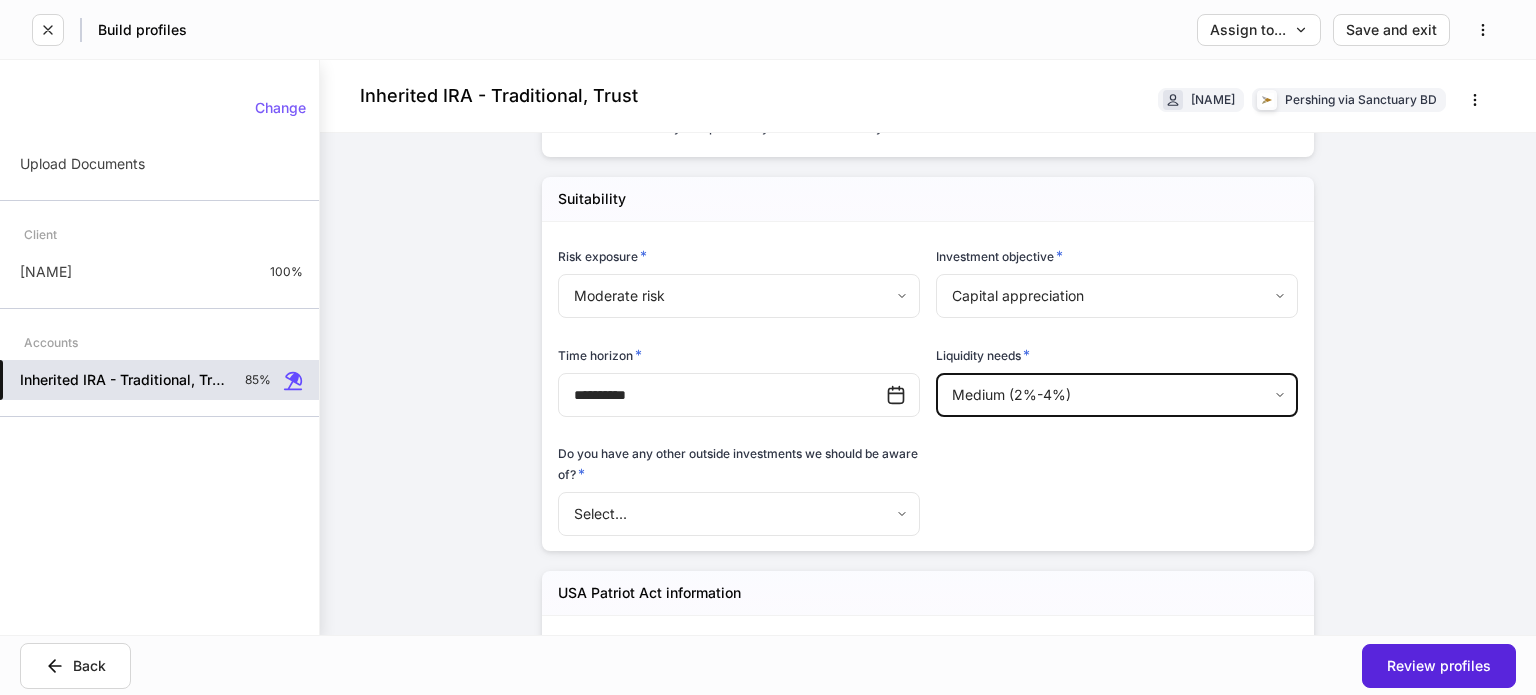 click on "**********" at bounding box center [768, 347] 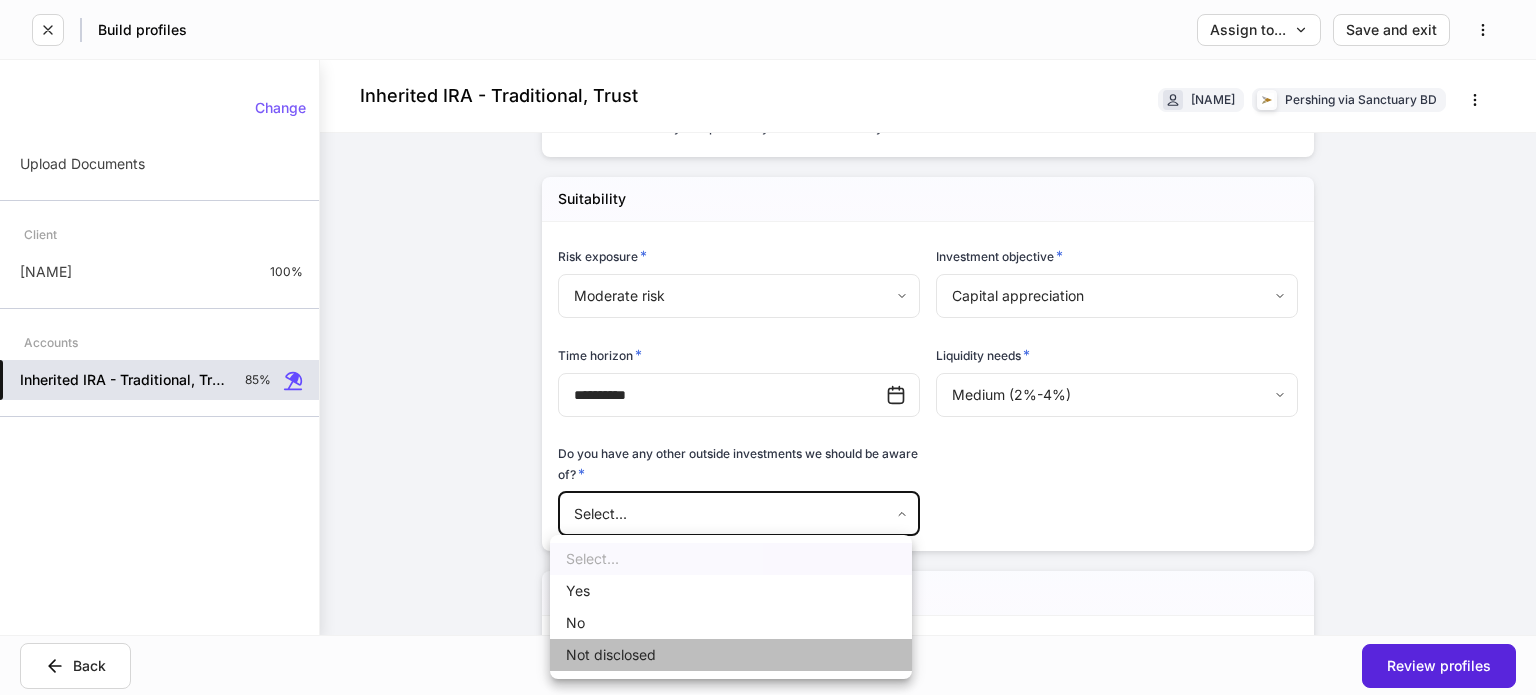 click on "Not disclosed" at bounding box center (731, 655) 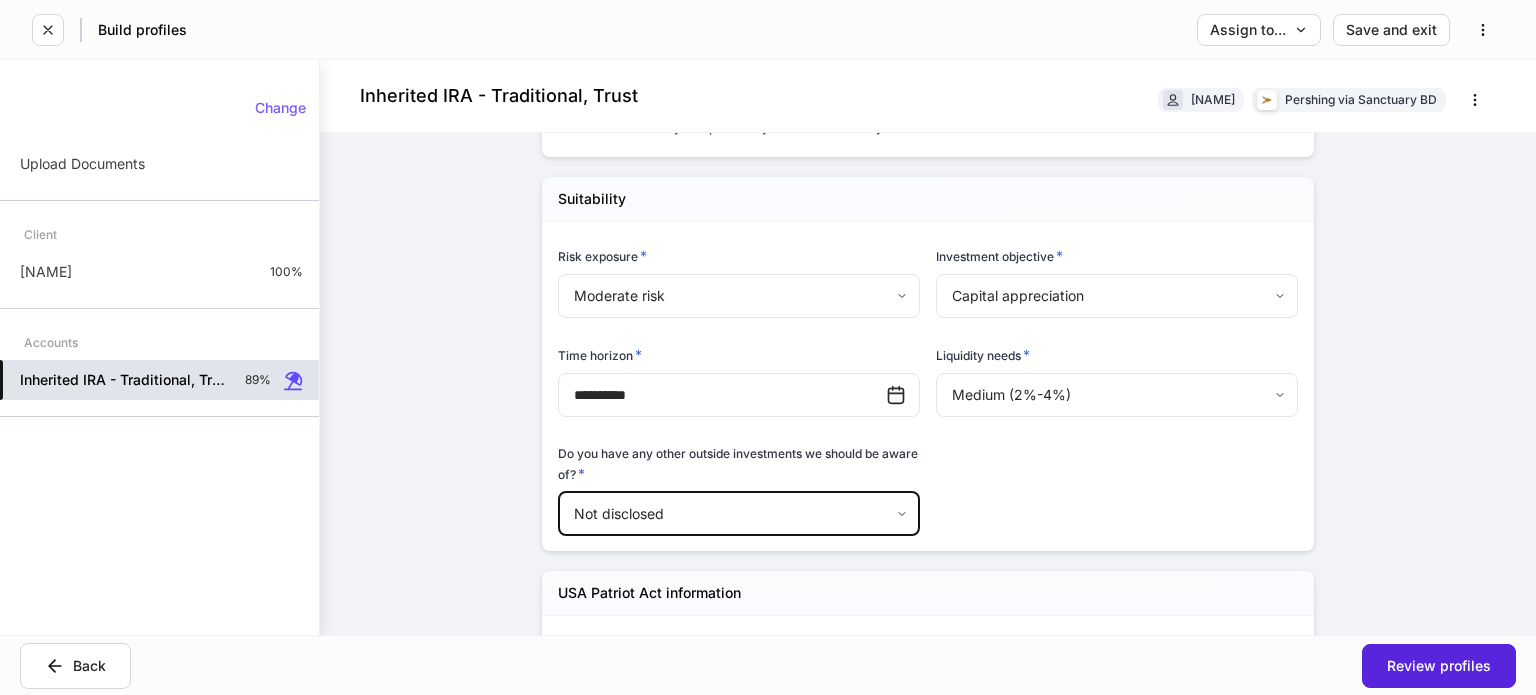click on "**********" at bounding box center [768, 347] 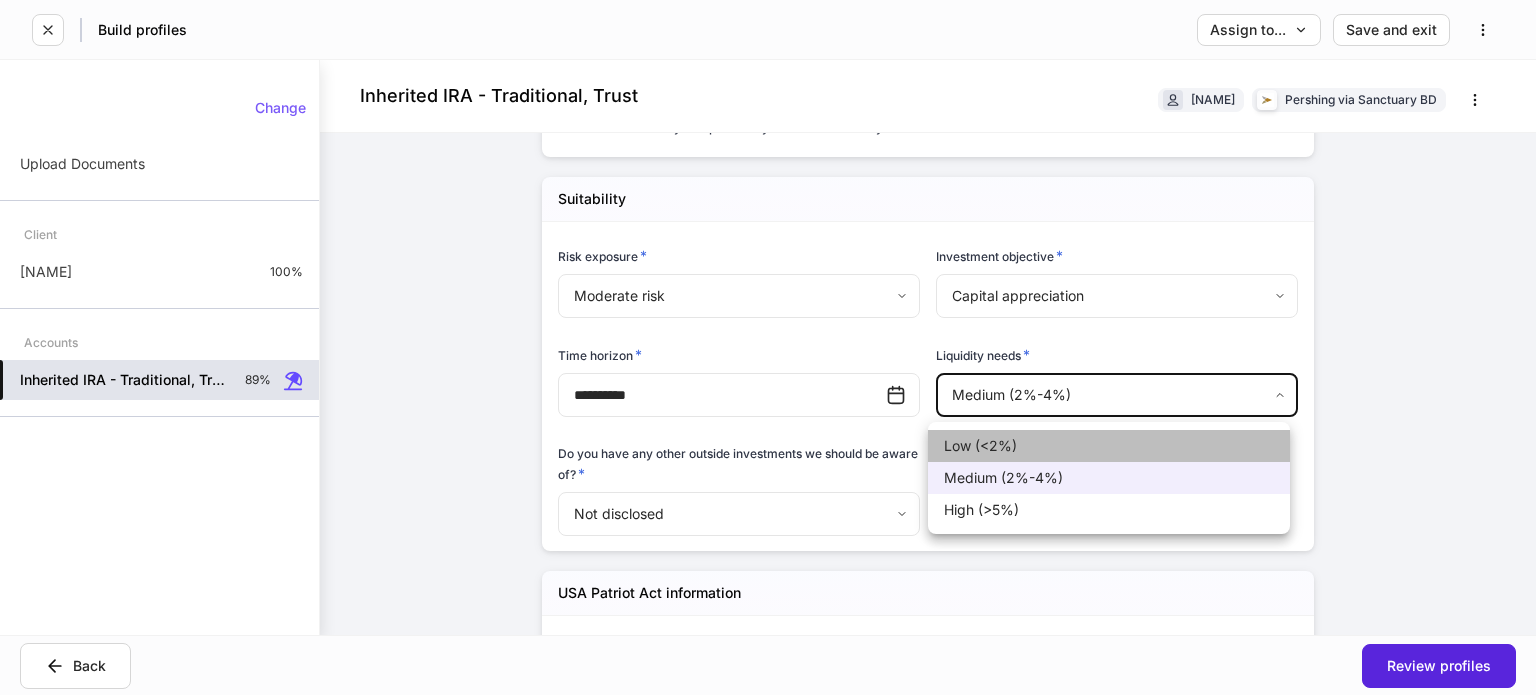 click on "Low (<2%)" at bounding box center (1109, 446) 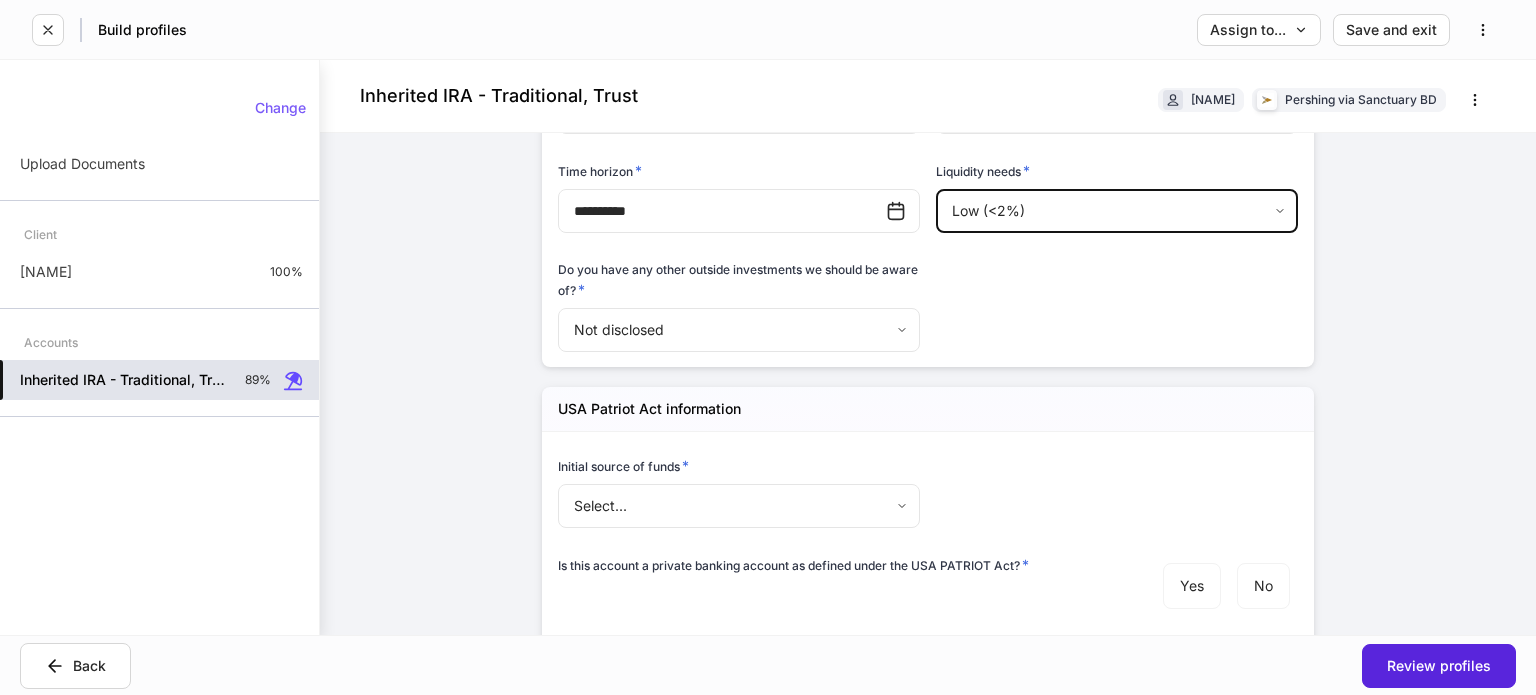 scroll, scrollTop: 3200, scrollLeft: 0, axis: vertical 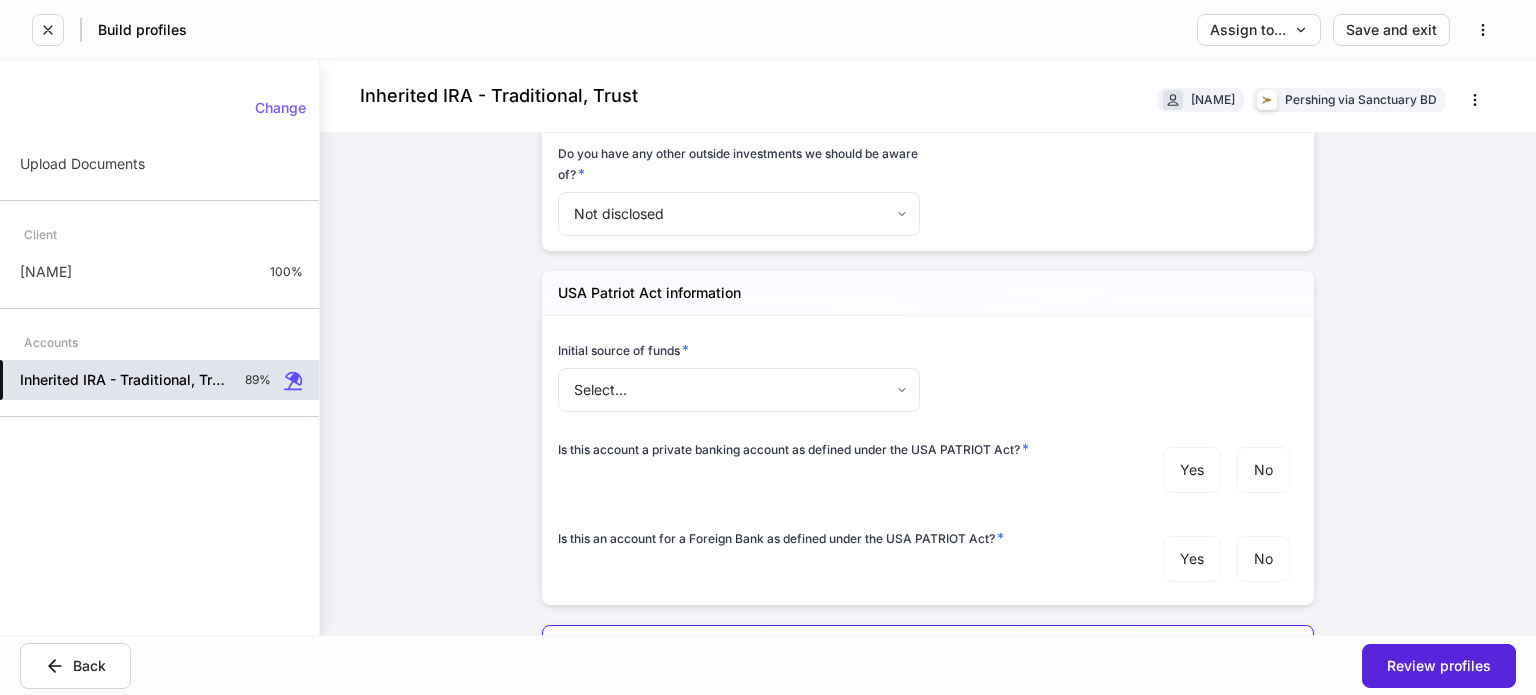 click on "**********" at bounding box center (768, 347) 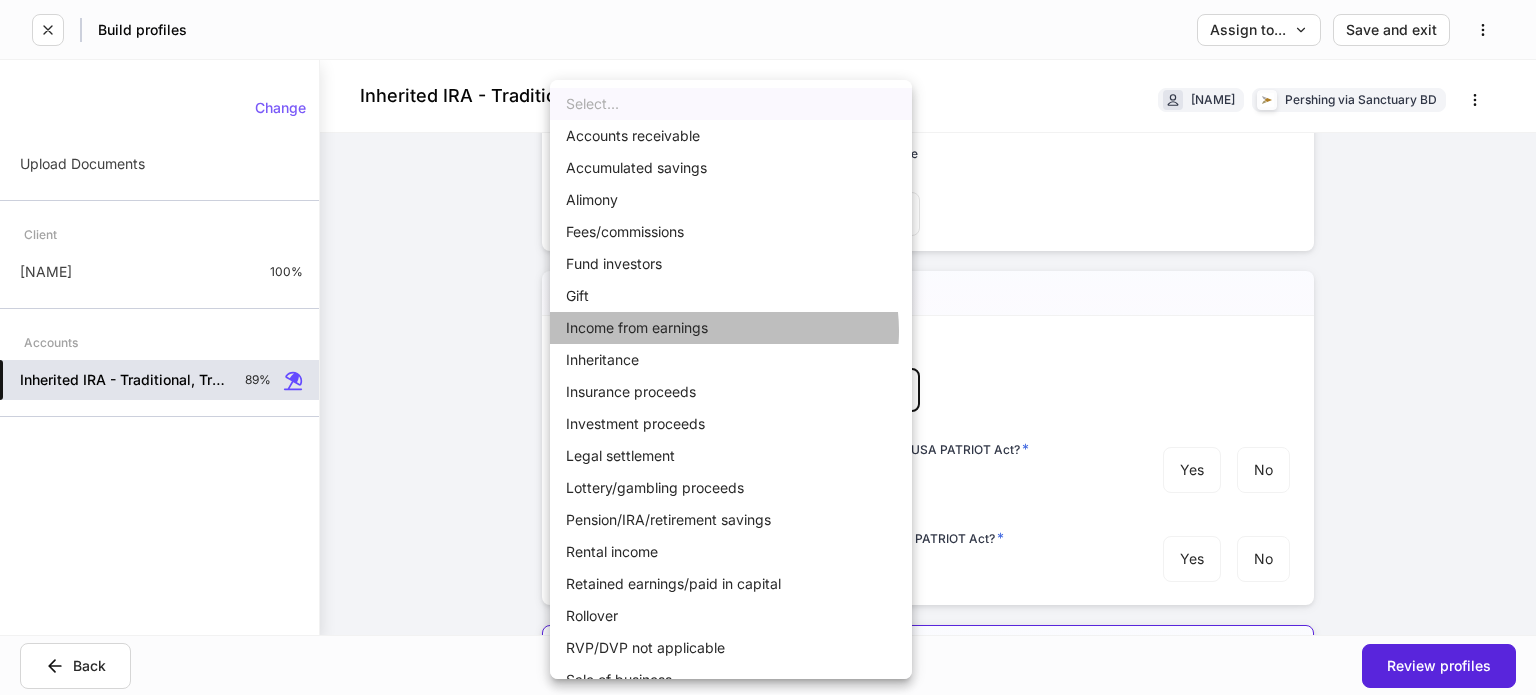 click on "Income from earnings" at bounding box center [731, 328] 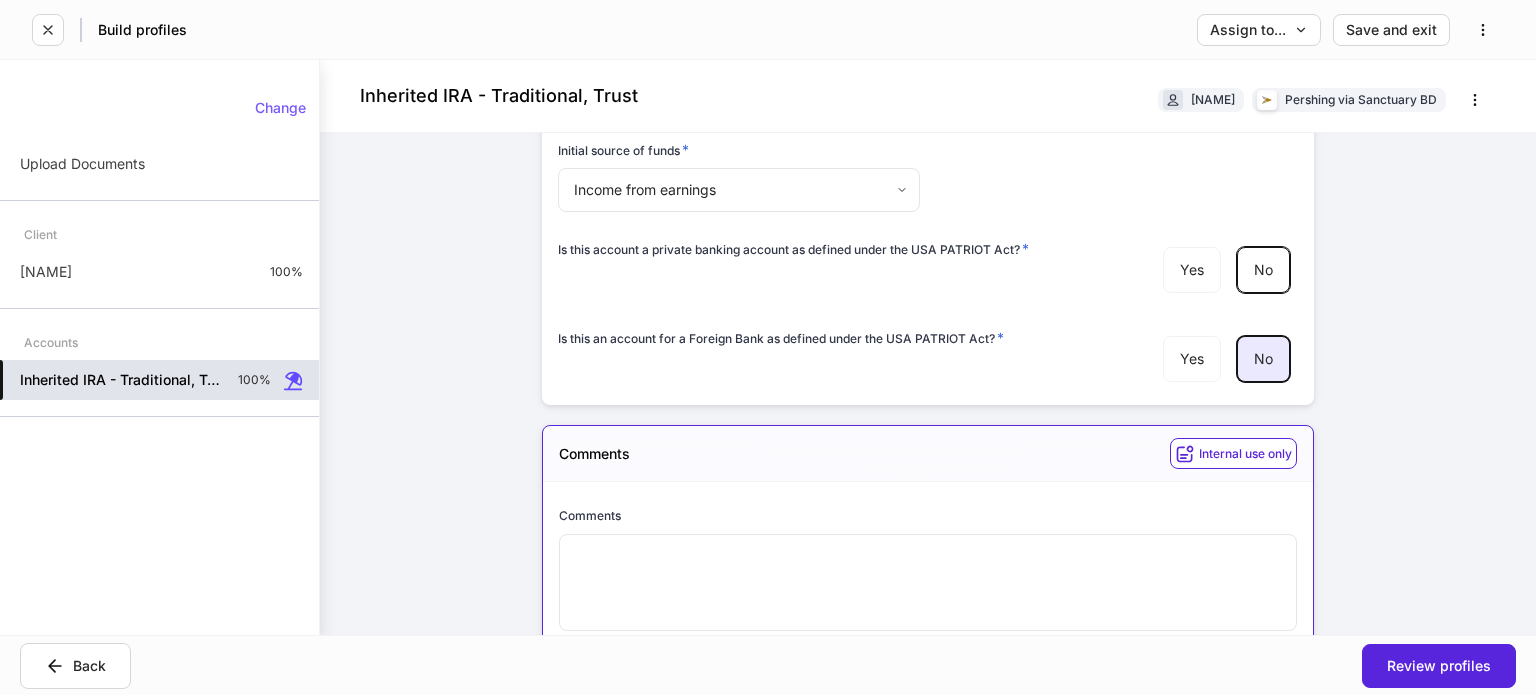 scroll, scrollTop: 3479, scrollLeft: 0, axis: vertical 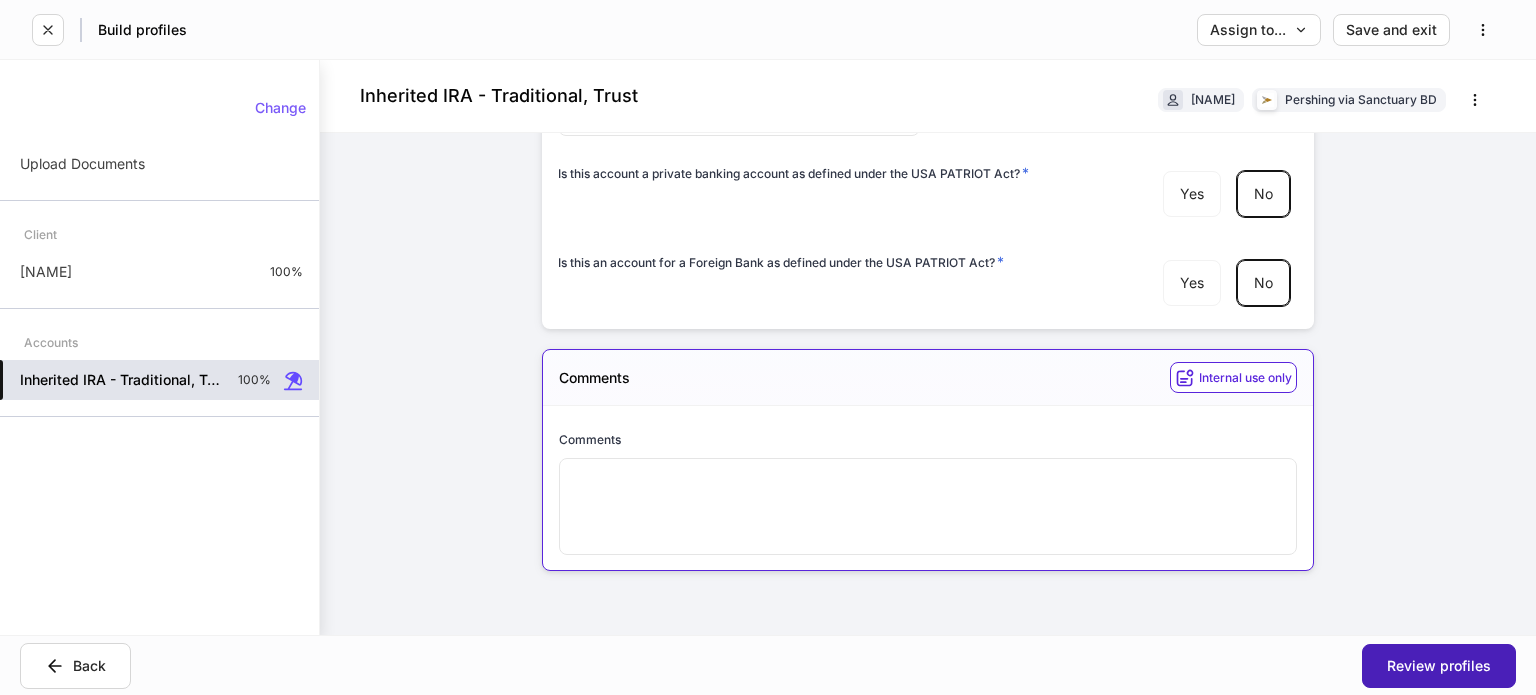 click on "Review profiles" at bounding box center [1439, 666] 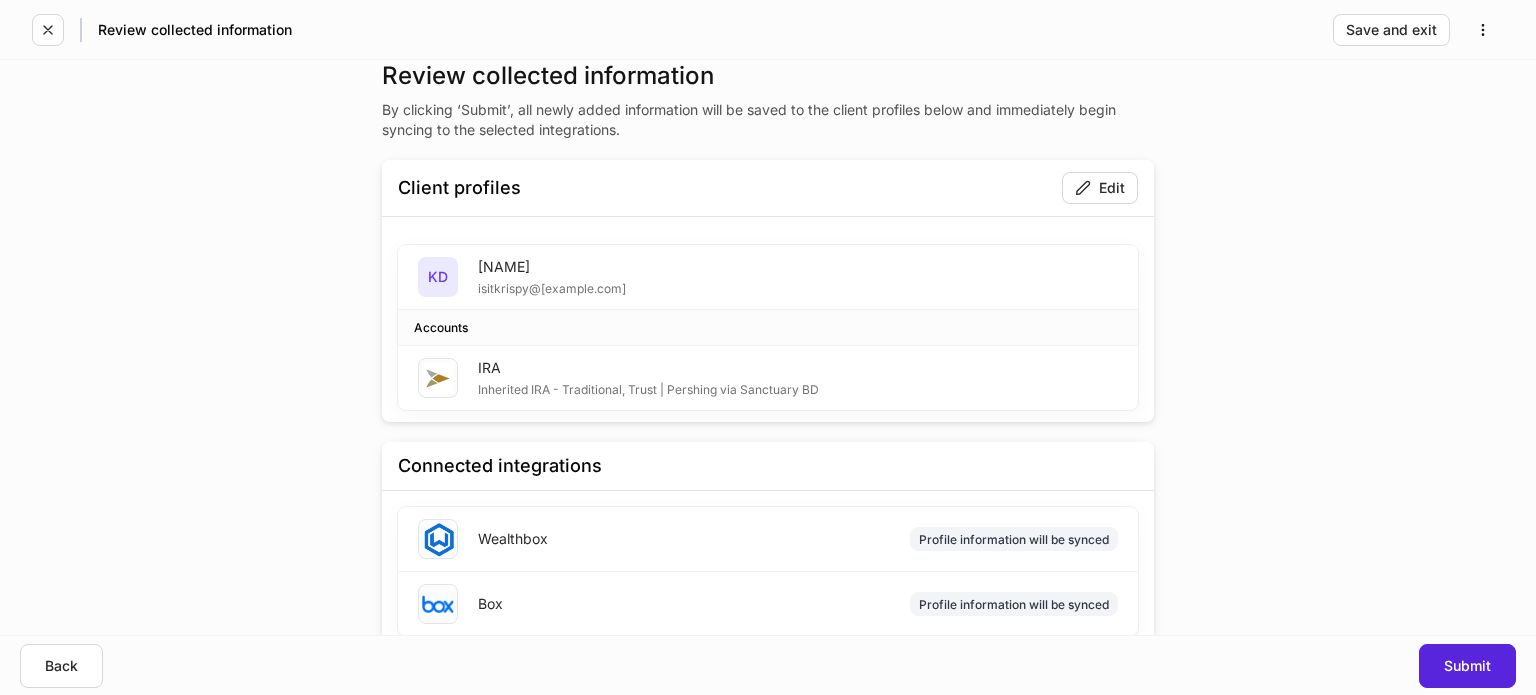 scroll, scrollTop: 12, scrollLeft: 0, axis: vertical 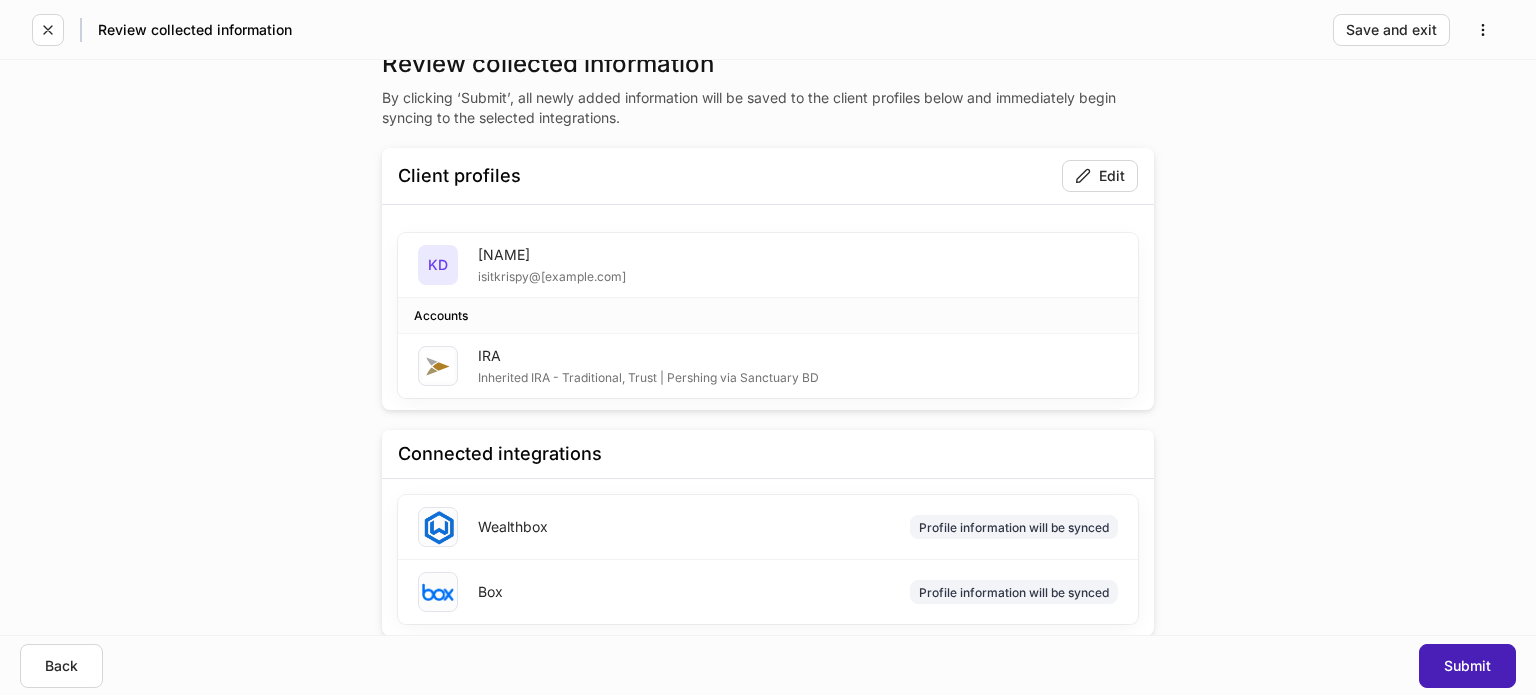 click on "Submit" at bounding box center [1467, 666] 